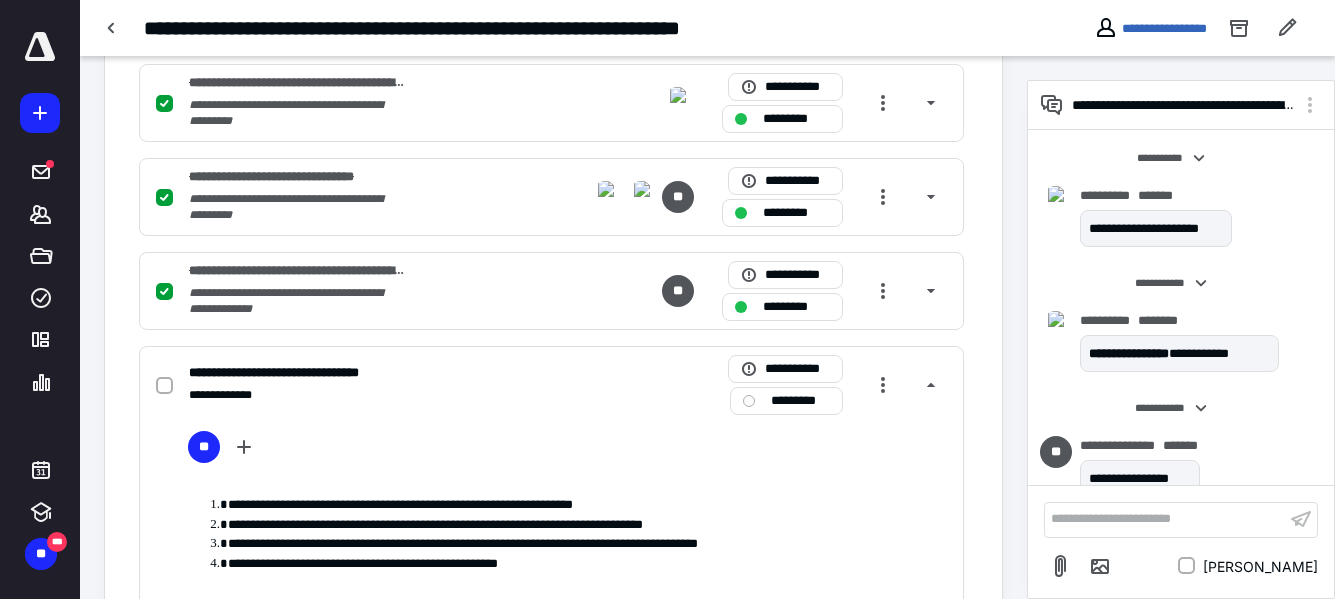 scroll, scrollTop: 2300, scrollLeft: 0, axis: vertical 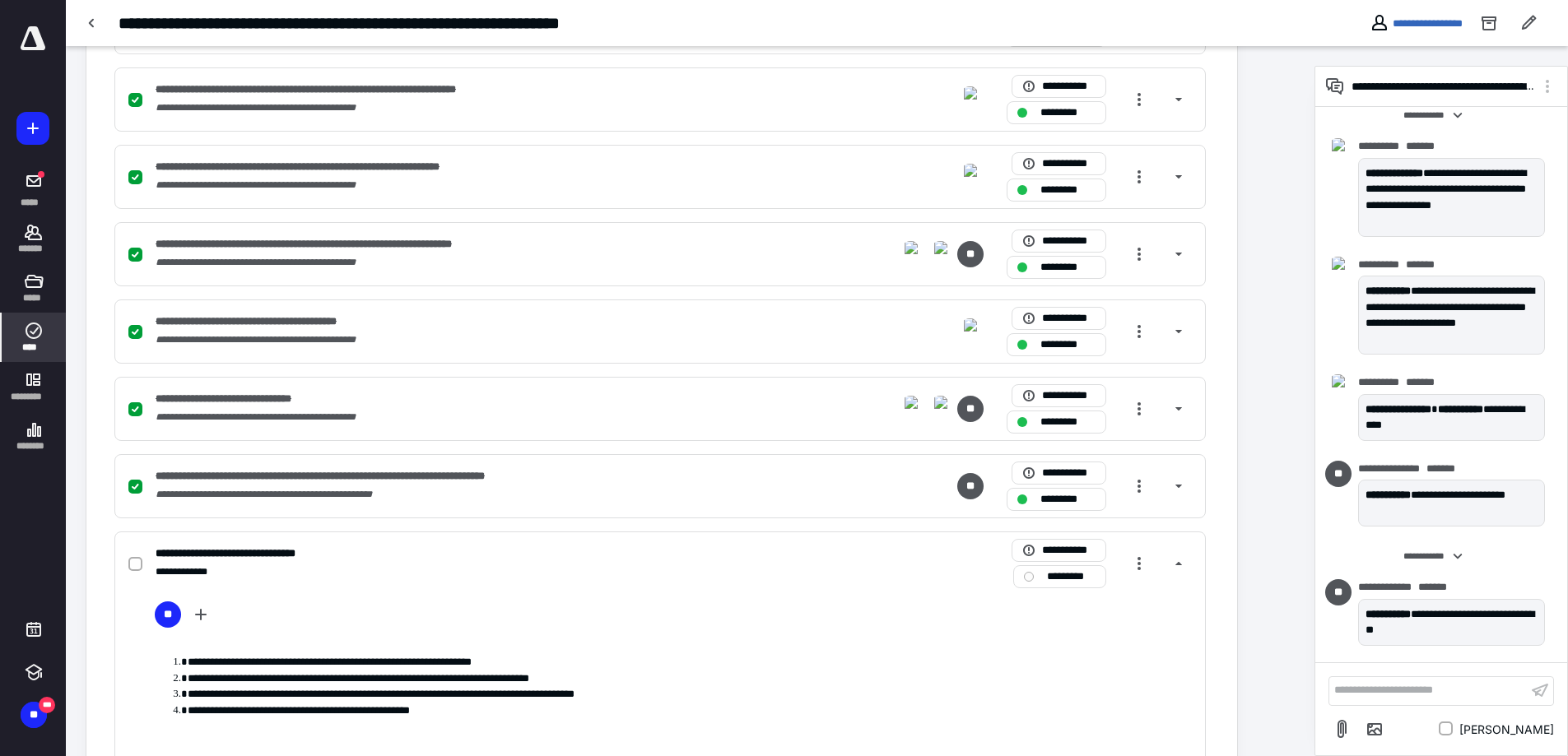 click on "****" at bounding box center (34, 347) 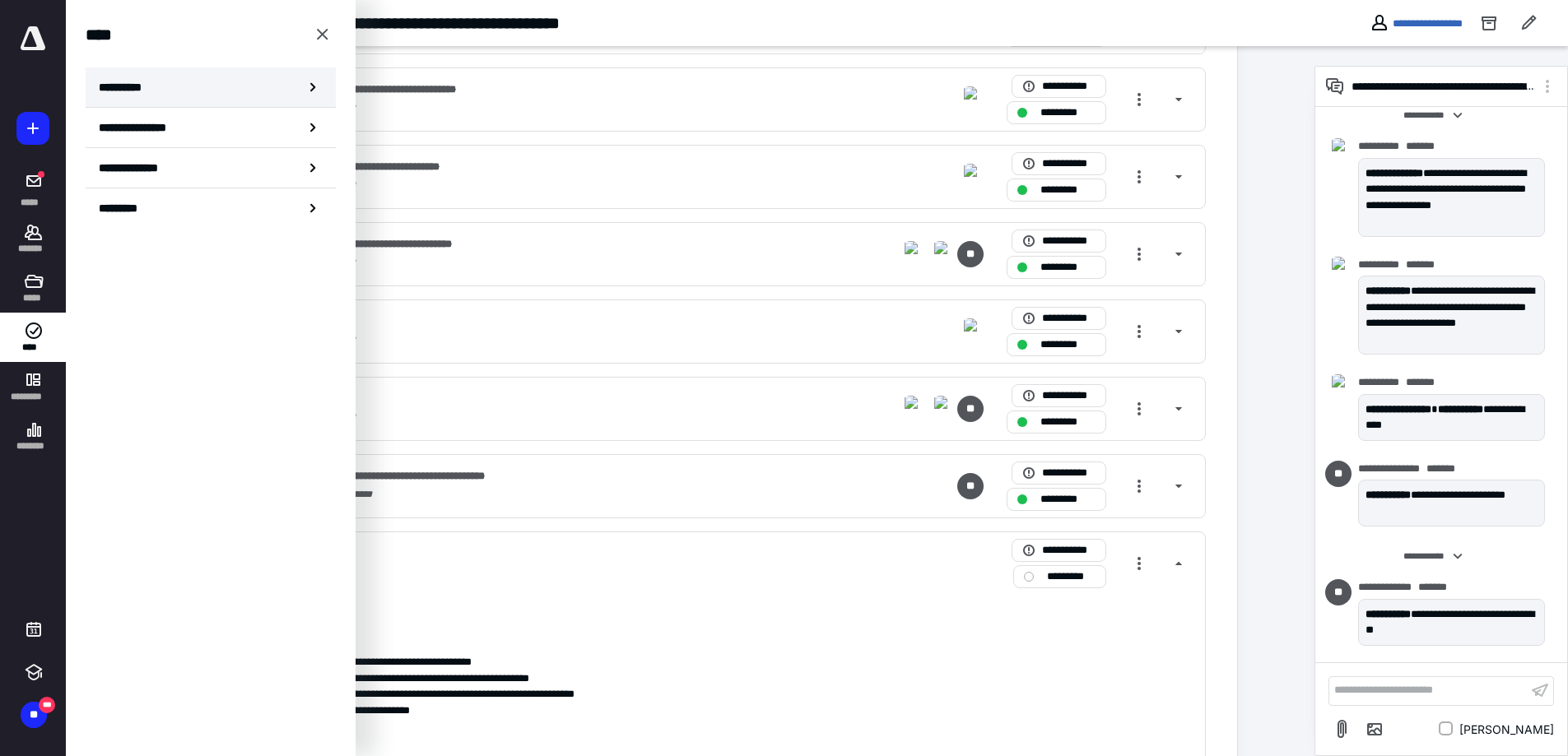 click on "**********" at bounding box center [211, 87] 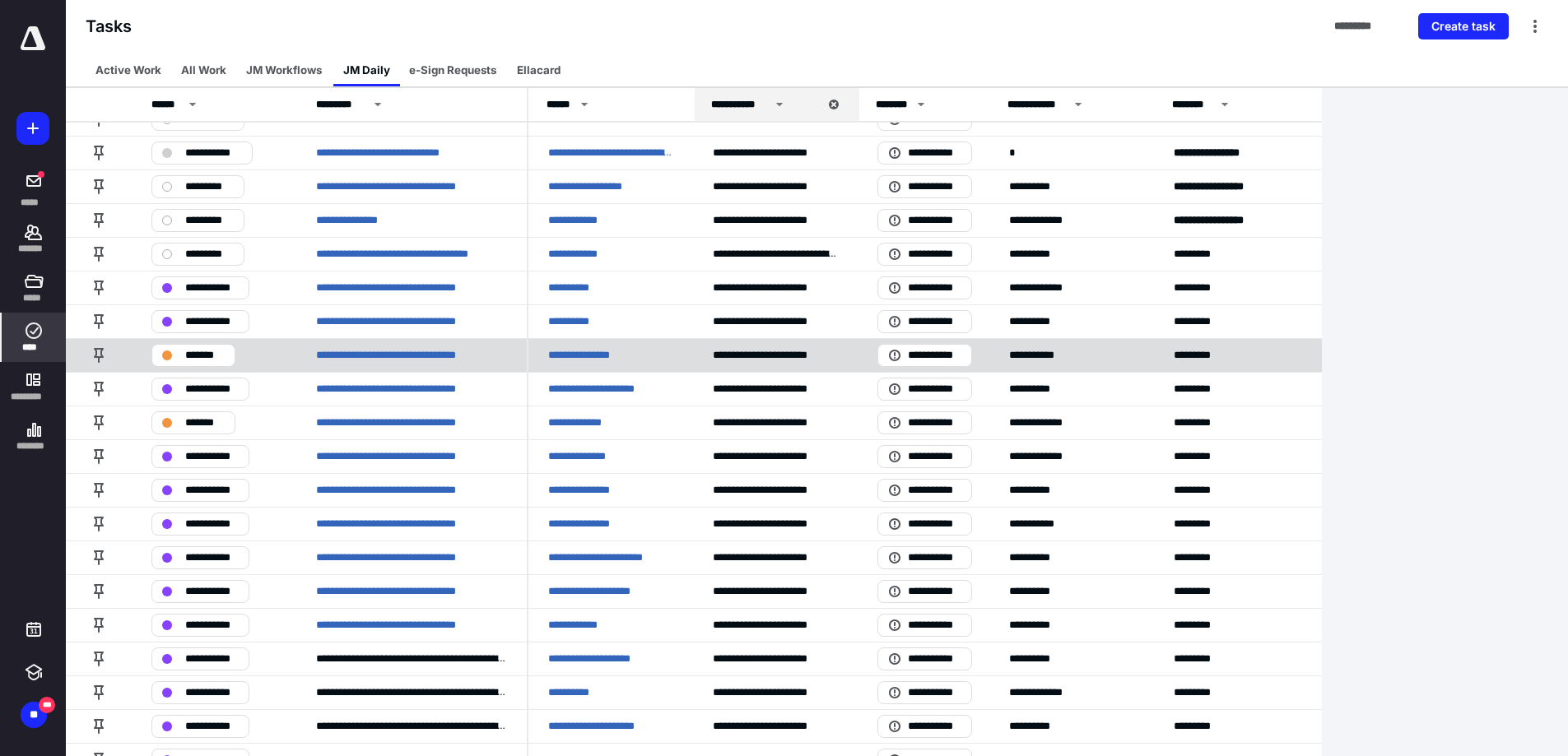 scroll, scrollTop: 82, scrollLeft: 0, axis: vertical 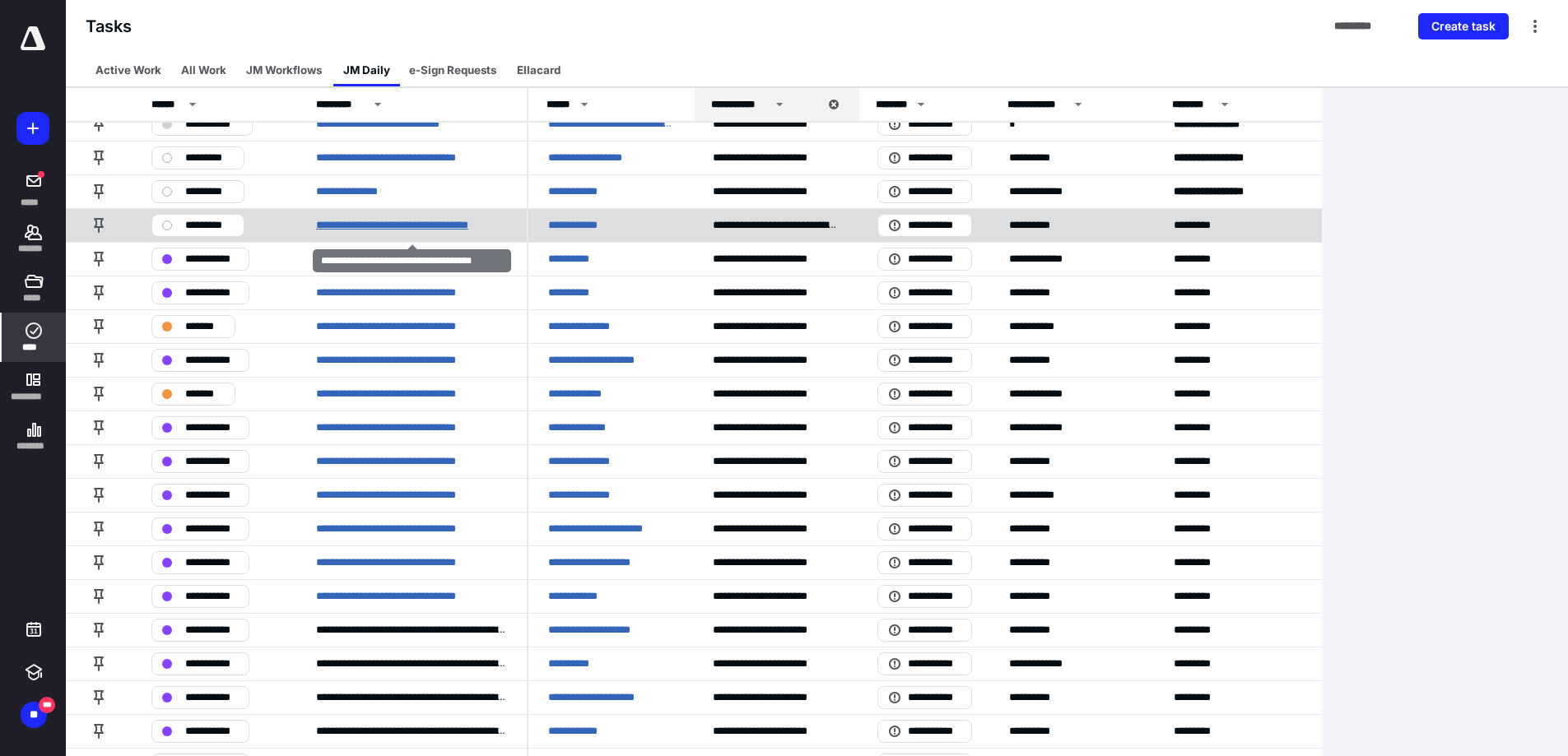 click on "**********" at bounding box center (412, 225) 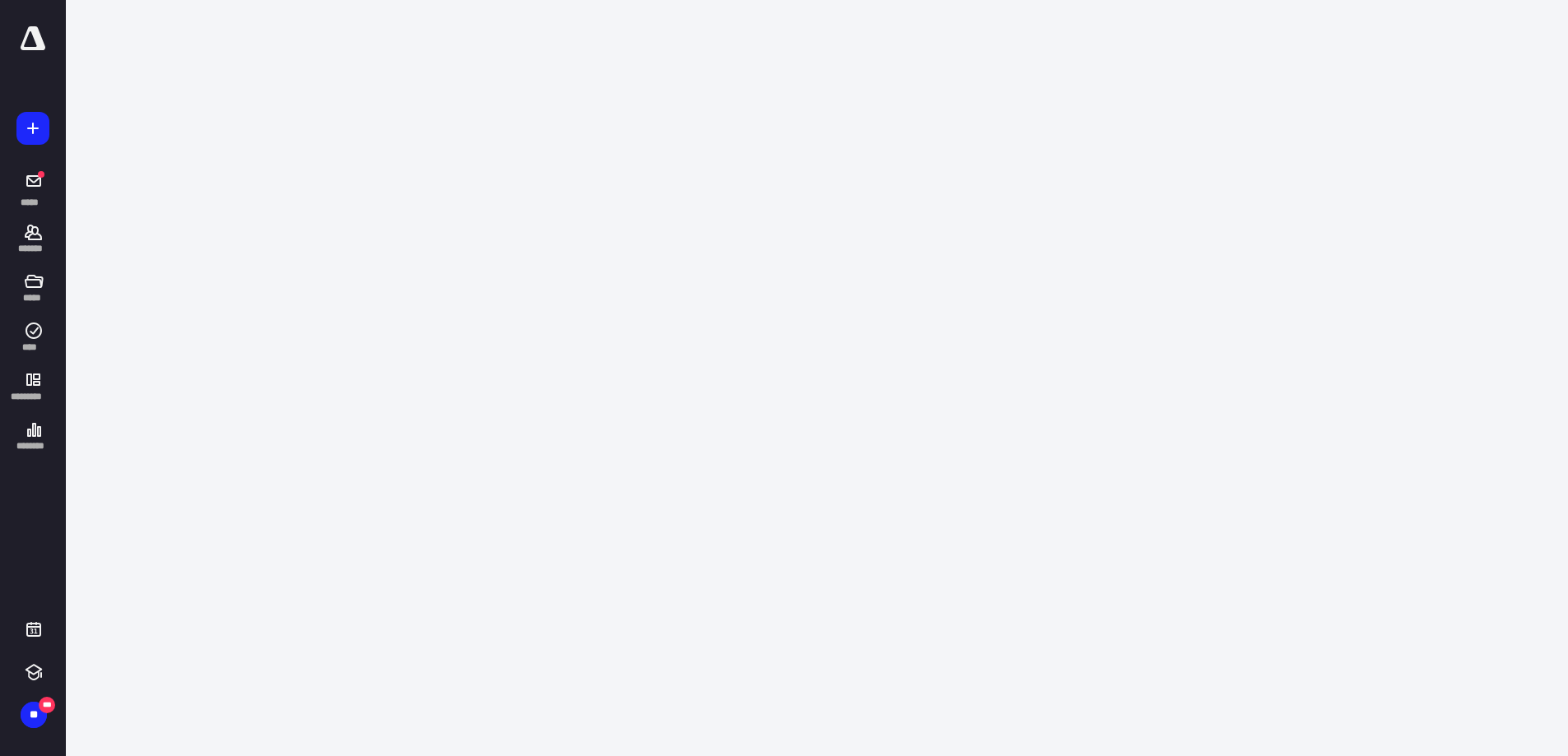 scroll, scrollTop: 0, scrollLeft: 0, axis: both 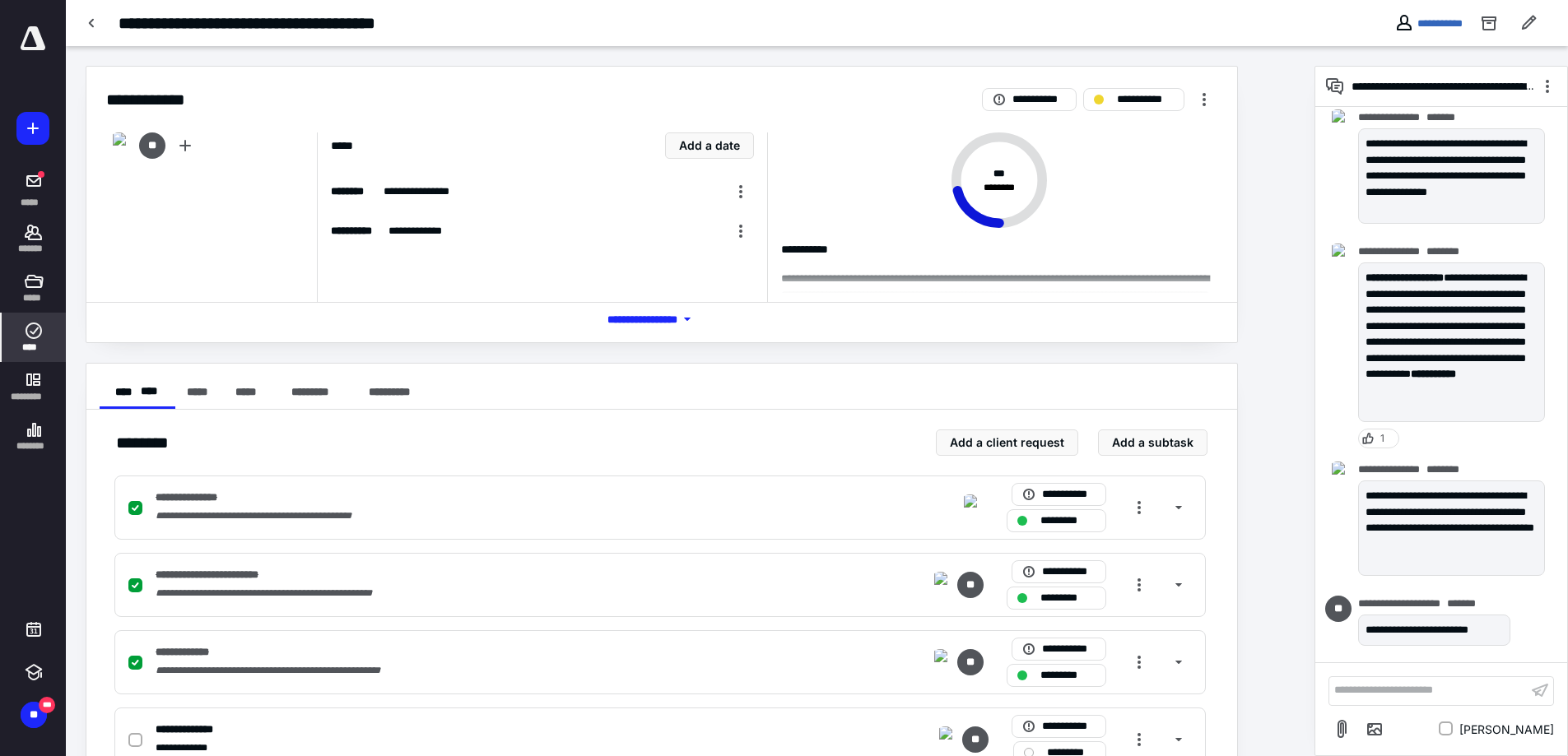 click on "****" at bounding box center (34, 347) 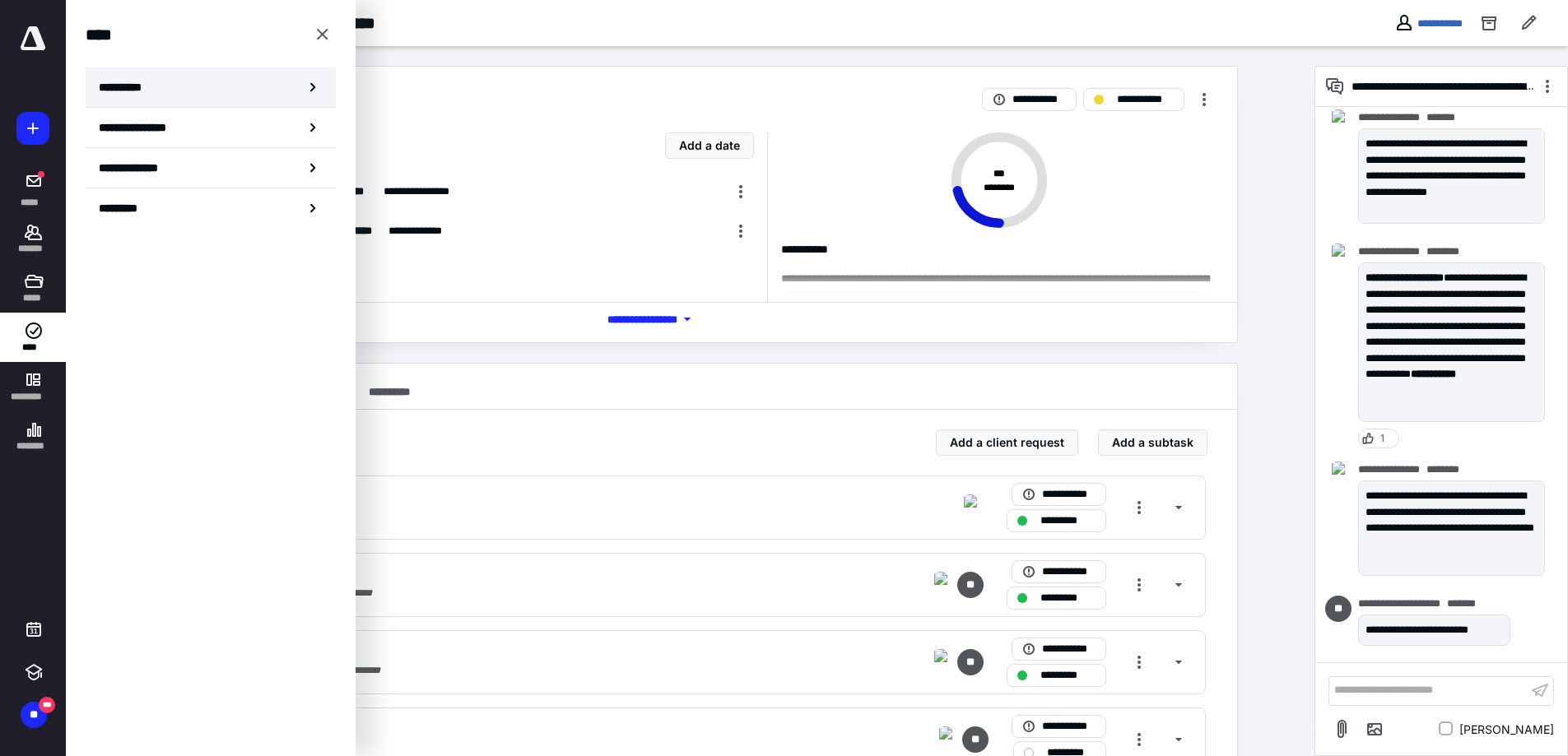 click on "**********" at bounding box center (211, 87) 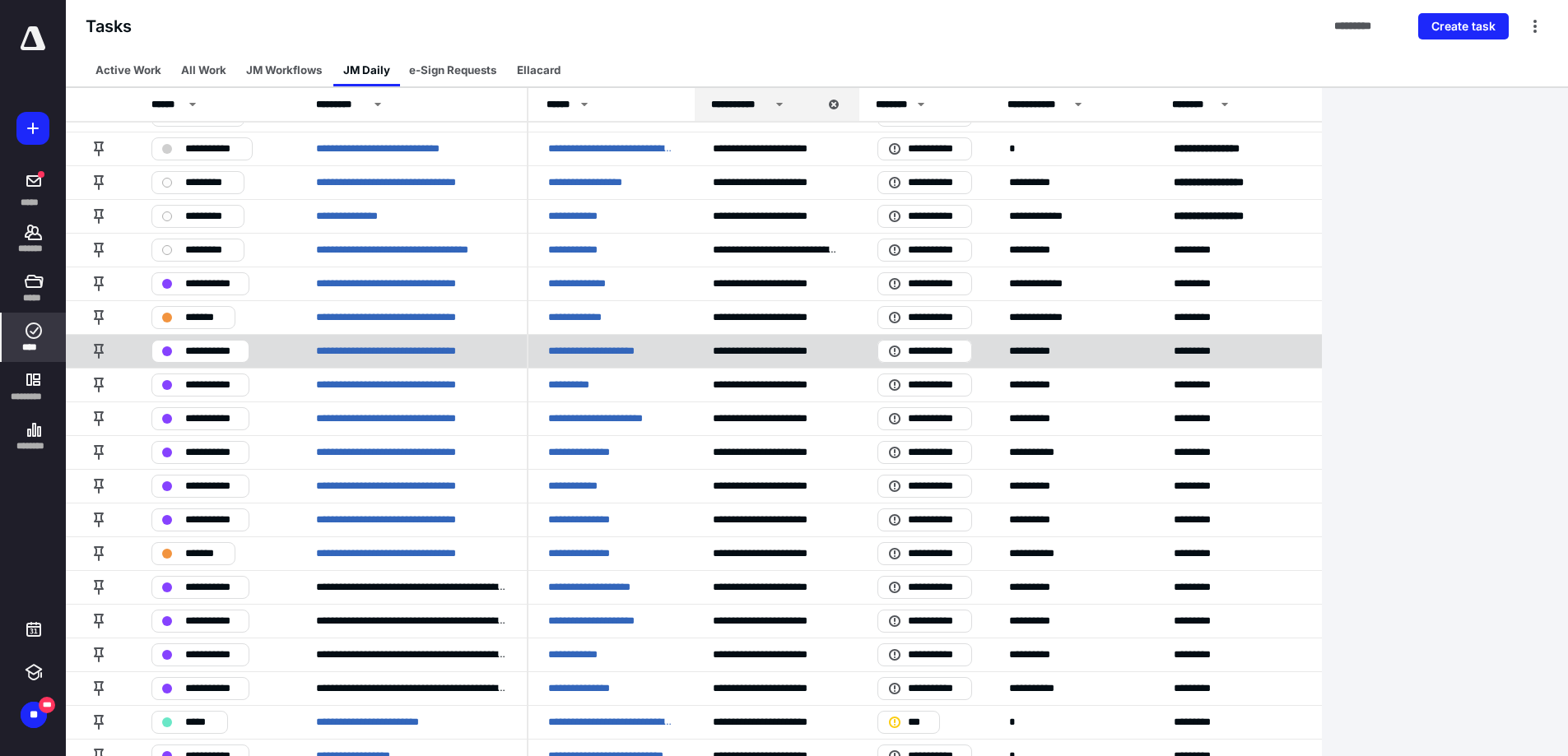 scroll, scrollTop: 82, scrollLeft: 0, axis: vertical 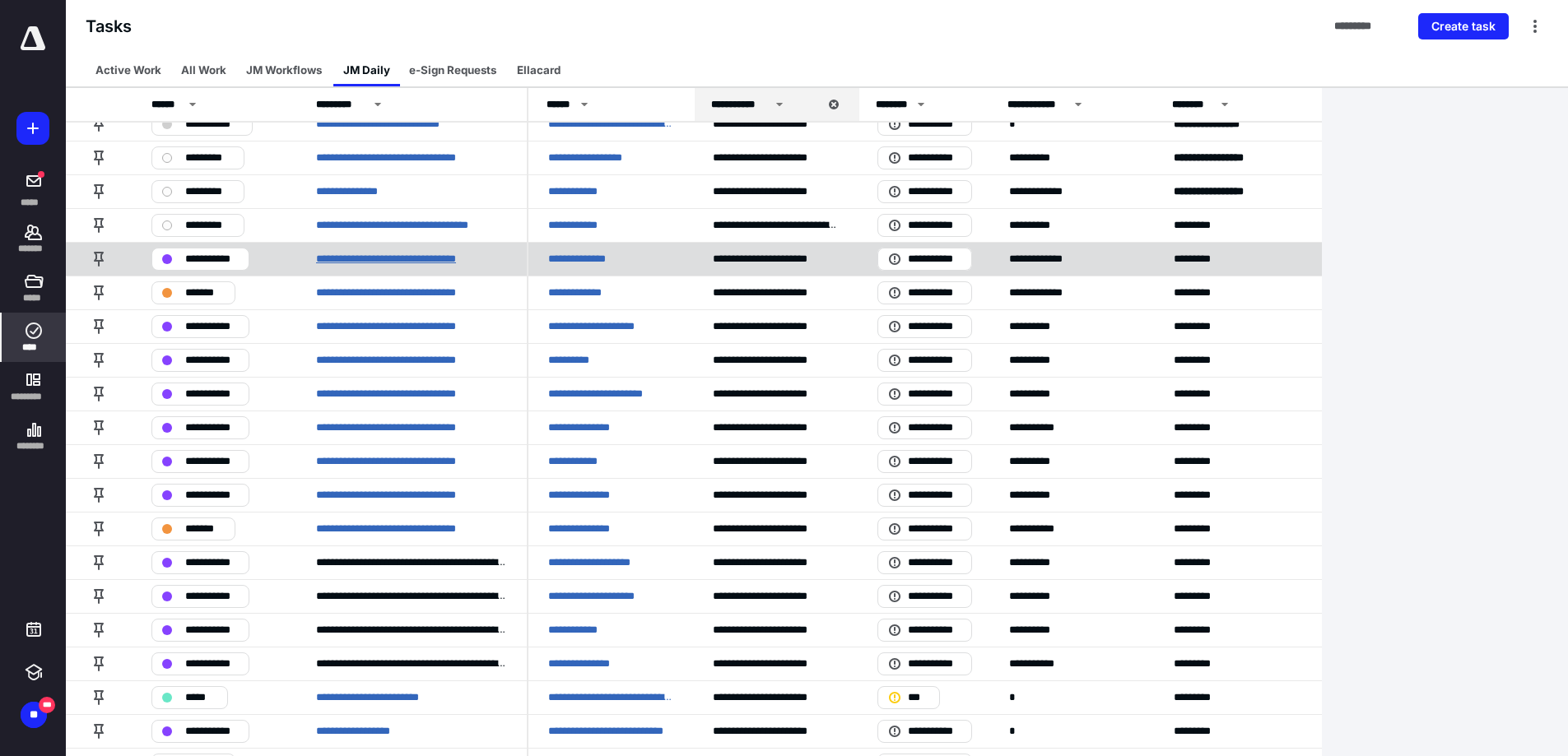 click on "**********" at bounding box center [407, 259] 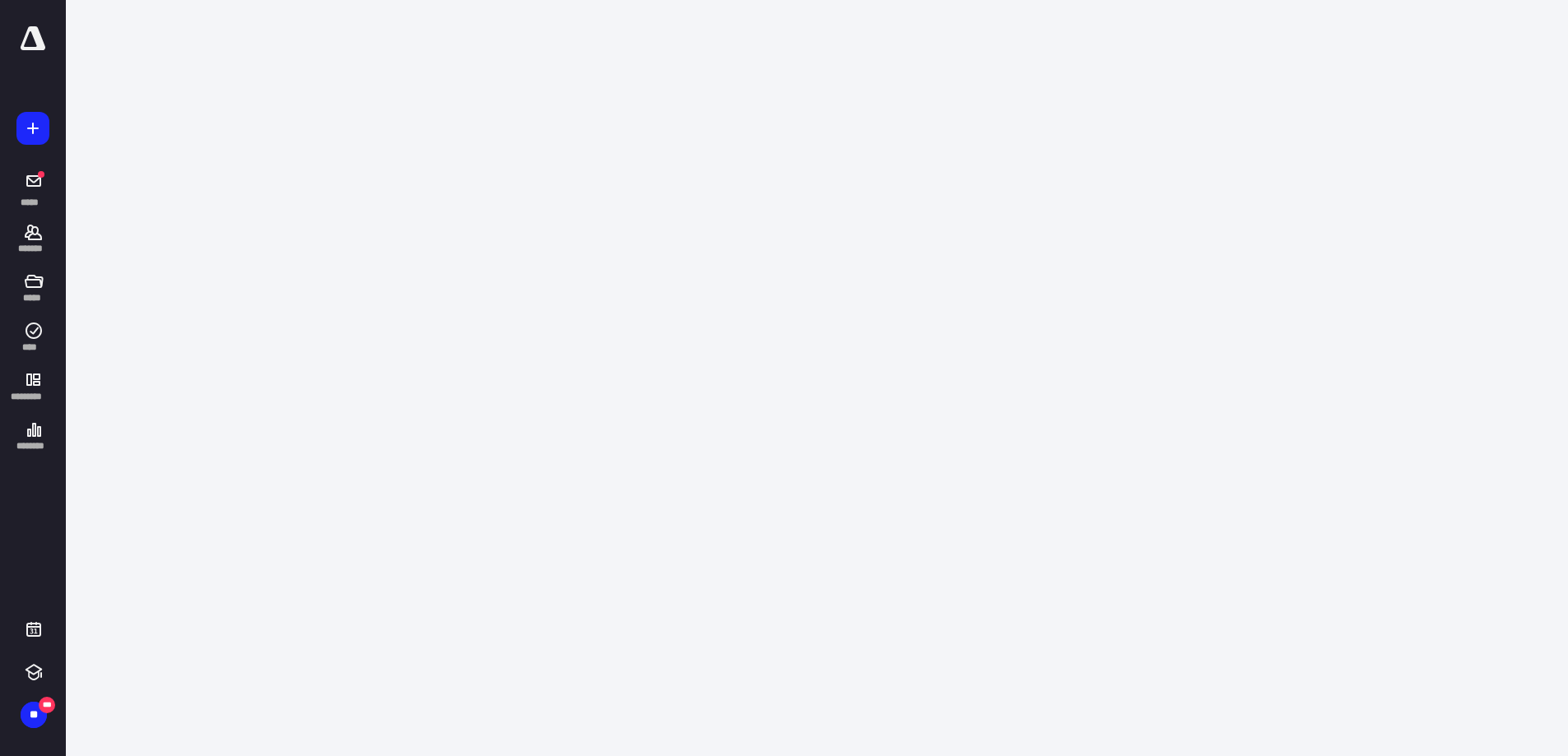 scroll, scrollTop: 0, scrollLeft: 0, axis: both 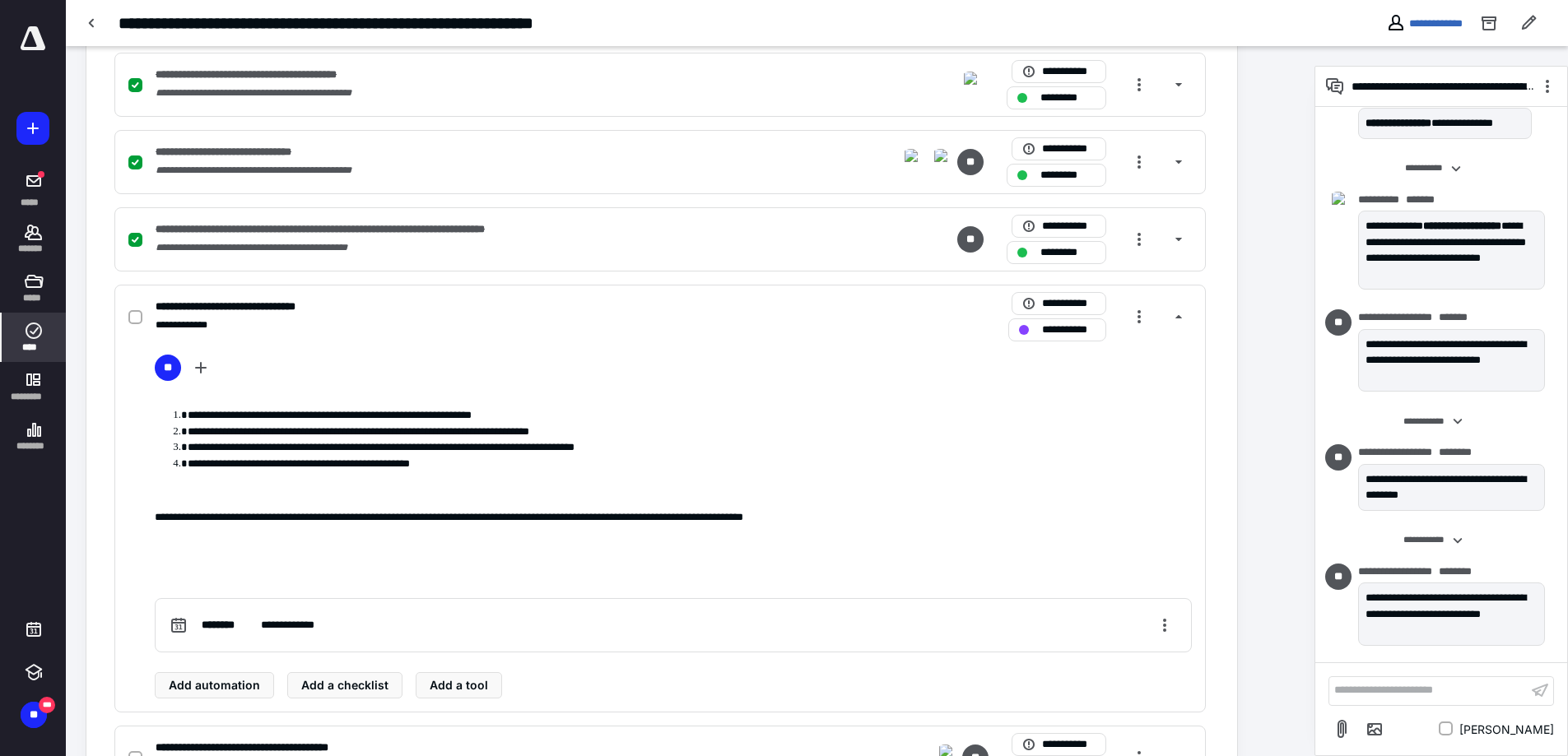 click 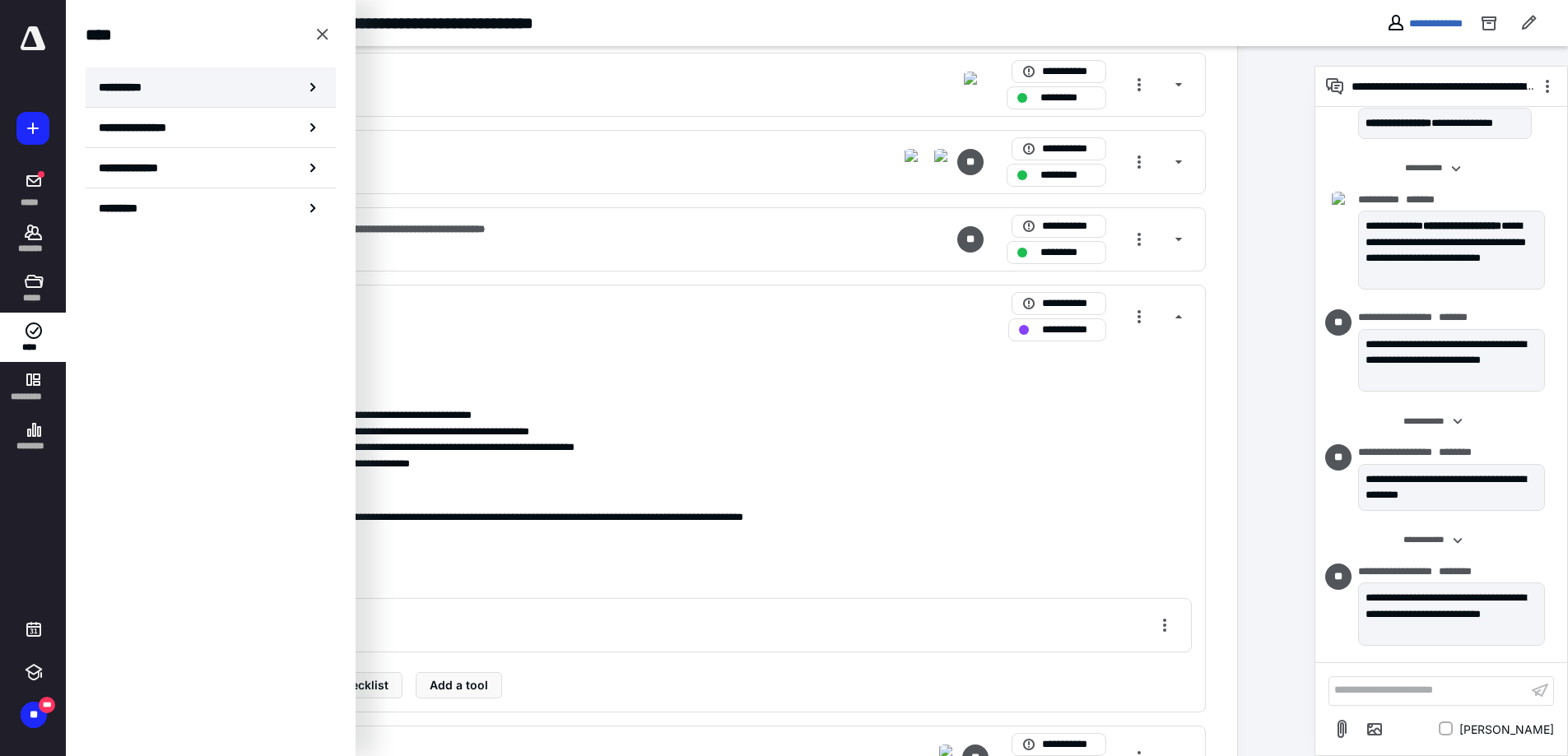 click on "**********" at bounding box center (211, 87) 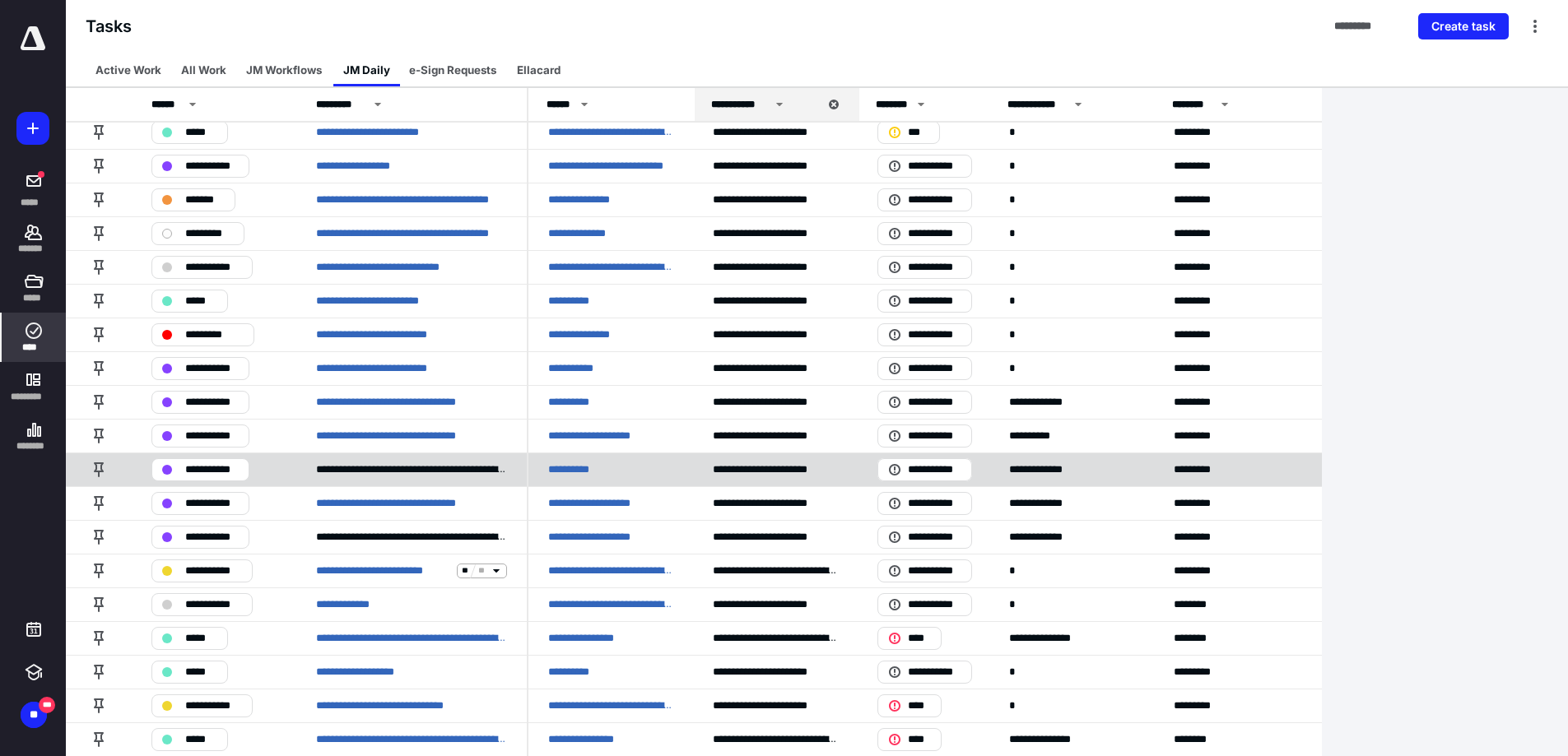 scroll, scrollTop: 658, scrollLeft: 0, axis: vertical 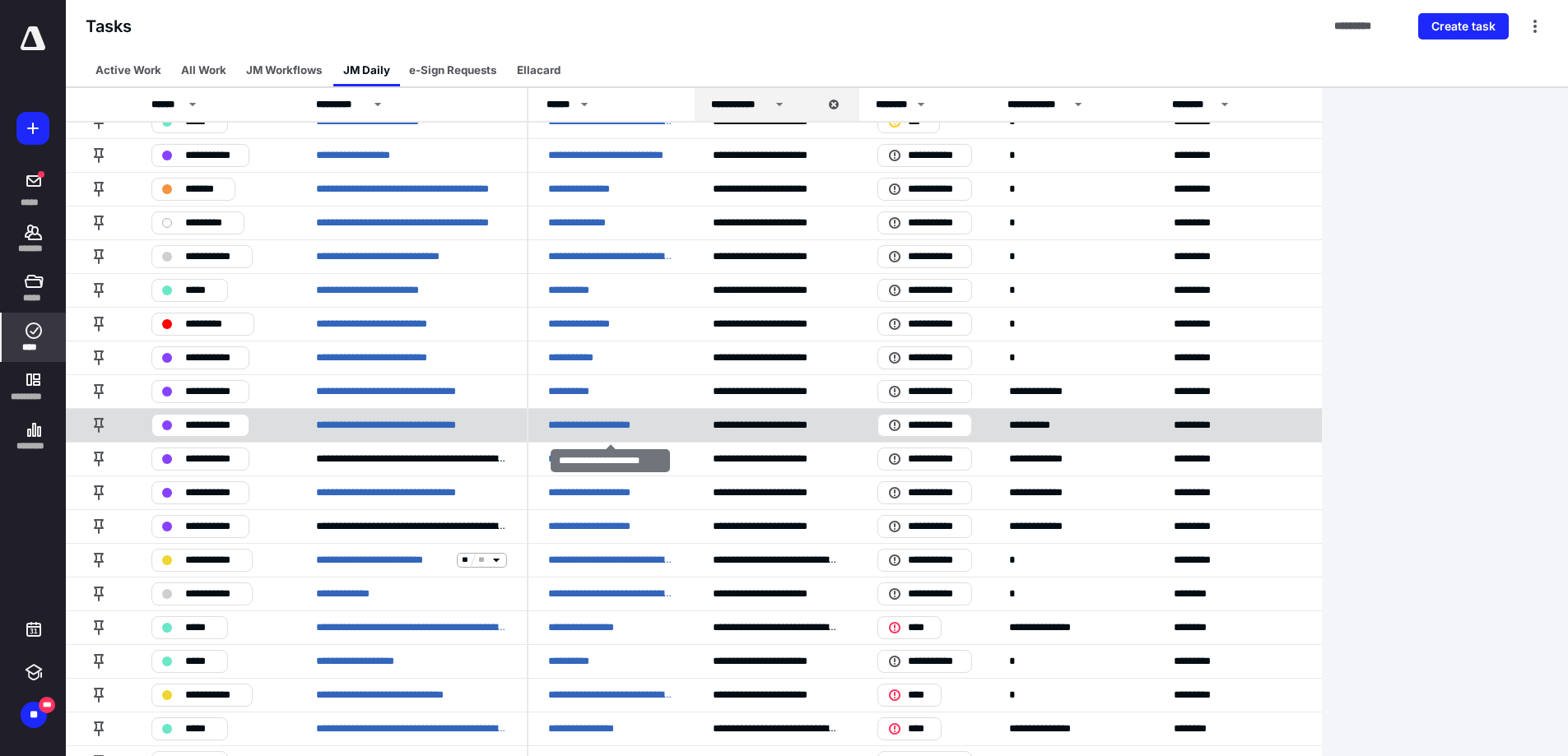 click on "**********" at bounding box center (603, 425) 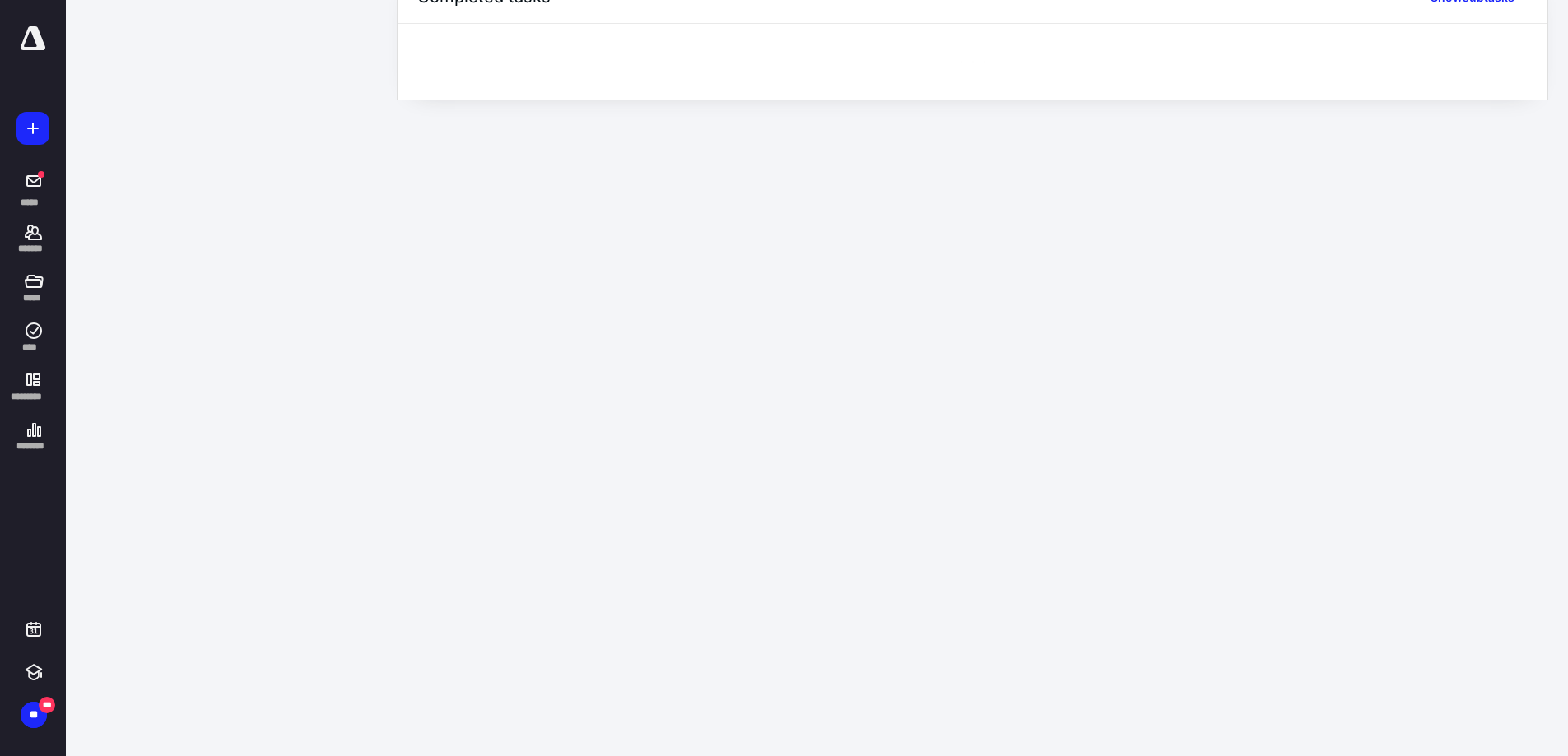 scroll, scrollTop: 0, scrollLeft: 0, axis: both 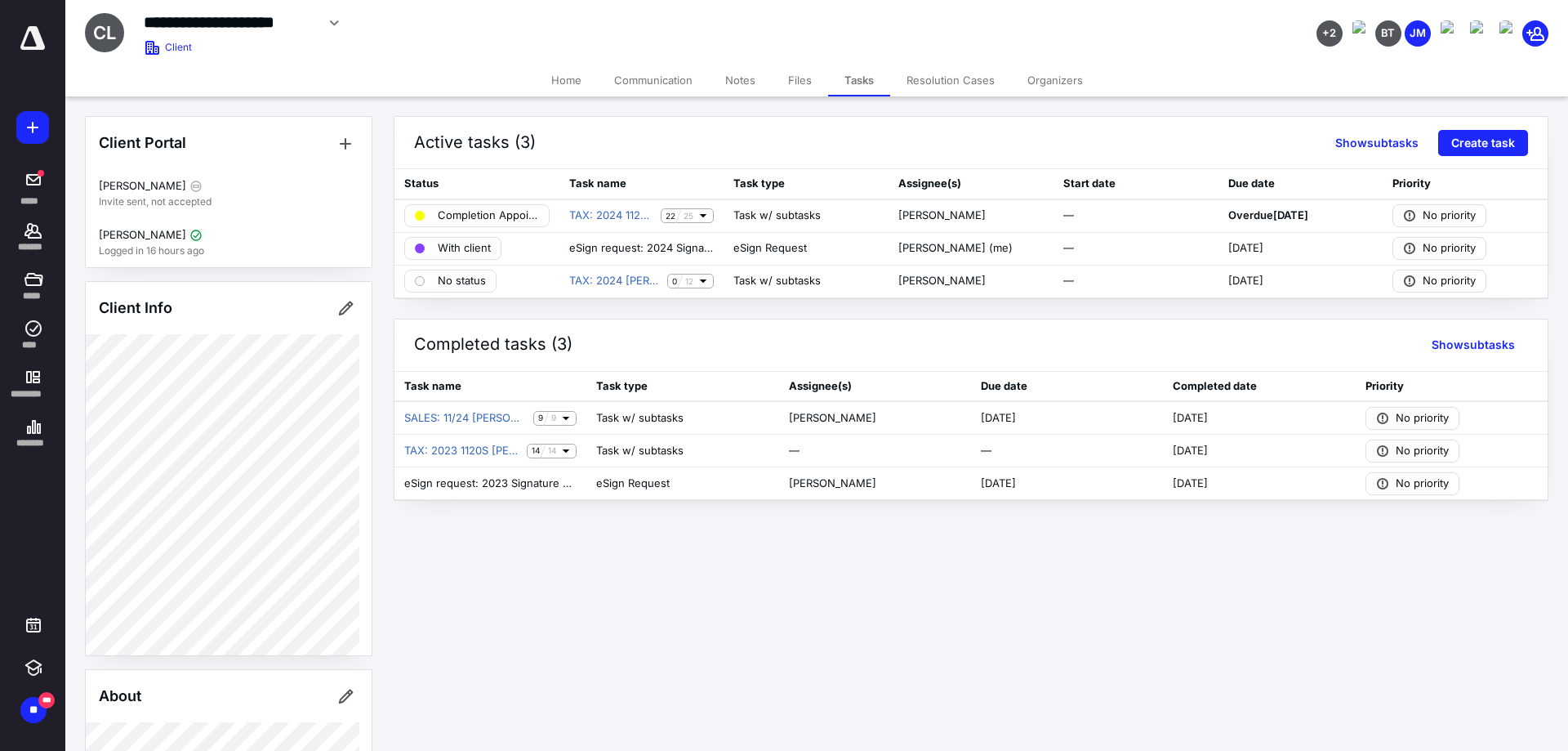 click on "Communication" at bounding box center (653, 80) 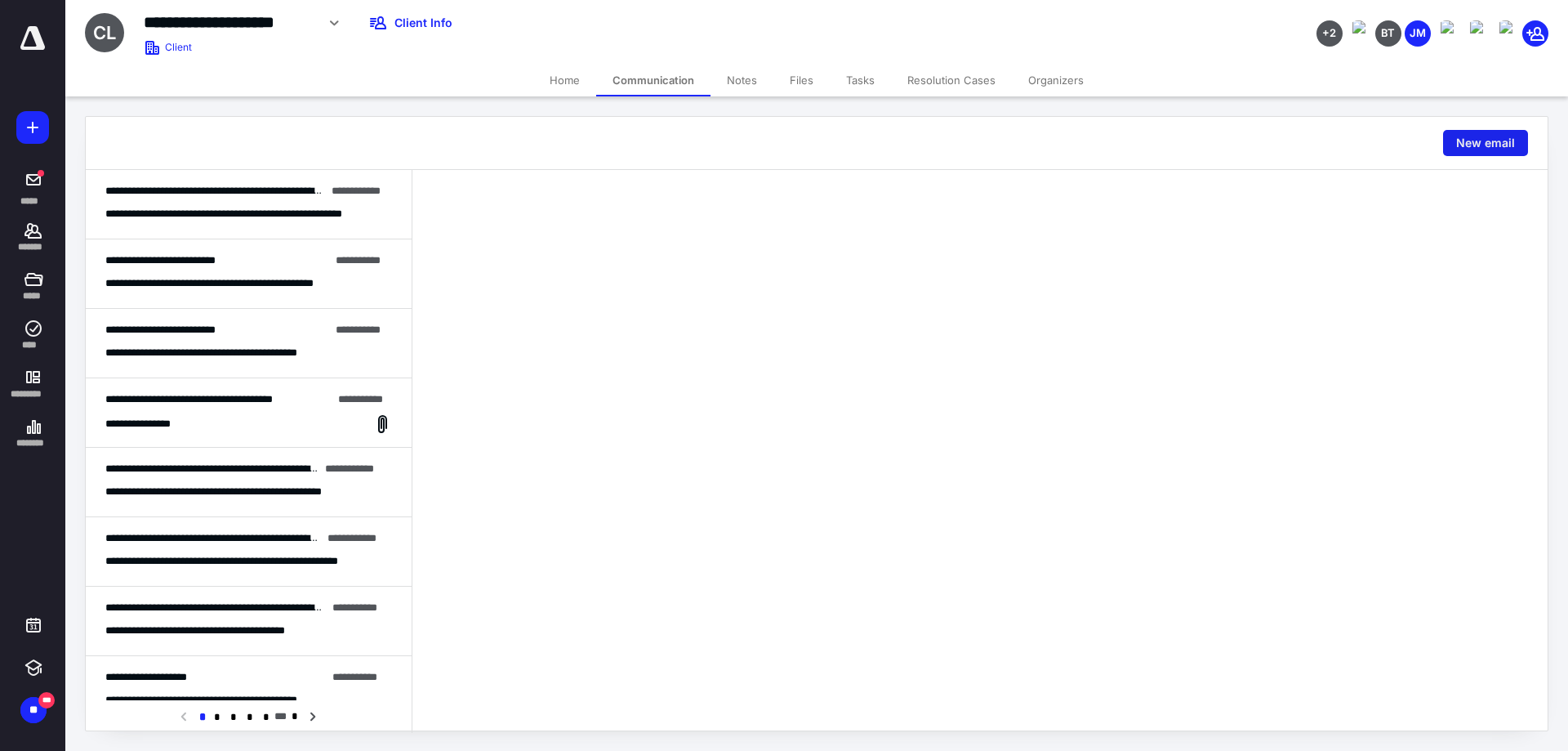 click on "New email" at bounding box center [1486, 143] 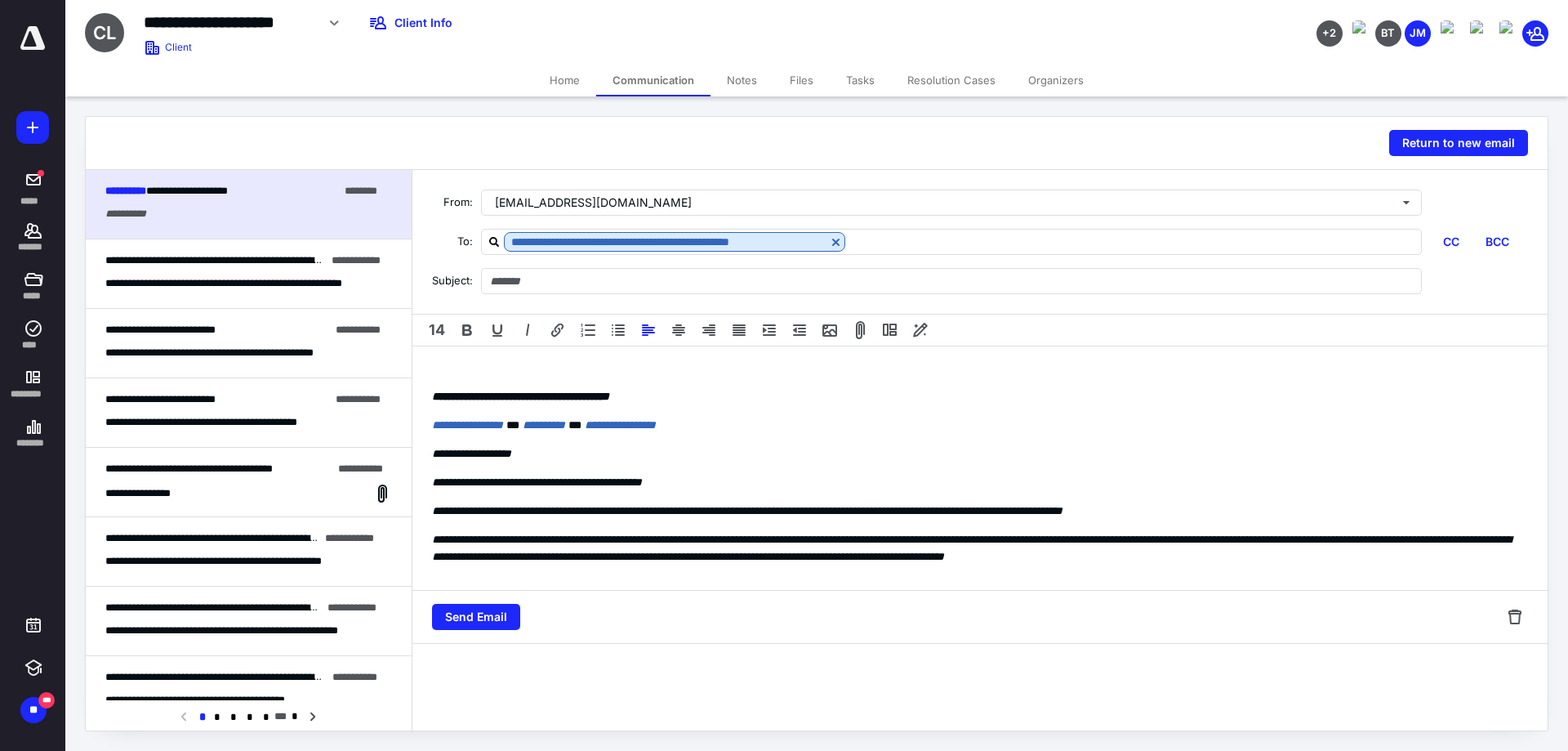click on "**********" at bounding box center (980, 468) 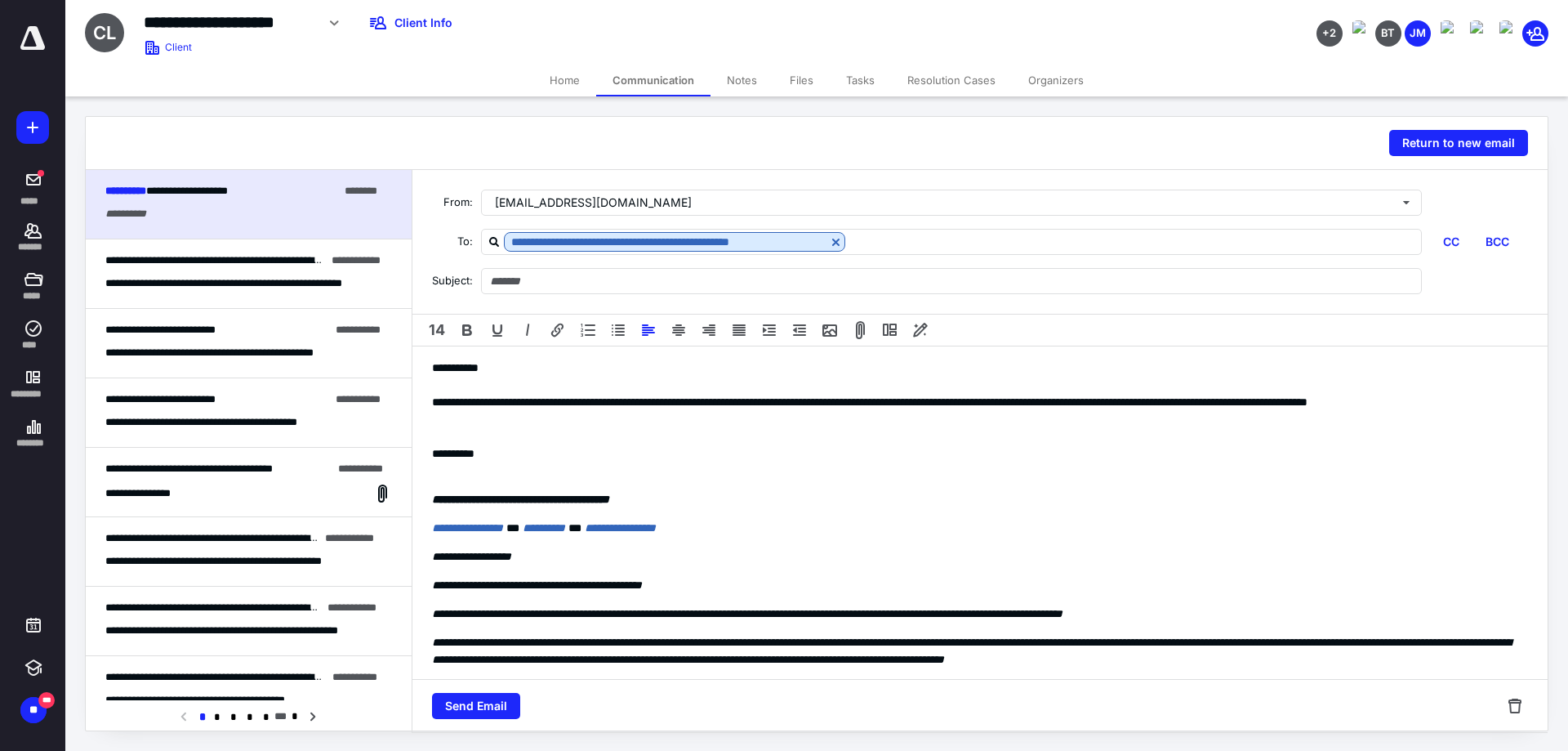 click on "**********" at bounding box center [973, 411] 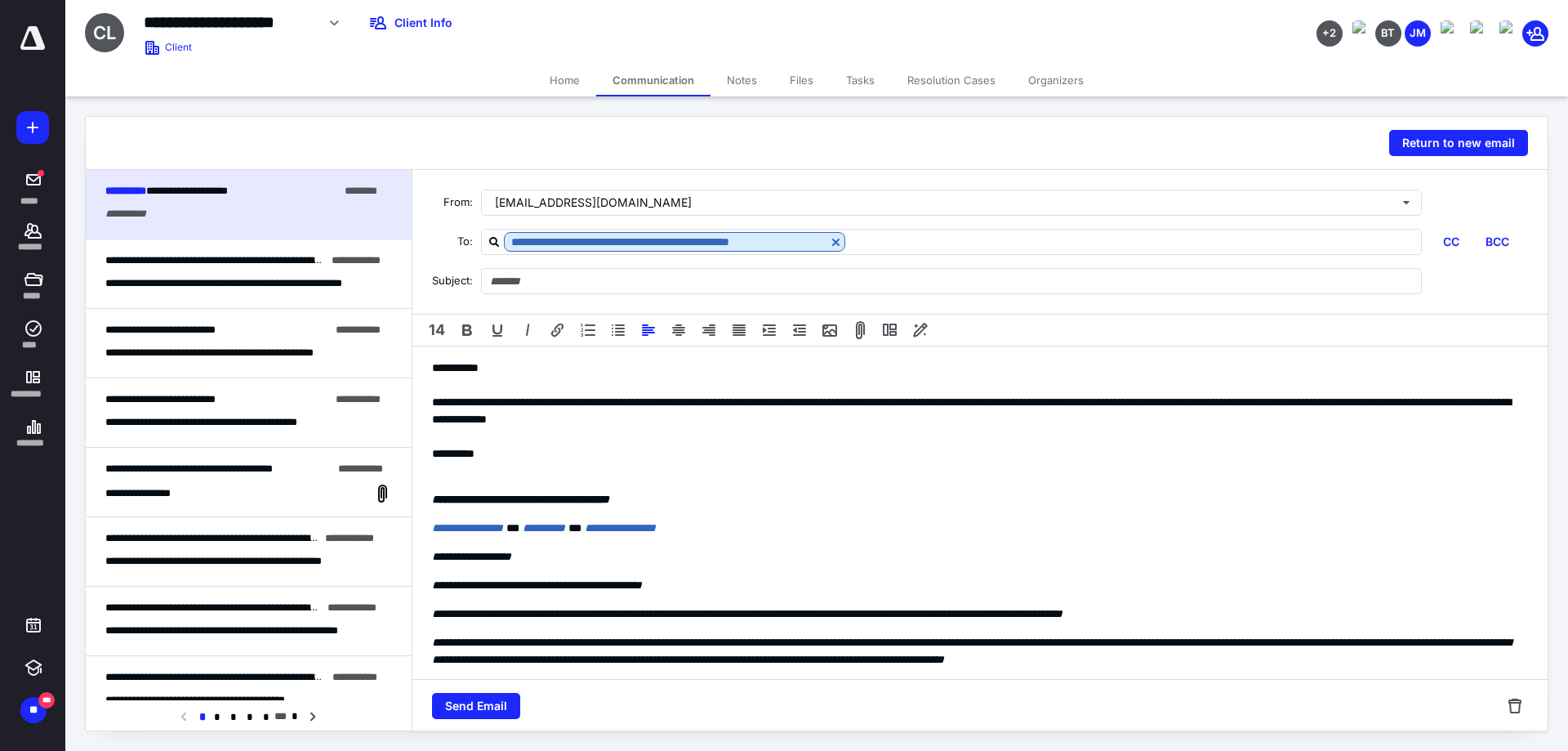 click on "**********" at bounding box center [973, 411] 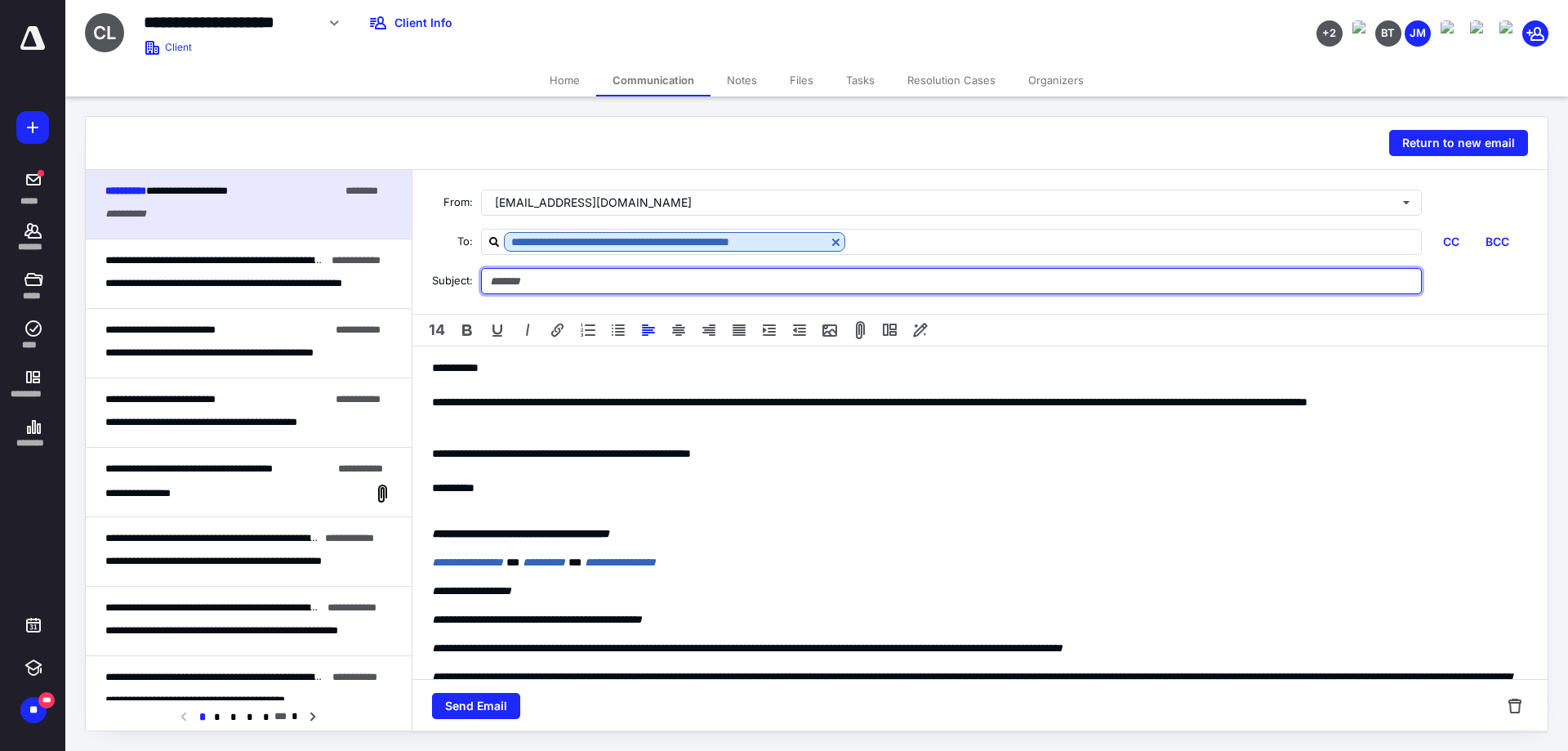 click at bounding box center (951, 281) 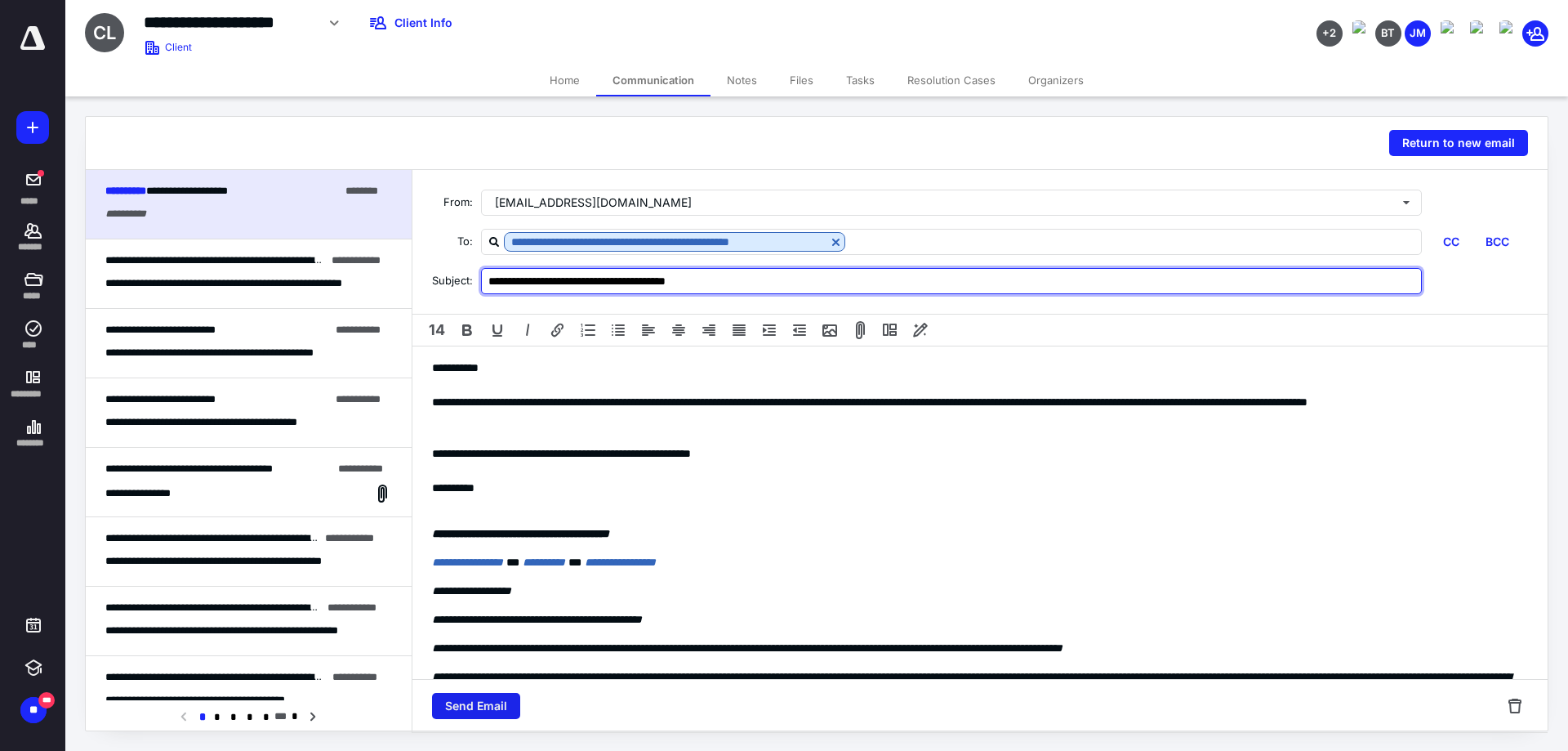 type on "**********" 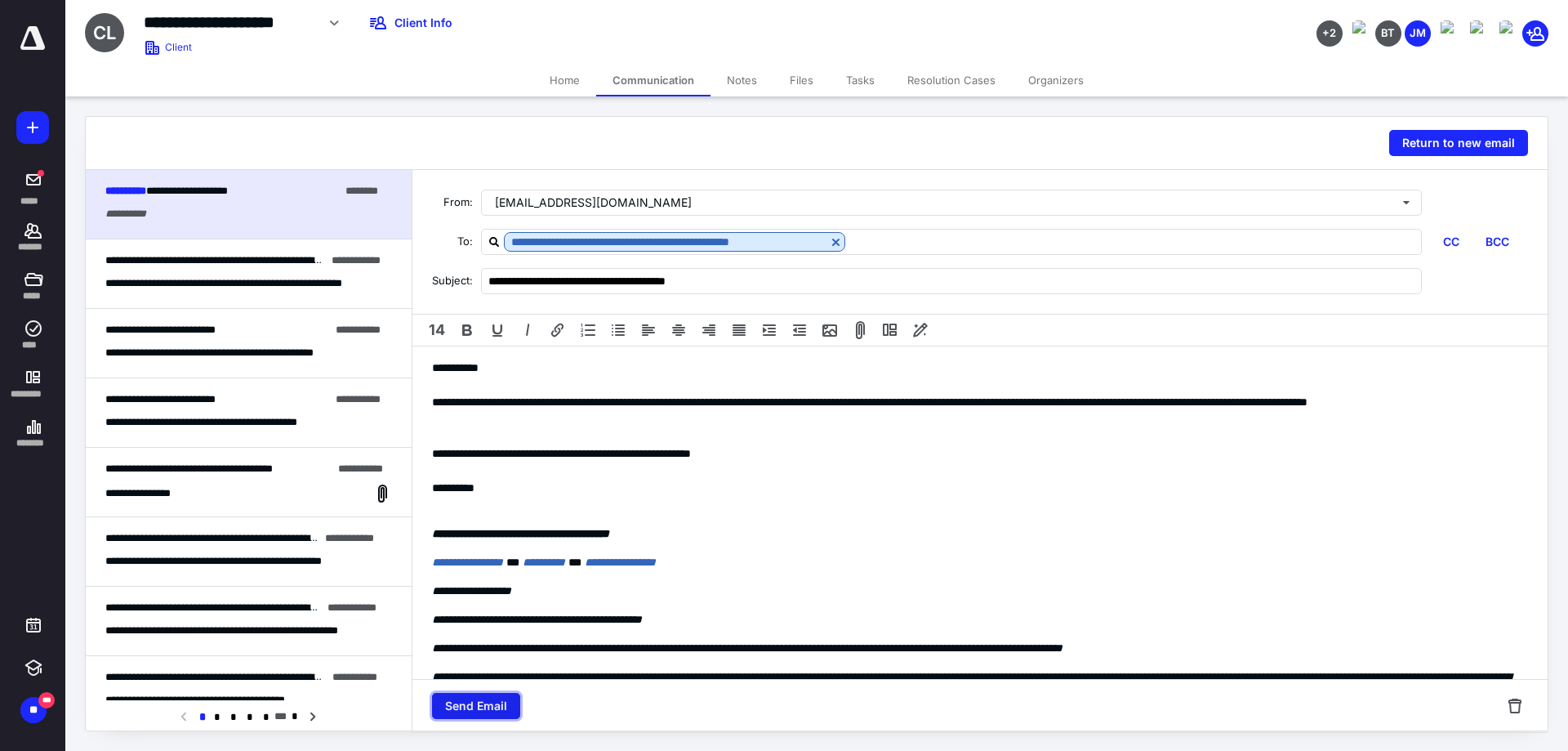 click on "Send Email" at bounding box center (476, 706) 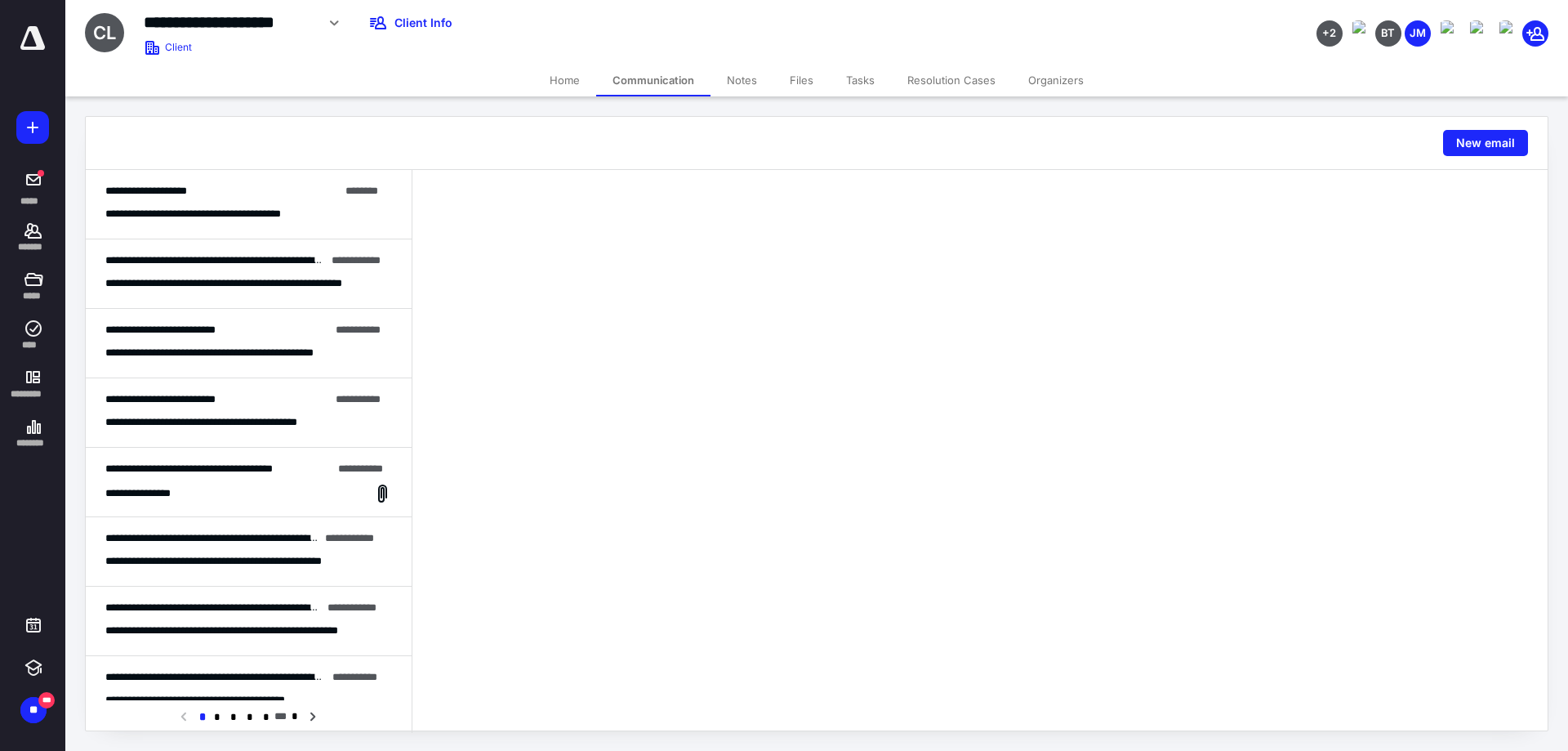 click on "Tasks" at bounding box center [860, 80] 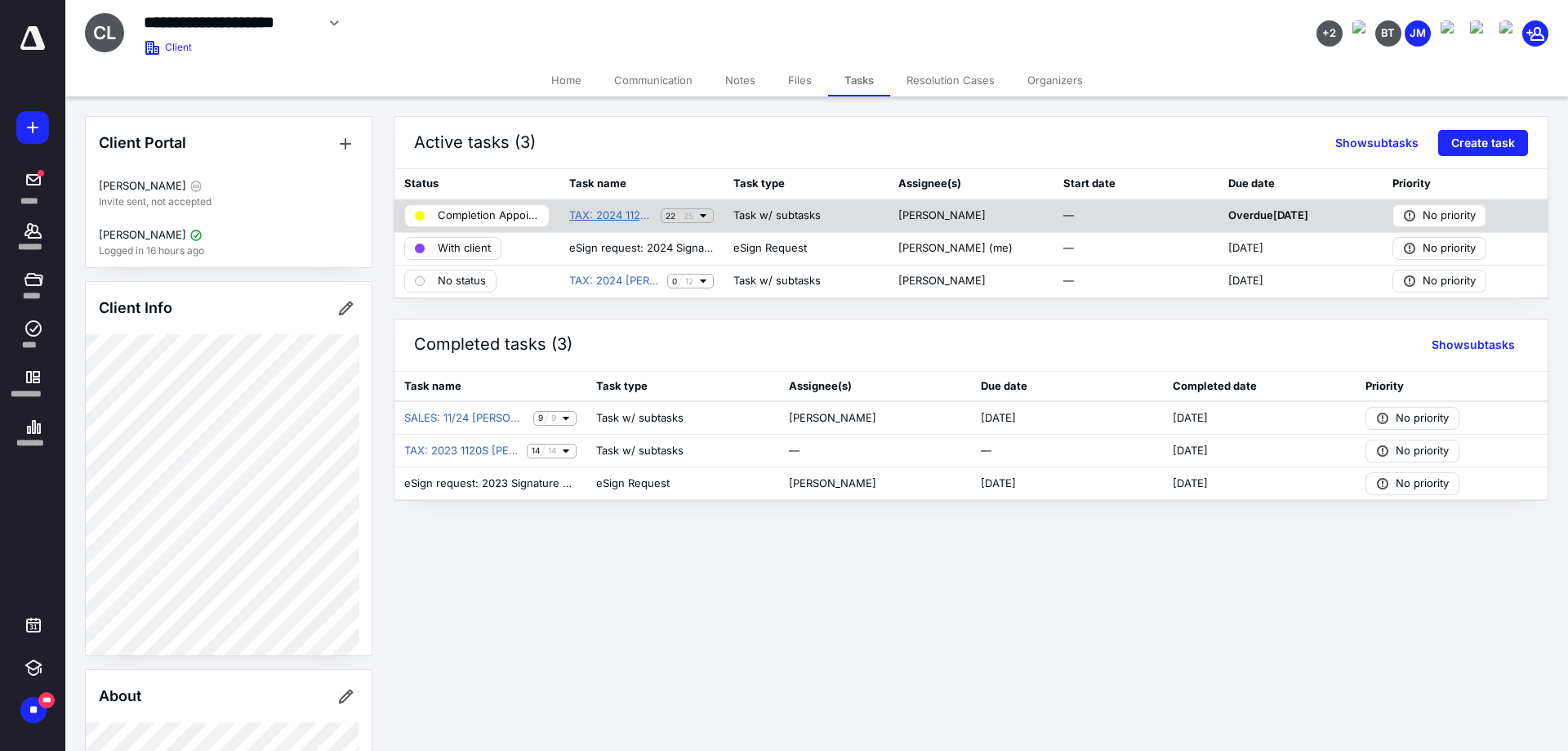 click on "TAX: 2024 1120S Carolyn H Byrnes LLC Business Income Tax Preparation" at bounding box center [612, 216] 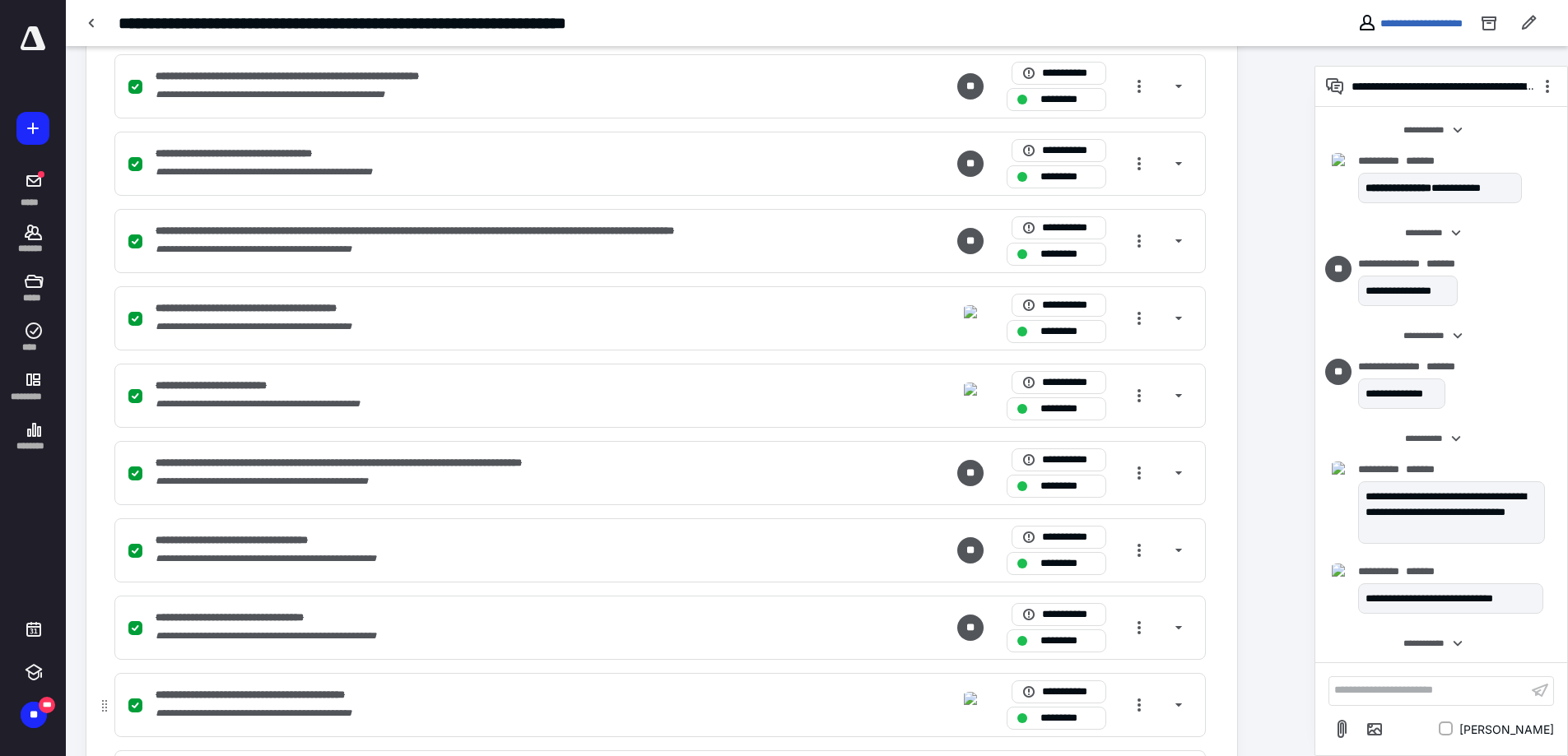 scroll, scrollTop: 836, scrollLeft: 0, axis: vertical 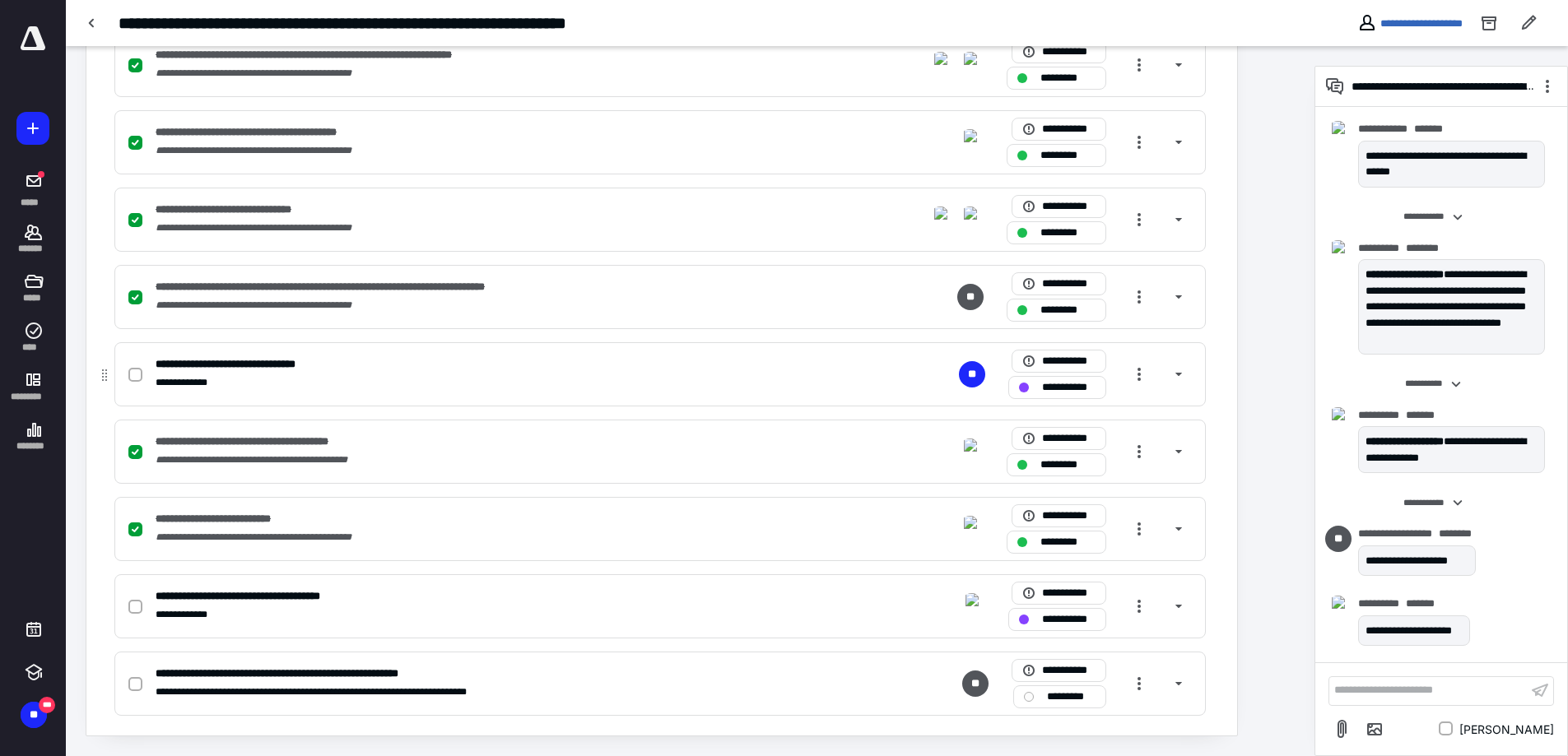 click on "**********" at bounding box center (444, 364) 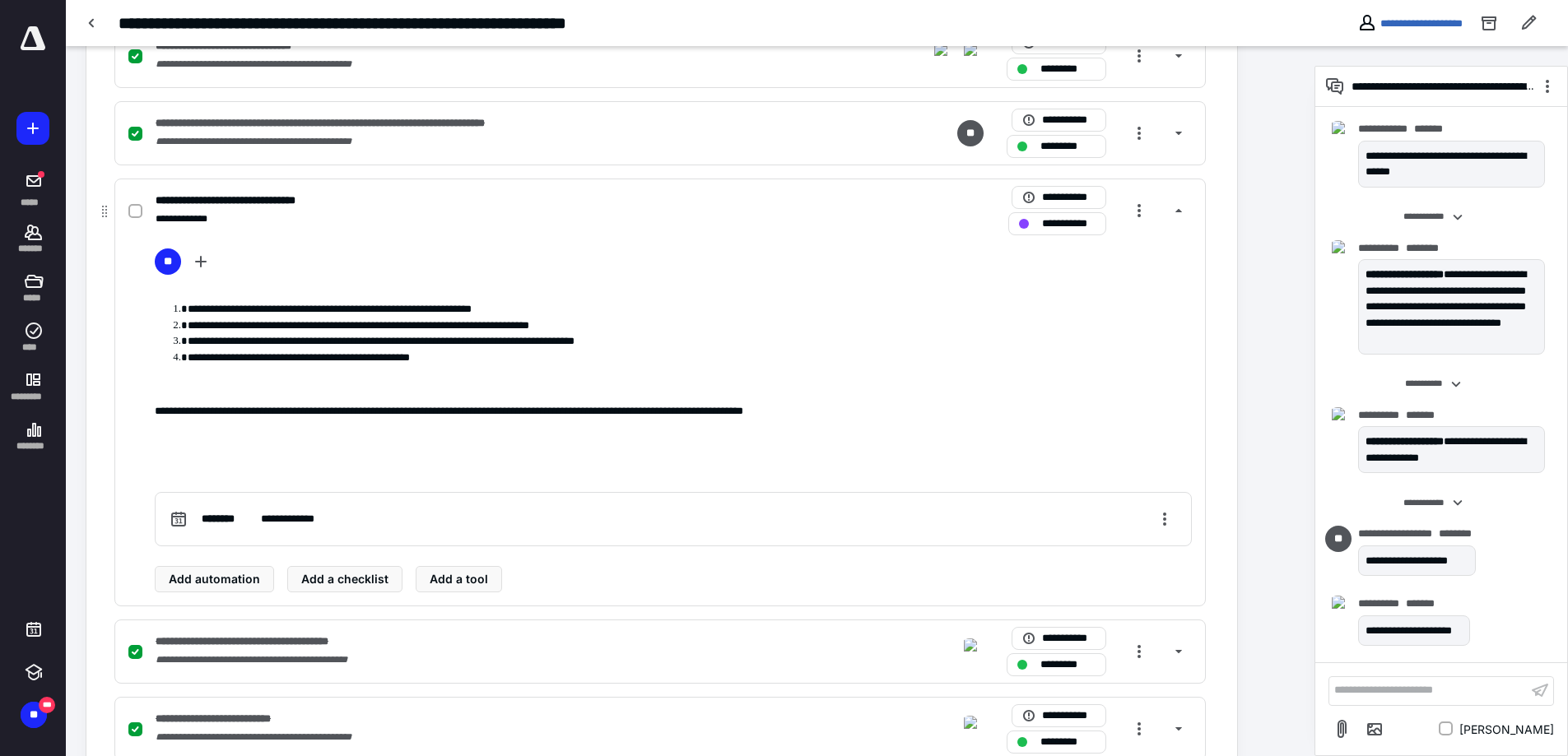 scroll, scrollTop: 1844, scrollLeft: 0, axis: vertical 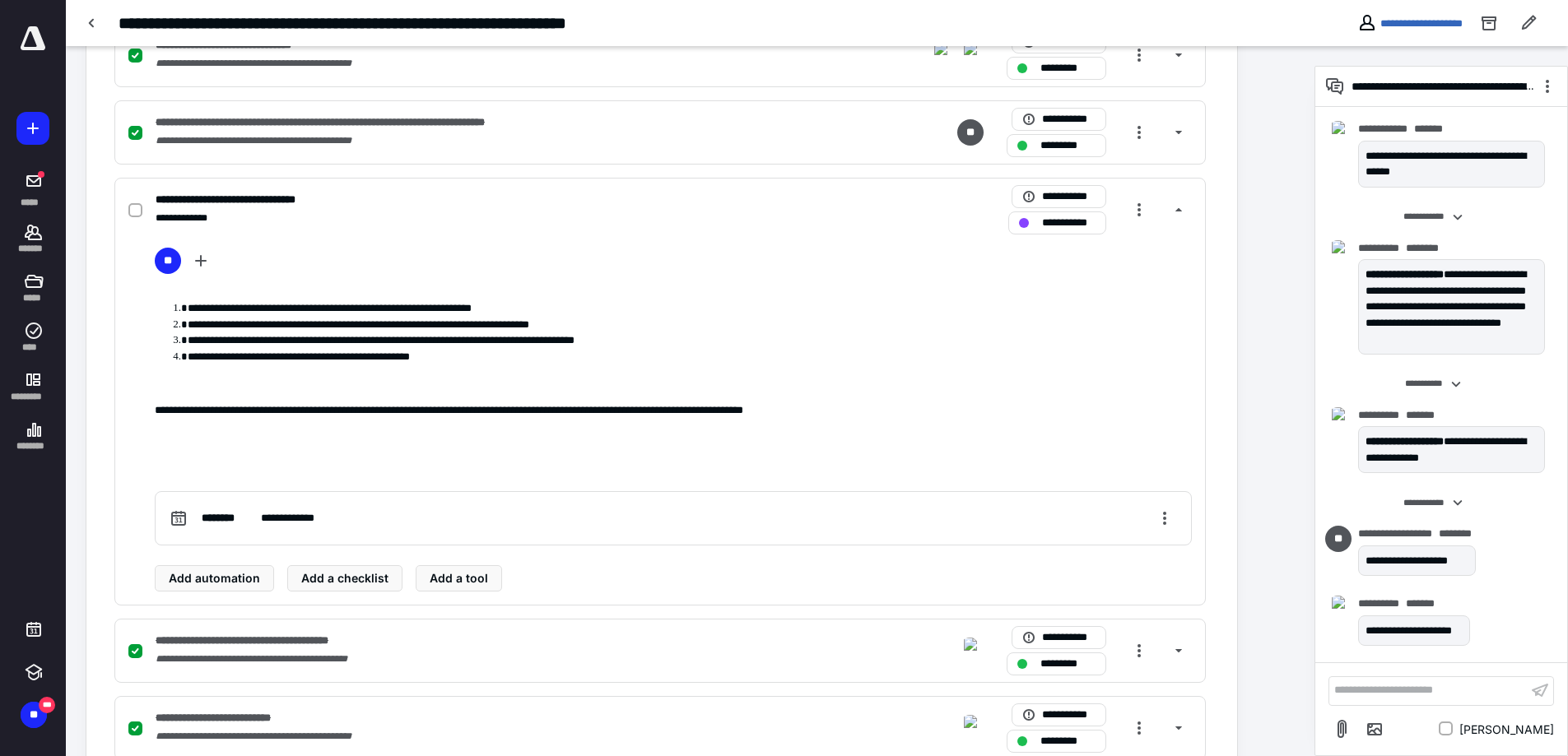 click on "**********" at bounding box center [1428, 690] 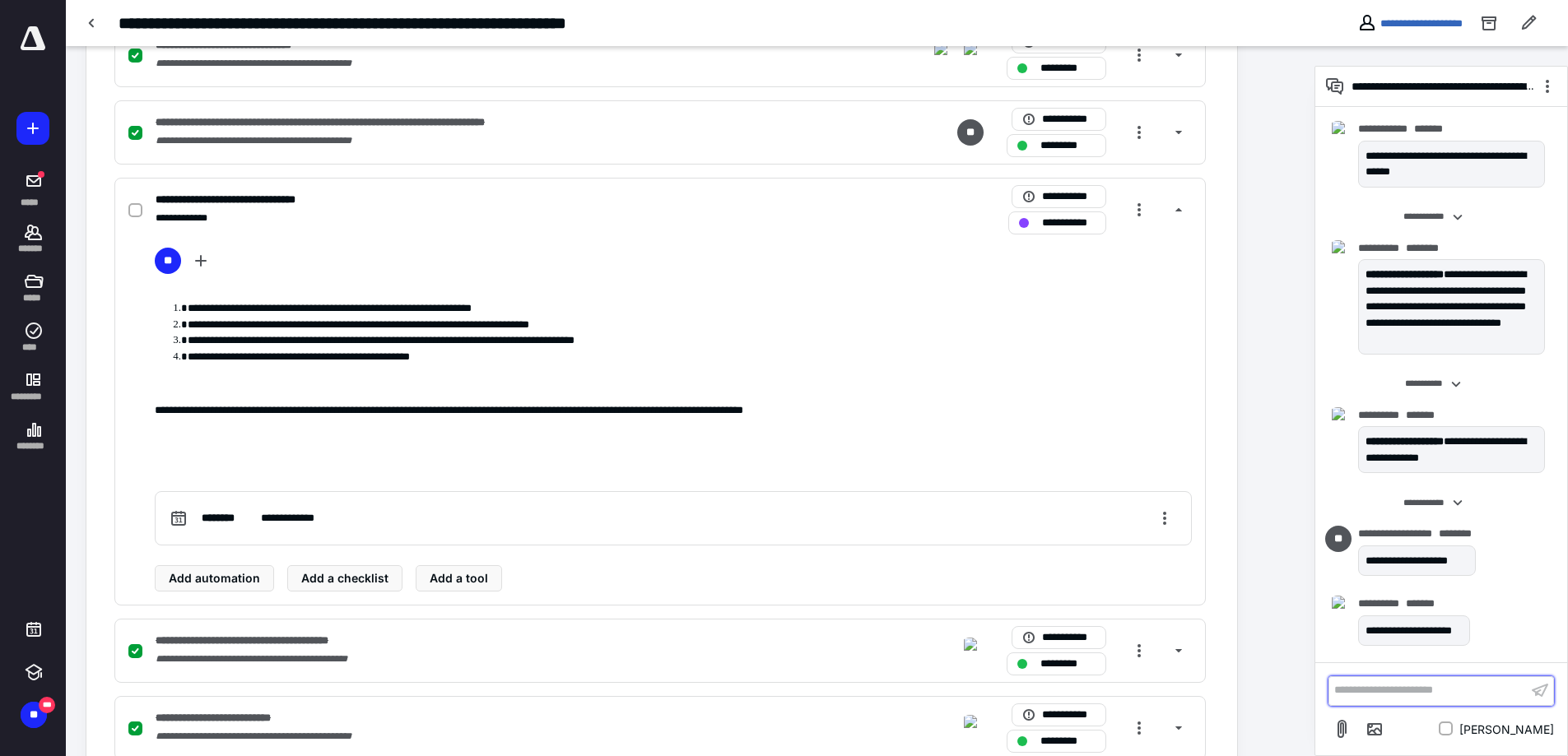 click on "**********" at bounding box center [1428, 690] 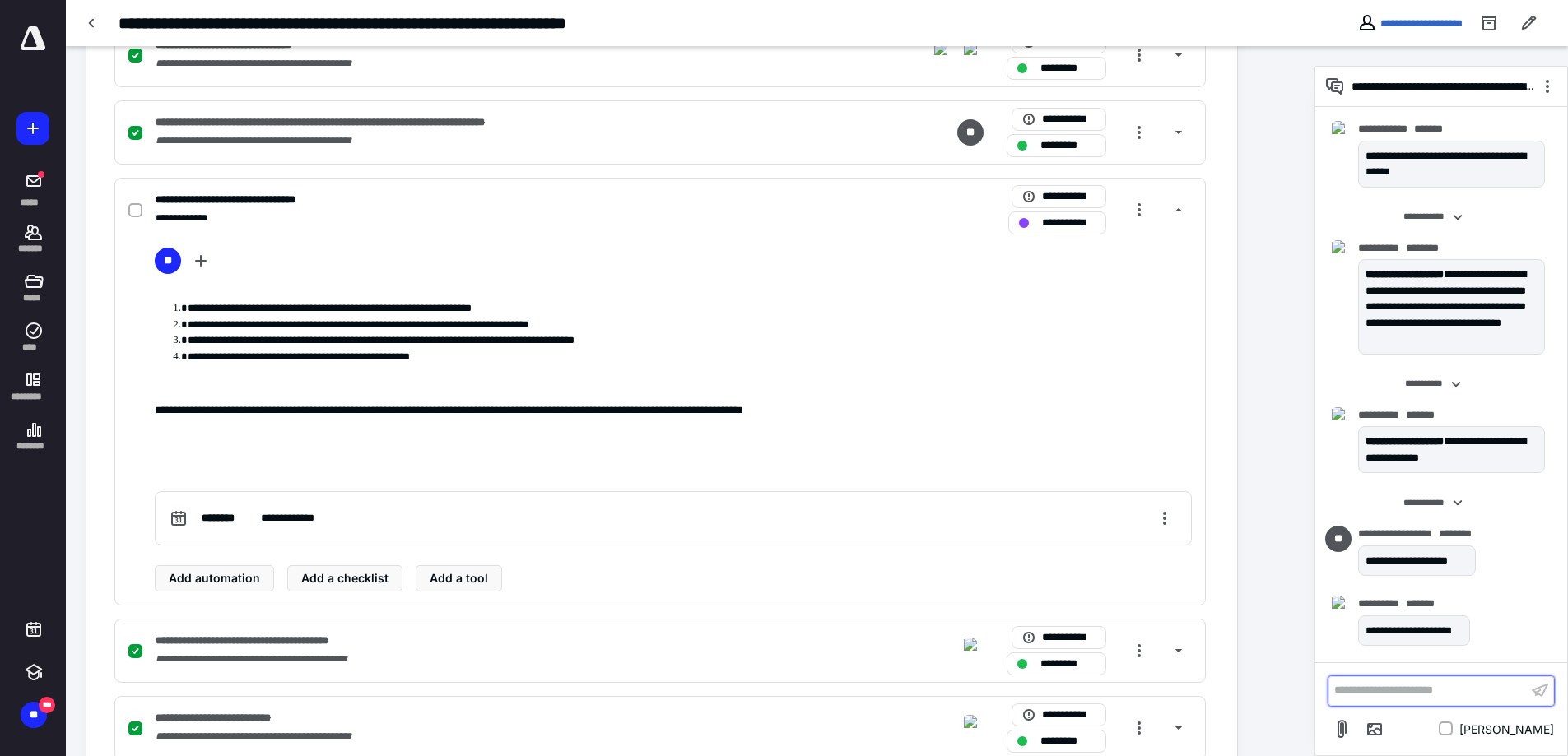 scroll, scrollTop: 2043, scrollLeft: 0, axis: vertical 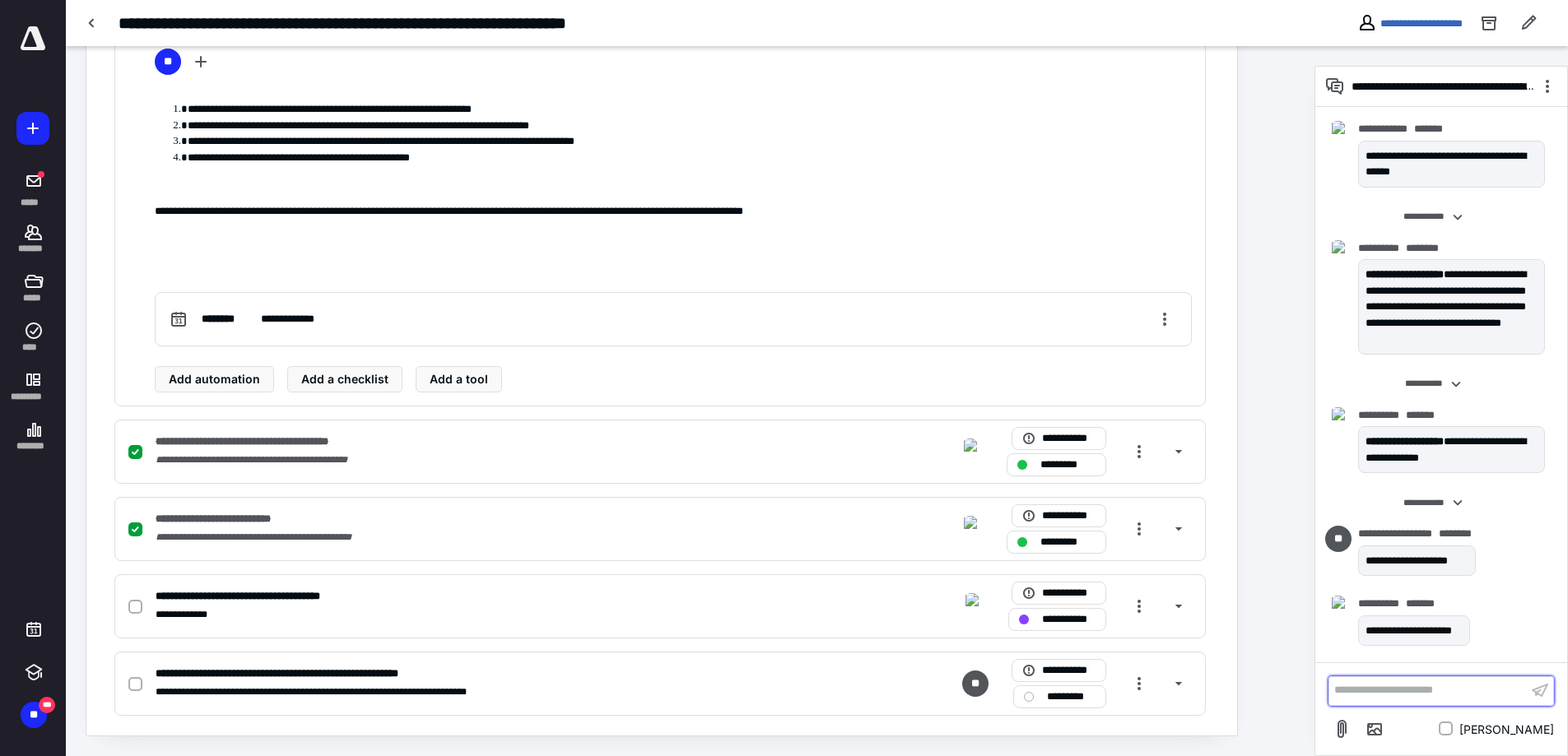 type 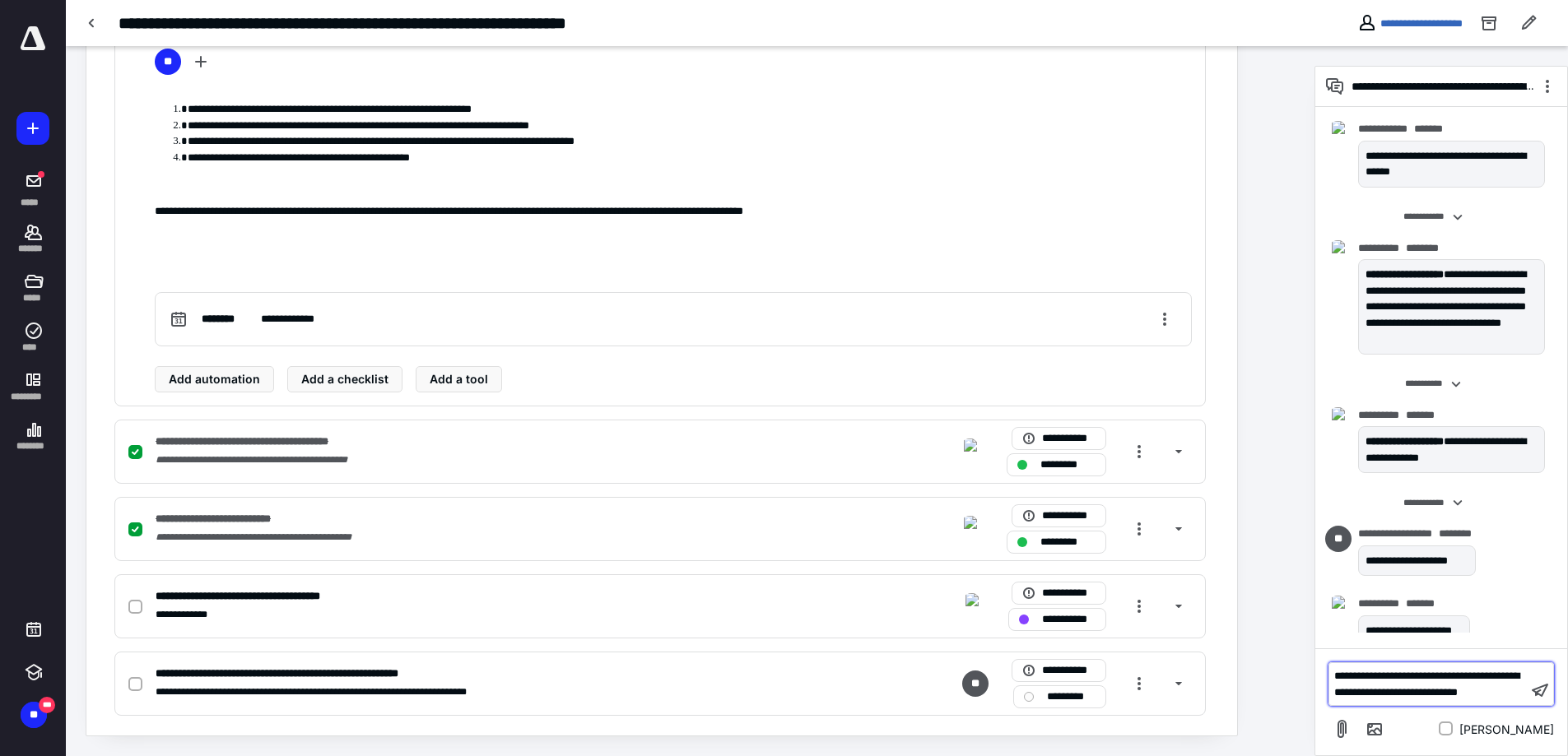 click on "**********" at bounding box center [1426, 684] 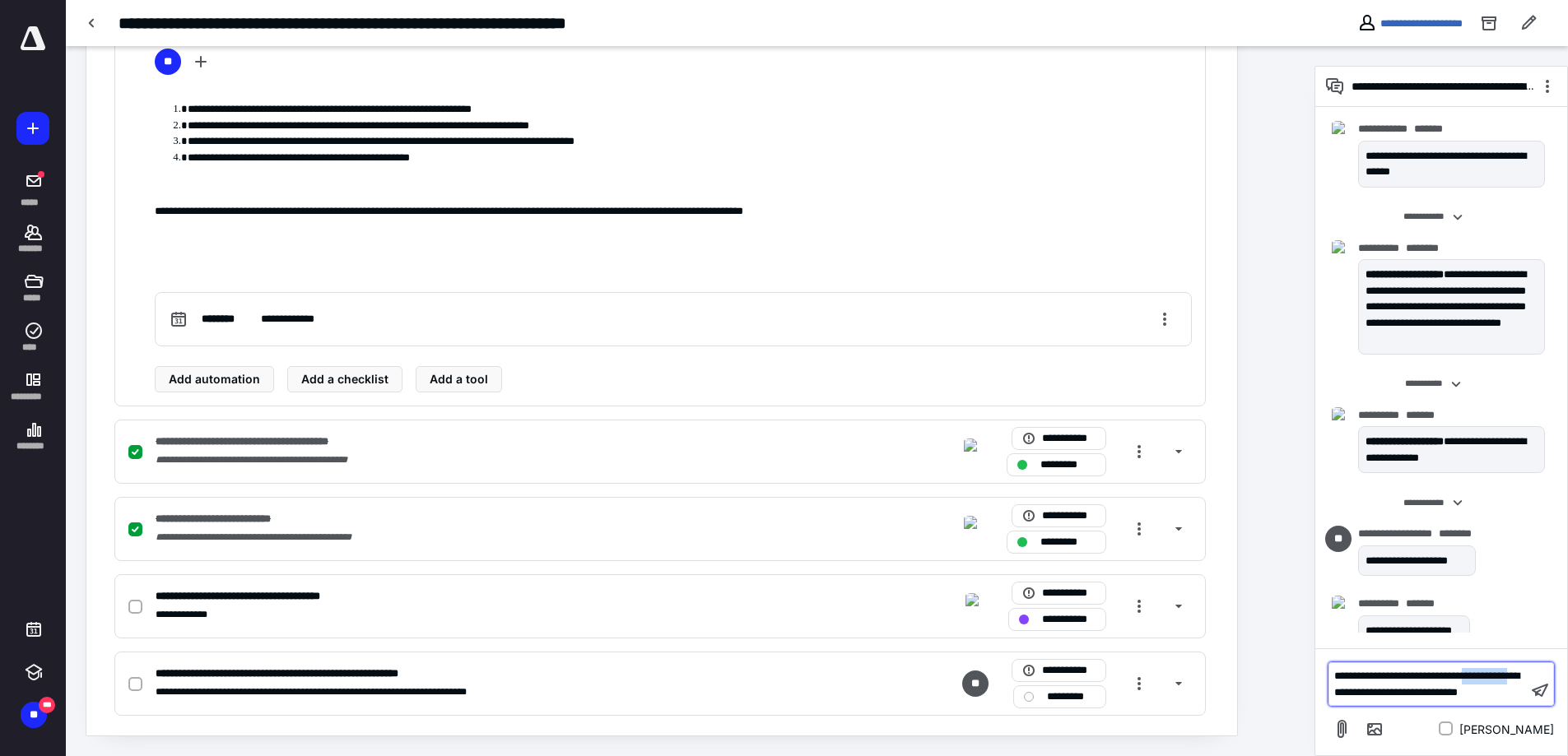 drag, startPoint x: 1398, startPoint y: 675, endPoint x: 1334, endPoint y: 672, distance: 64.07027 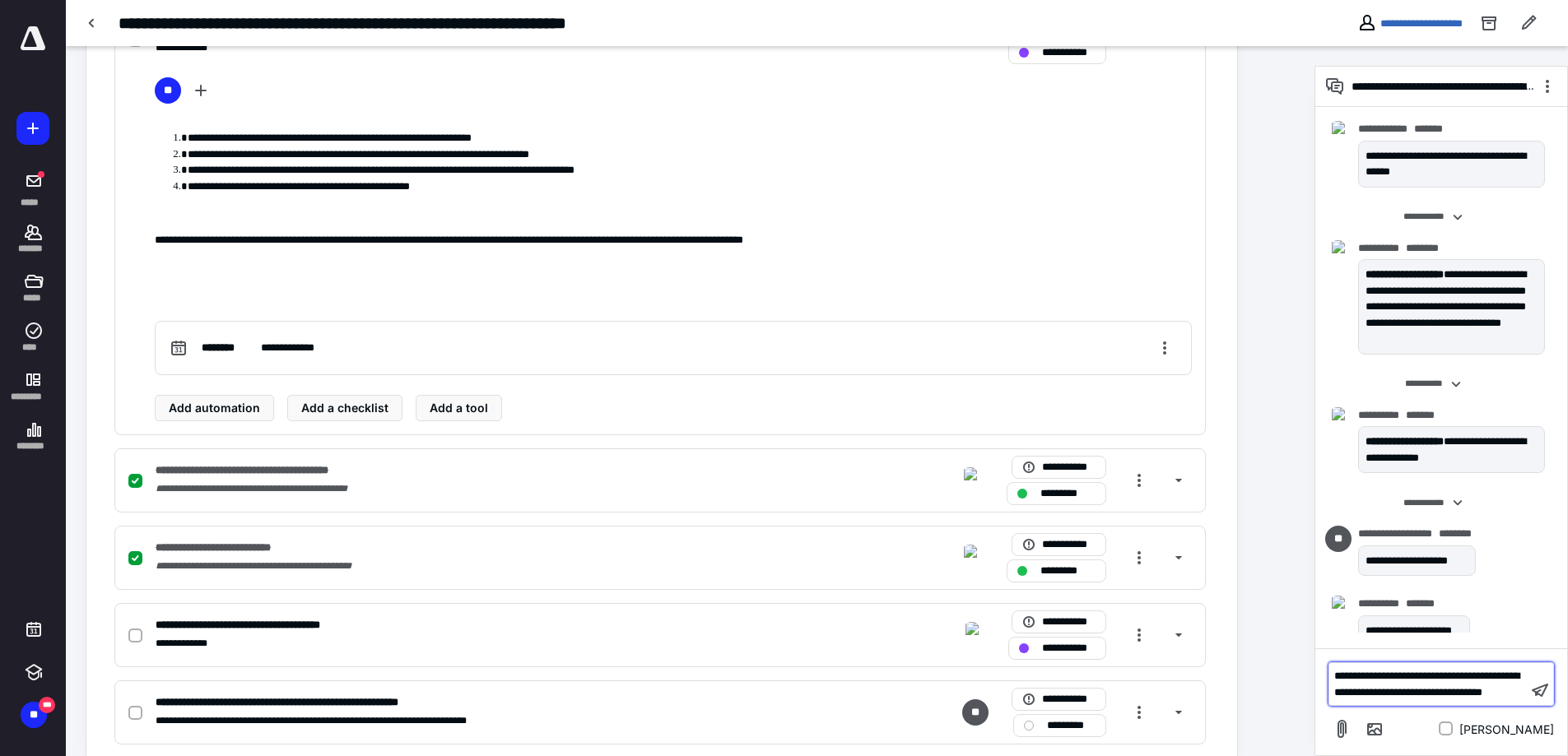 scroll, scrollTop: 2043, scrollLeft: 0, axis: vertical 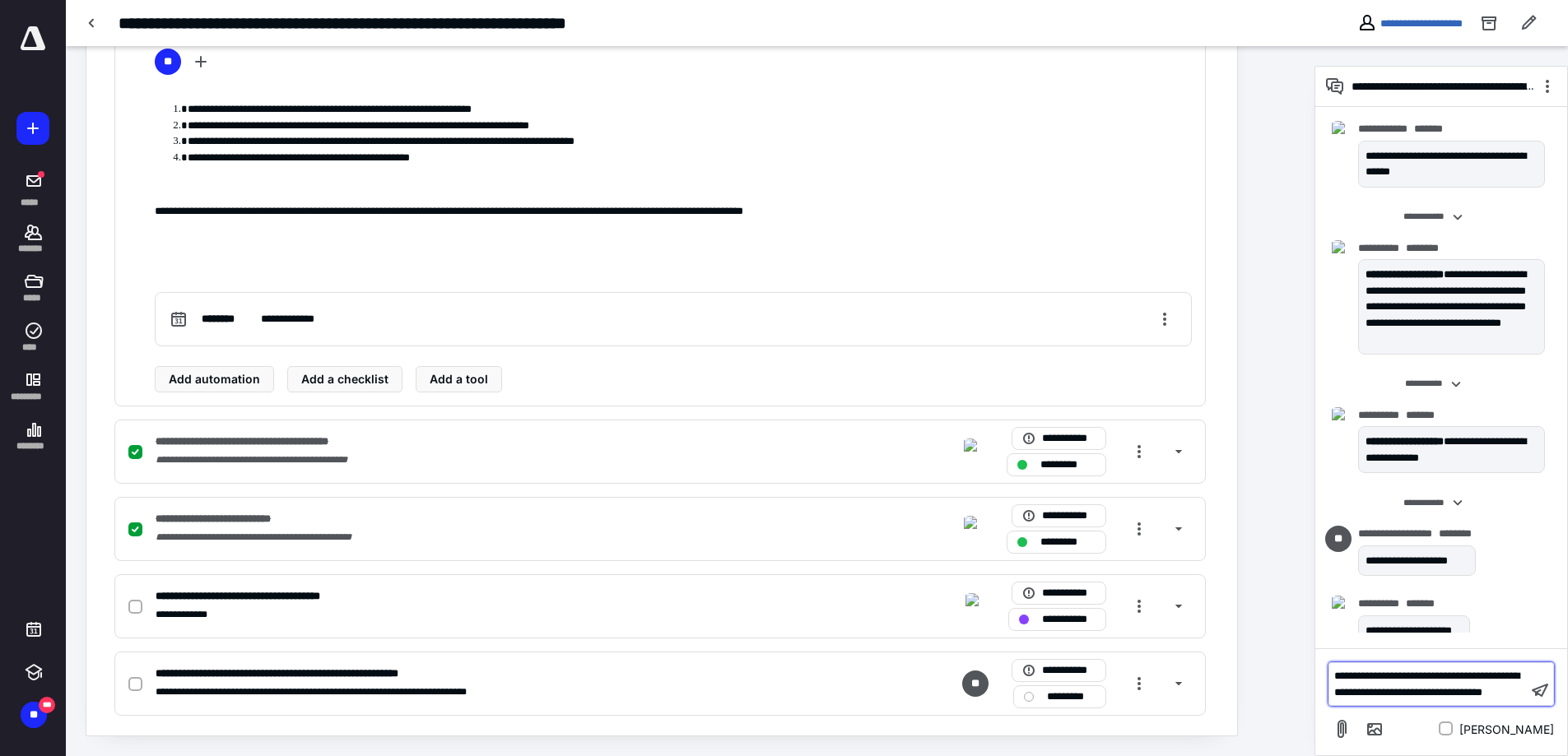 click on "**********" at bounding box center [1428, 684] 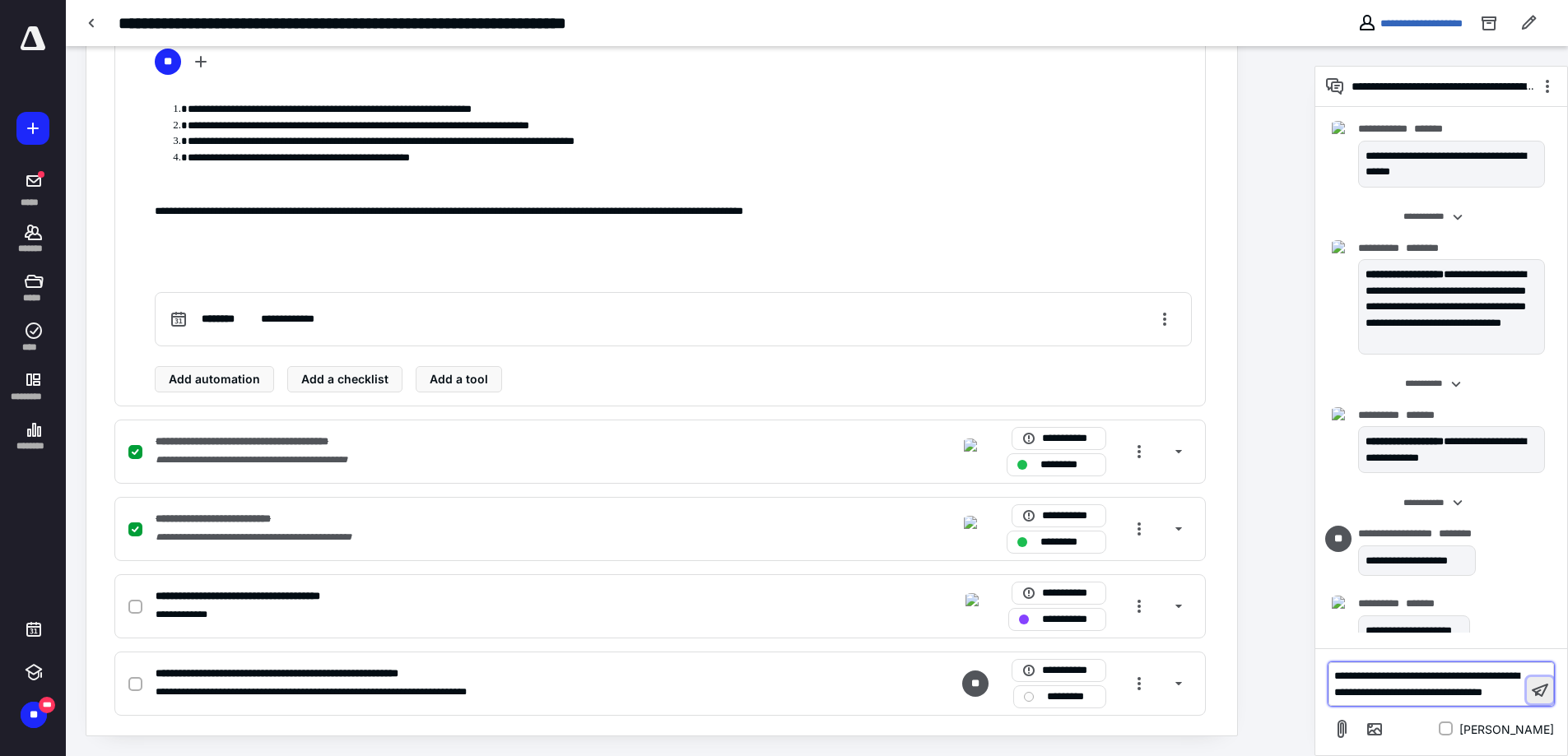 click at bounding box center [1540, 690] 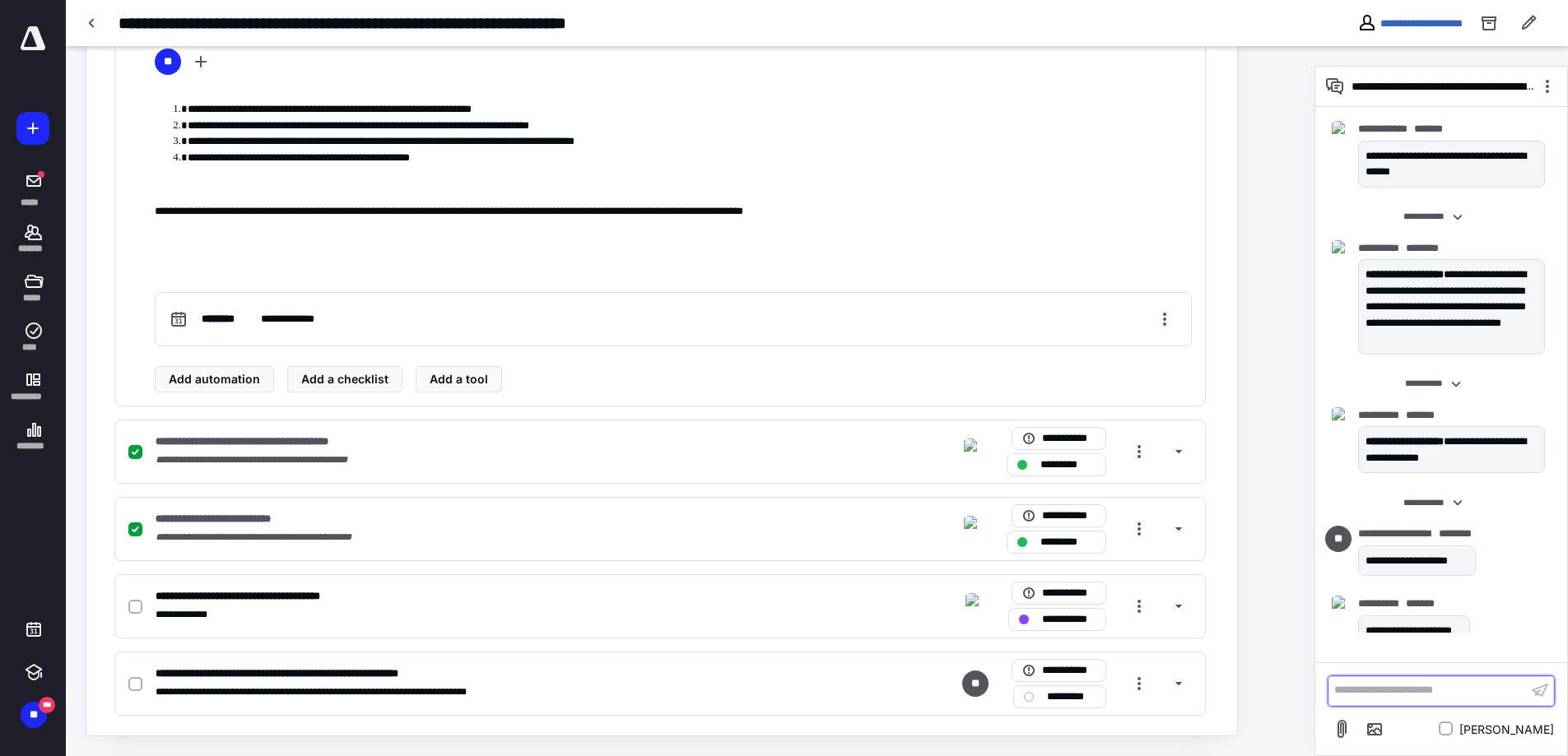 scroll, scrollTop: 1923, scrollLeft: 0, axis: vertical 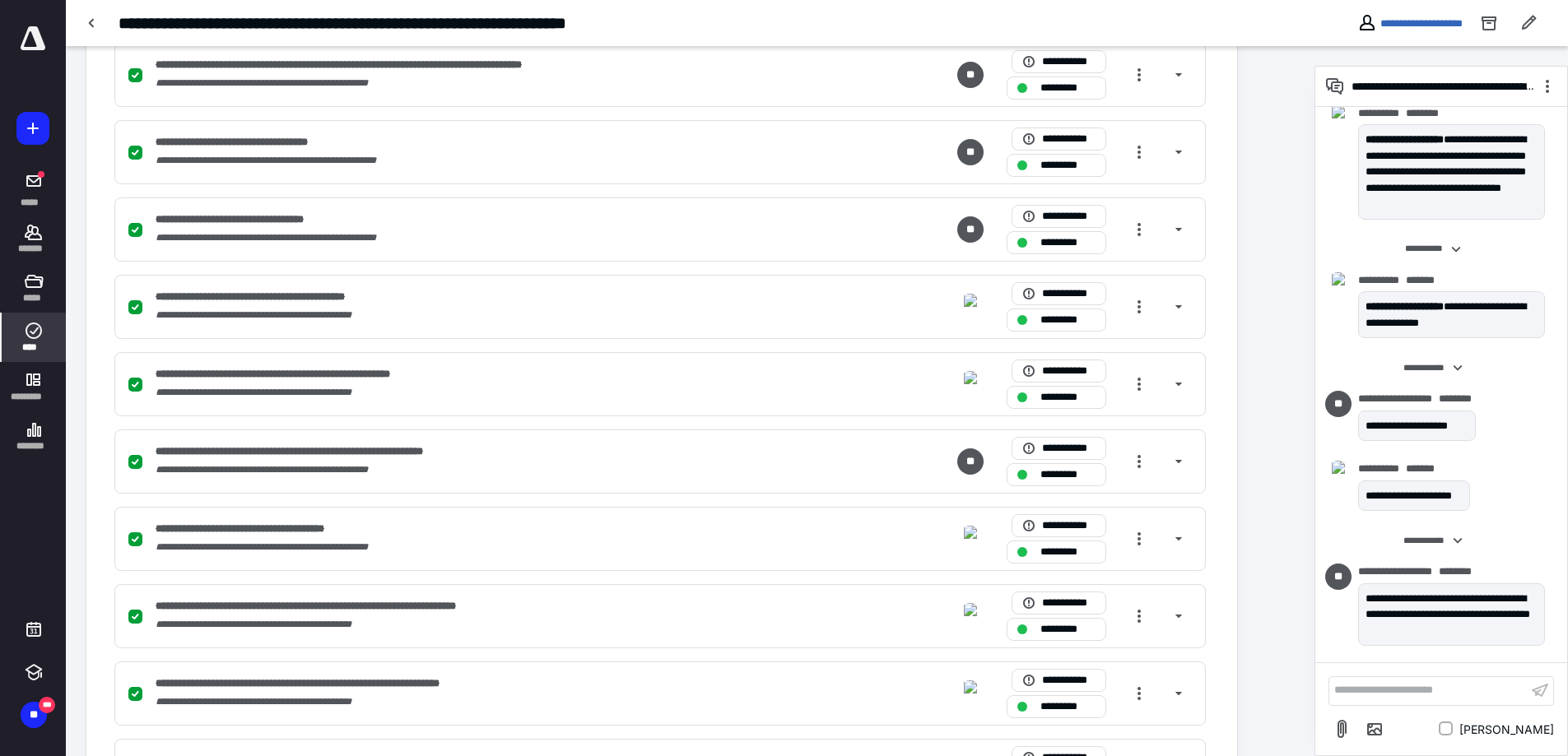 click on "****" at bounding box center [34, 337] 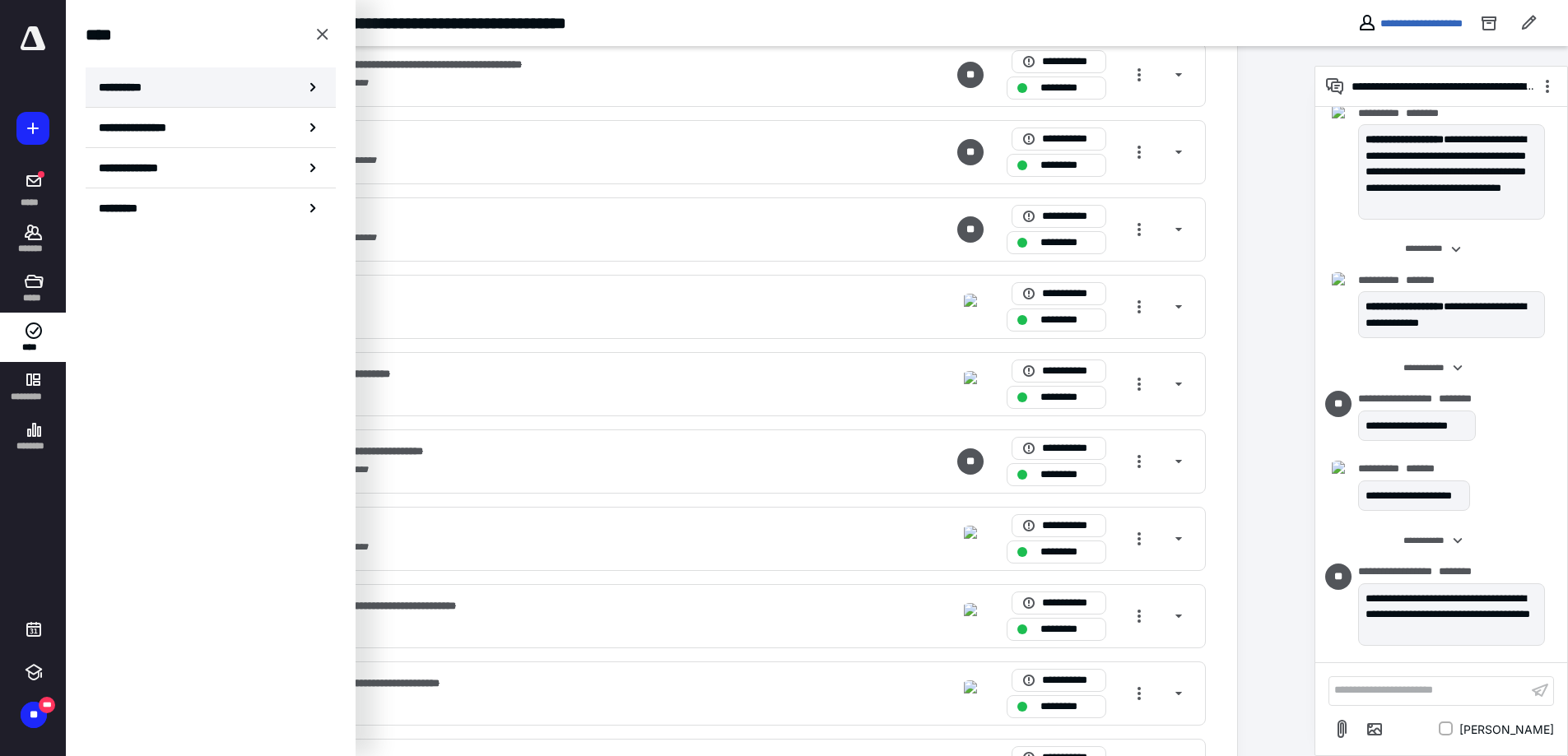 click on "**********" at bounding box center (211, 87) 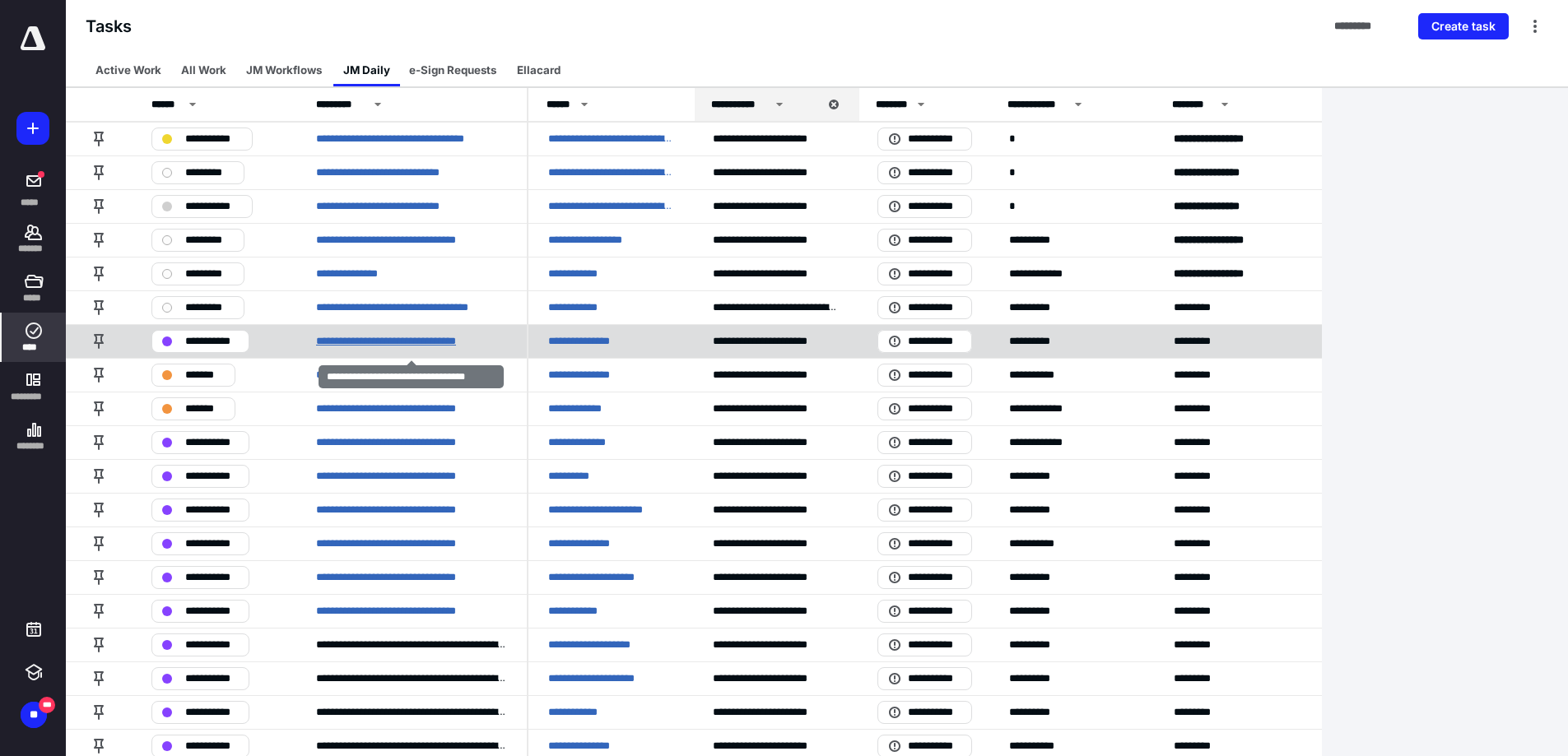 click on "**********" at bounding box center (407, 341) 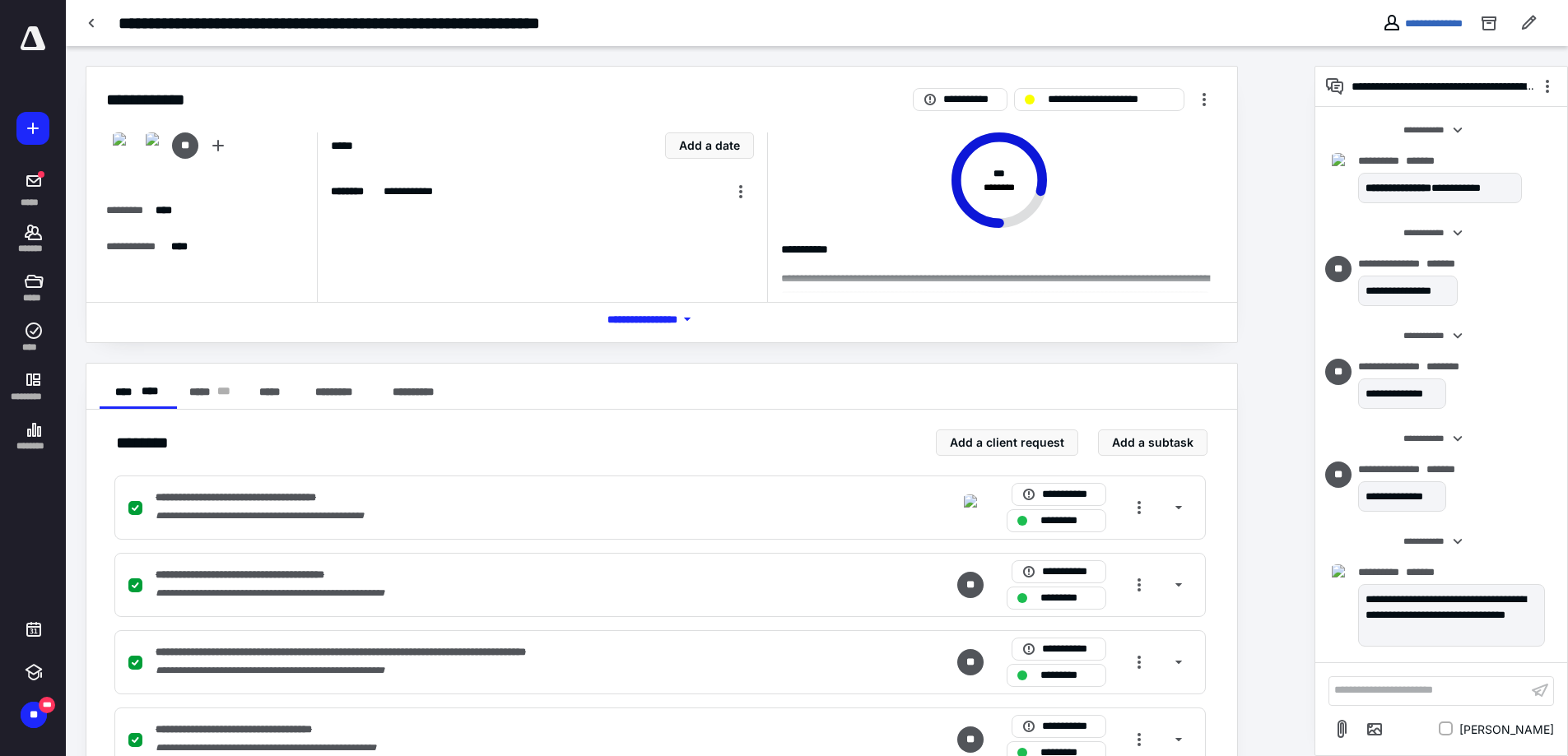 scroll, scrollTop: 411, scrollLeft: 0, axis: vertical 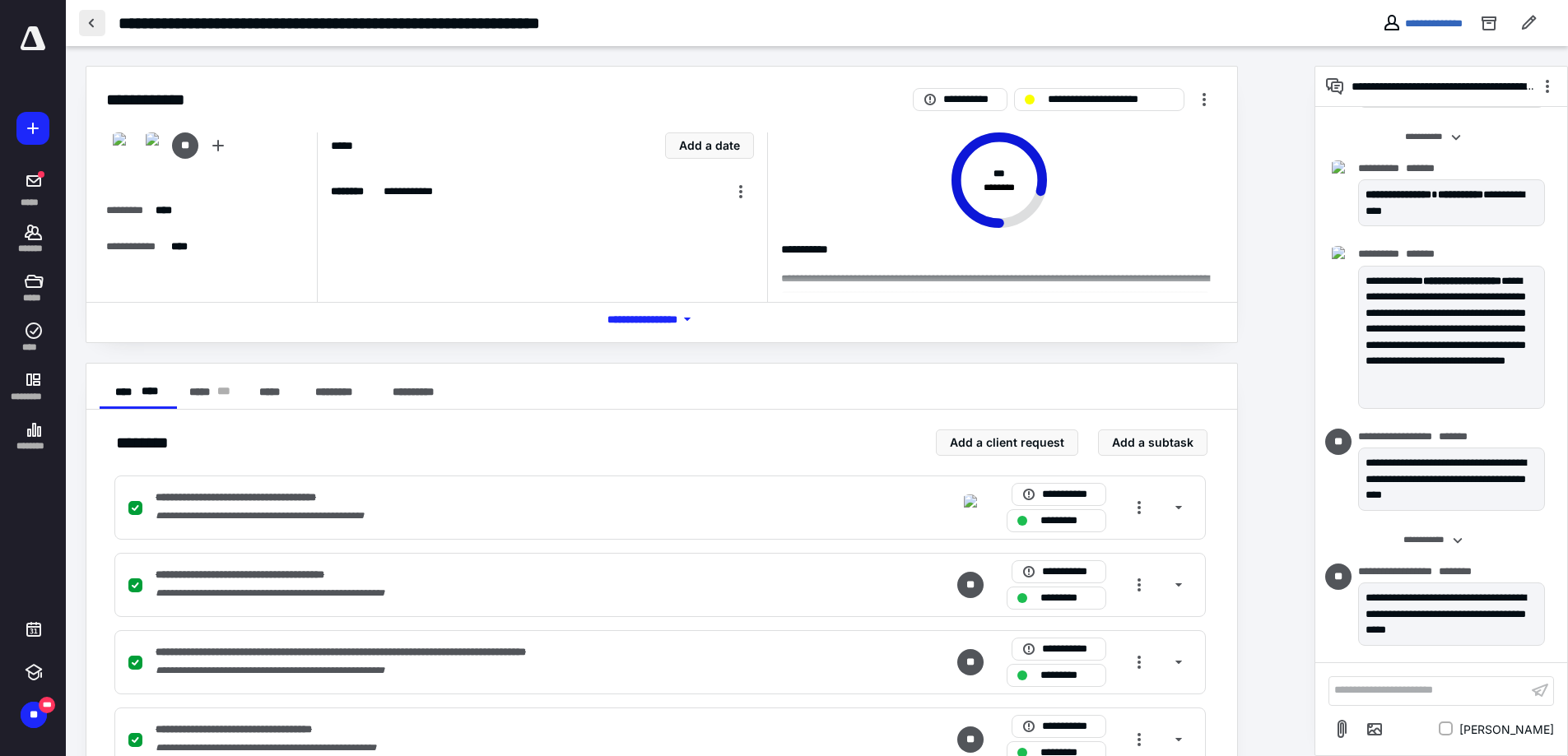 click at bounding box center [92, 23] 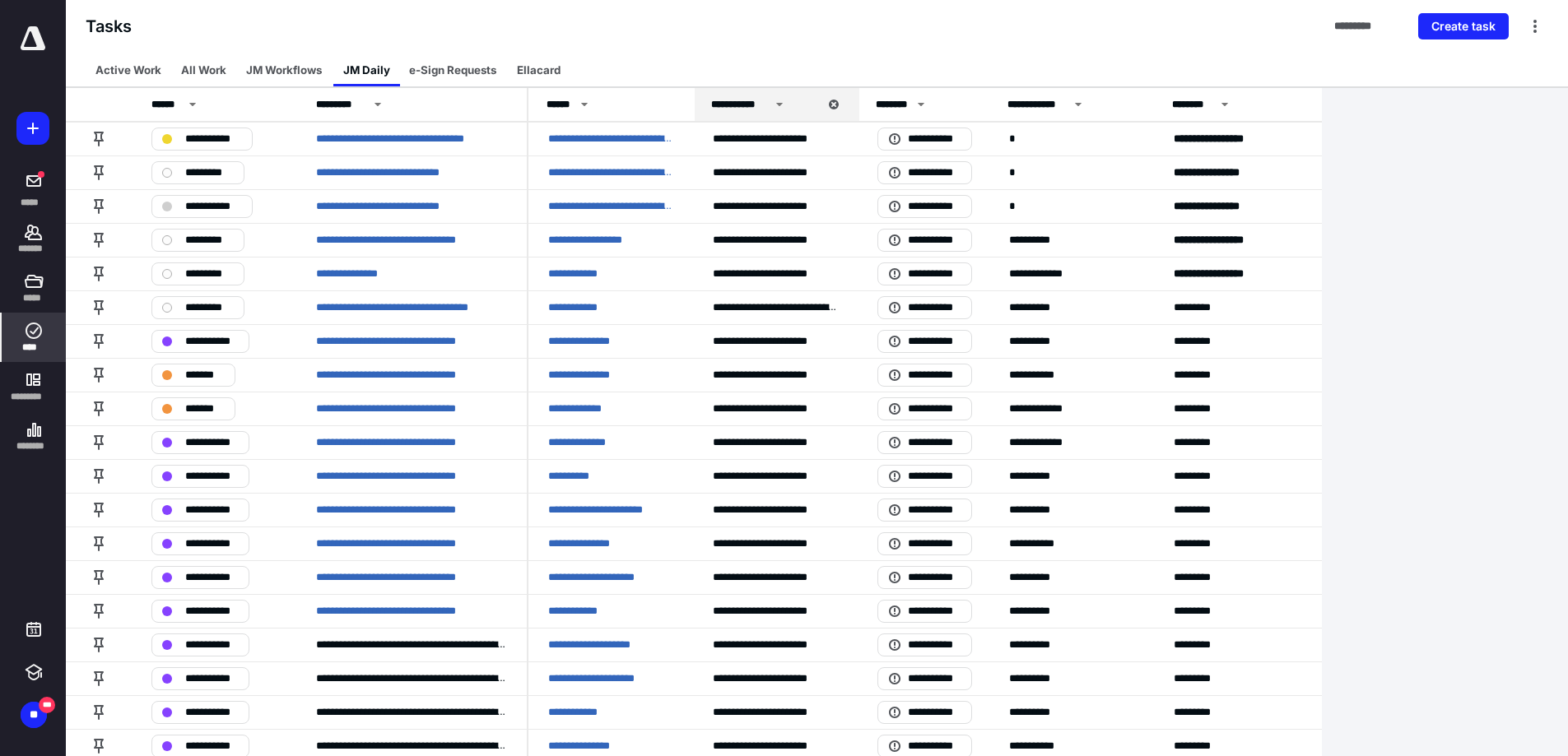 scroll, scrollTop: 165, scrollLeft: 0, axis: vertical 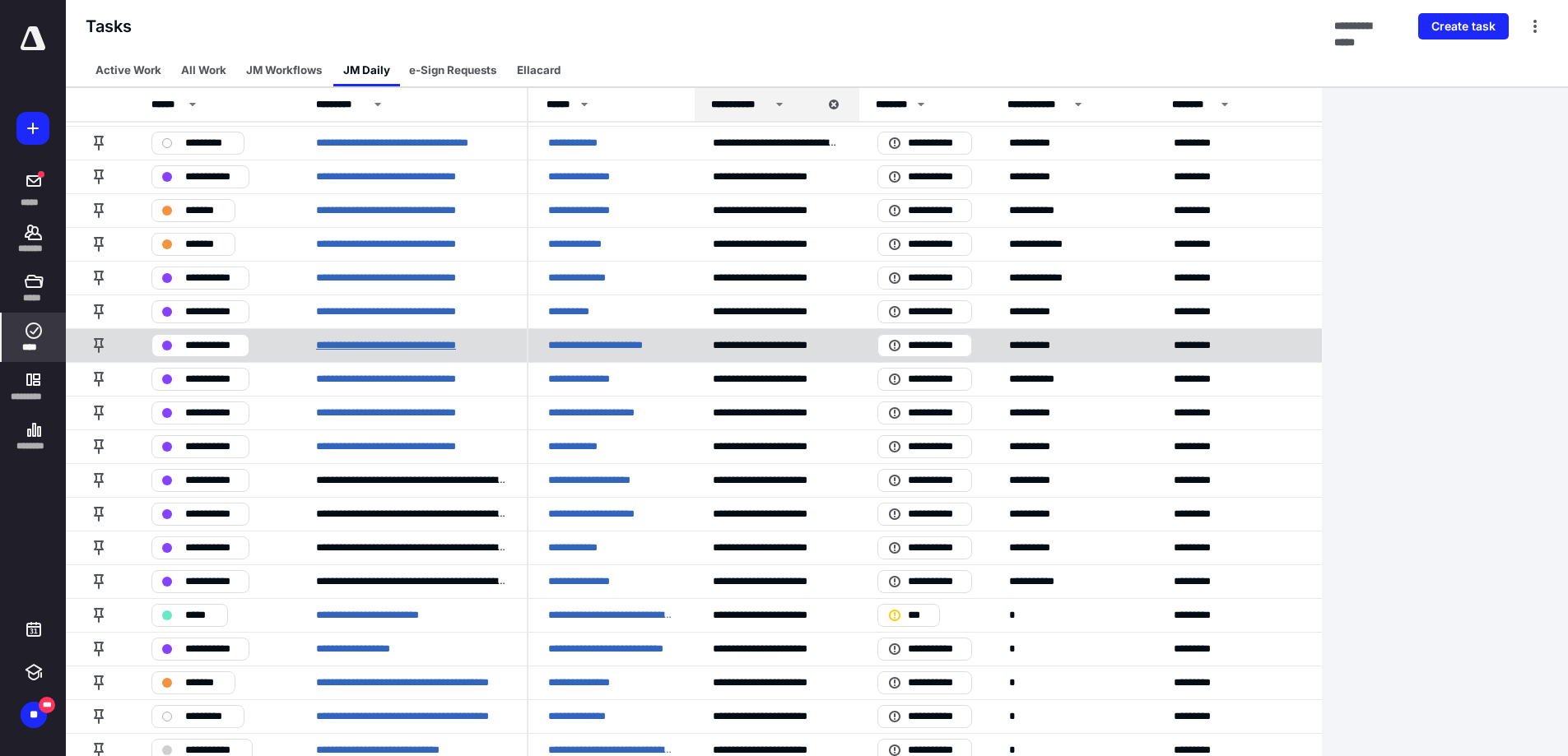 click on "**********" at bounding box center (407, 346) 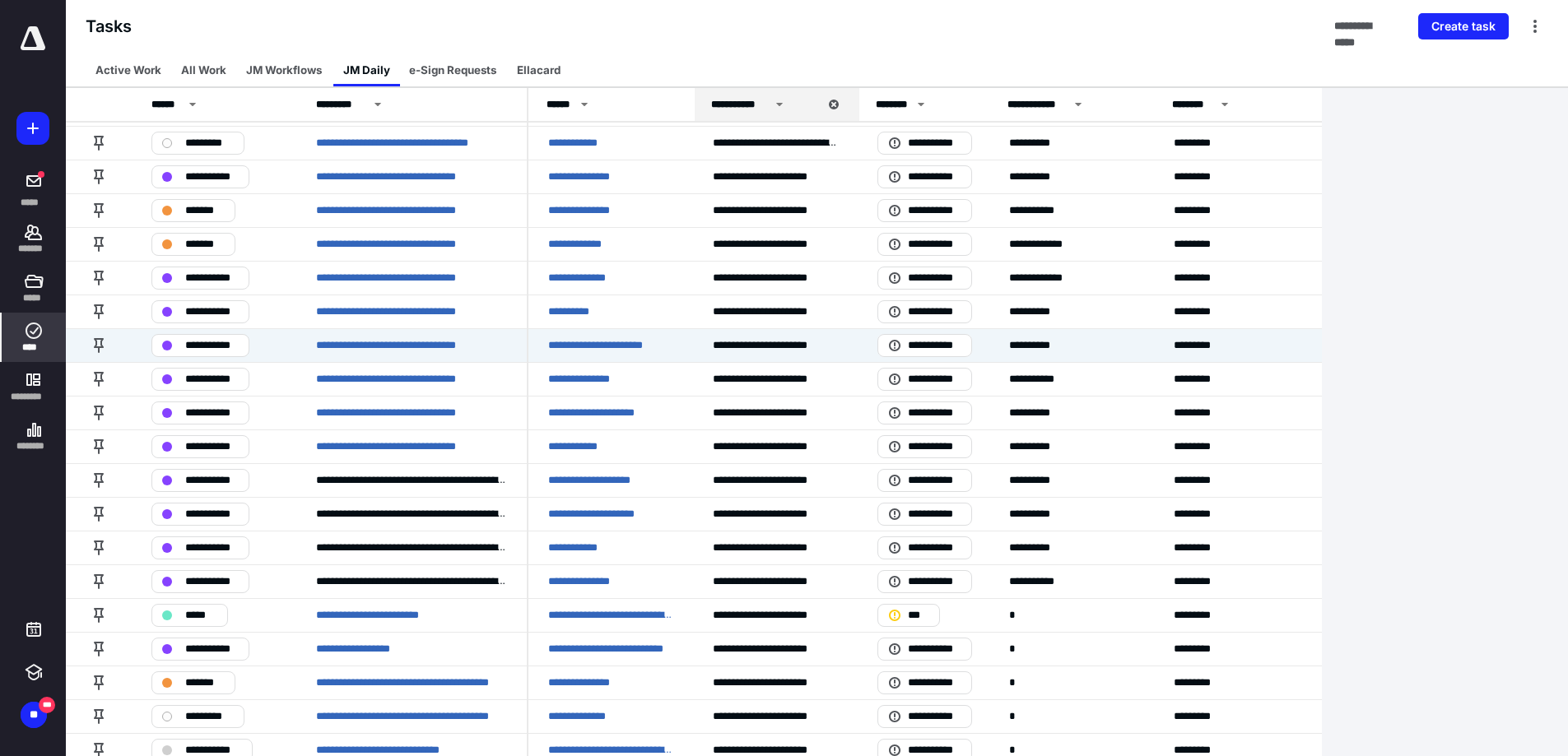 scroll, scrollTop: 0, scrollLeft: 0, axis: both 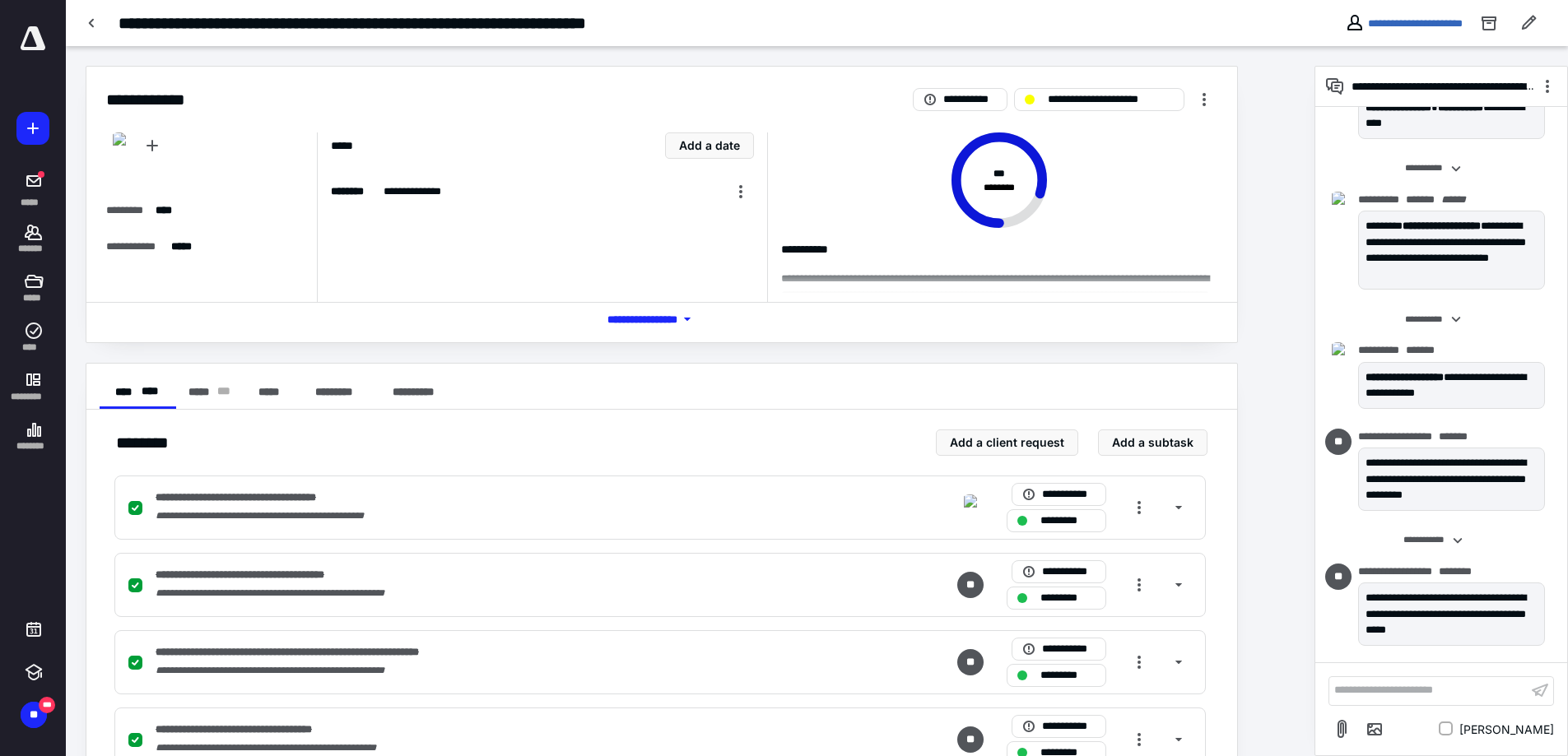 click on "**********" at bounding box center [1449, 23] 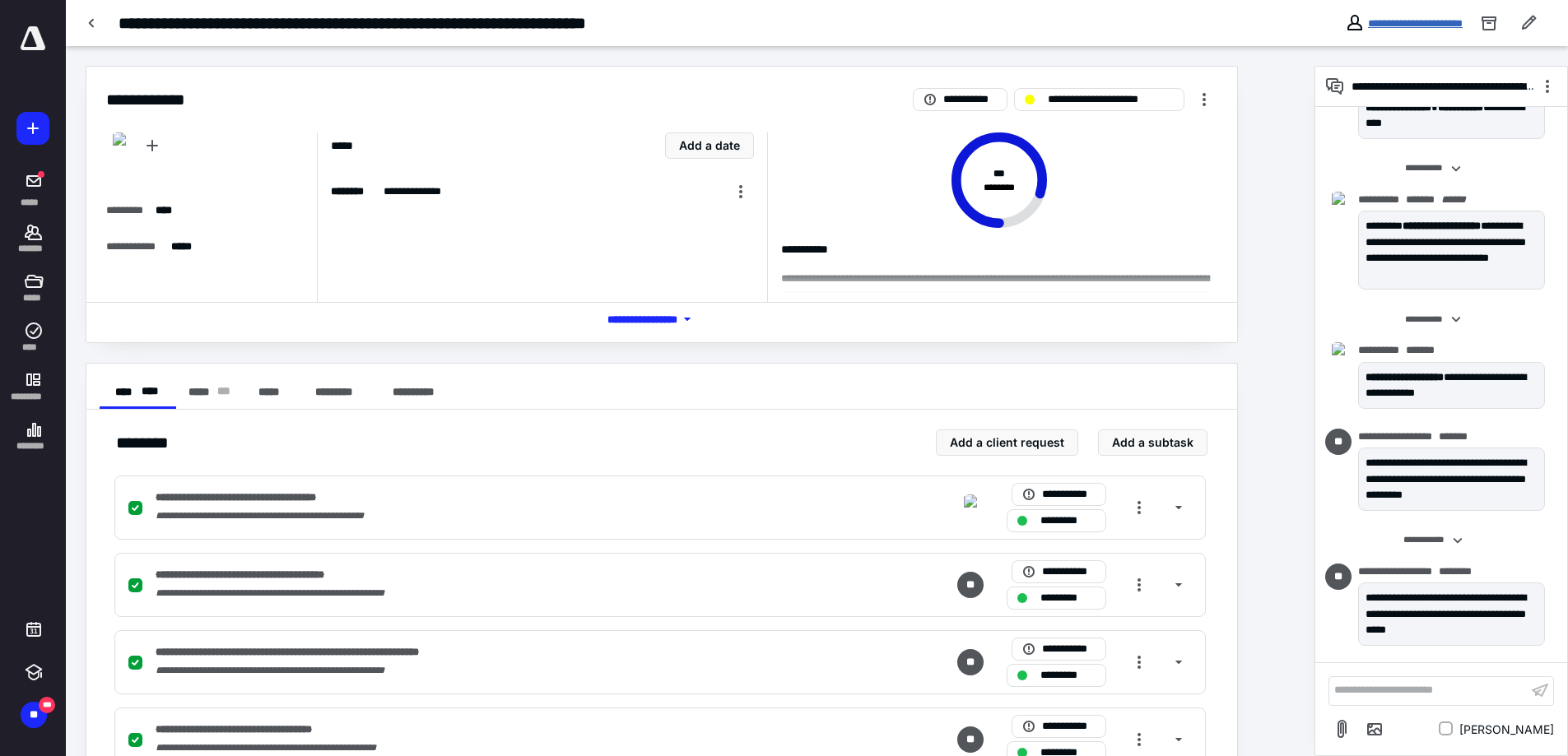 click on "**********" at bounding box center [1415, 23] 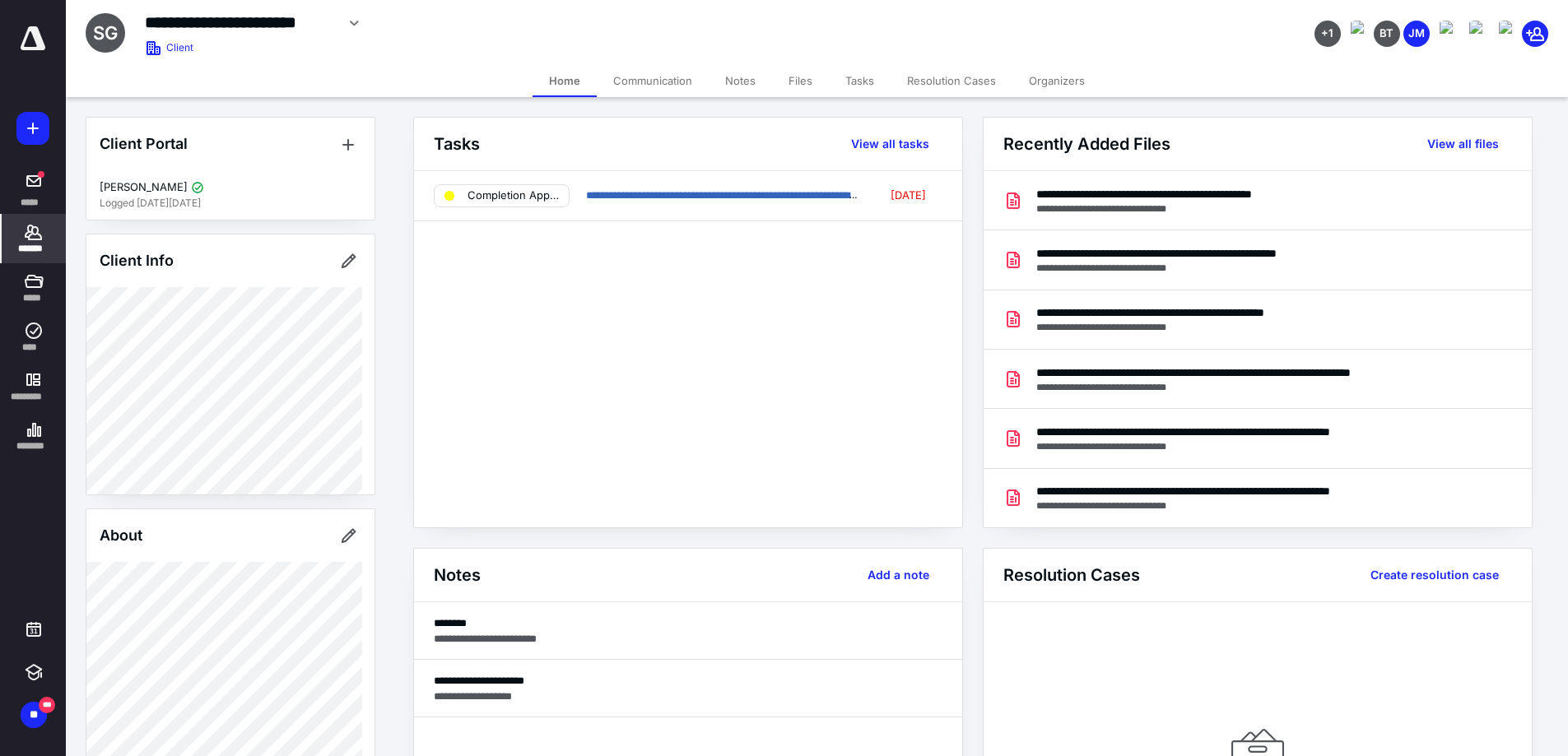 click on "Communication" at bounding box center [653, 81] 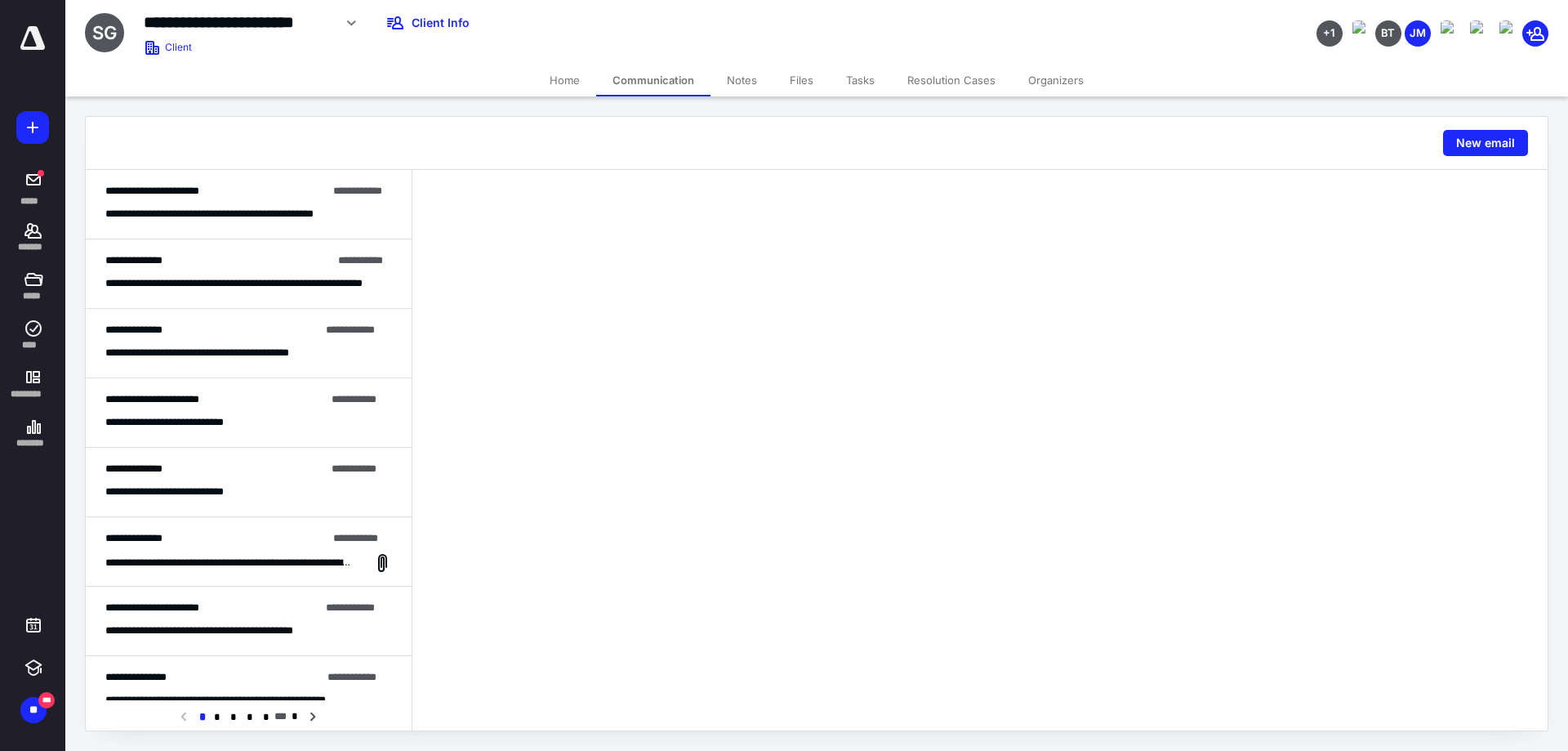 click on "**********" at bounding box center (216, 191) 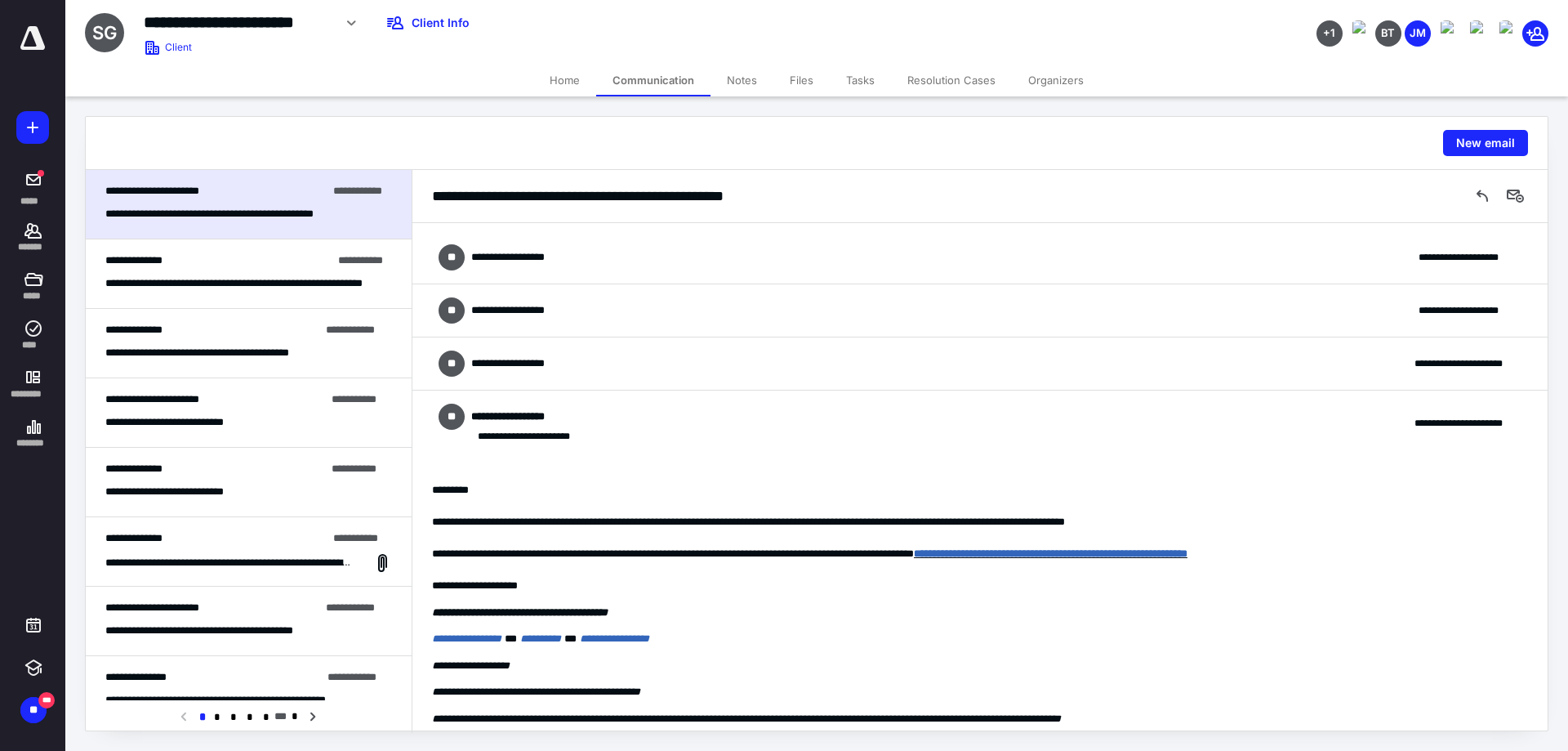scroll, scrollTop: 0, scrollLeft: 0, axis: both 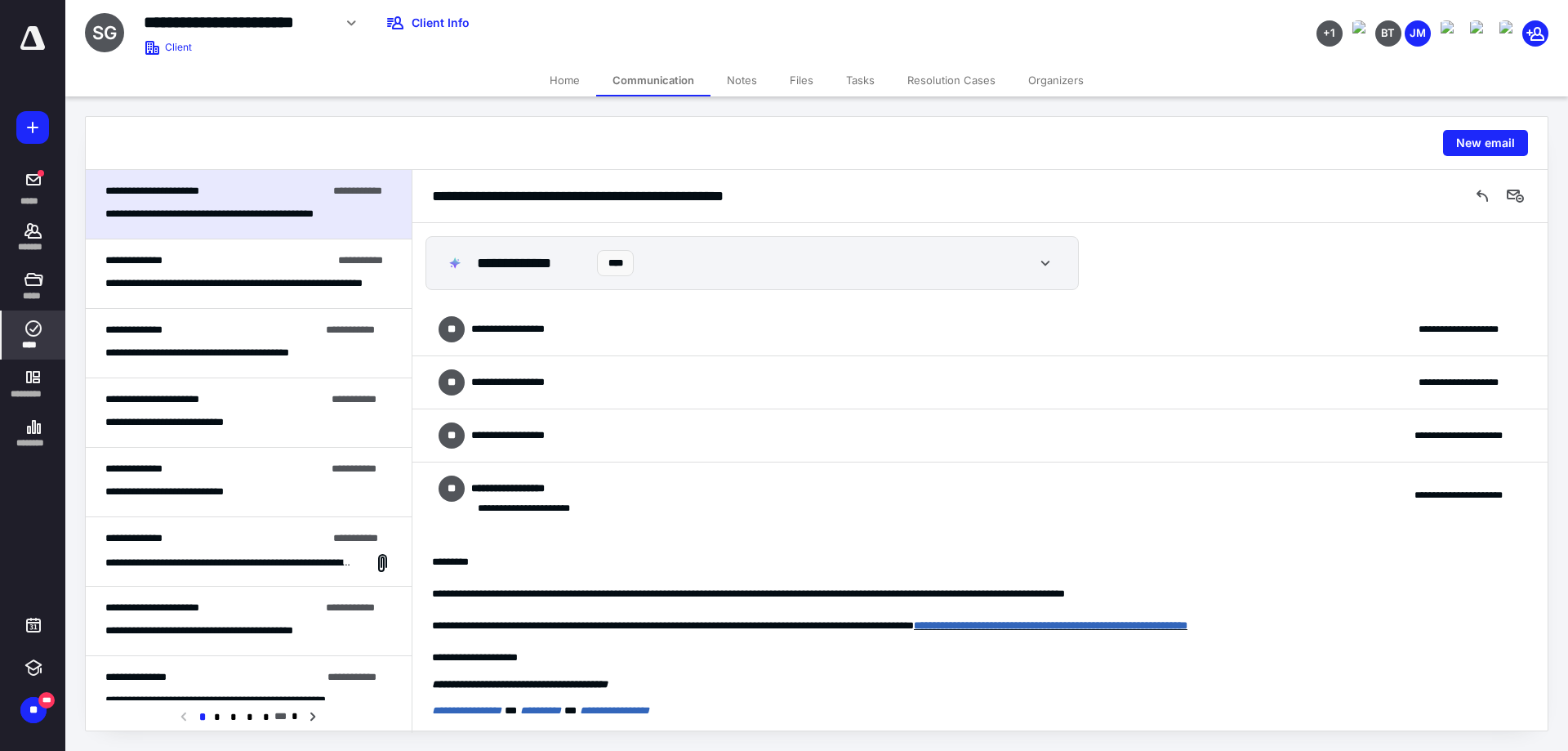 click on "****" at bounding box center [33, 335] 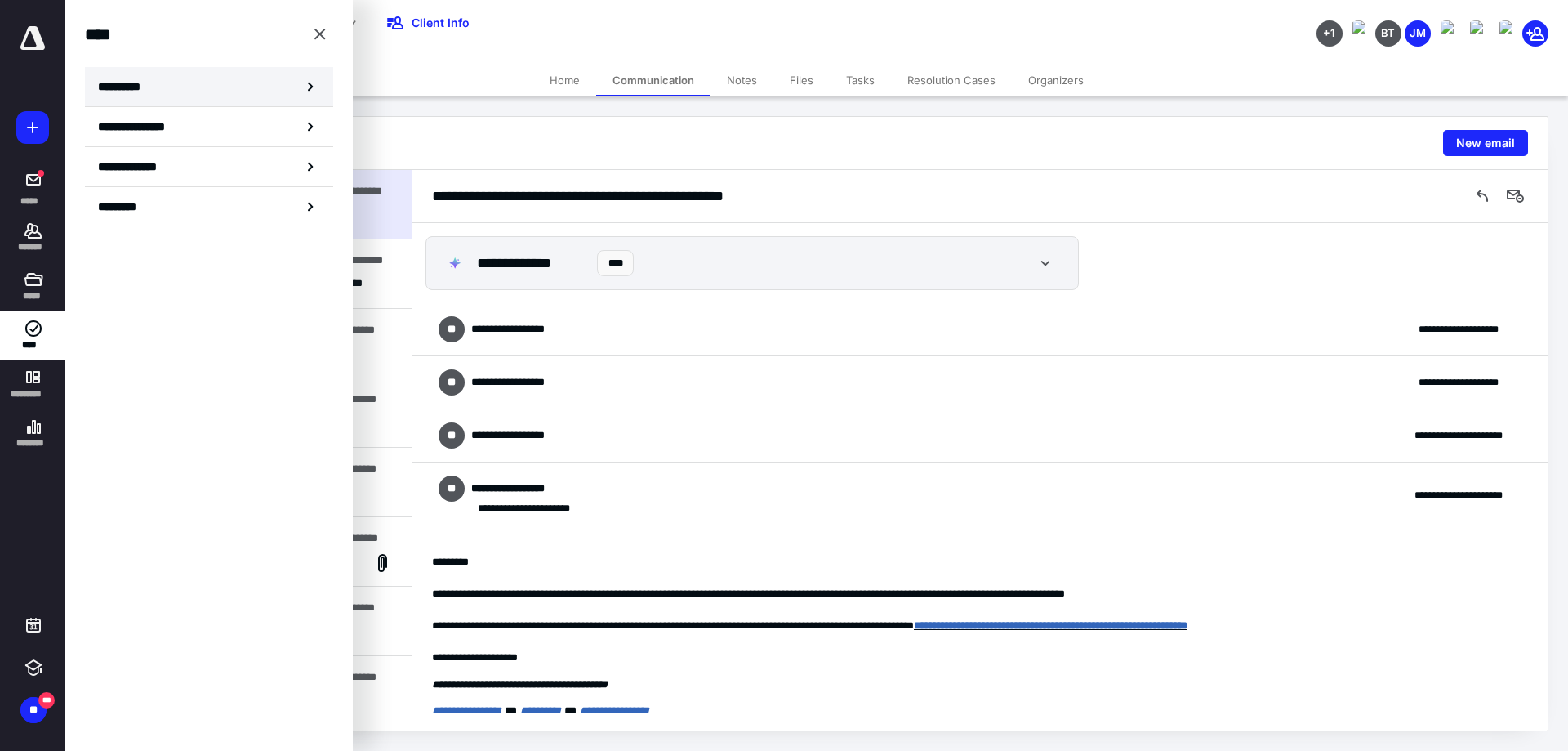 click on "**********" at bounding box center (209, 87) 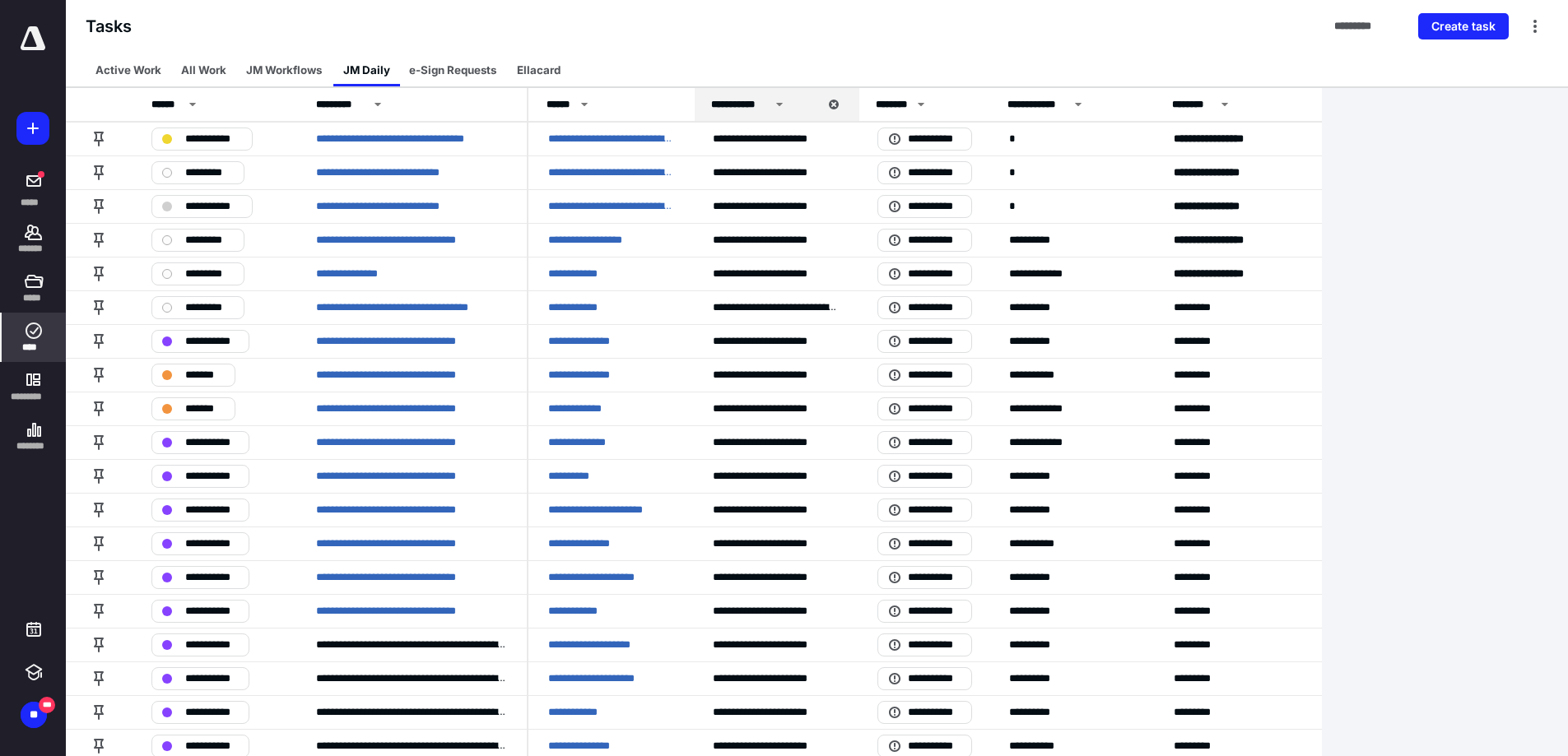 click on "e-Sign Requests" at bounding box center (453, 70) 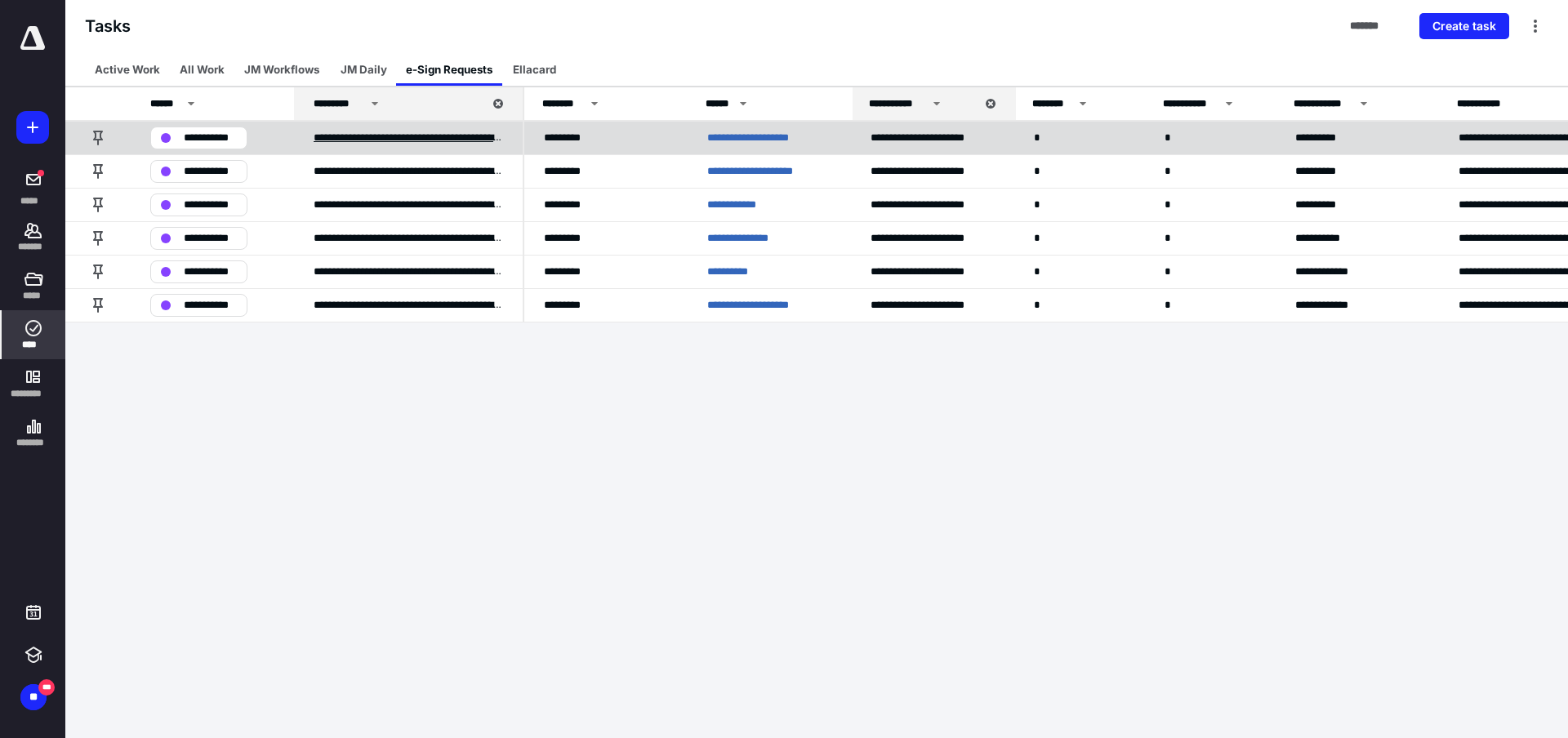 click on "**********" at bounding box center [408, 138] 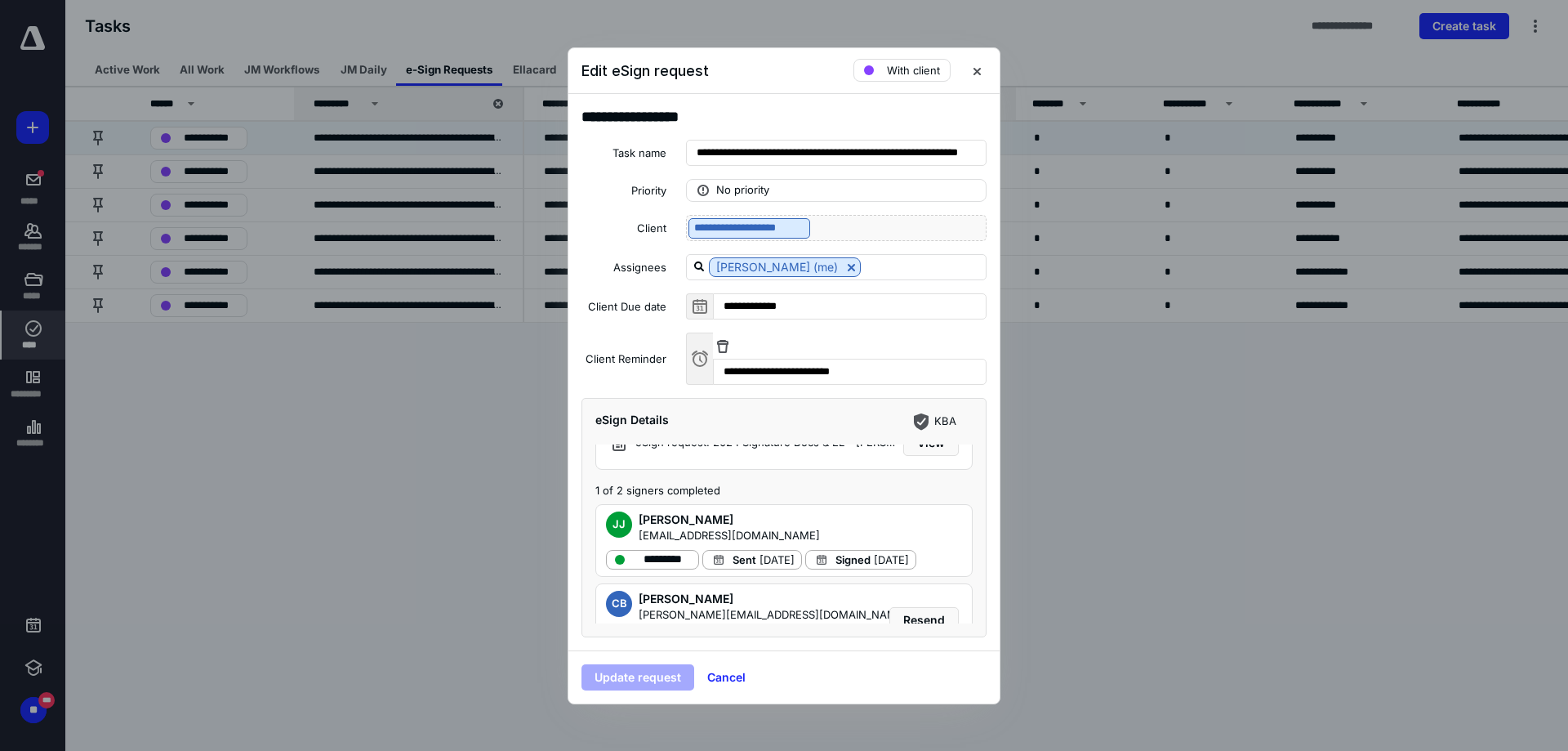 scroll, scrollTop: 102, scrollLeft: 0, axis: vertical 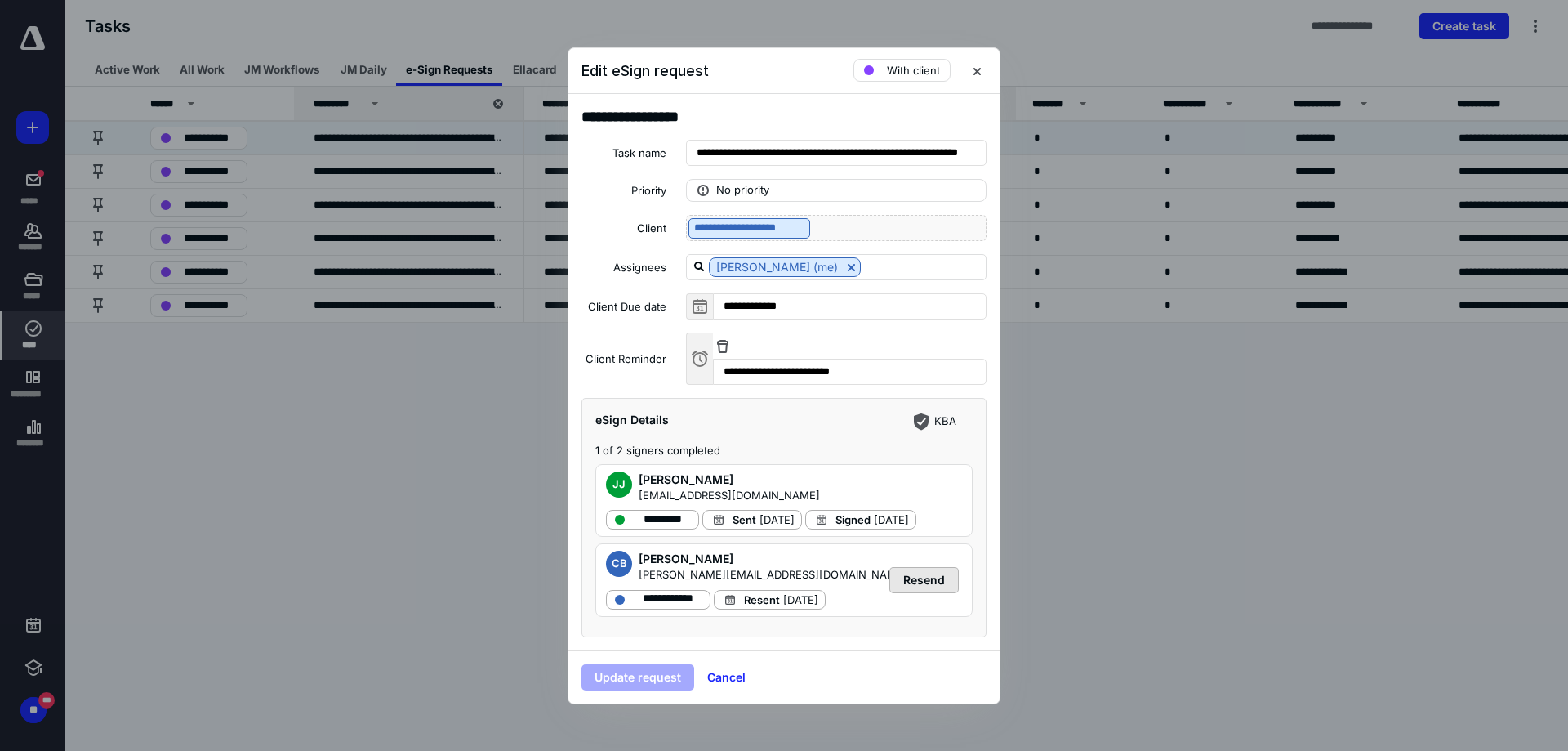 click on "Resend" at bounding box center [924, 580] 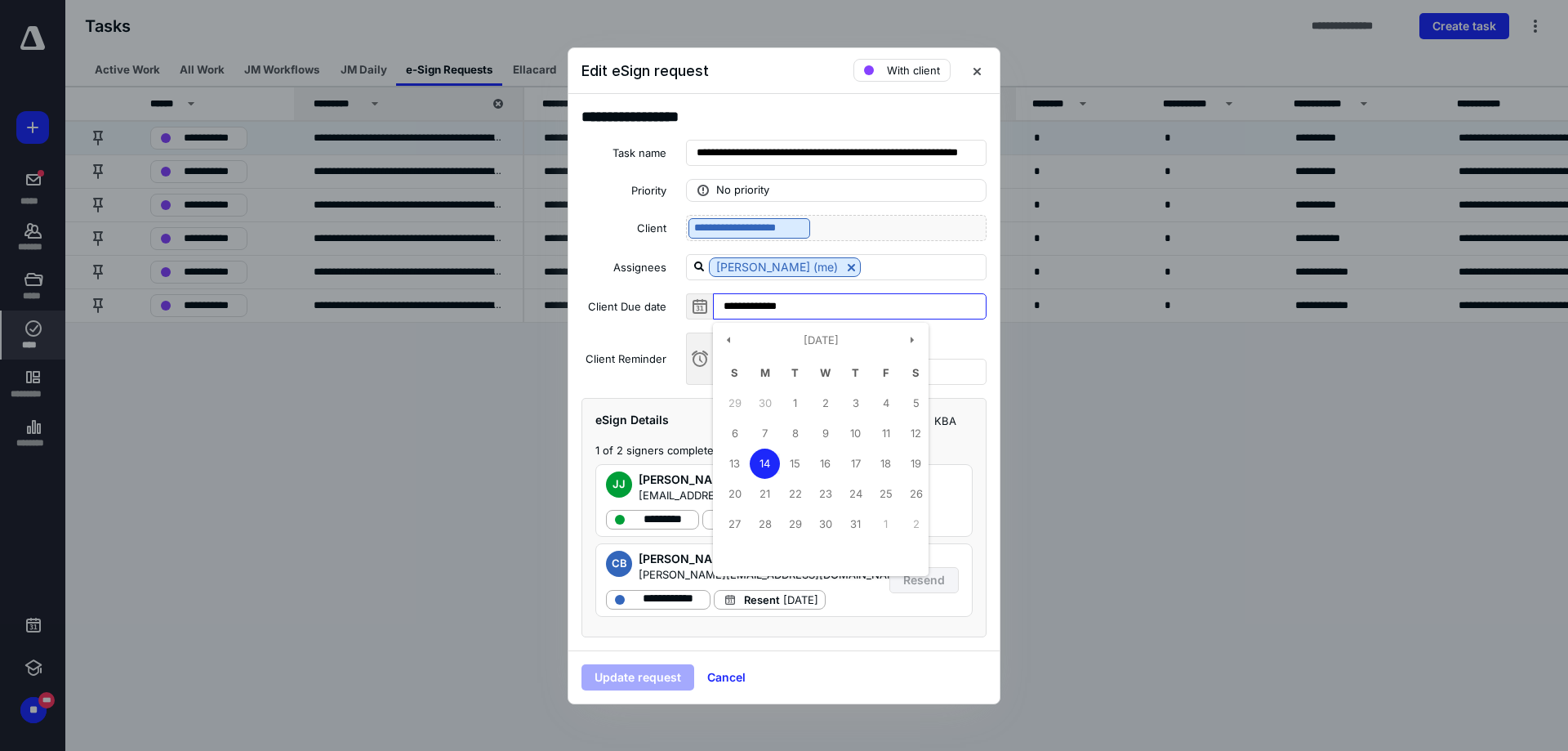 click on "**********" at bounding box center (849, 306) 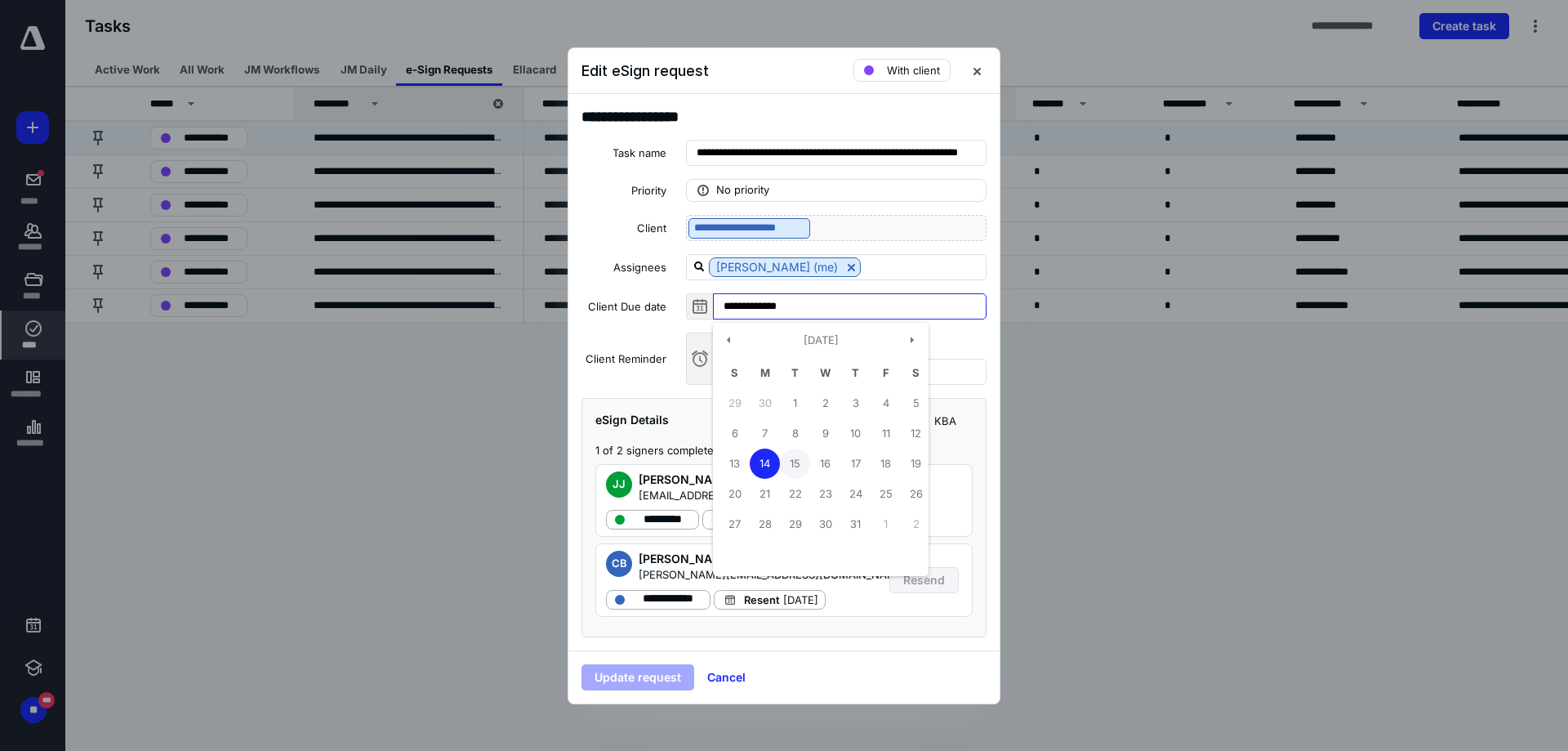 click on "15" at bounding box center [795, 463] 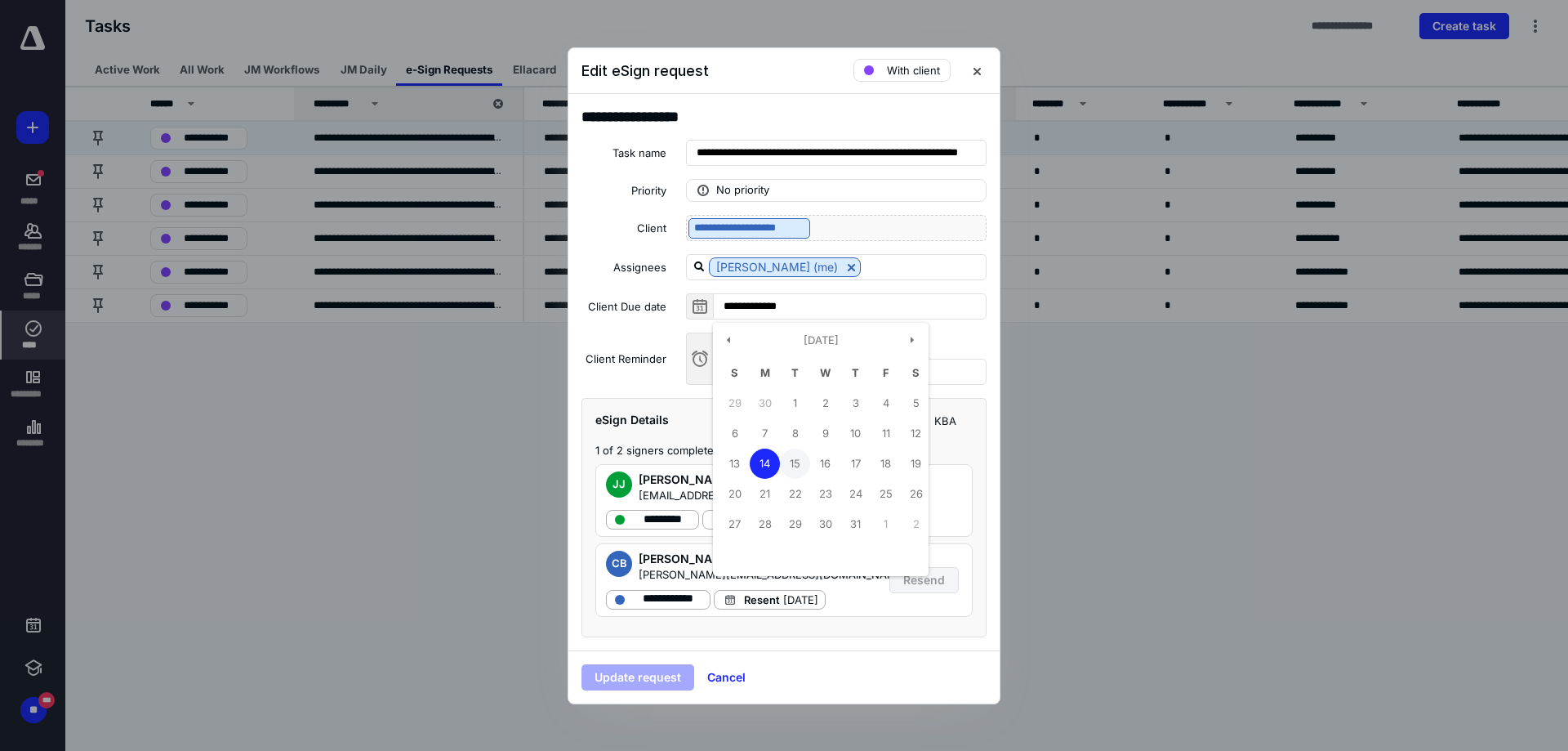 type on "**********" 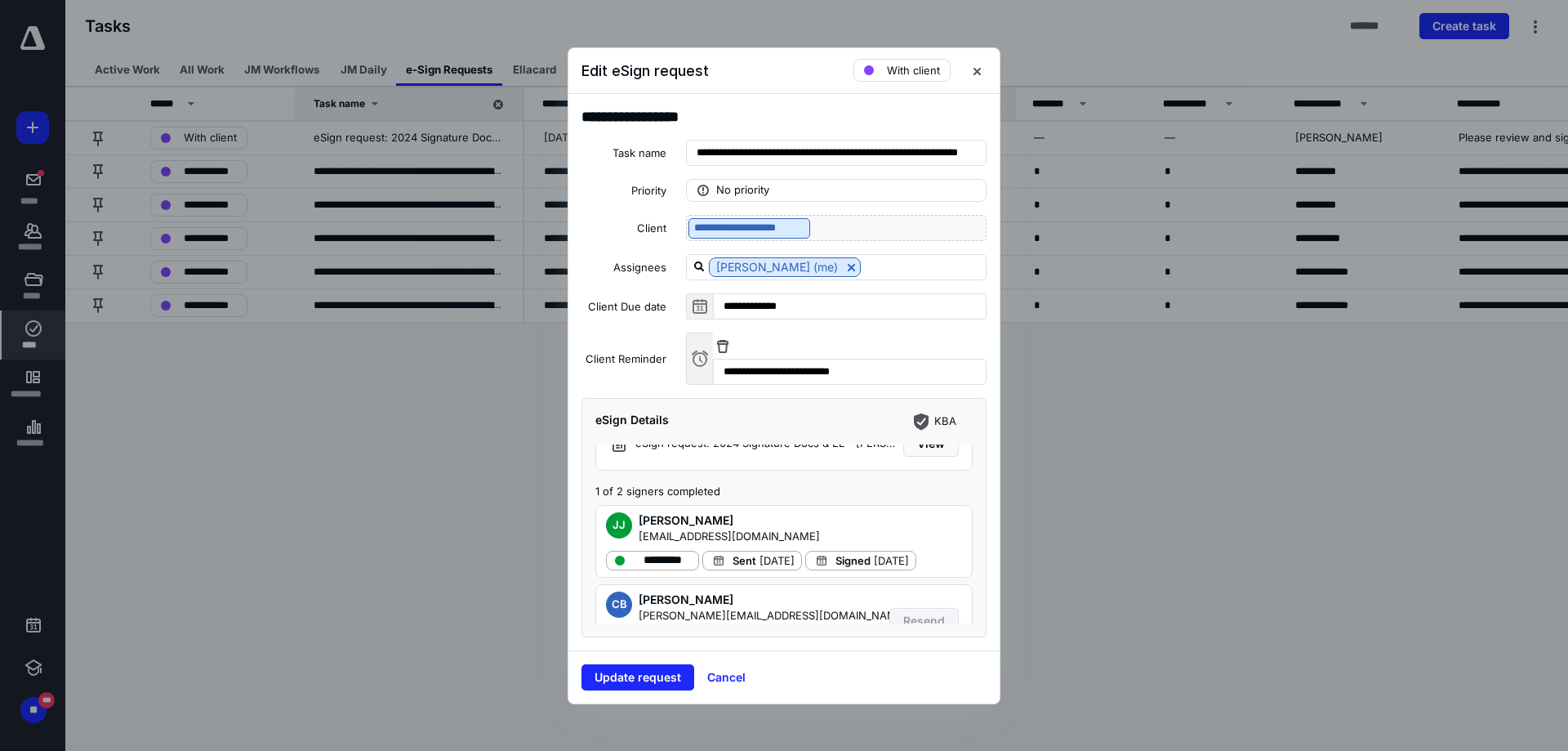 scroll, scrollTop: 102, scrollLeft: 0, axis: vertical 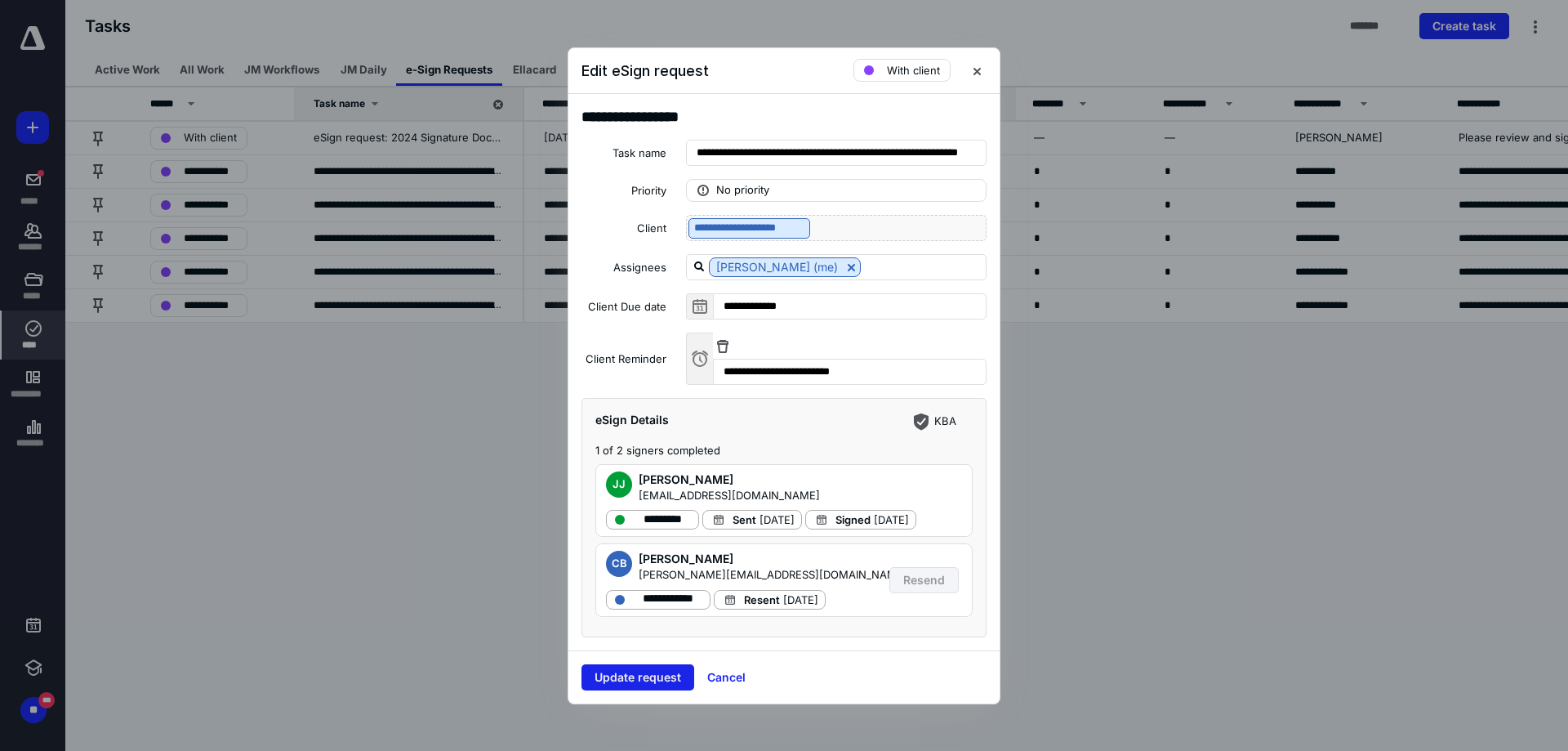 click on "Update request" at bounding box center (638, 677) 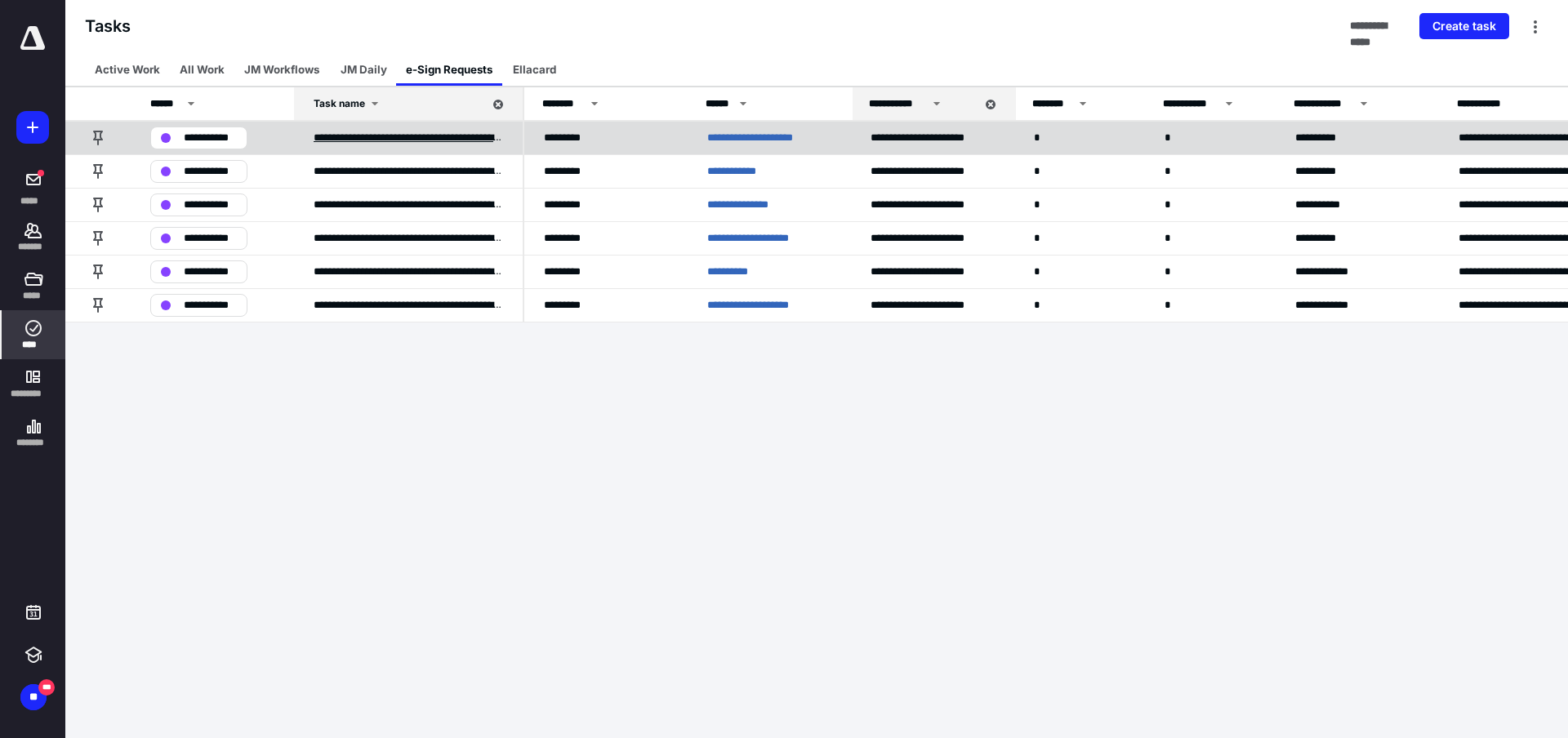 click on "**********" at bounding box center [408, 138] 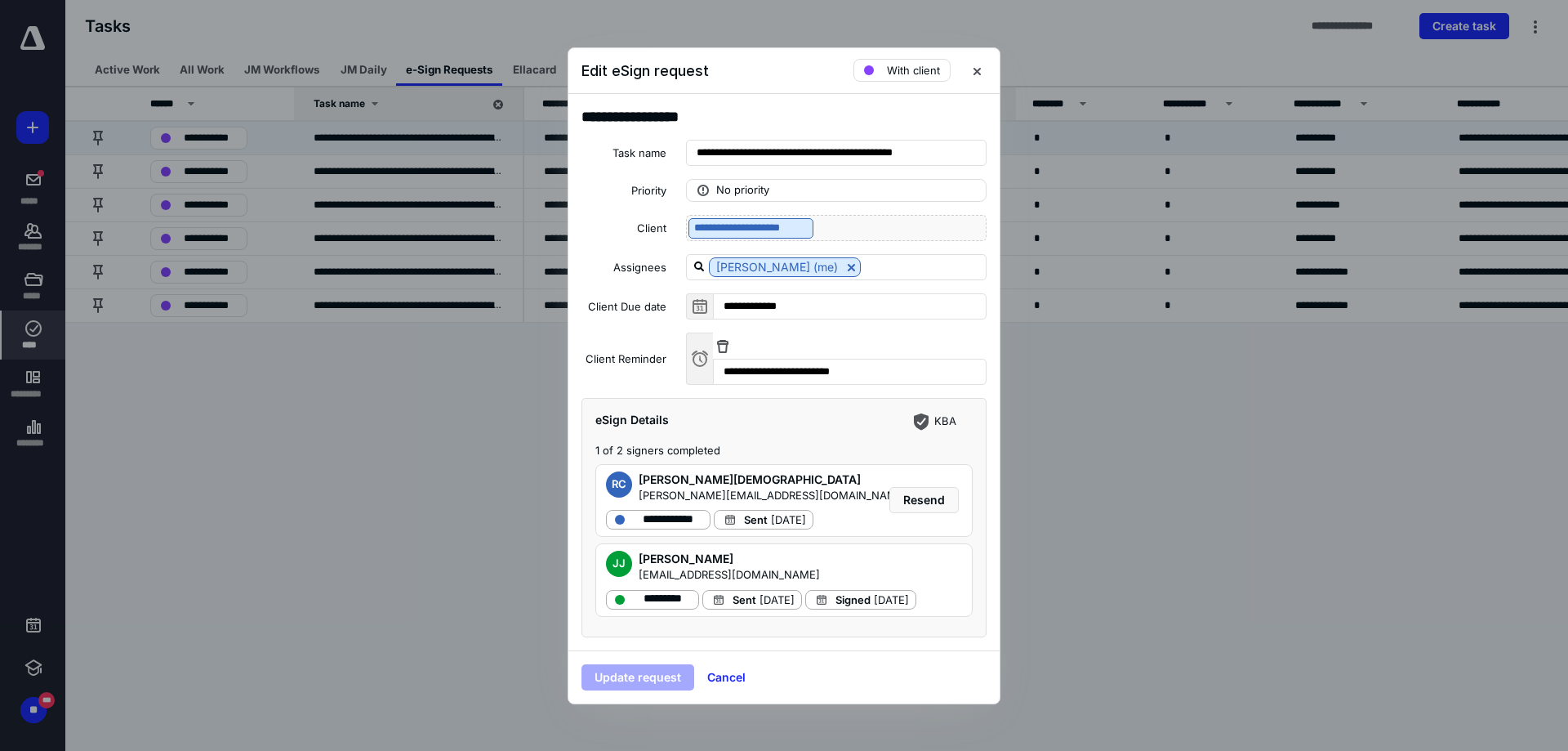 scroll, scrollTop: 102, scrollLeft: 0, axis: vertical 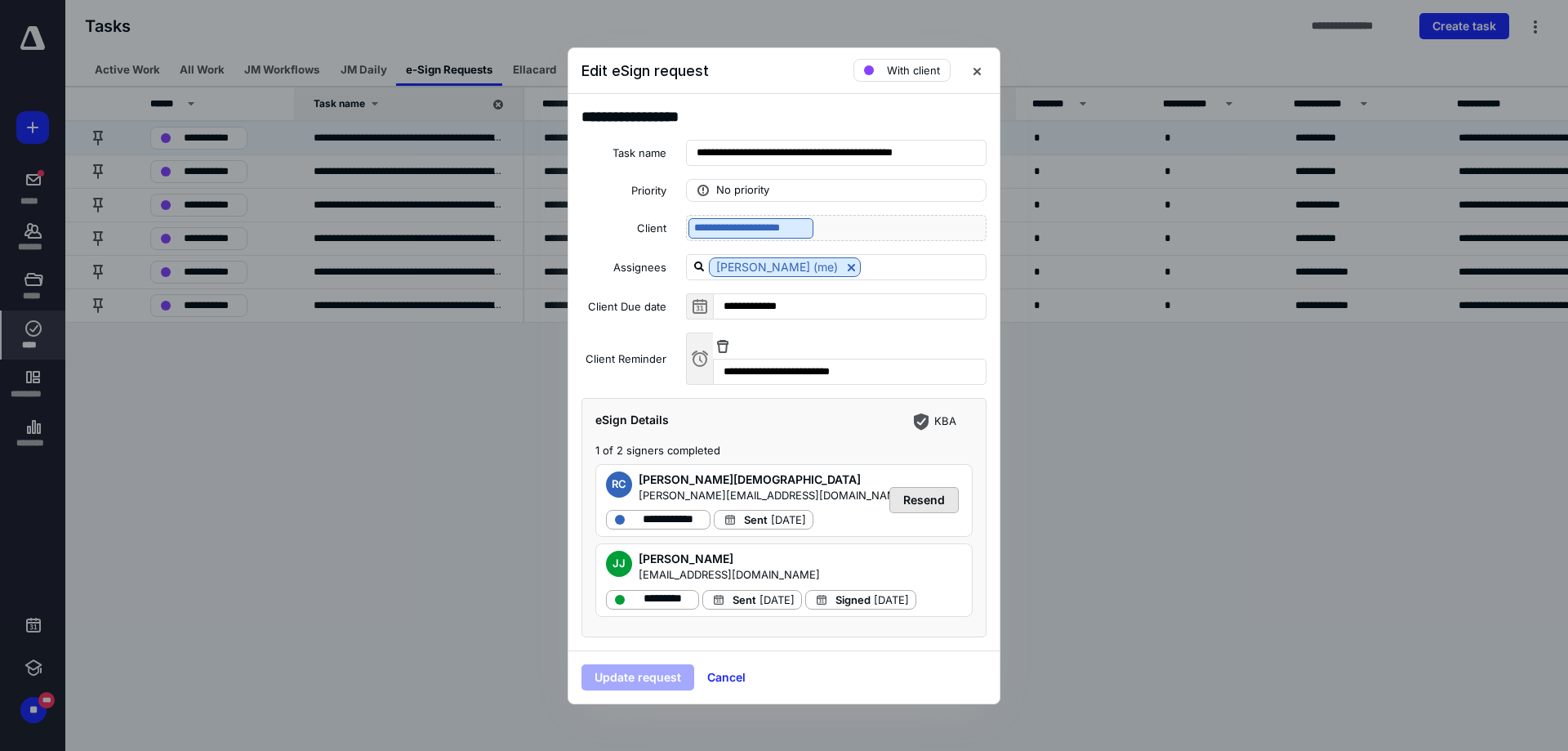 click on "Resend" at bounding box center [924, 500] 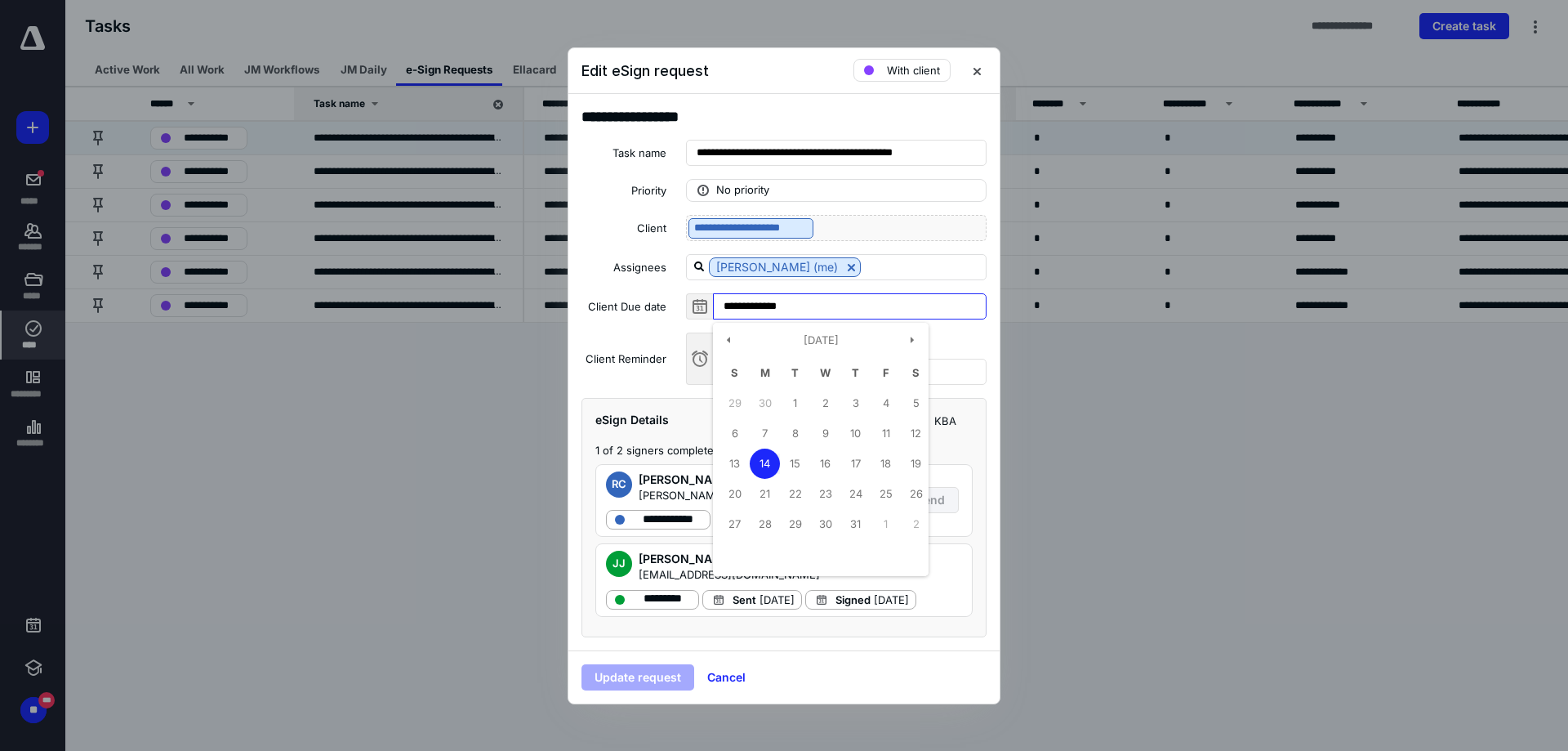 click on "**********" at bounding box center [849, 306] 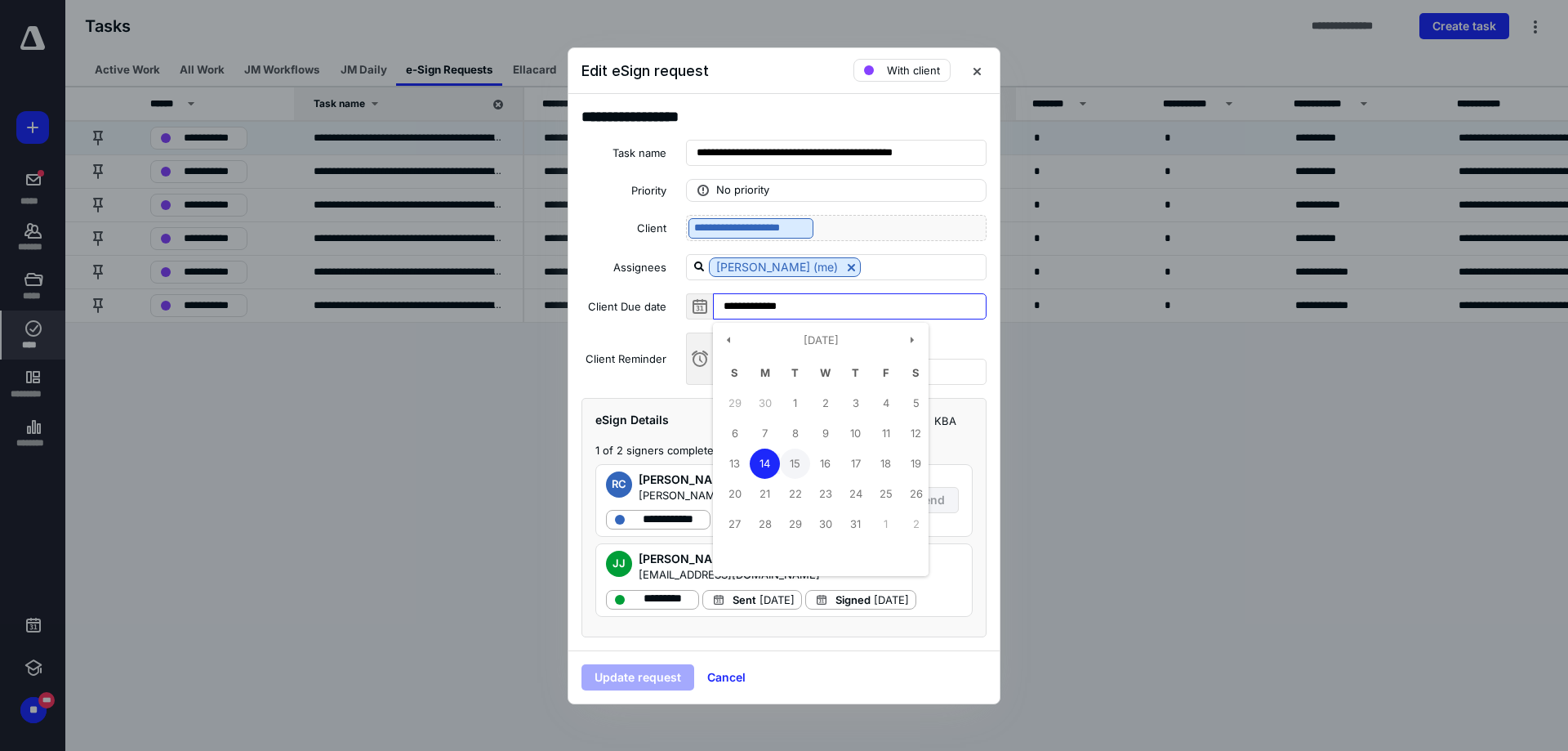 click on "15" at bounding box center [795, 463] 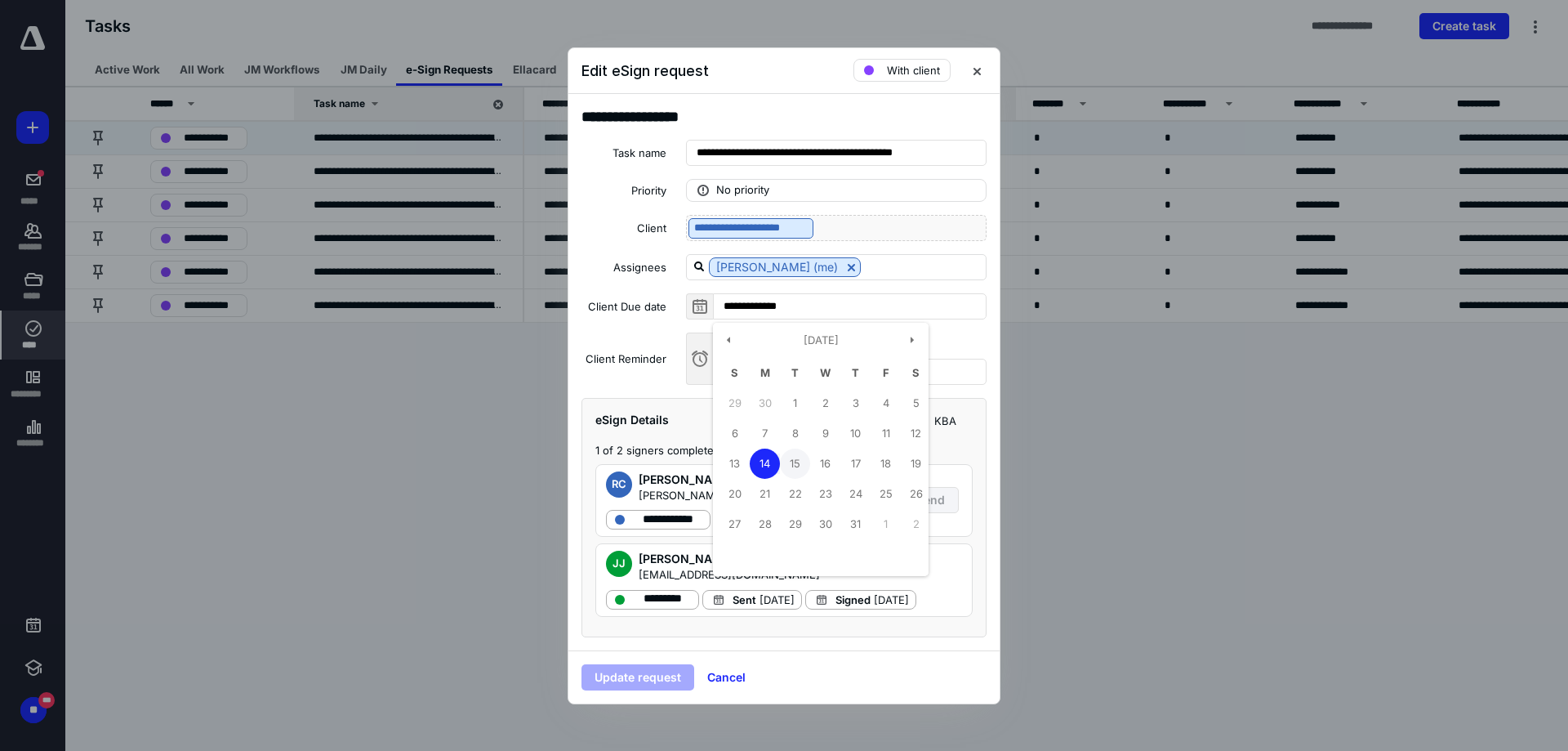 type on "**********" 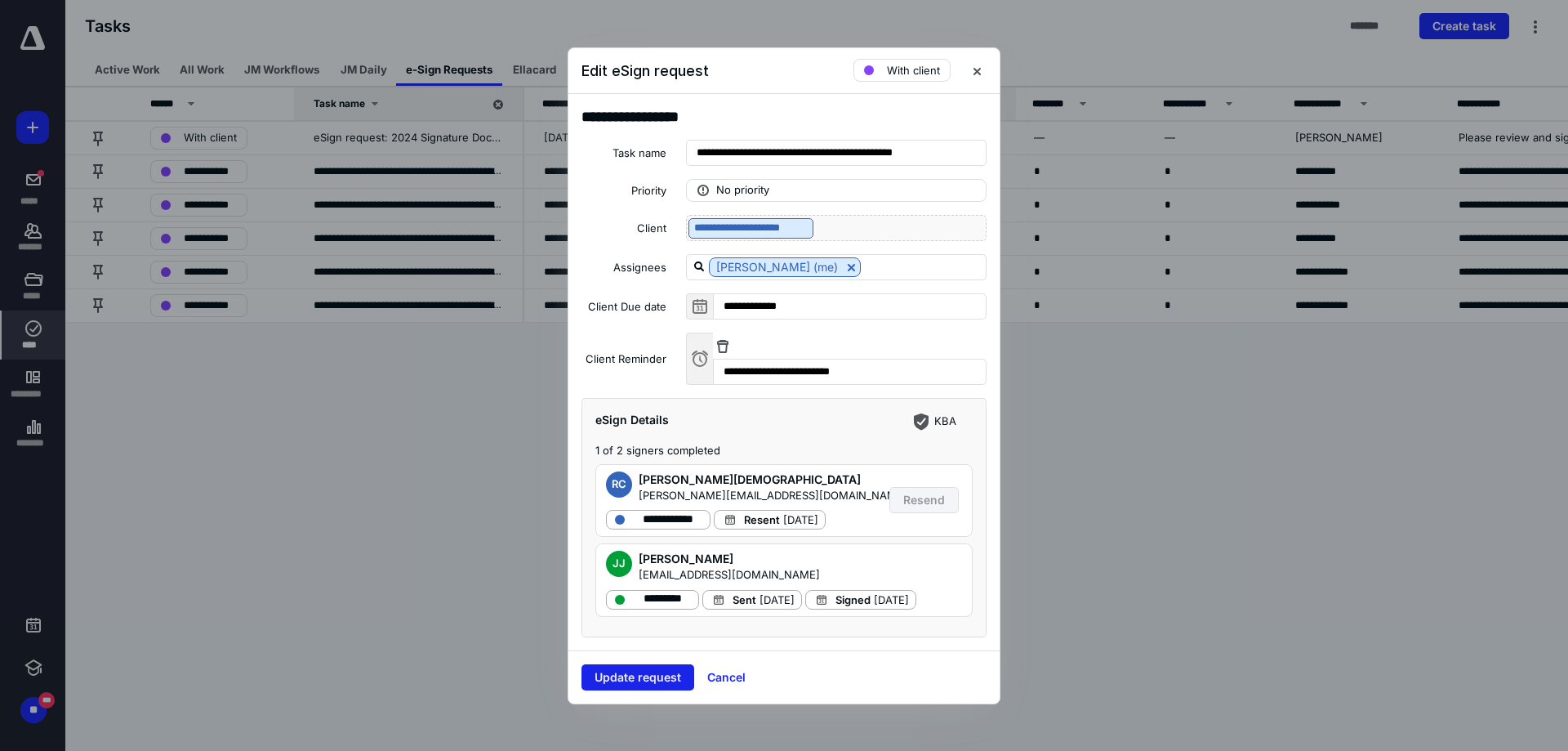 click on "Update request" at bounding box center [638, 677] 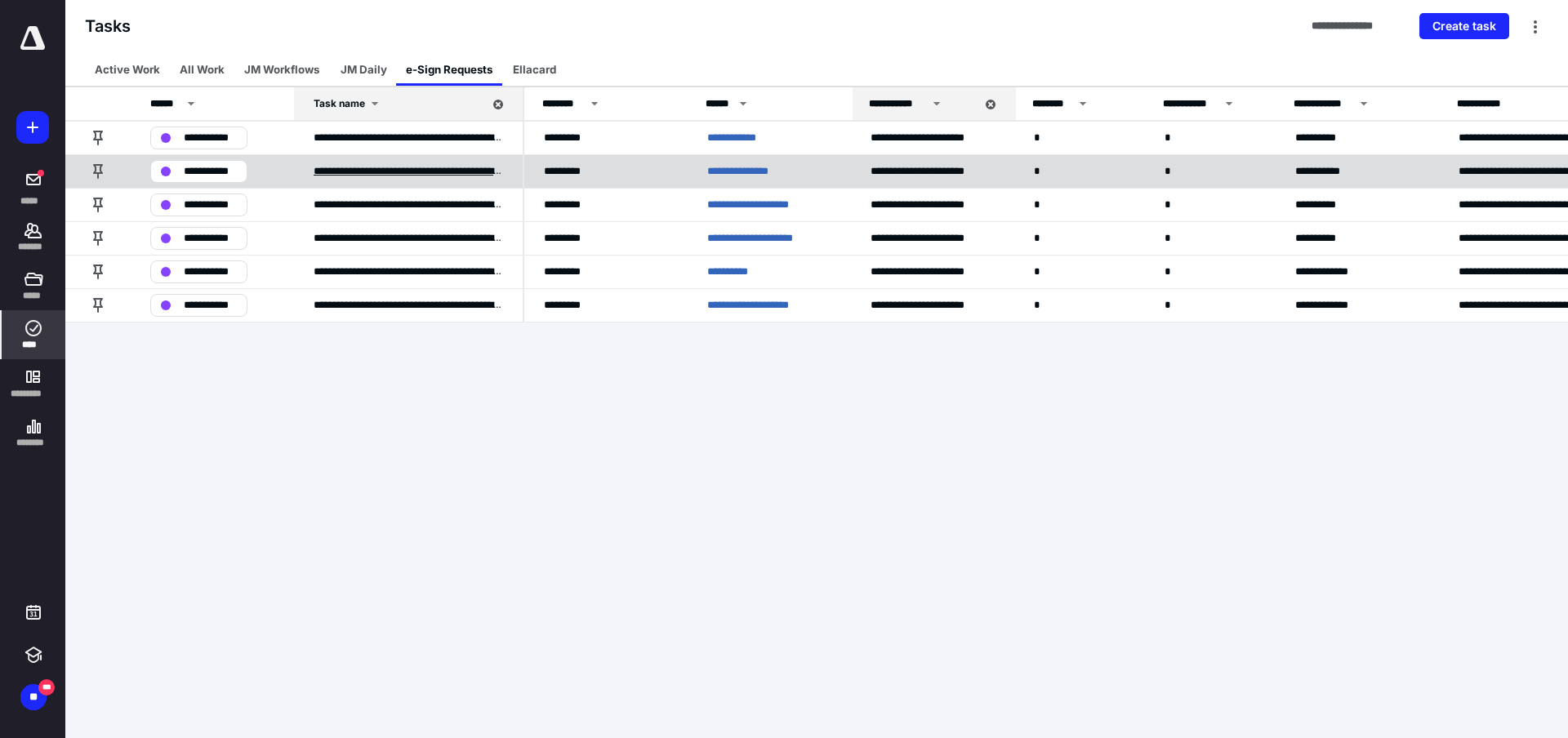 click on "**********" at bounding box center (408, 171) 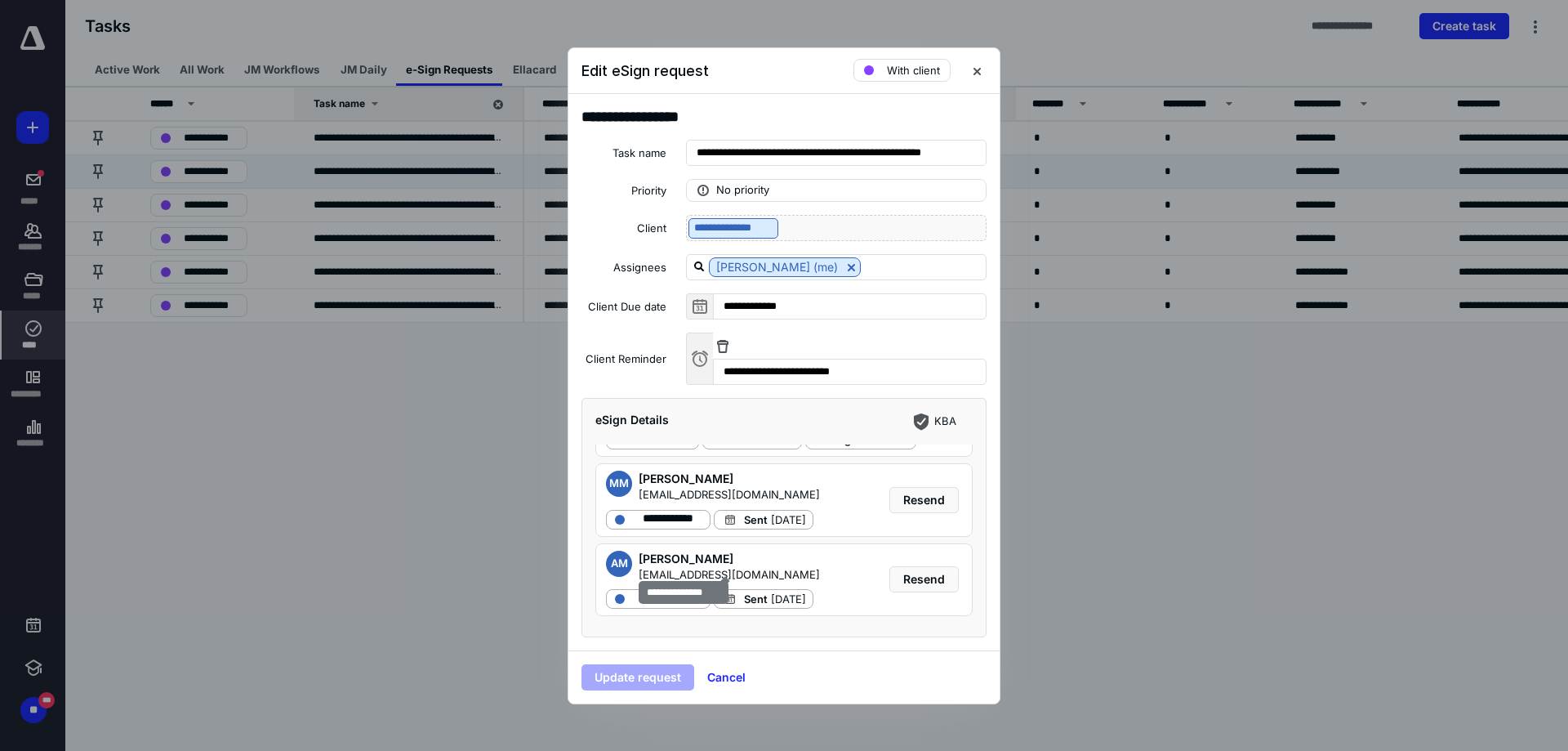 scroll, scrollTop: 181, scrollLeft: 0, axis: vertical 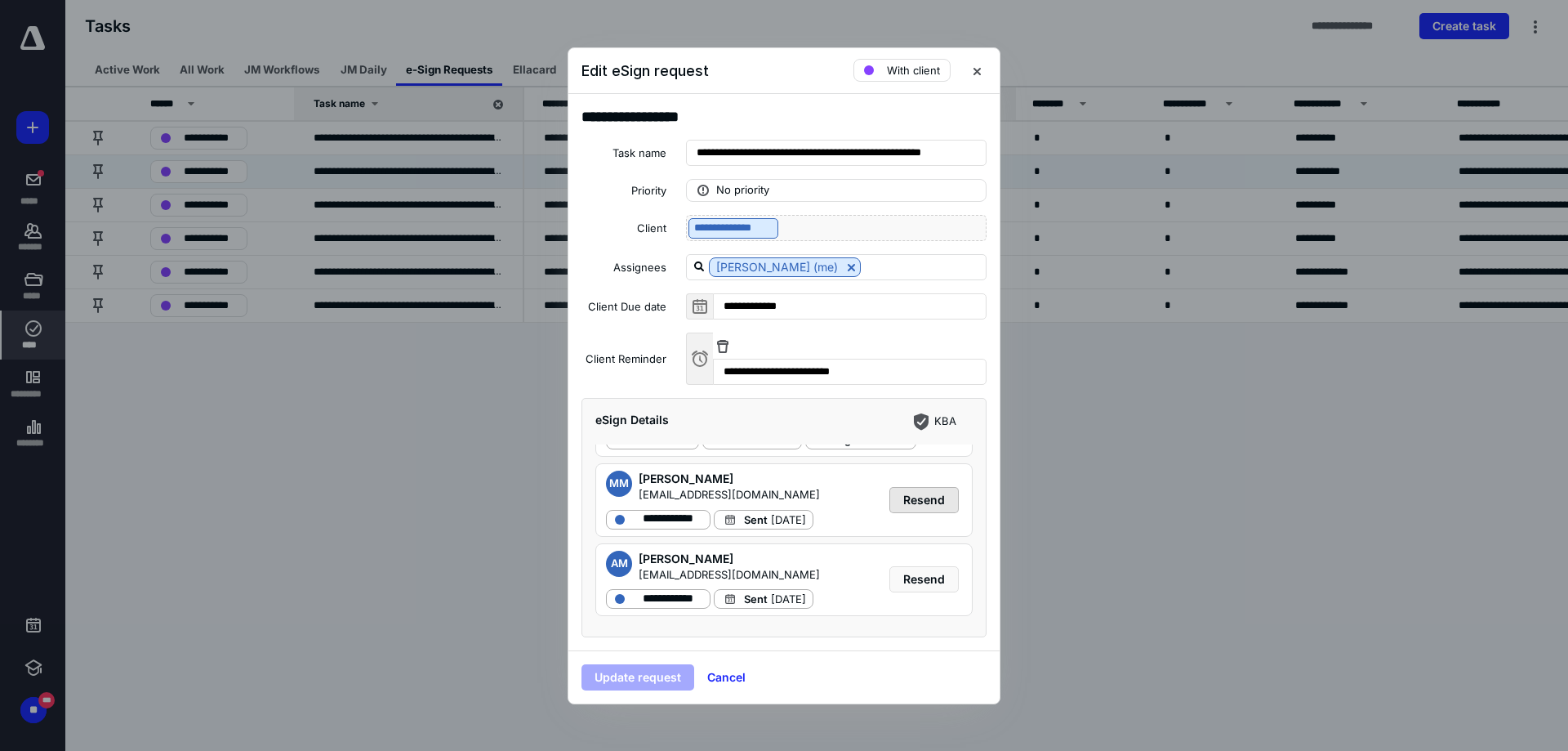 click on "Resend" at bounding box center [924, 500] 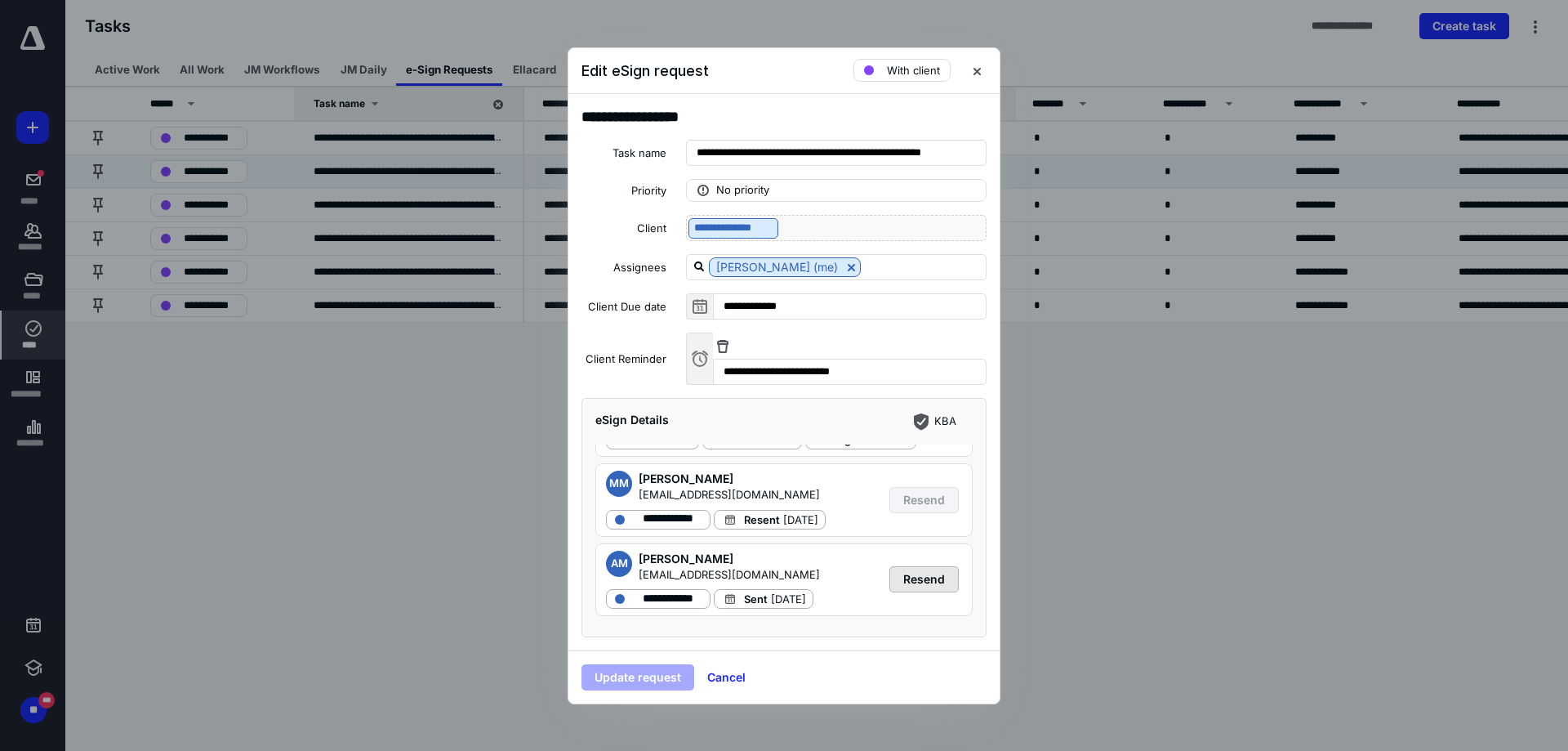 click on "Resend" at bounding box center (924, 579) 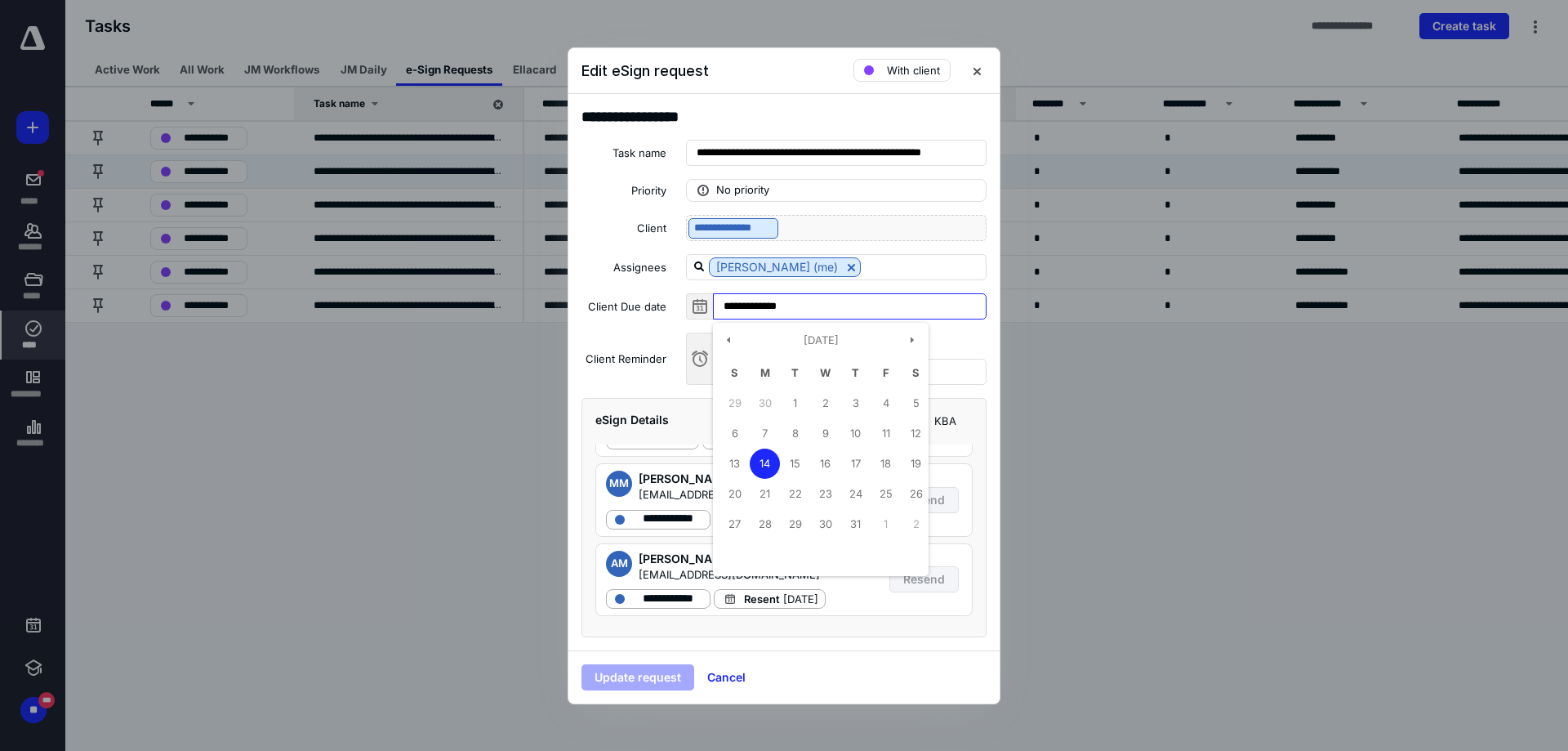 click on "**********" at bounding box center (849, 306) 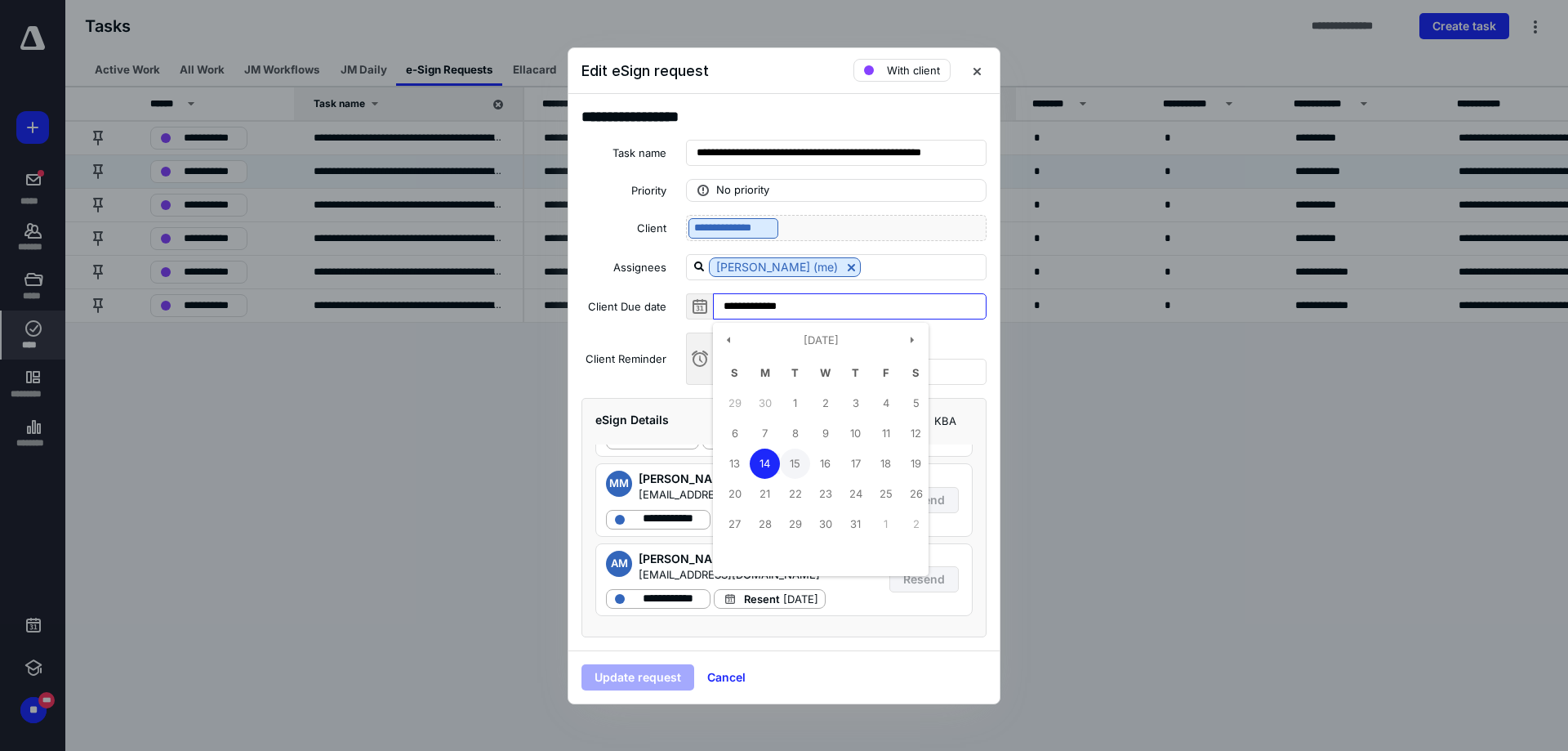click on "15" at bounding box center [795, 463] 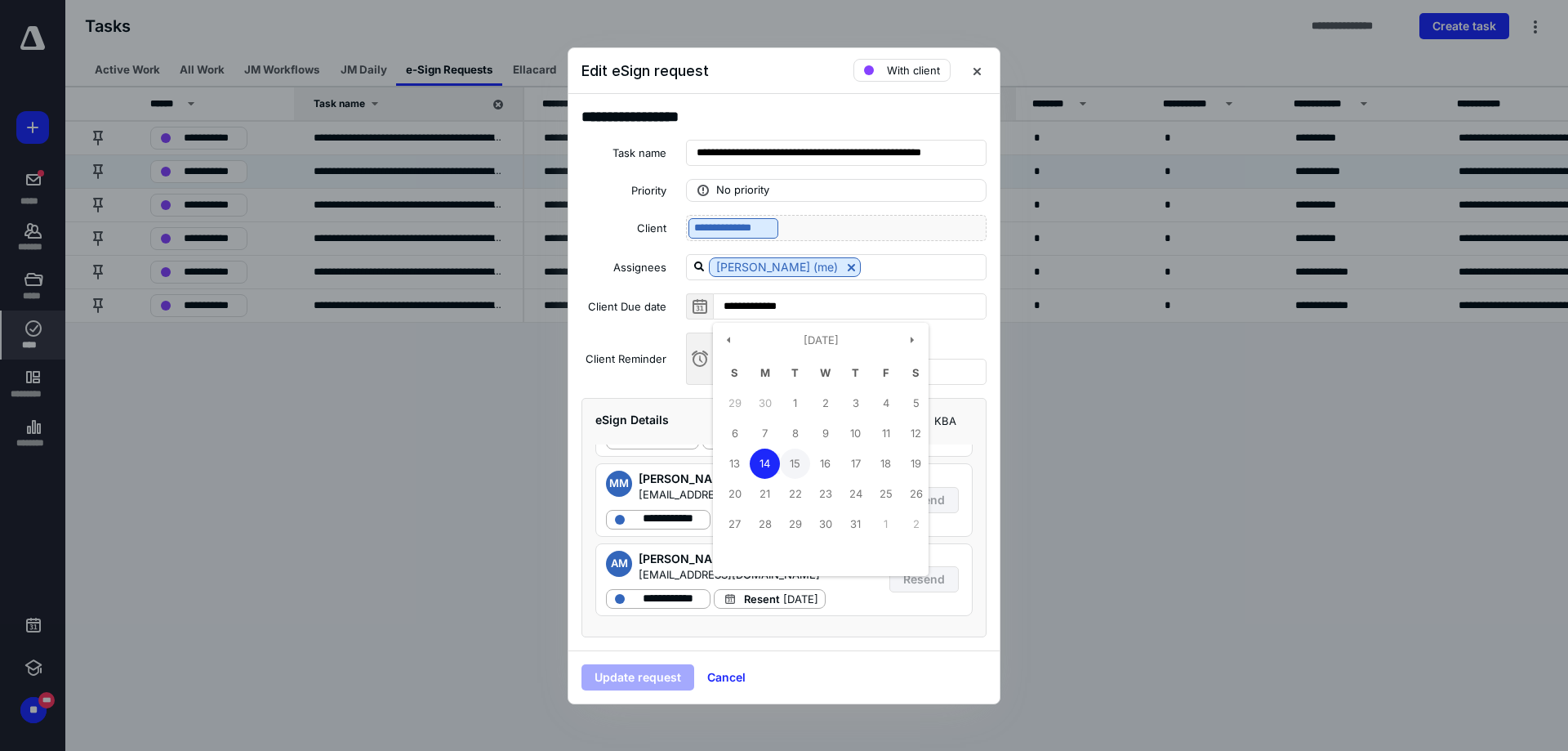 type on "**********" 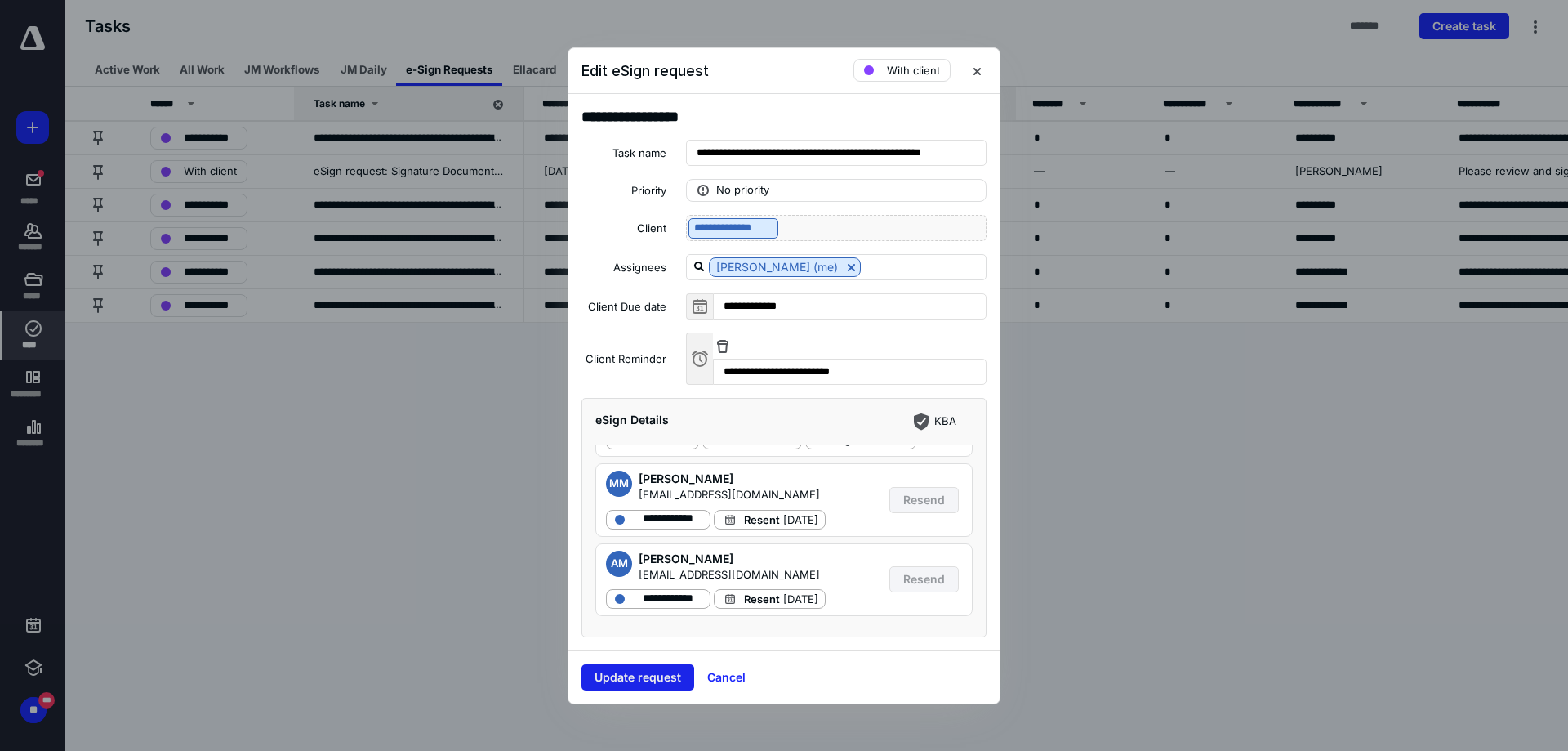click on "Update request" at bounding box center [638, 677] 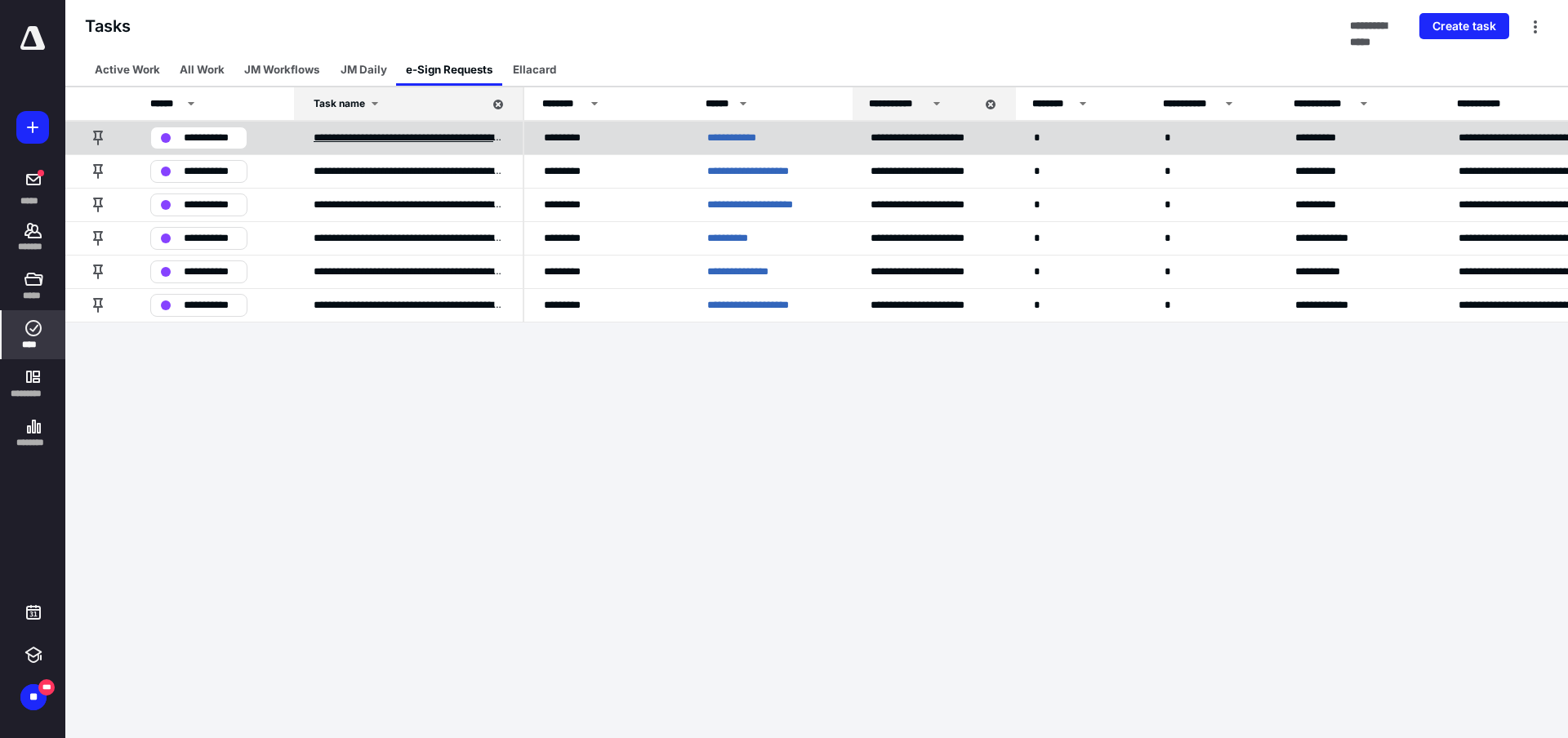 click on "**********" at bounding box center [408, 138] 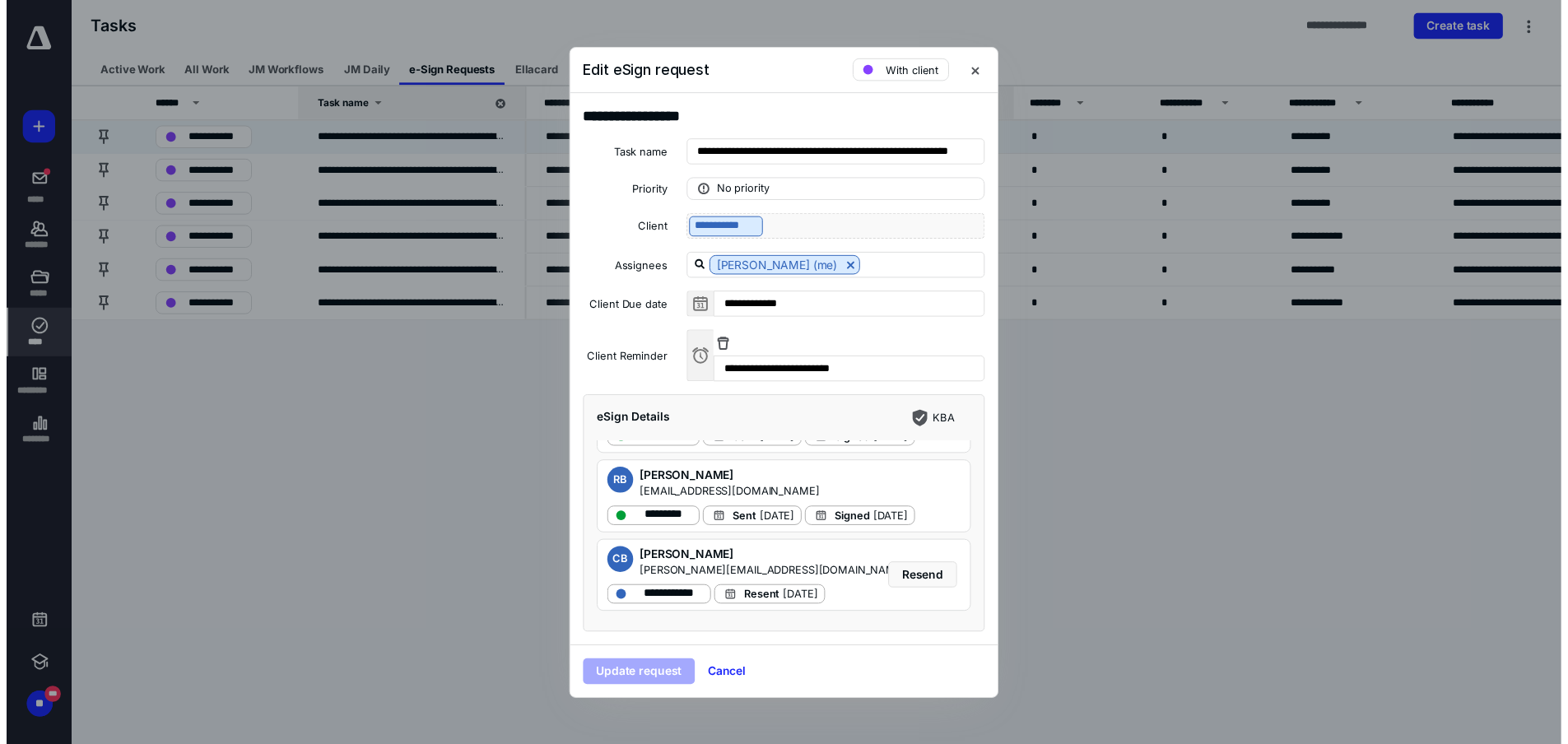 scroll, scrollTop: 183, scrollLeft: 0, axis: vertical 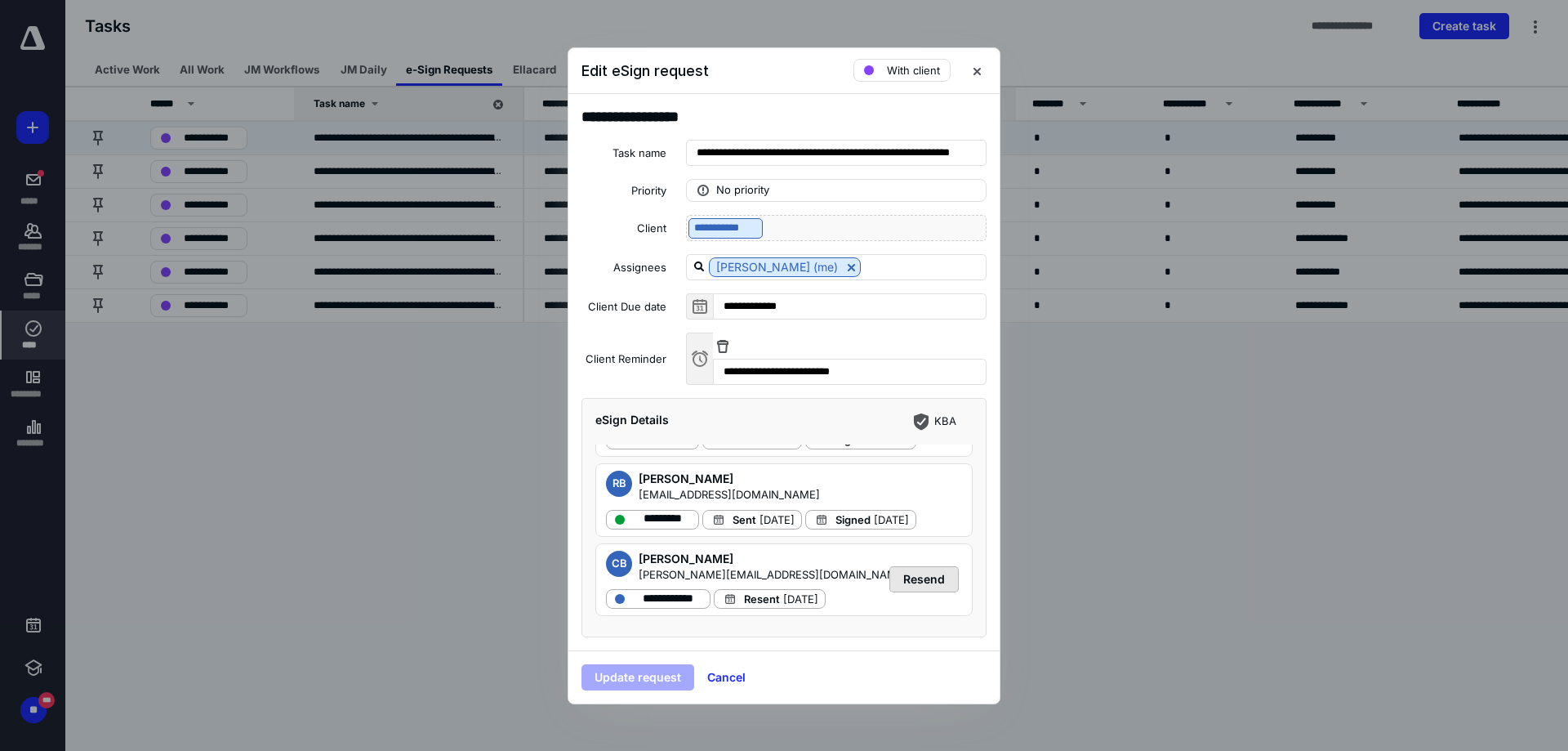 click on "Resend" at bounding box center (924, 579) 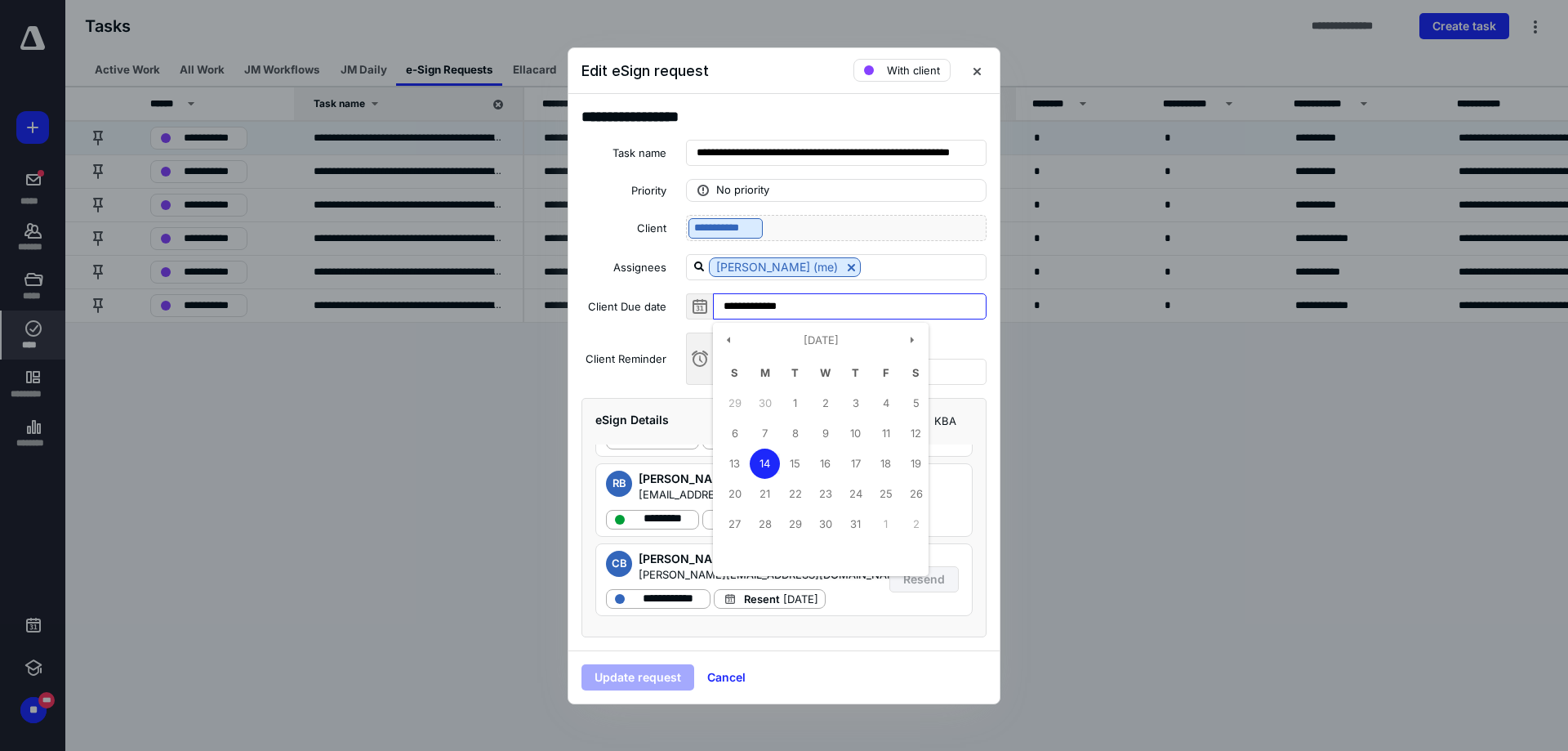 click on "**********" at bounding box center (849, 306) 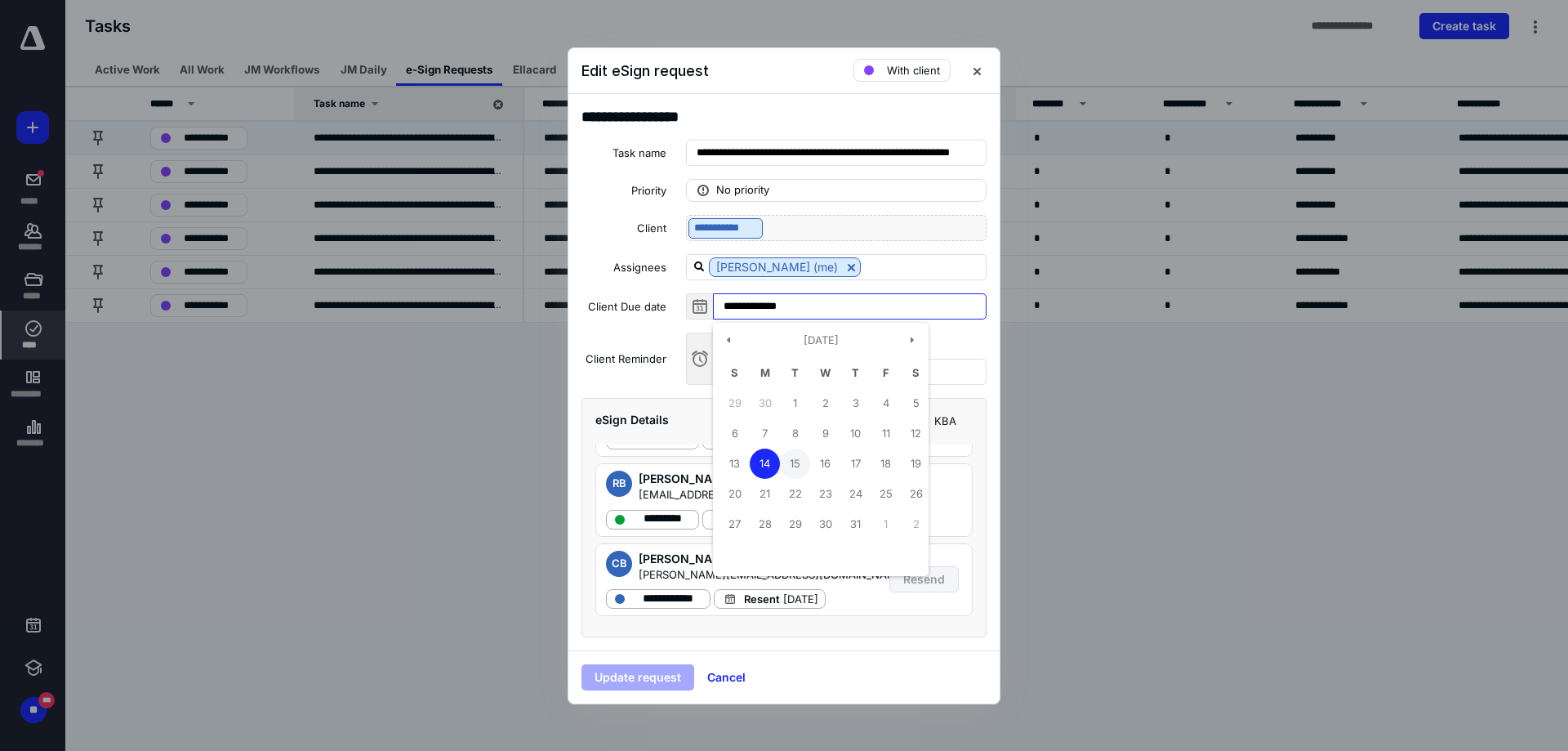click on "15" at bounding box center [795, 463] 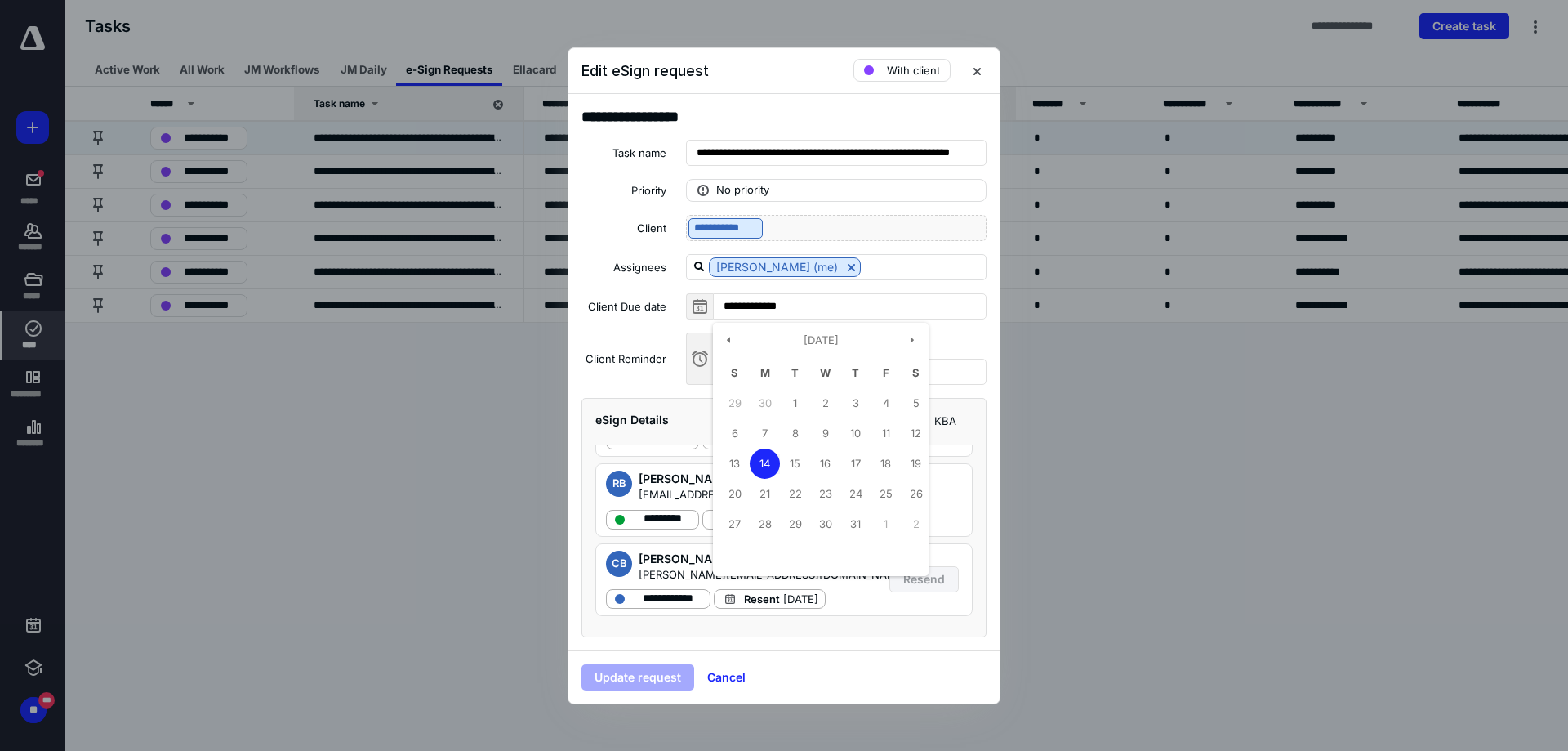 type on "**********" 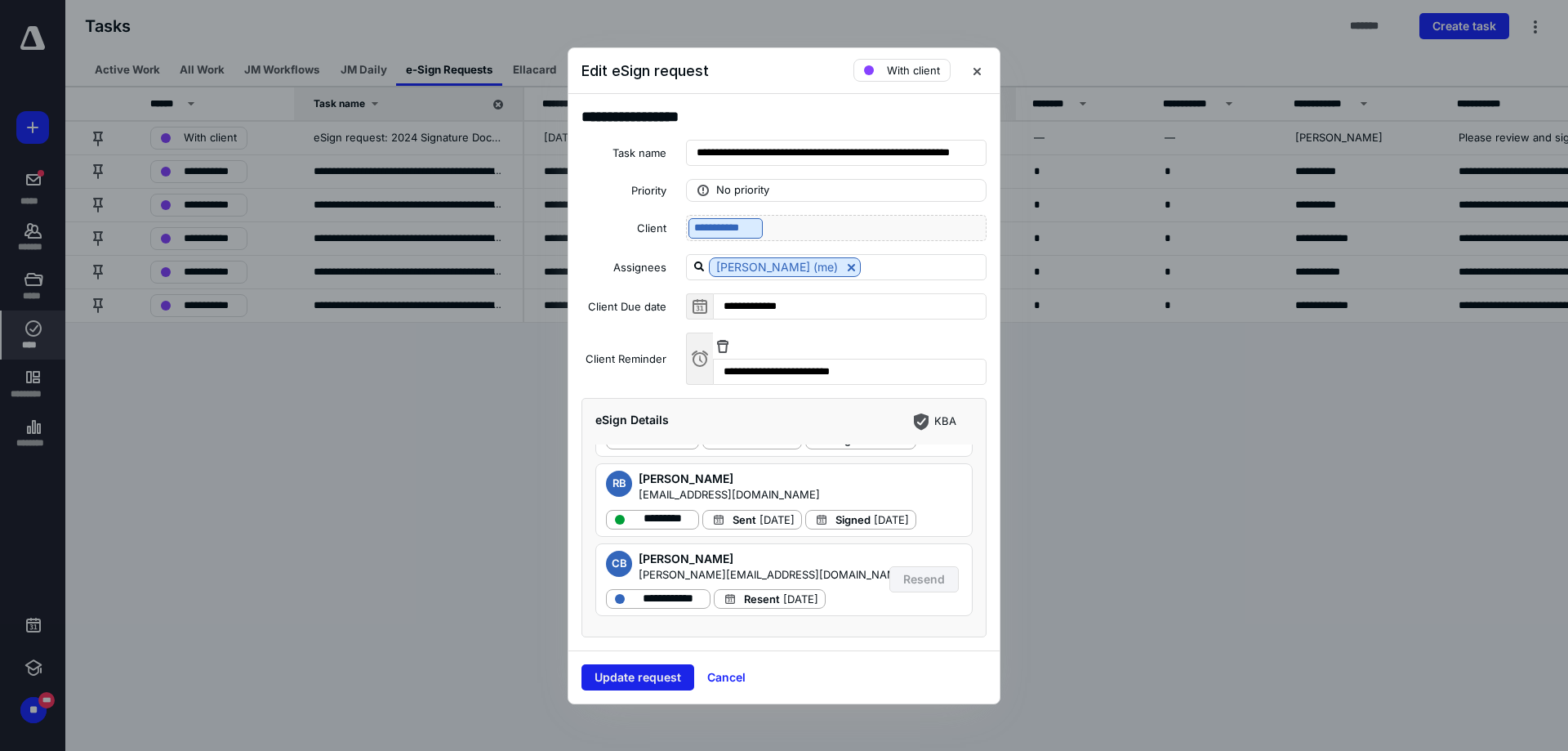 click on "Update request" at bounding box center [638, 677] 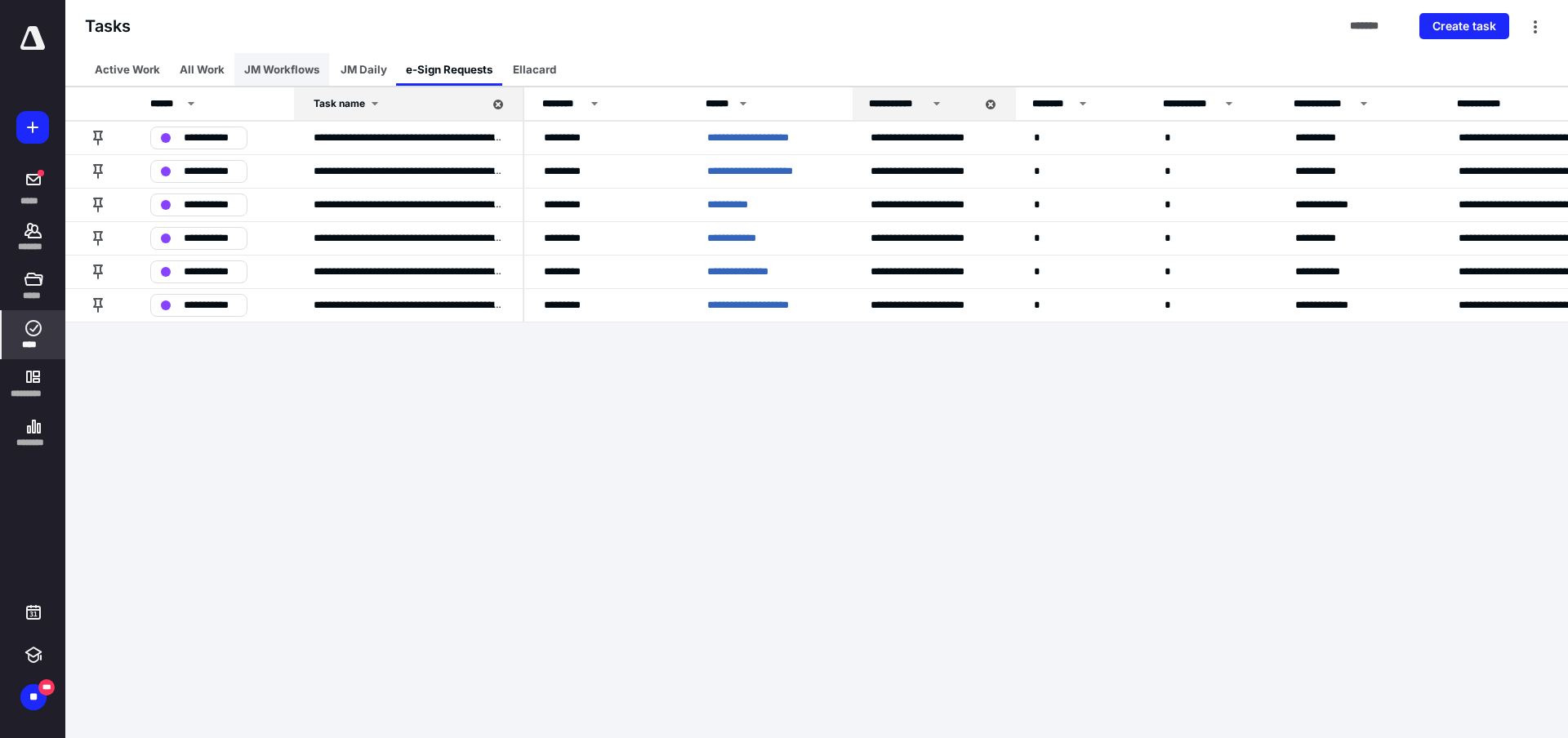 click on "JM Workflows" at bounding box center (282, 69) 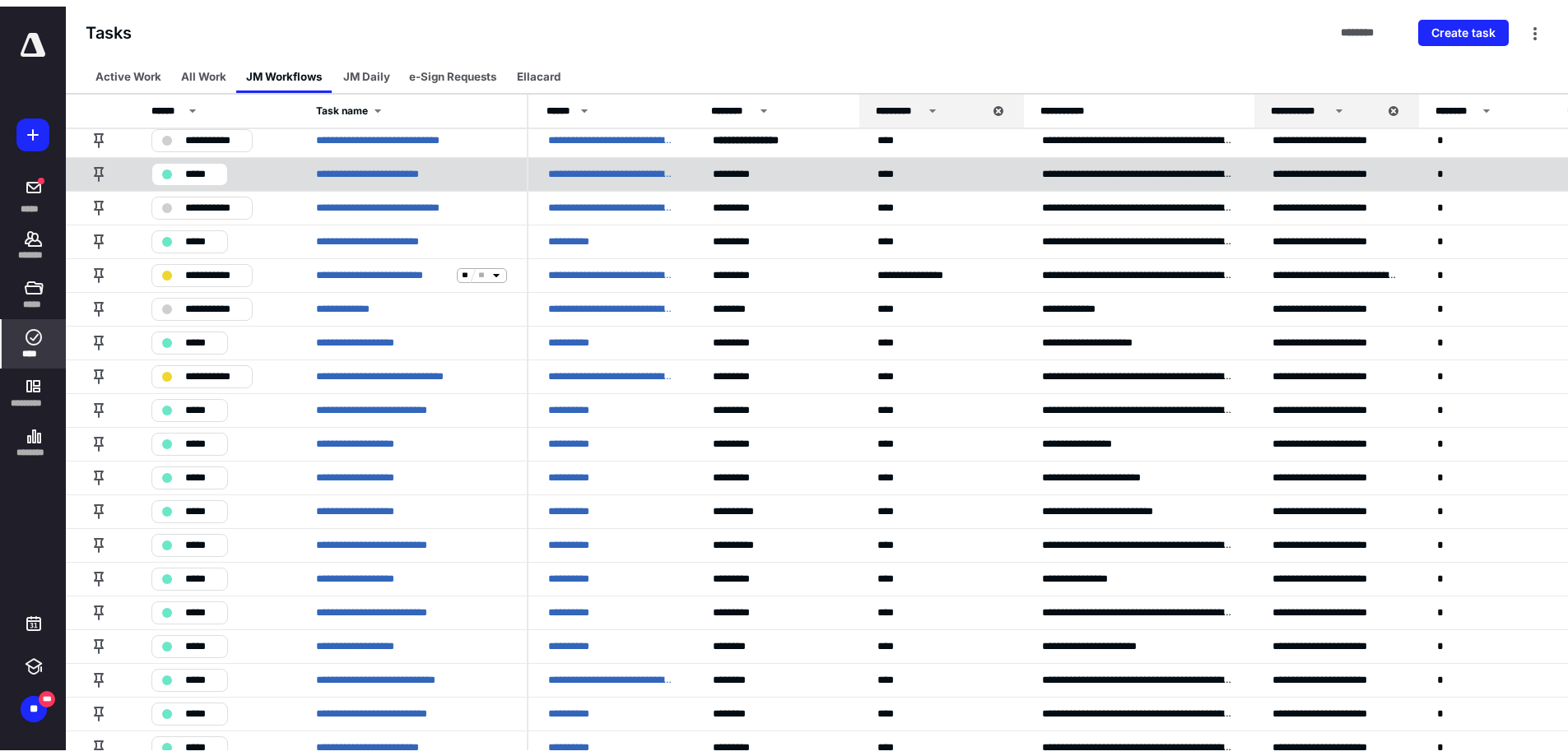scroll, scrollTop: 0, scrollLeft: 0, axis: both 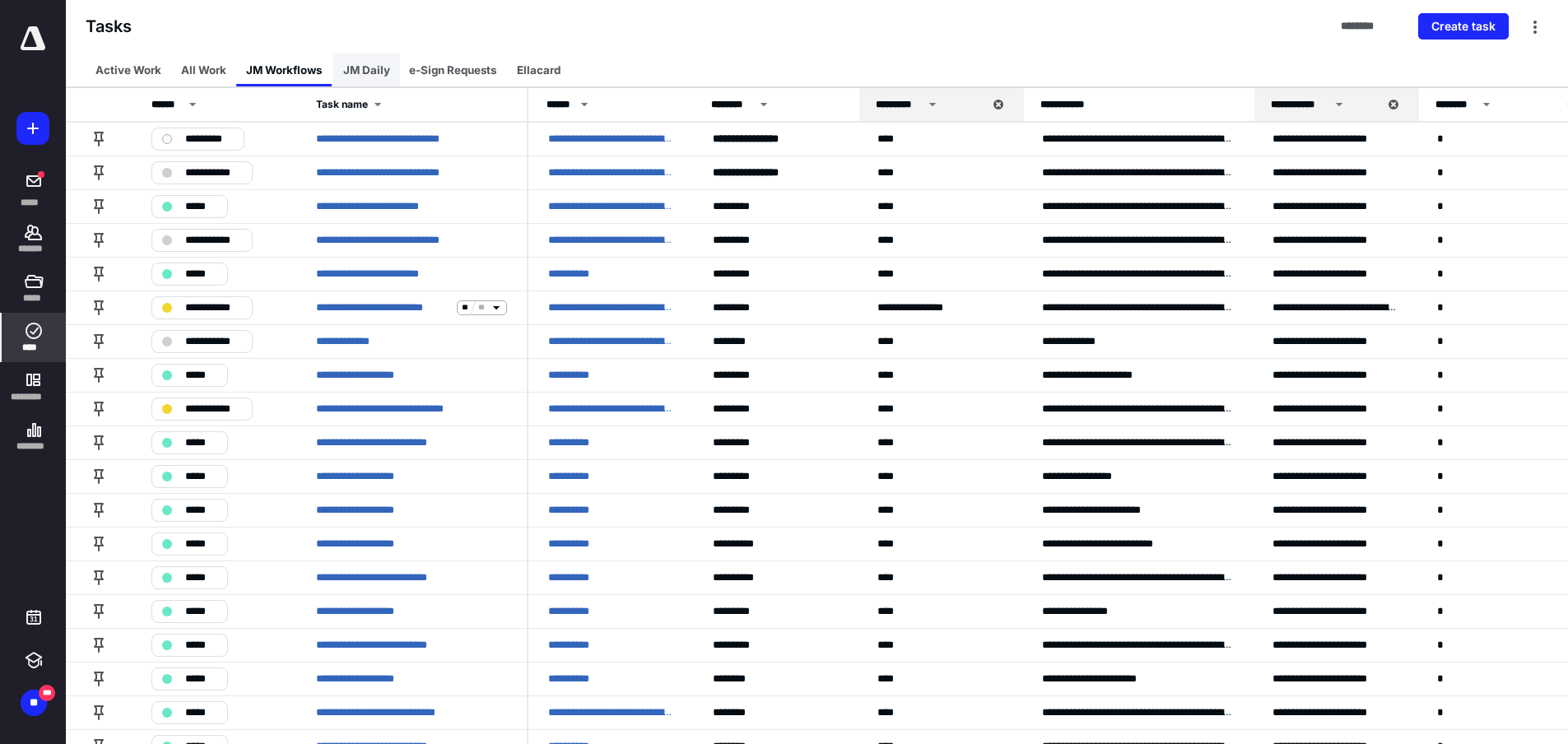 click on "JM Daily" at bounding box center [366, 70] 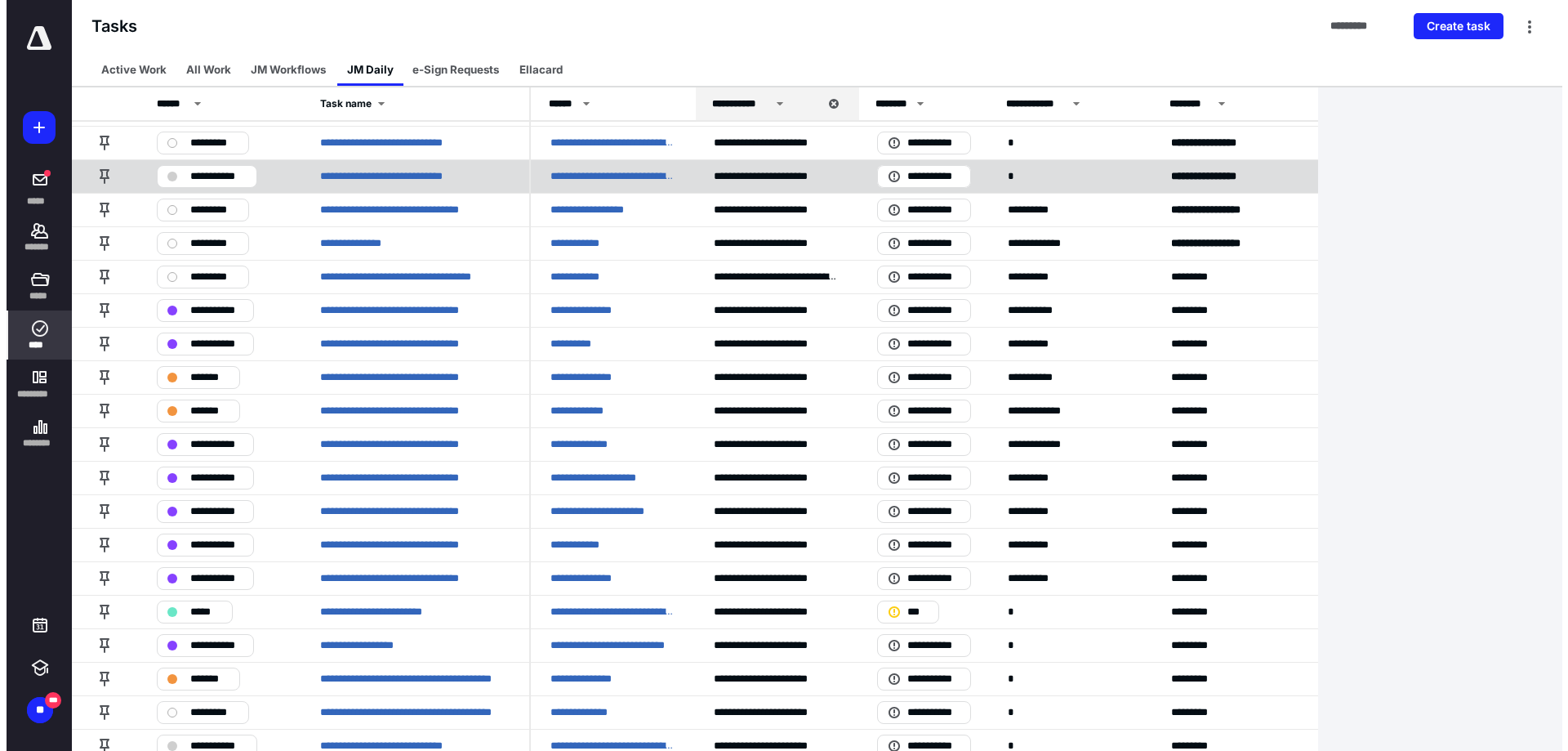 scroll, scrollTop: 0, scrollLeft: 0, axis: both 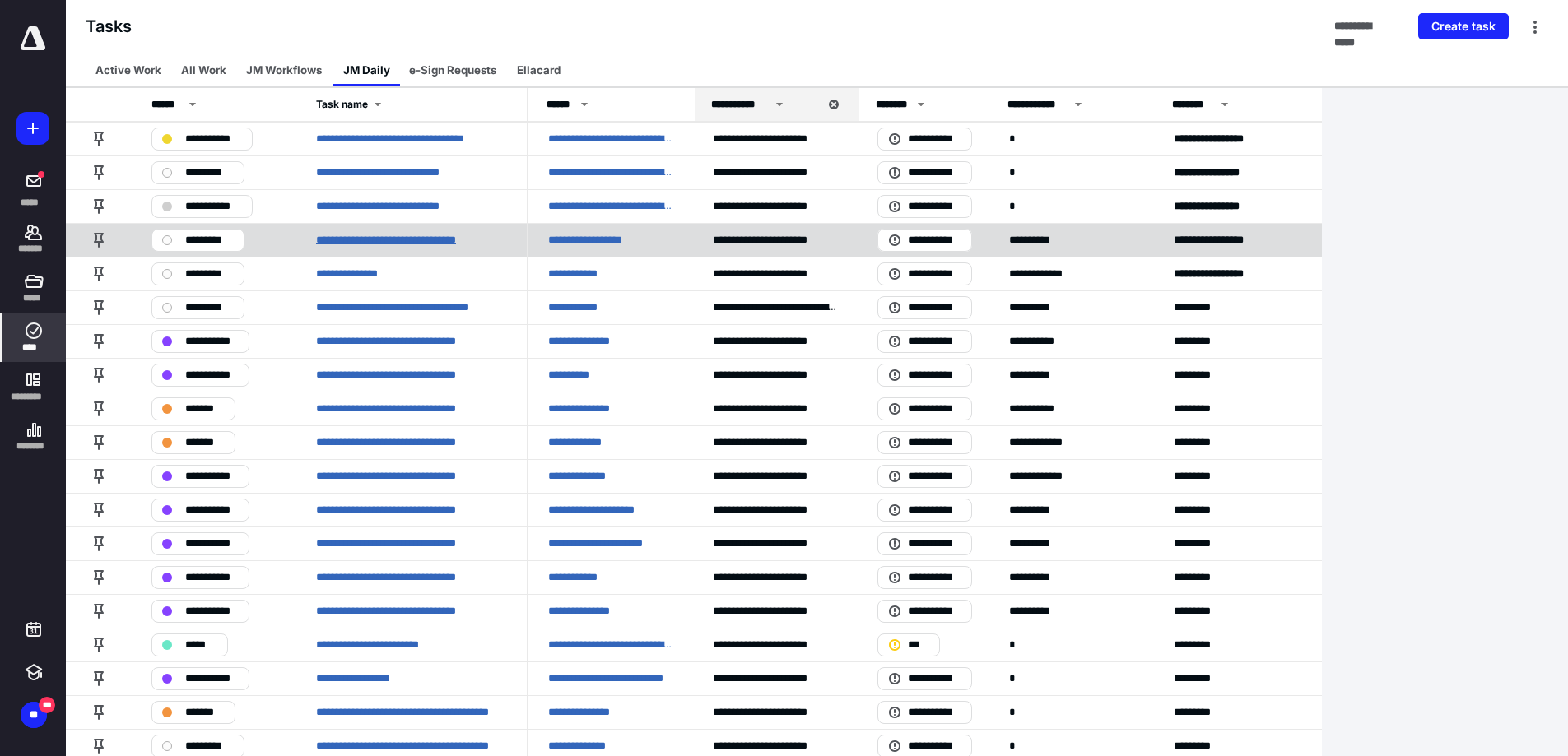 click on "**********" at bounding box center (407, 240) 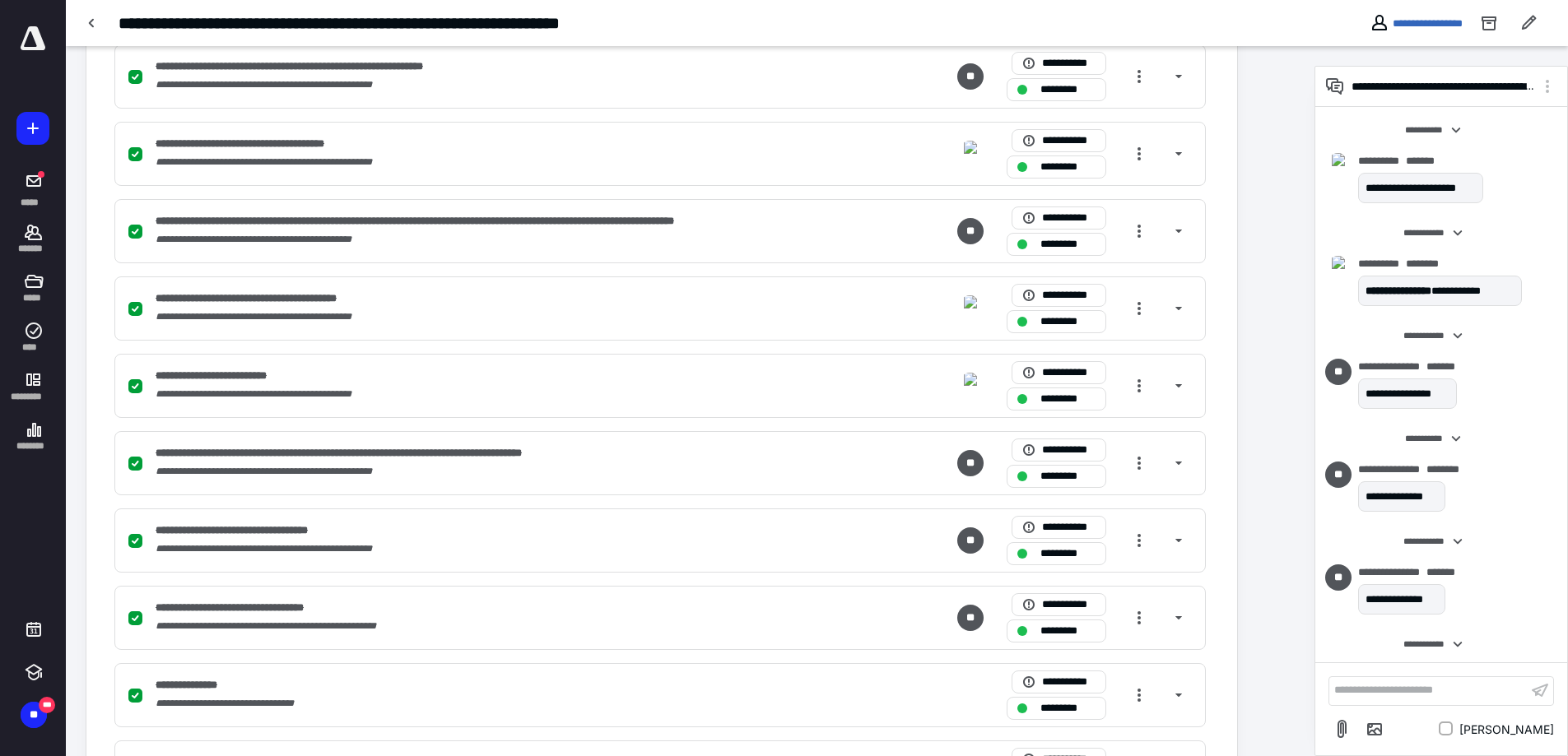 scroll, scrollTop: 1234, scrollLeft: 0, axis: vertical 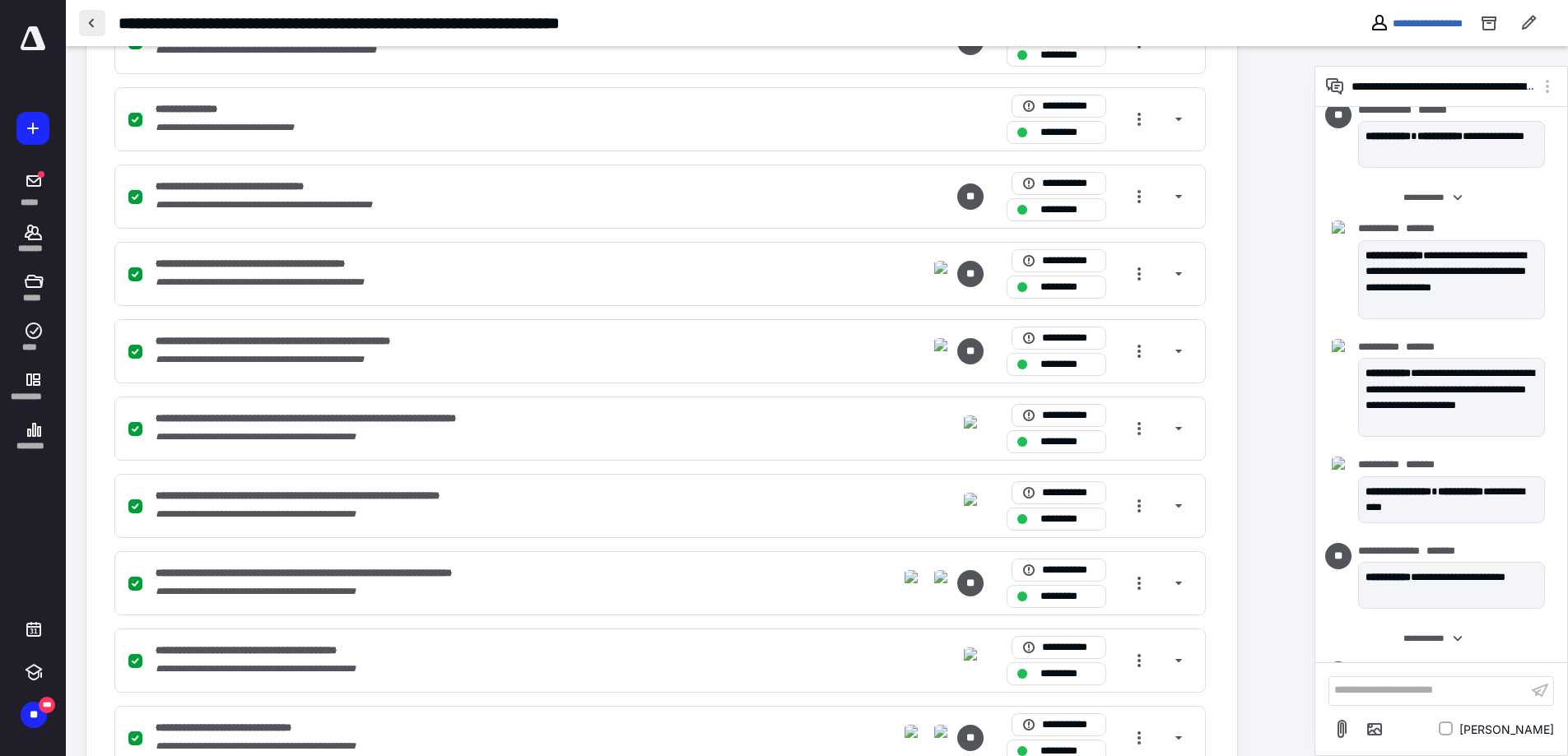 click at bounding box center (92, 23) 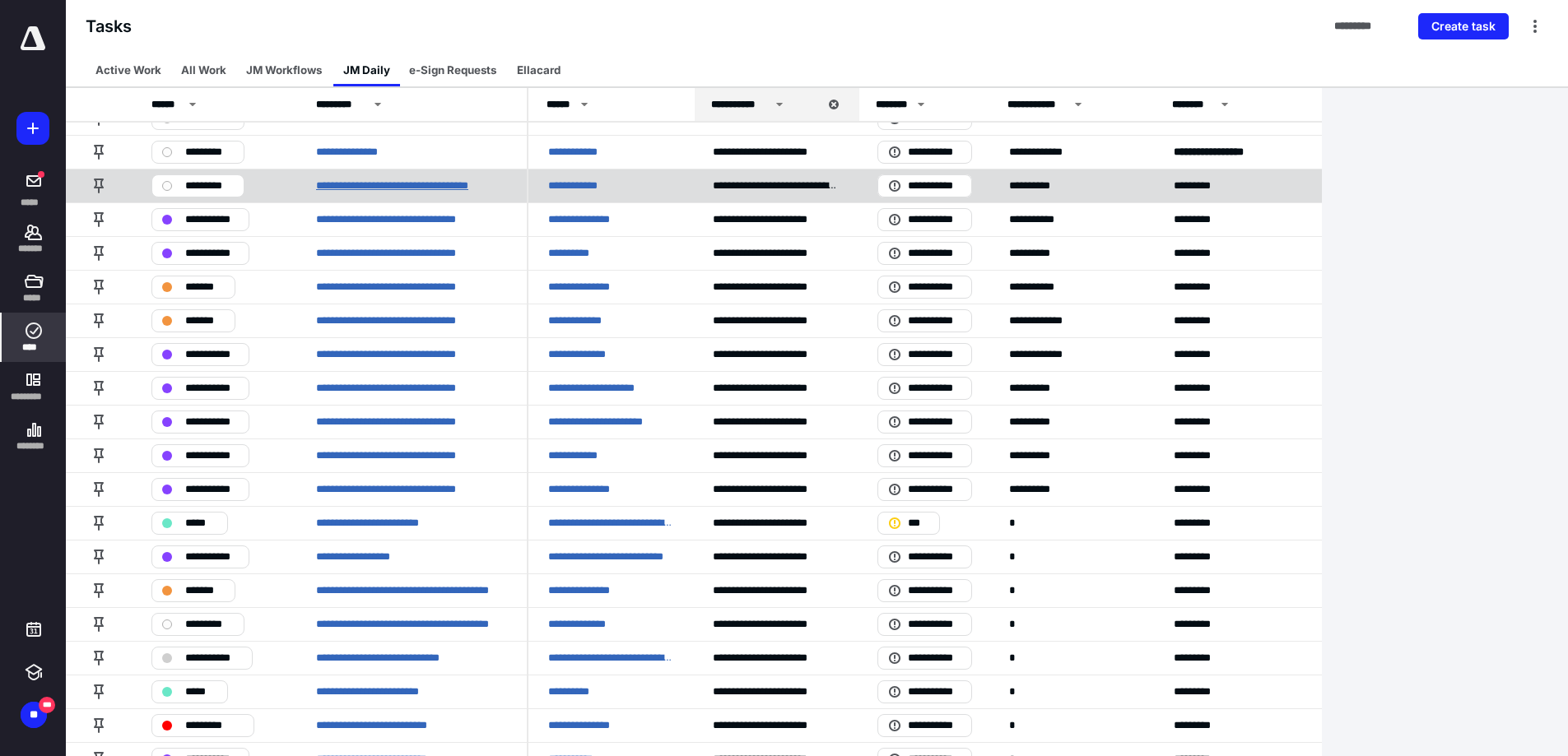 scroll, scrollTop: 82, scrollLeft: 0, axis: vertical 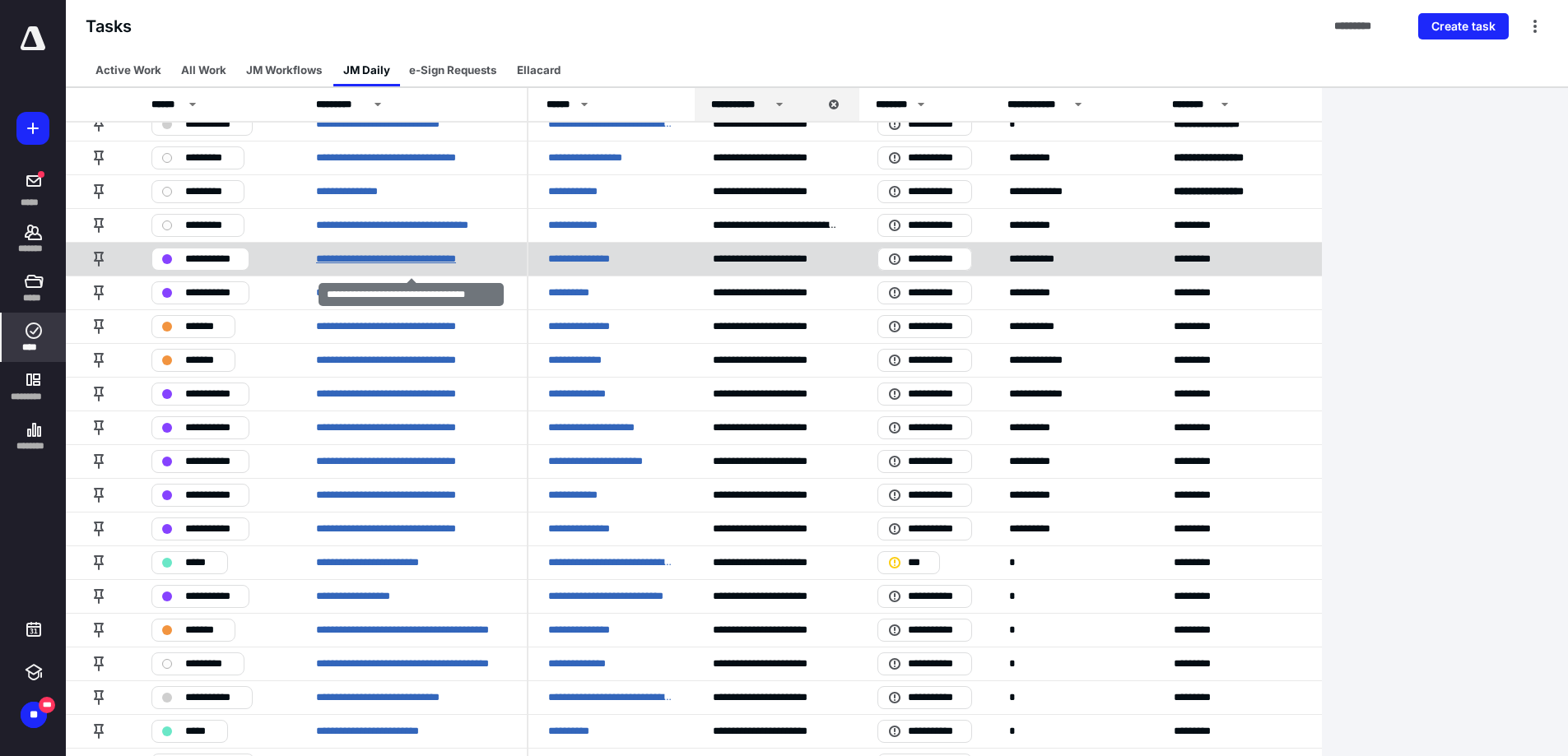 click on "**********" at bounding box center [407, 259] 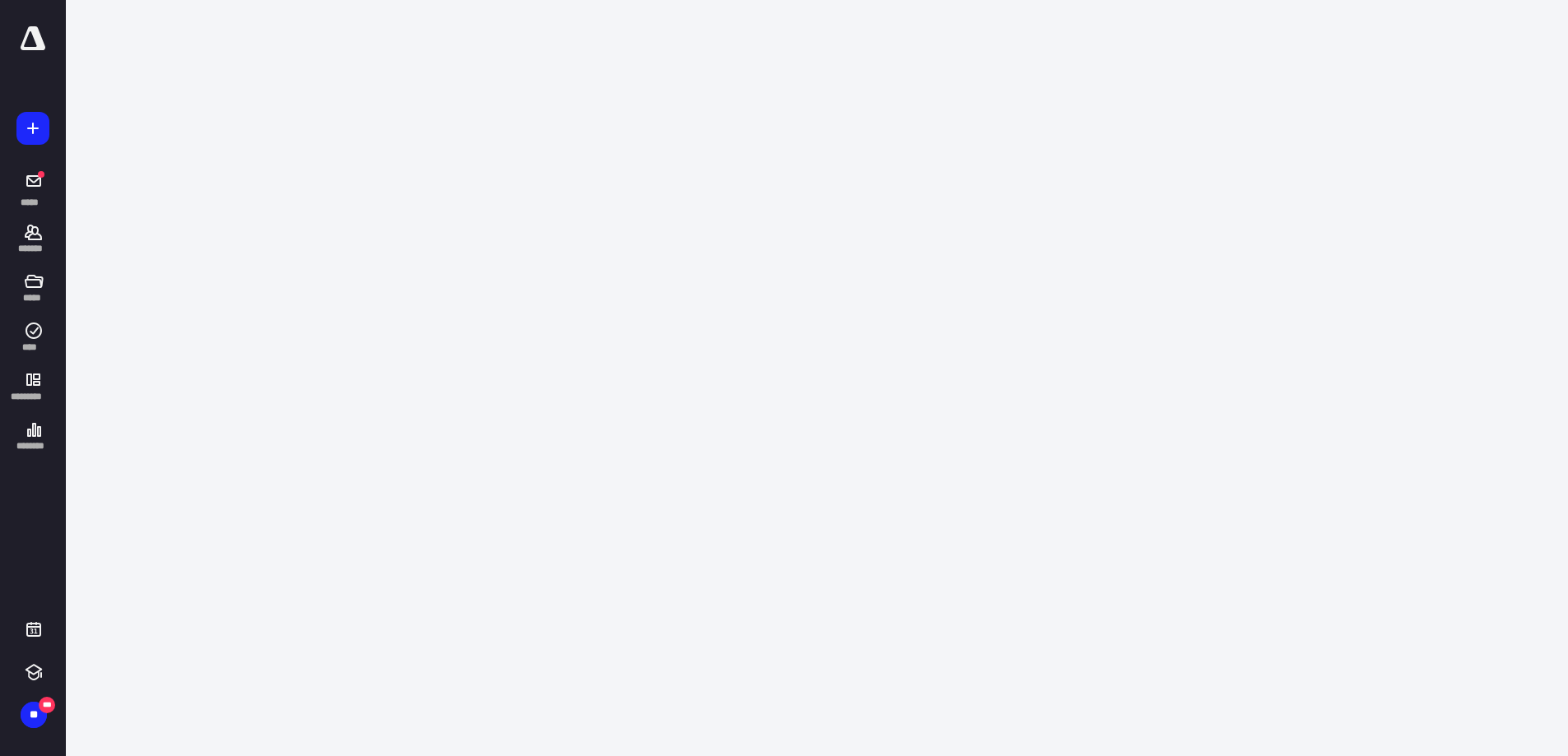 scroll, scrollTop: 0, scrollLeft: 0, axis: both 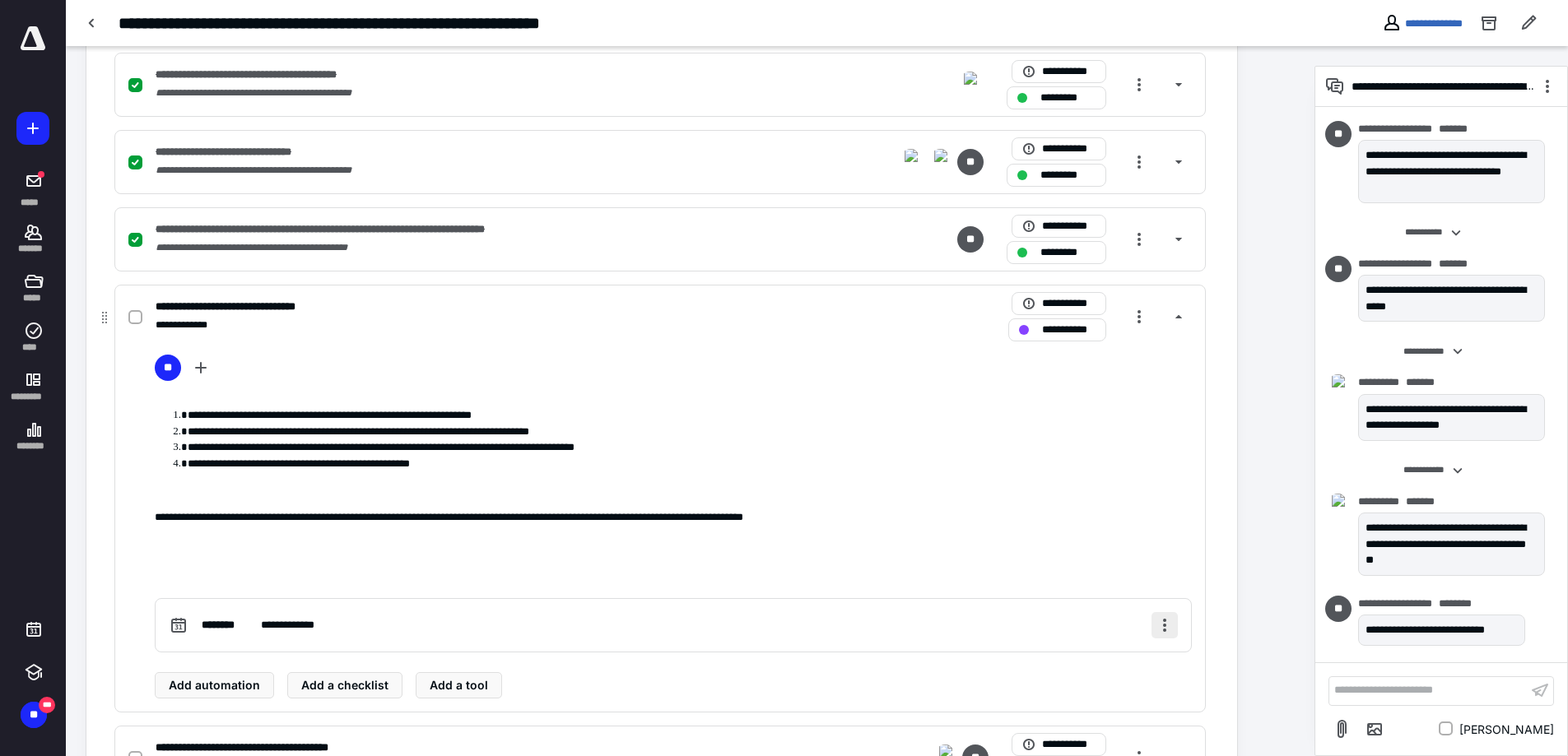click at bounding box center [1165, 625] 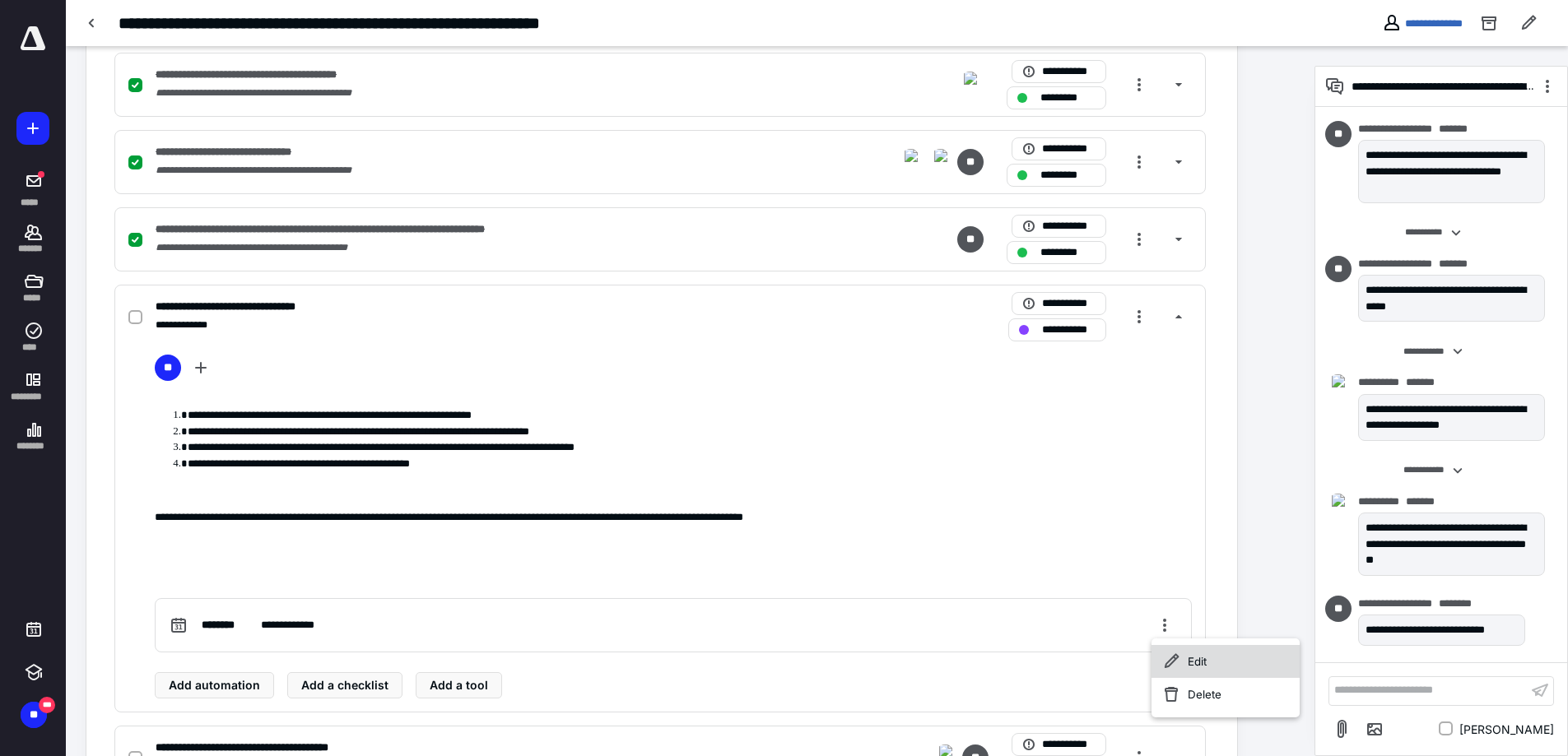 click on "Edit" at bounding box center (1226, 661) 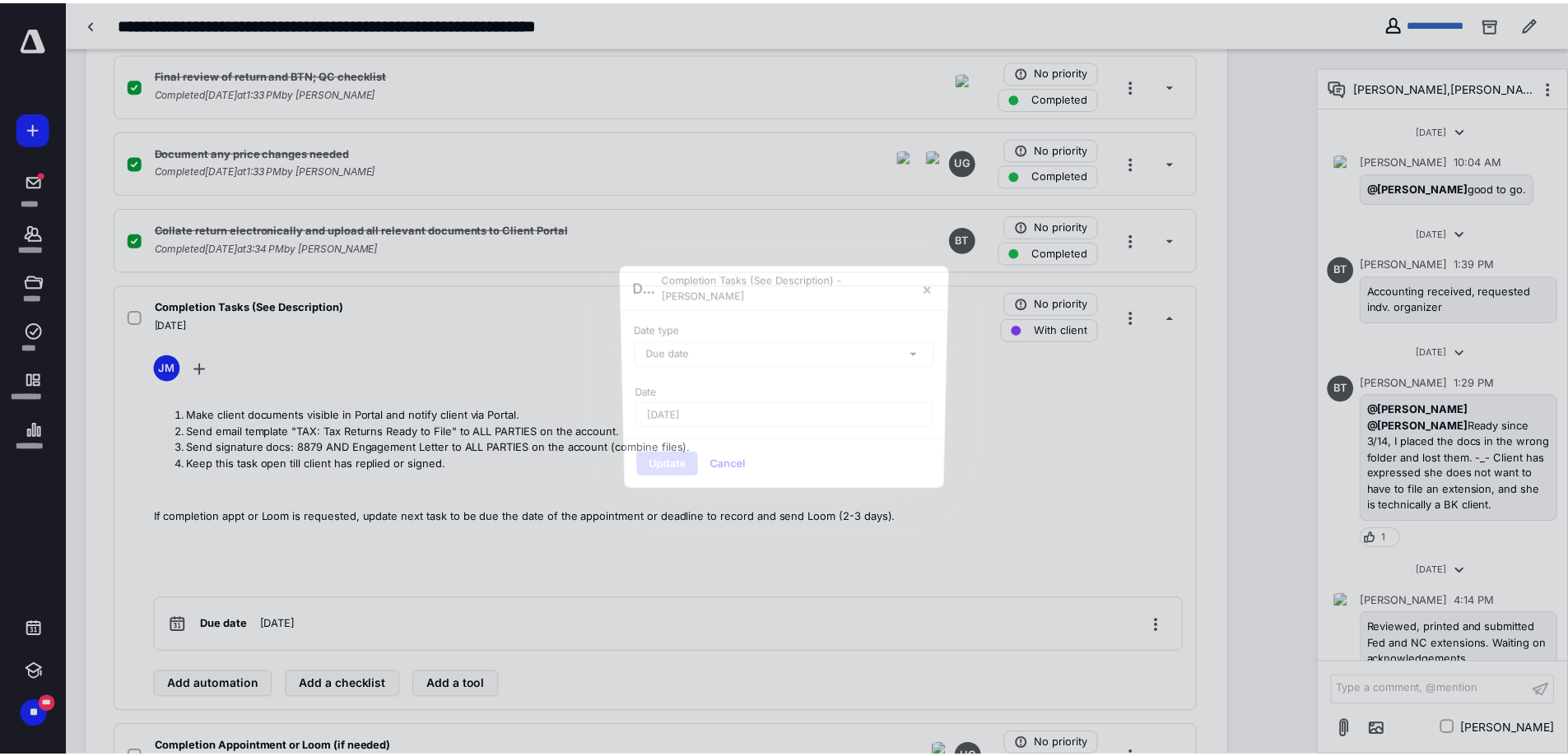 scroll, scrollTop: 2456, scrollLeft: 0, axis: vertical 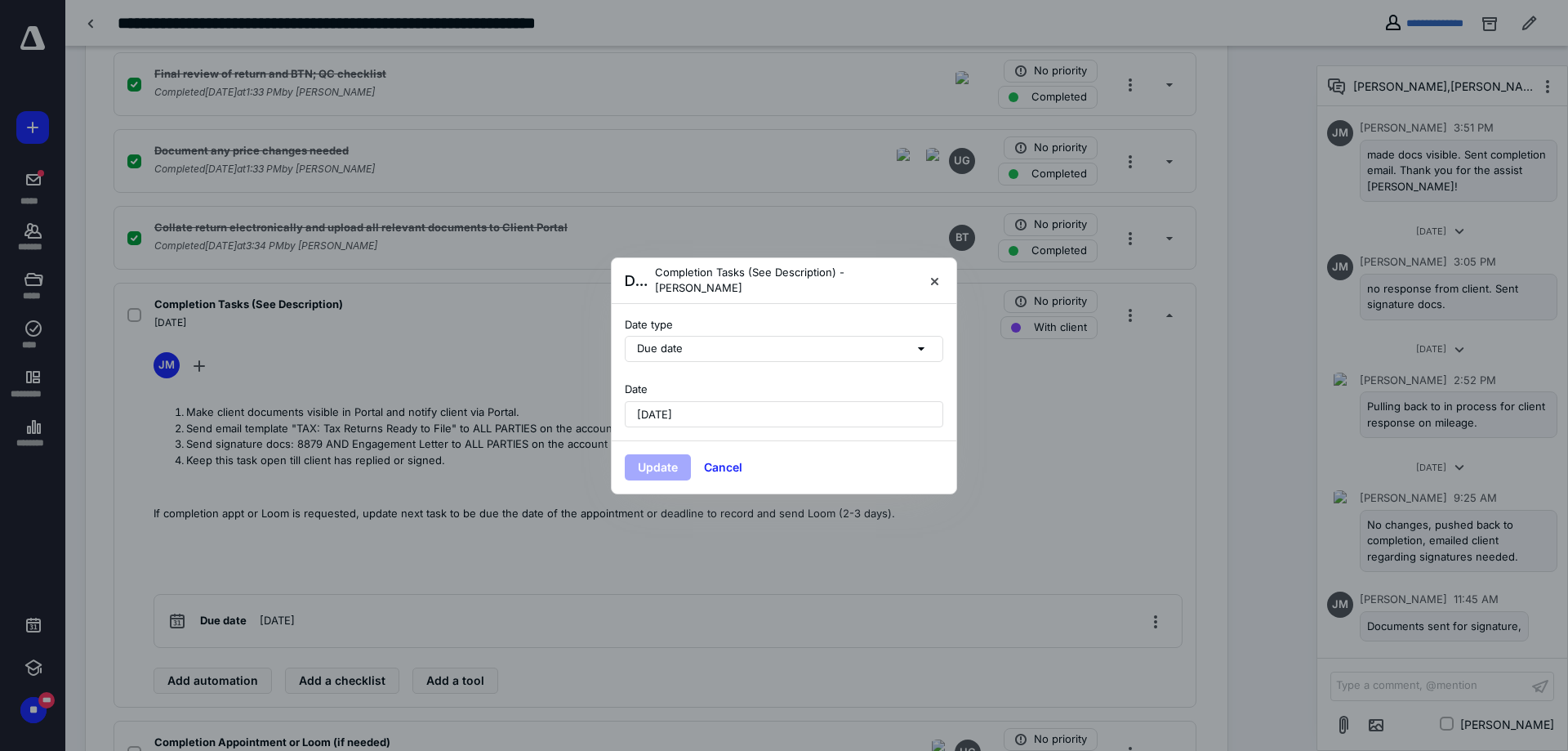 click on "July 14, 2025" at bounding box center (784, 414) 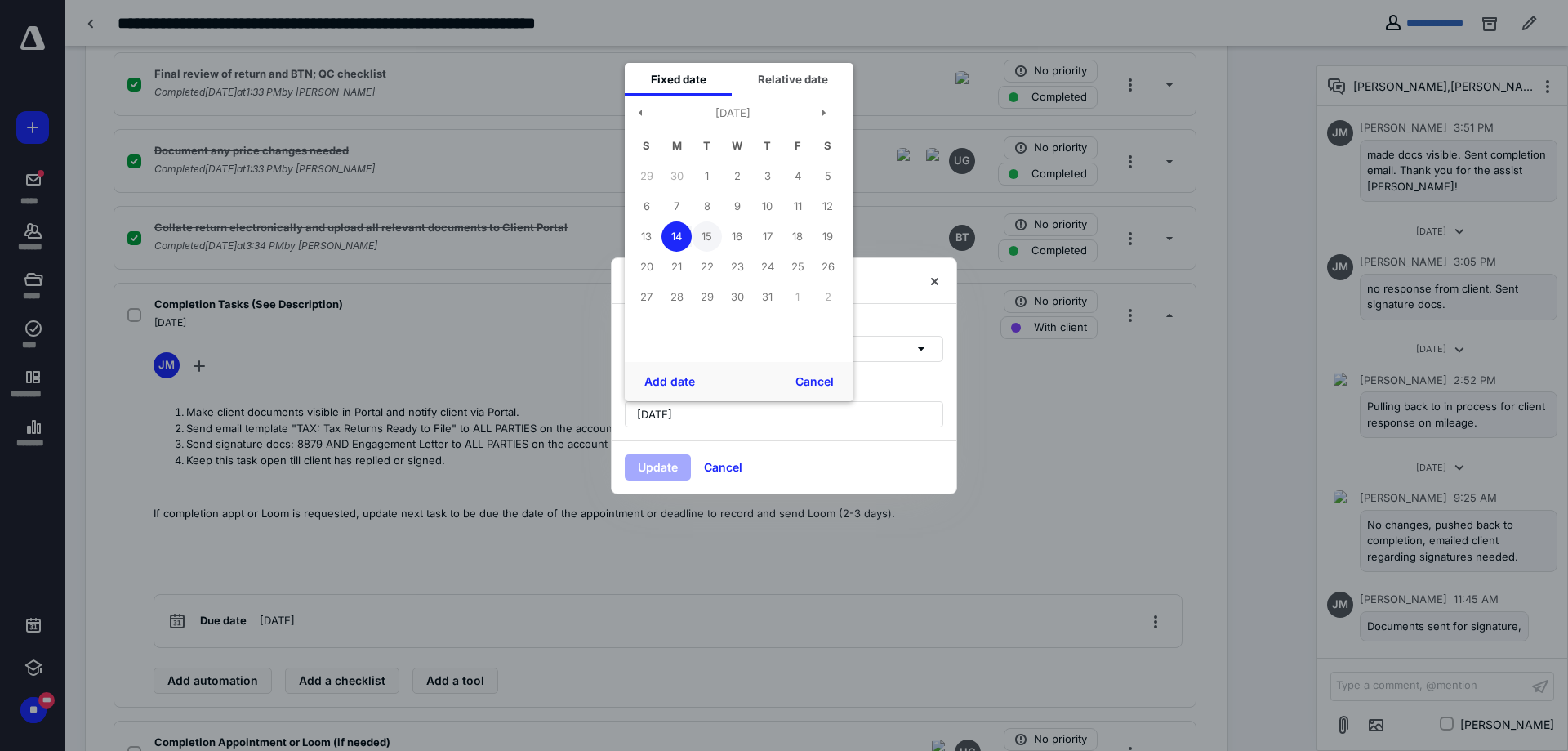 click on "15" at bounding box center (706, 236) 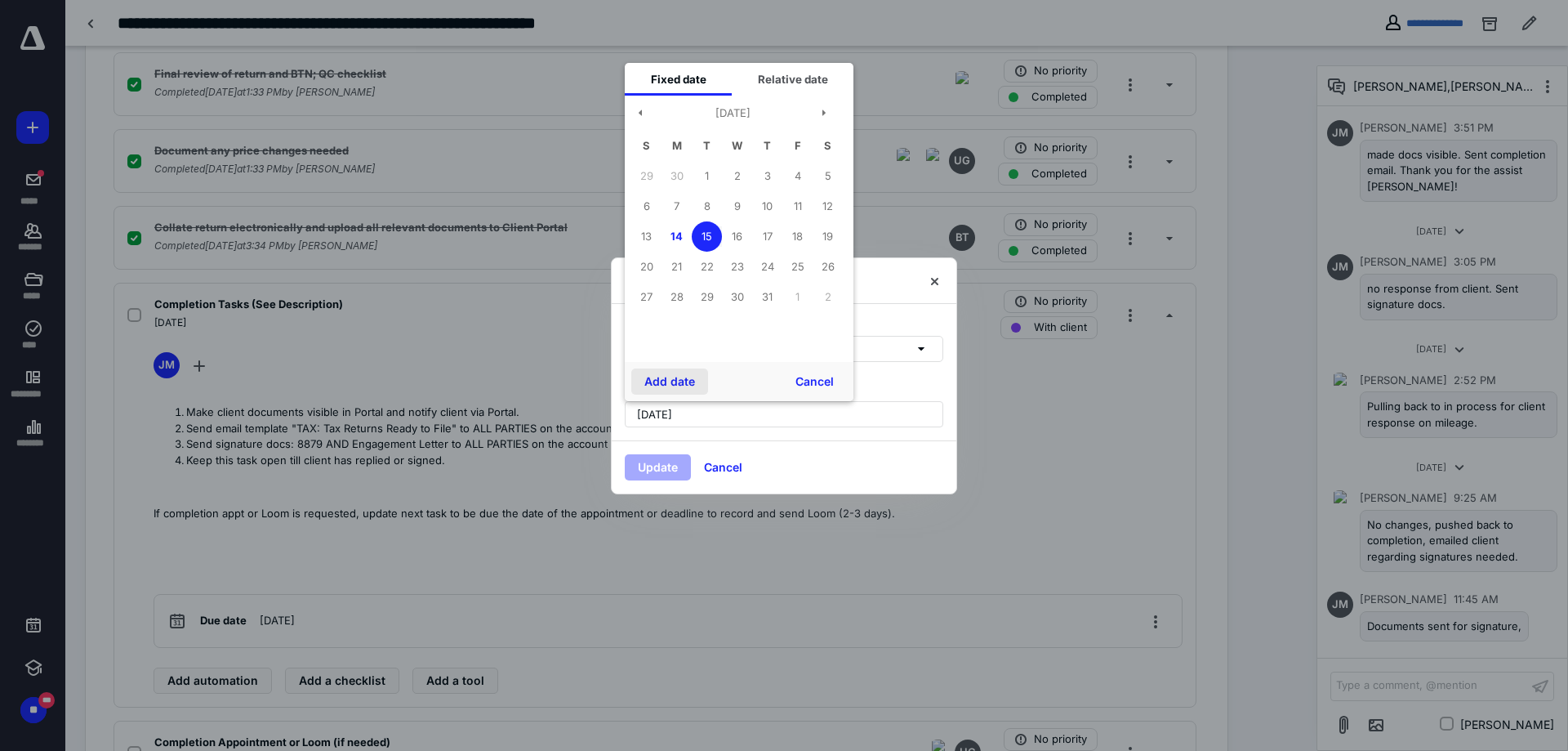 click on "Add date" at bounding box center [670, 382] 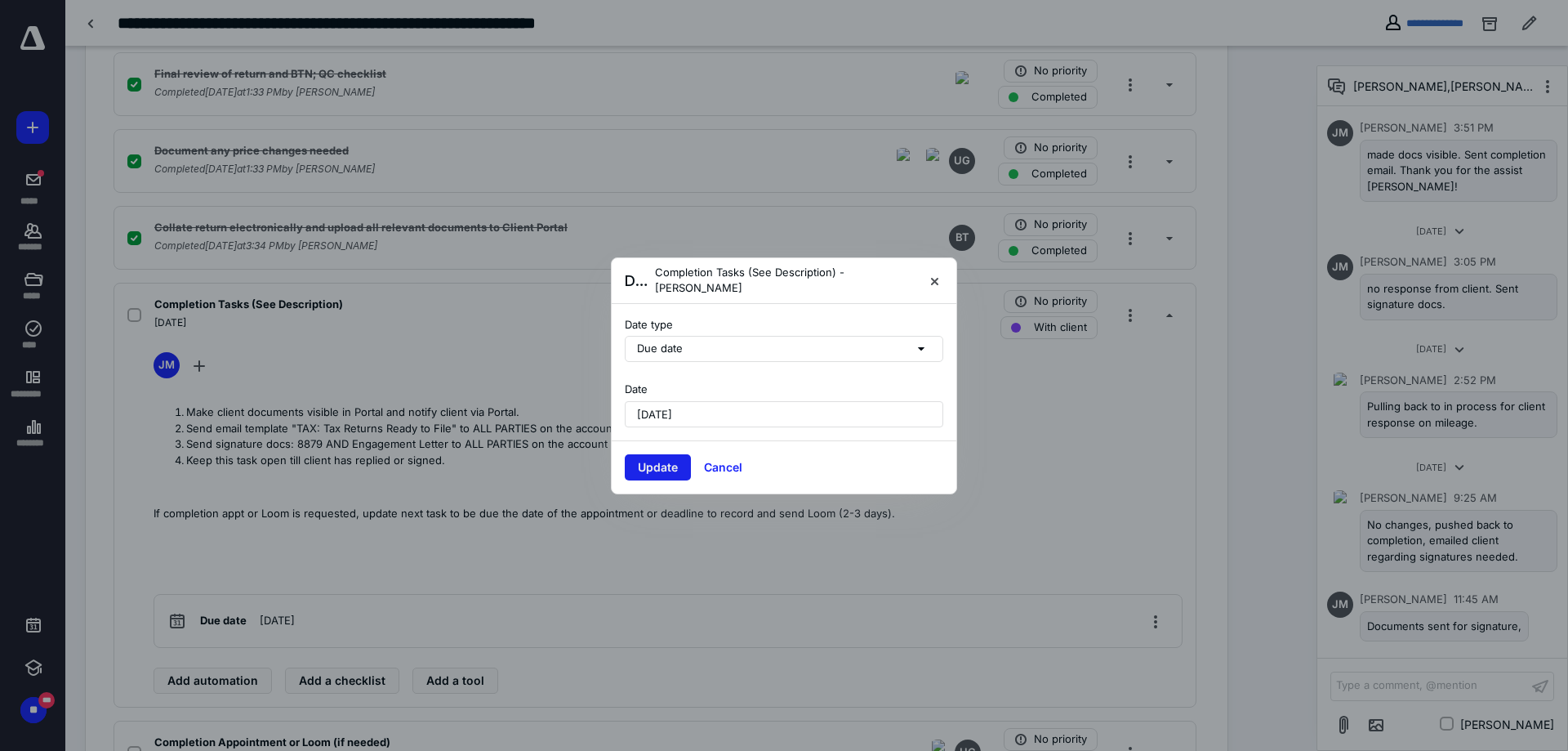 click on "Update" at bounding box center [657, 467] 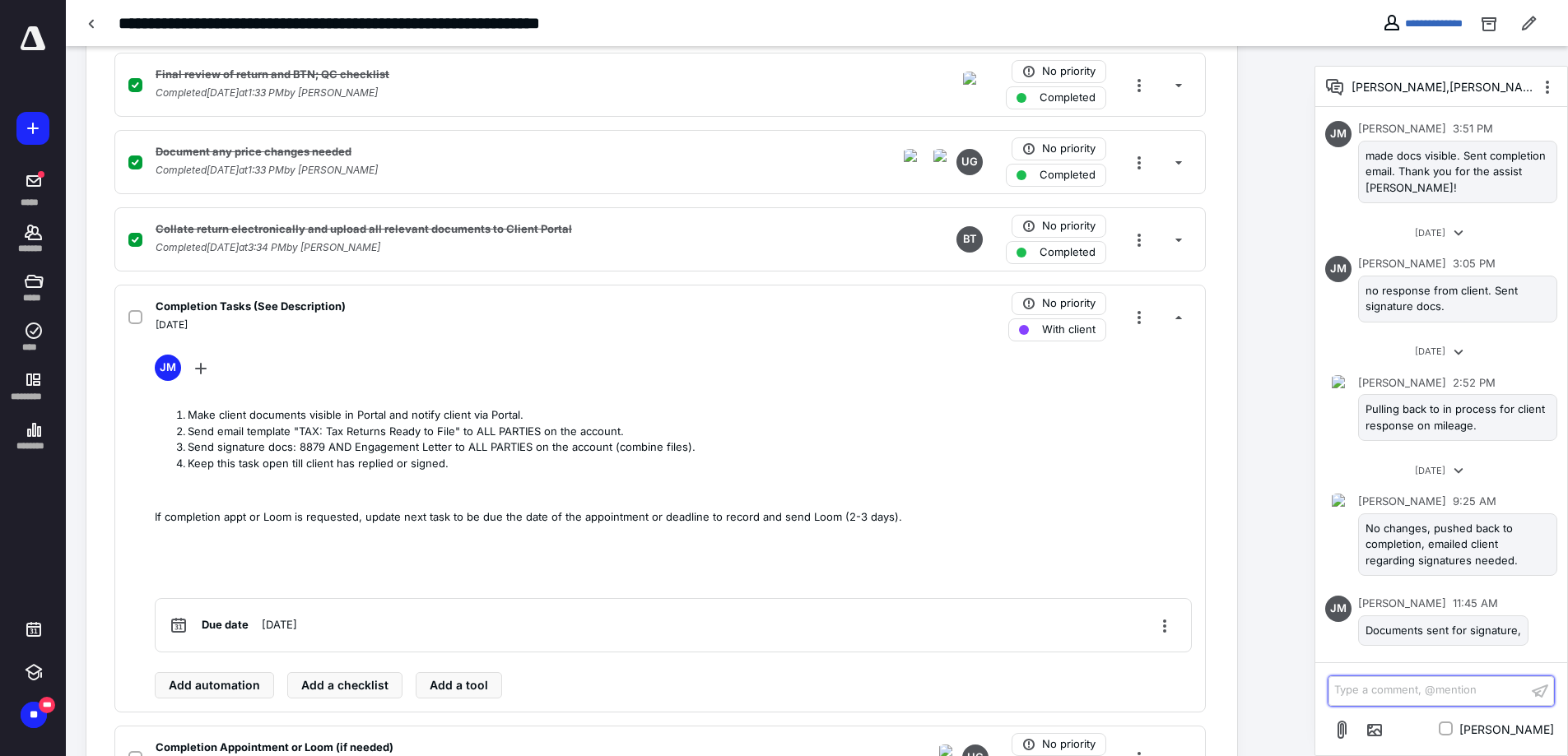 click on "Type a comment, @mention ﻿" at bounding box center (1428, 690) 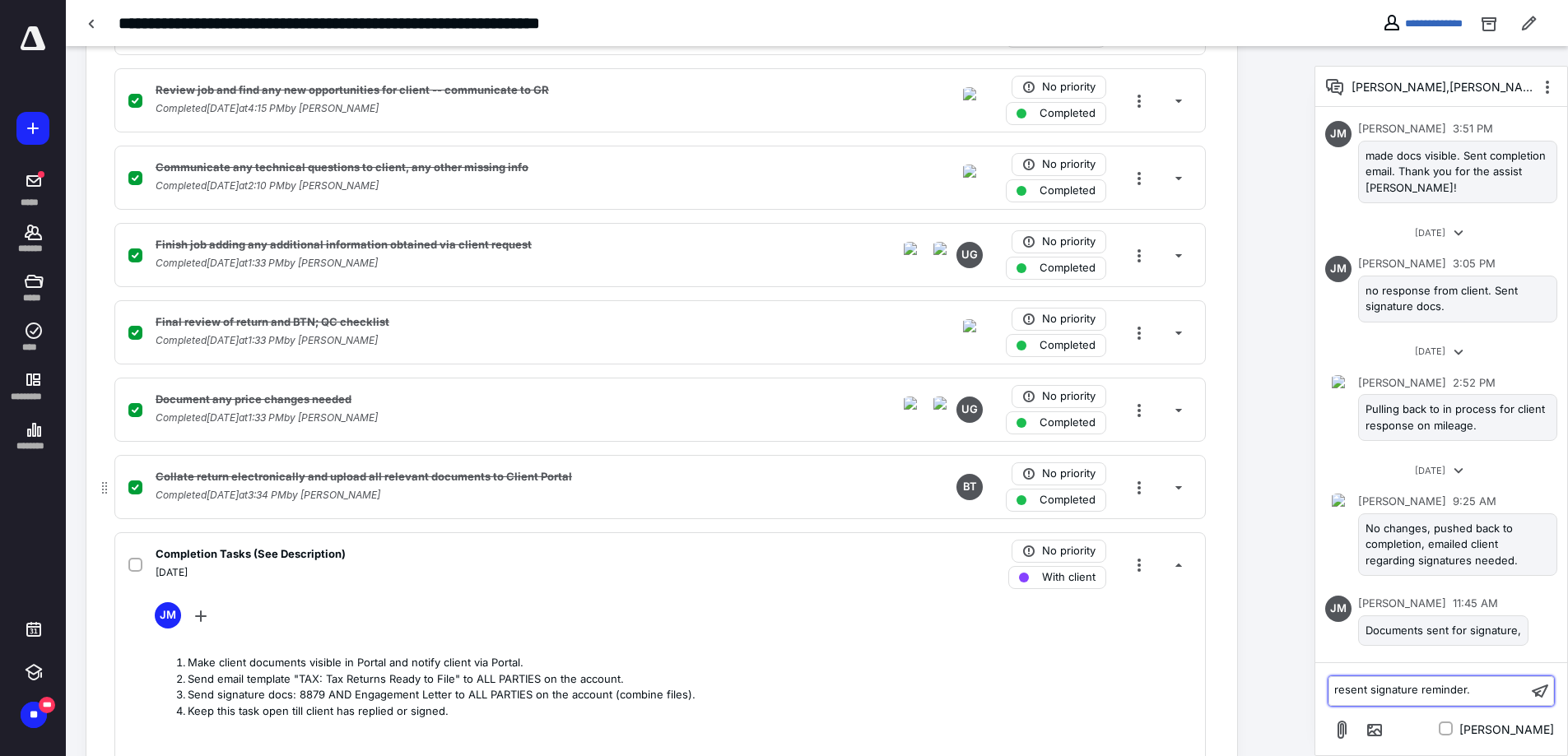 scroll, scrollTop: 1810, scrollLeft: 0, axis: vertical 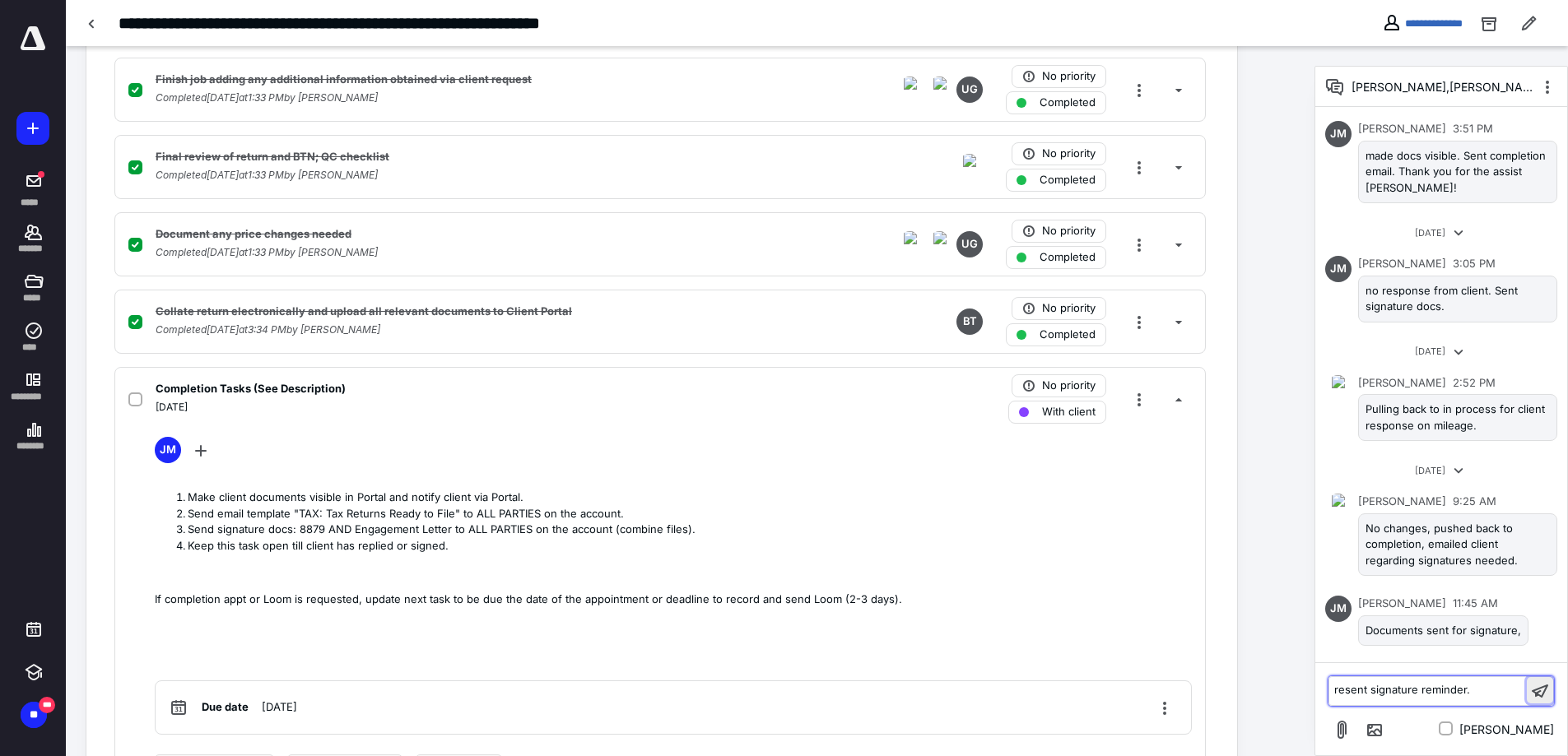 click at bounding box center (1540, 690) 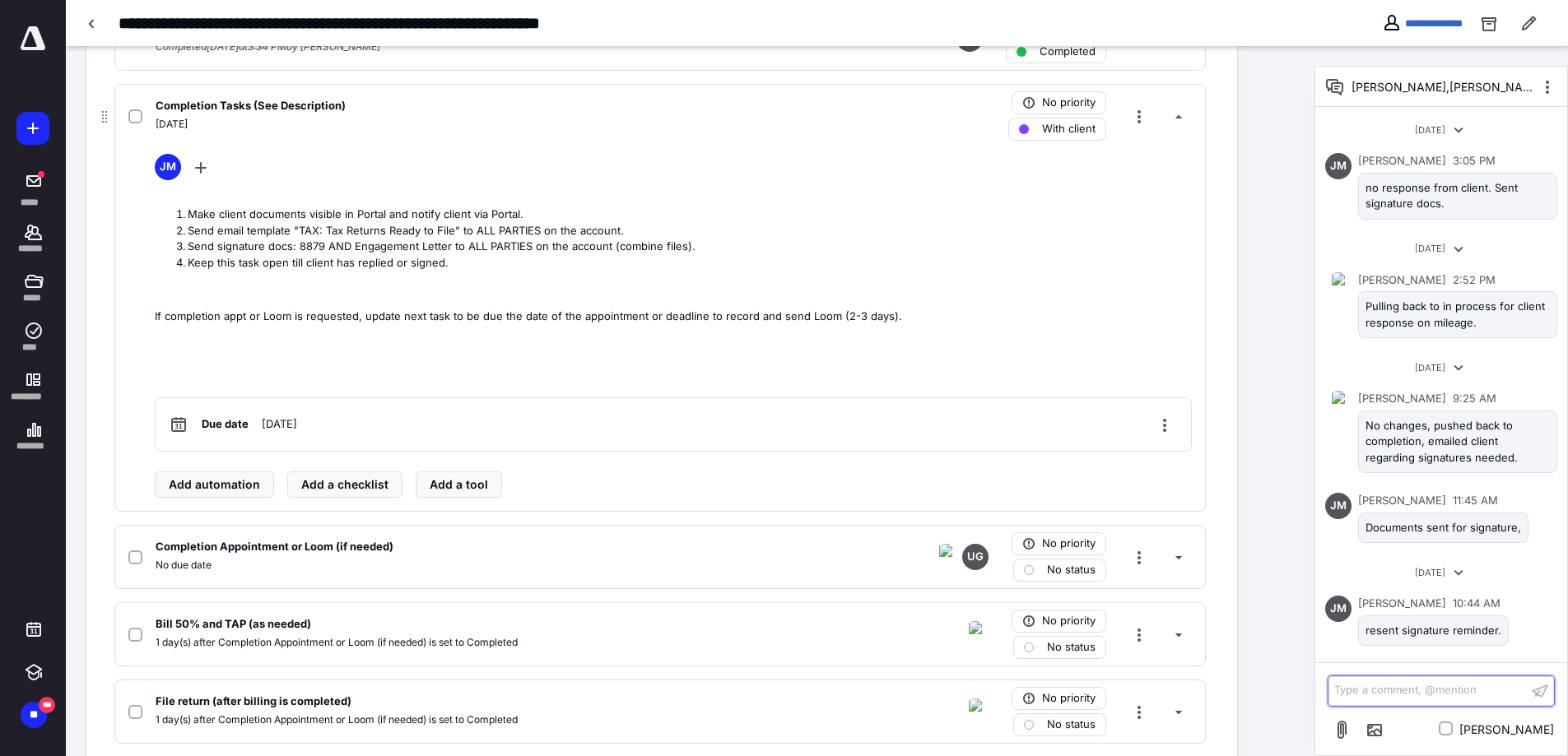 scroll, scrollTop: 1864, scrollLeft: 0, axis: vertical 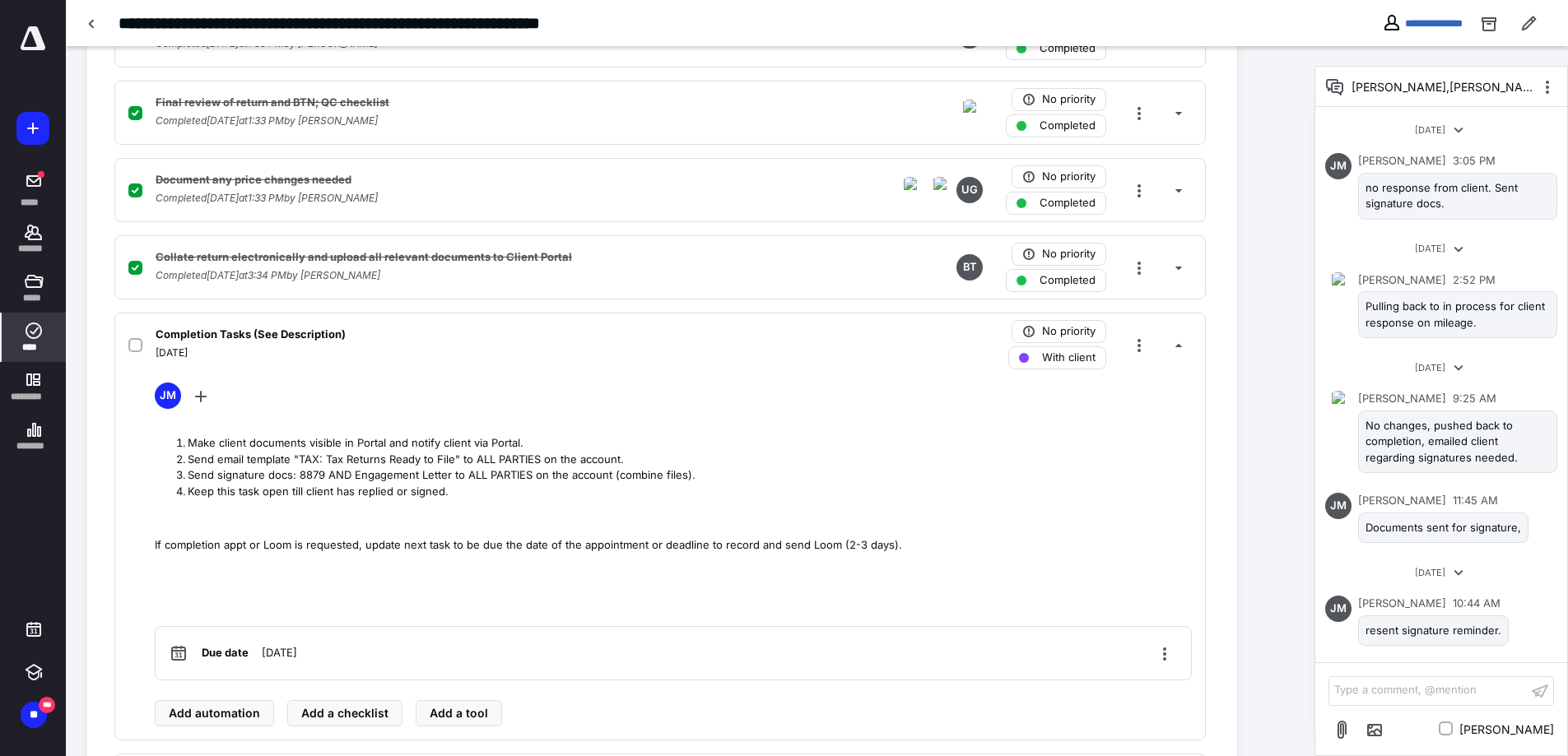 click on "****" at bounding box center [34, 337] 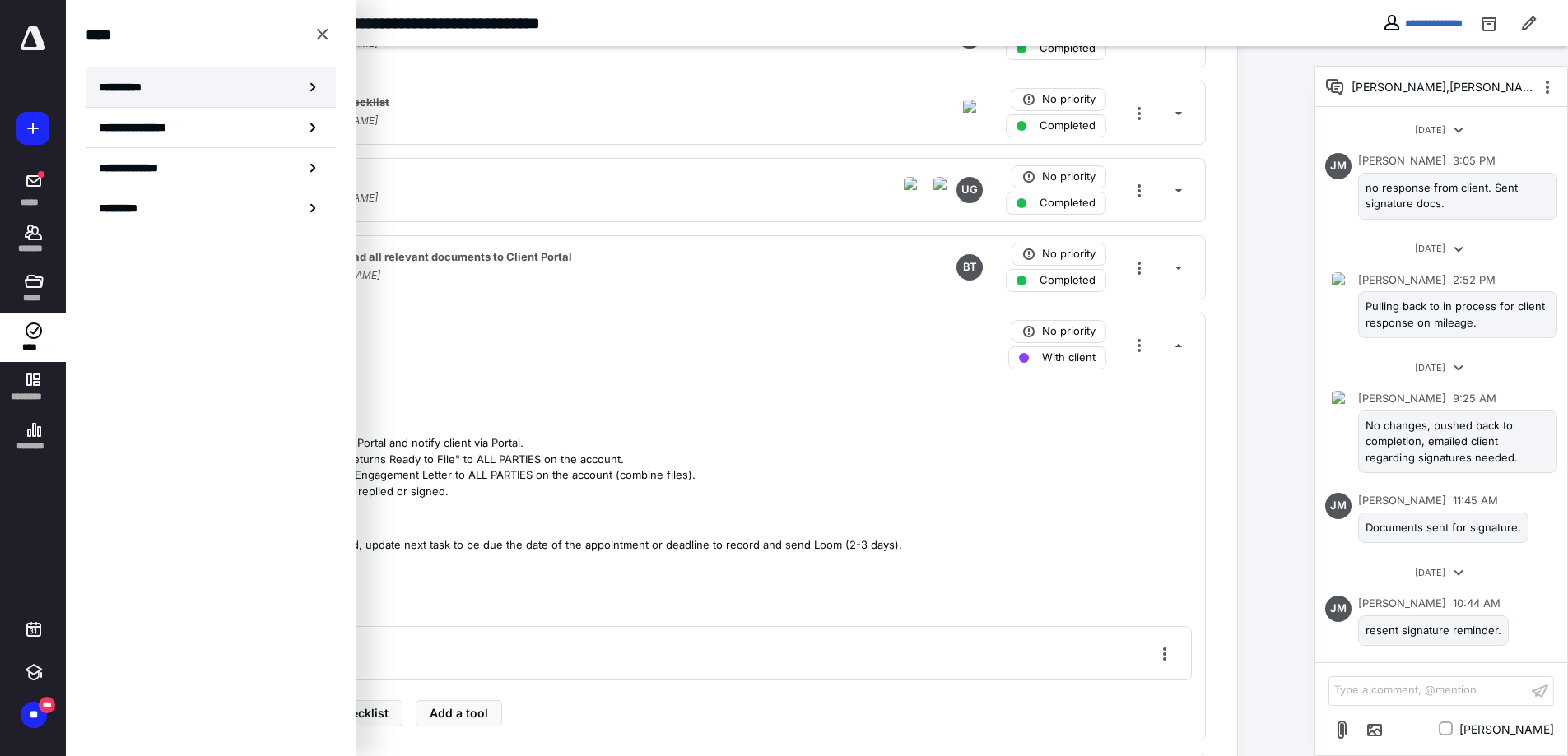 click on "**********" at bounding box center [211, 87] 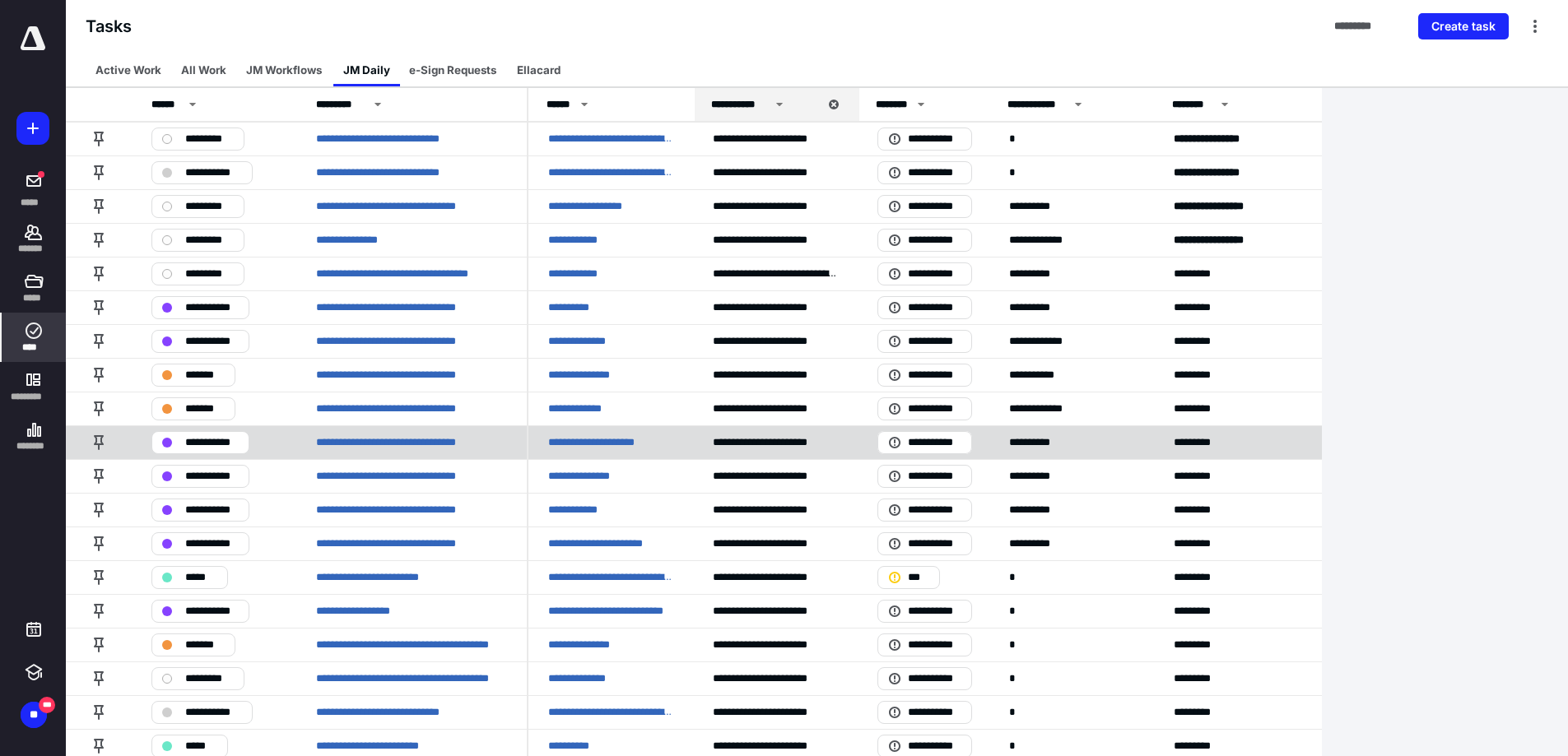 scroll, scrollTop: 82, scrollLeft: 0, axis: vertical 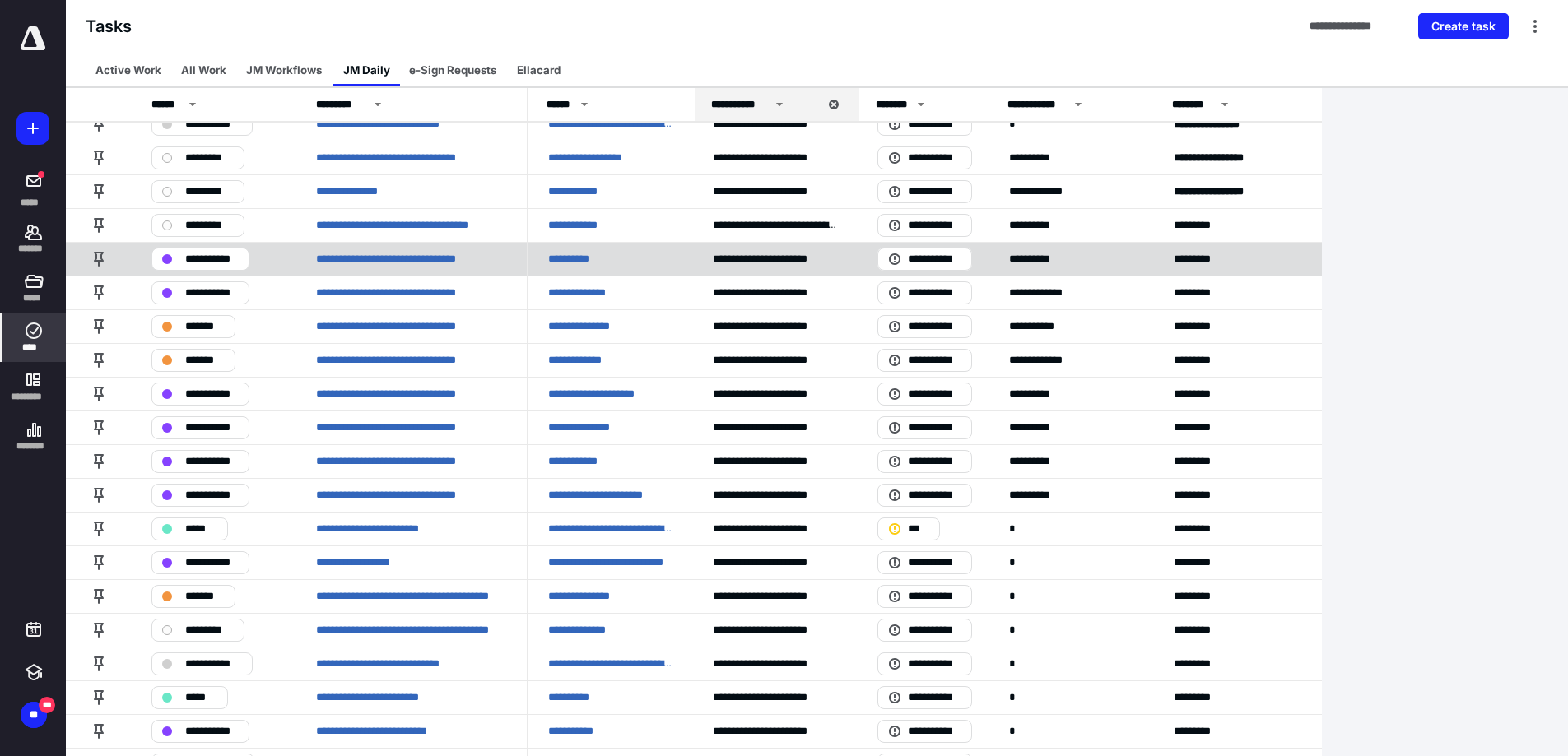 click on "**********" at bounding box center (412, 258) 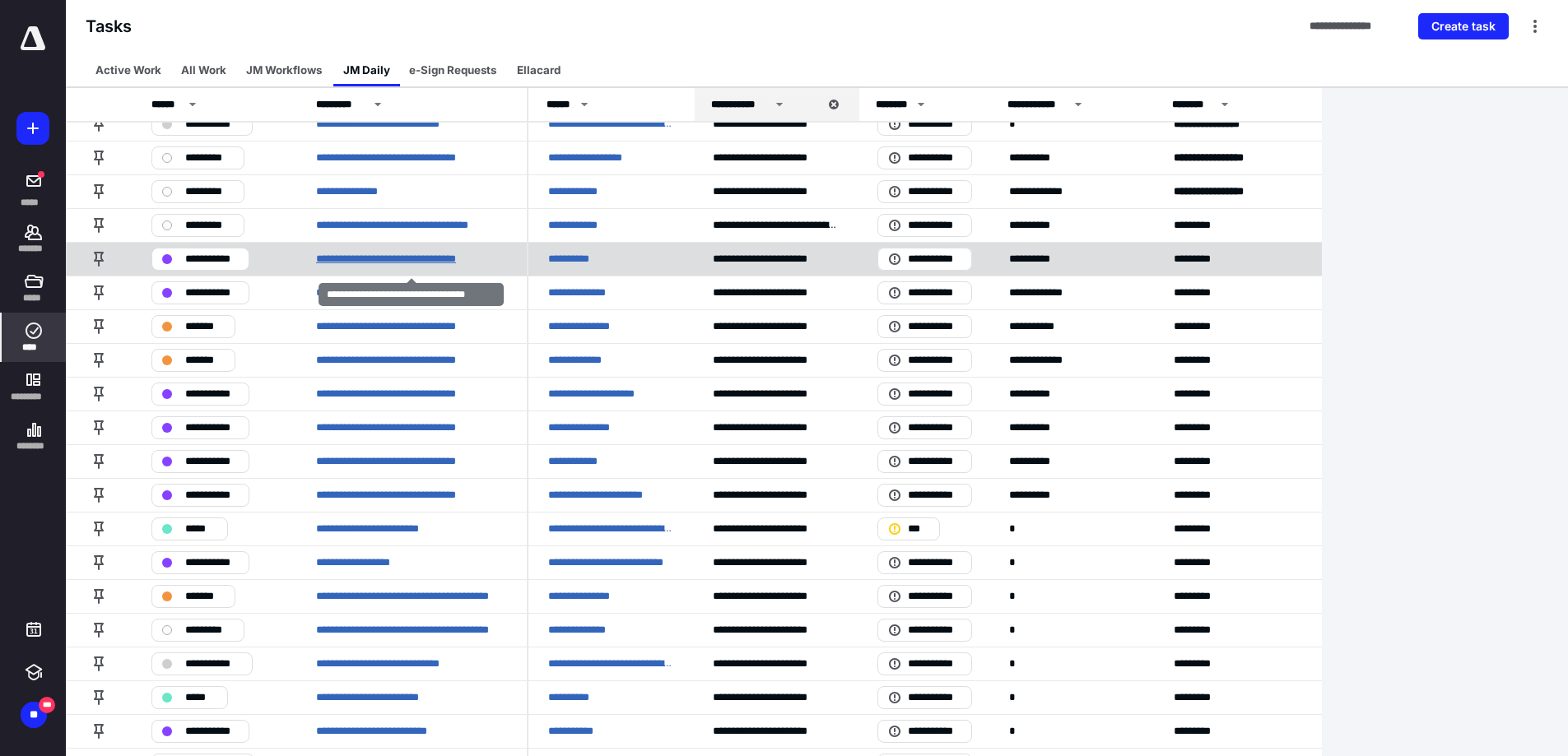 click on "**********" at bounding box center [407, 259] 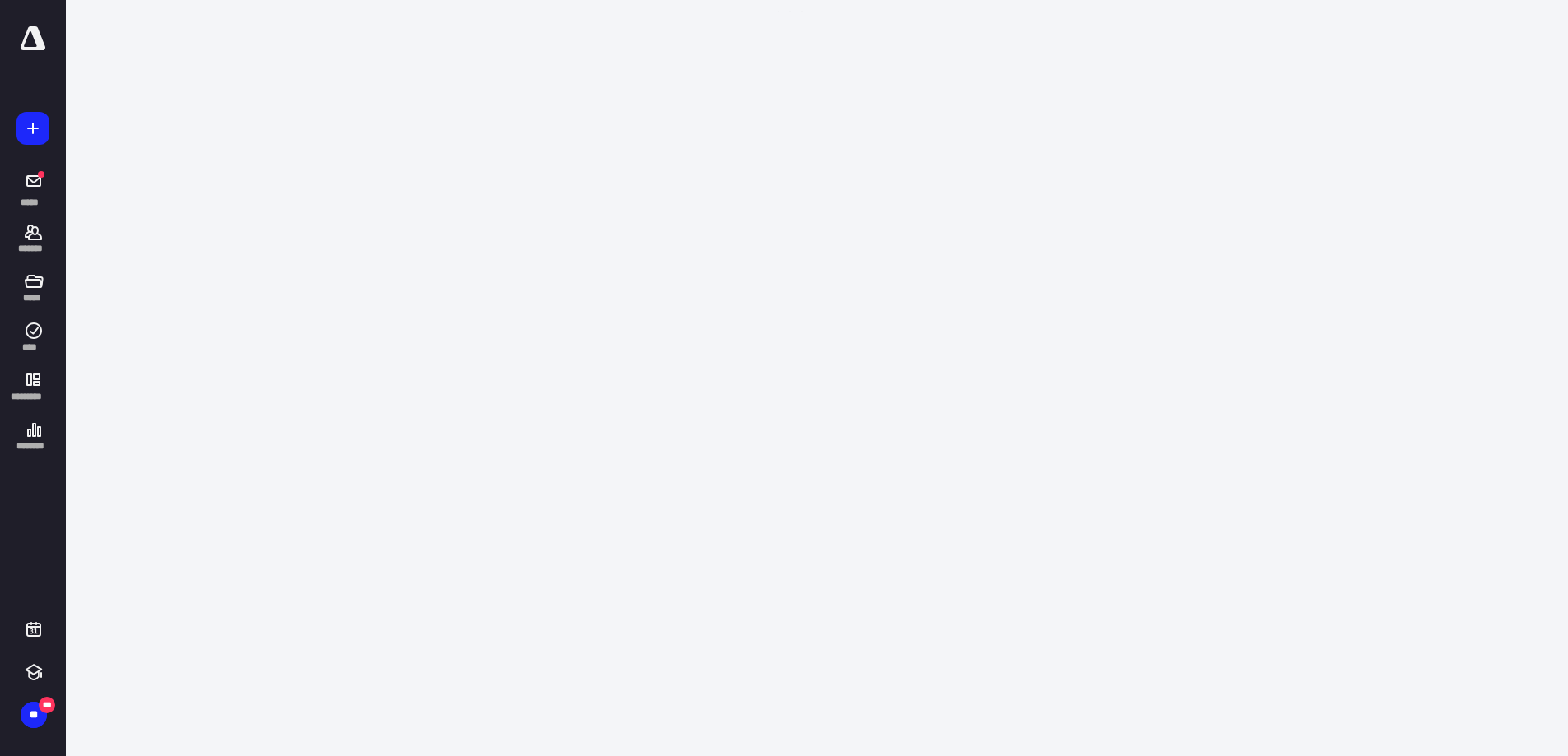scroll, scrollTop: 0, scrollLeft: 0, axis: both 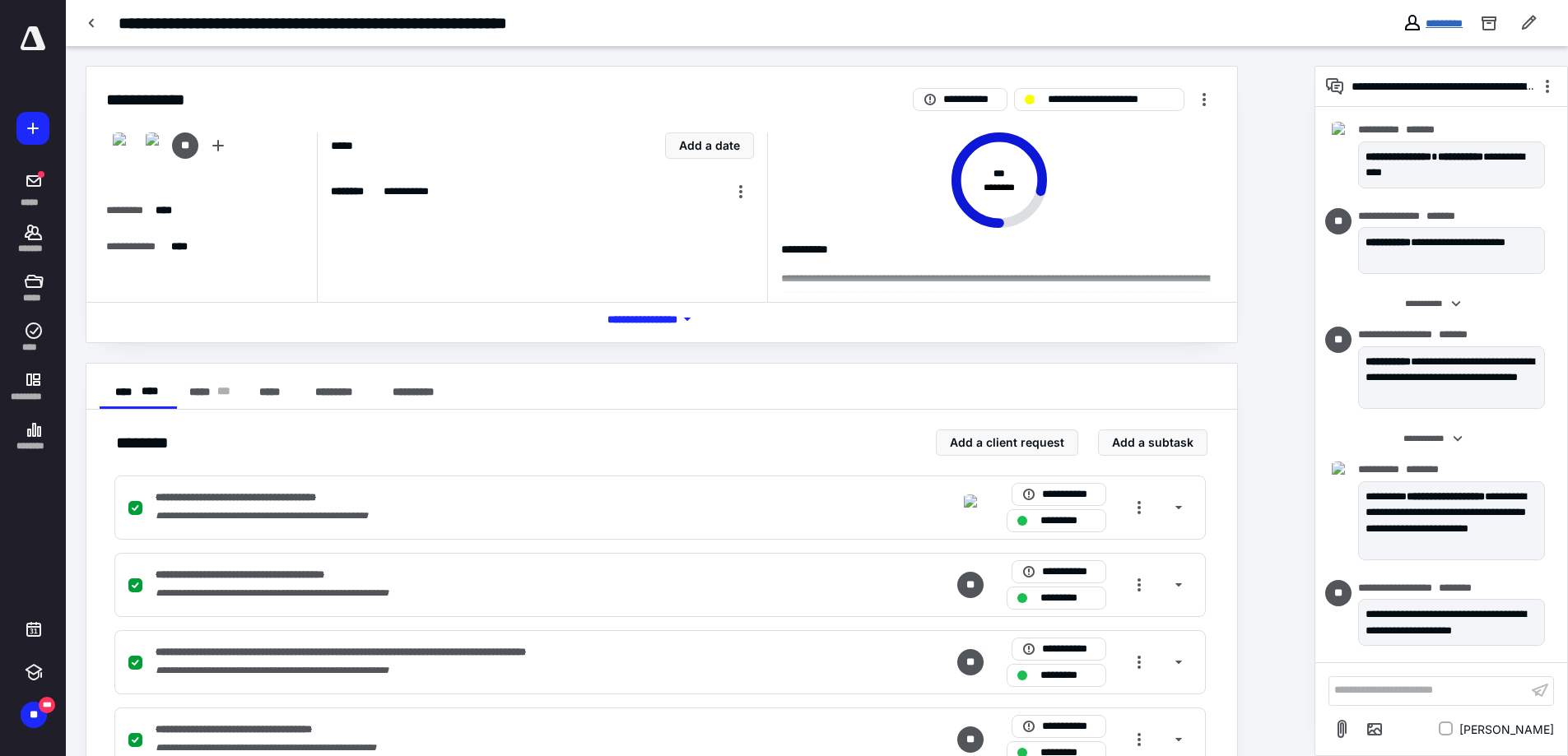 click on "*********" at bounding box center (1444, 23) 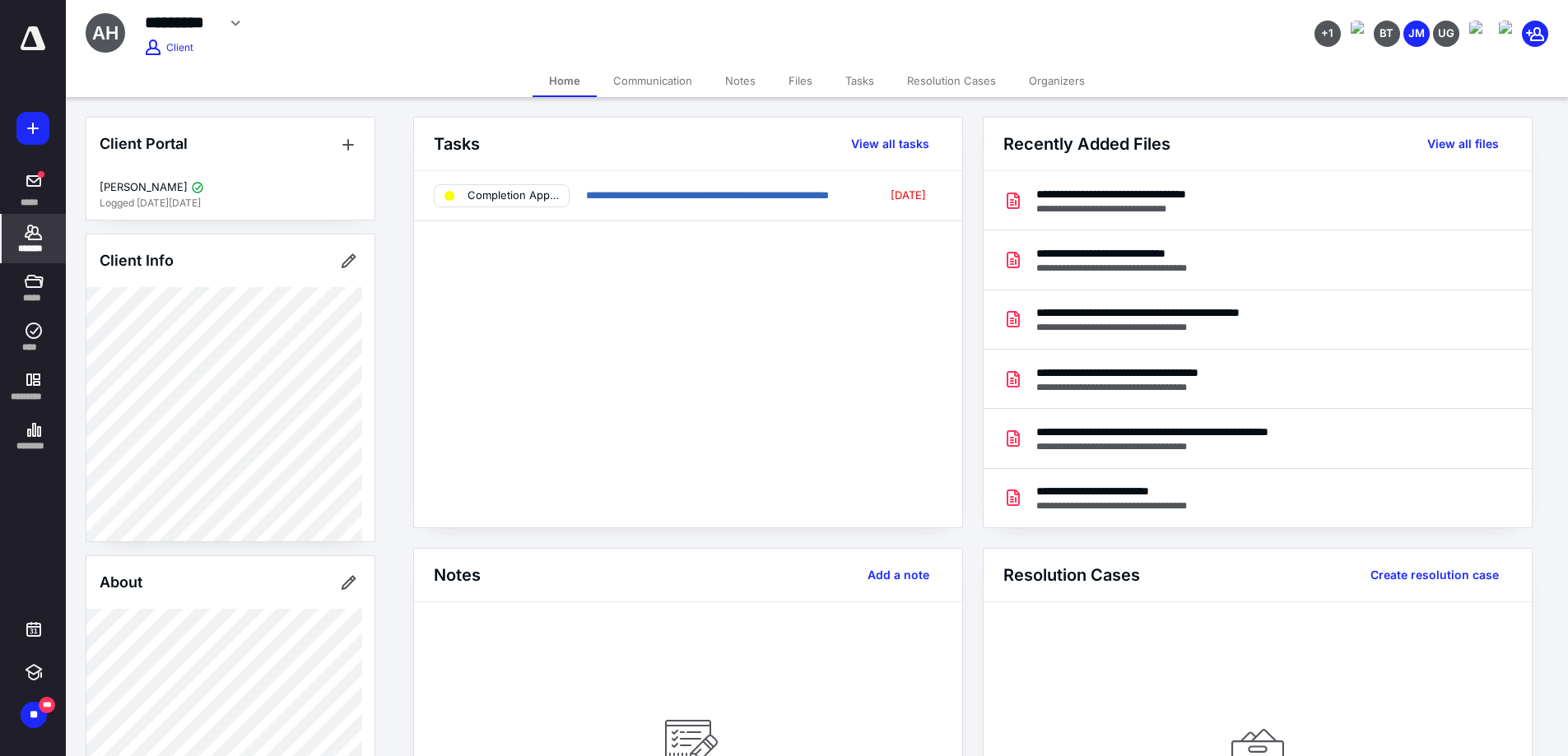click on "Communication" at bounding box center [653, 81] 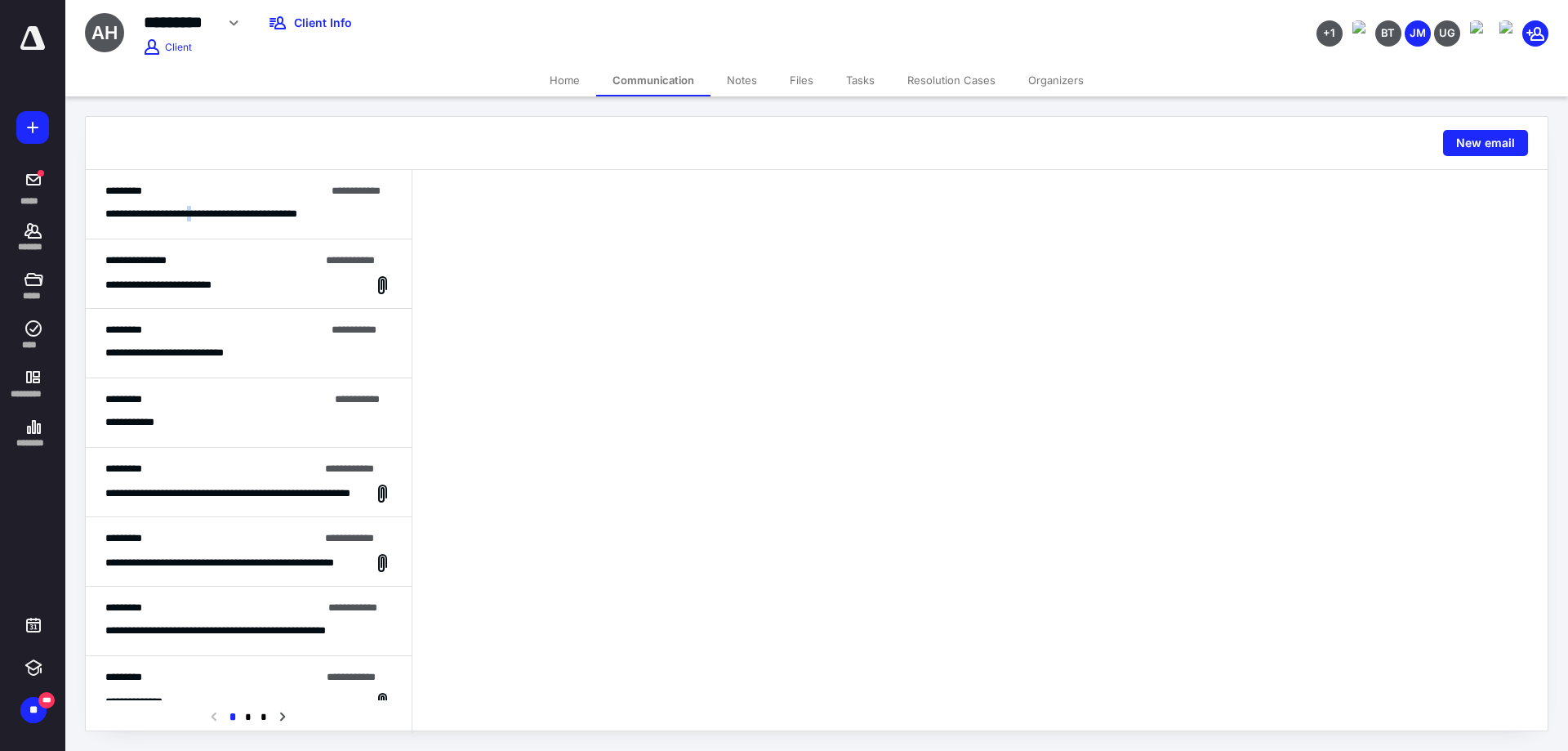 click on "**********" at bounding box center (224, 214) 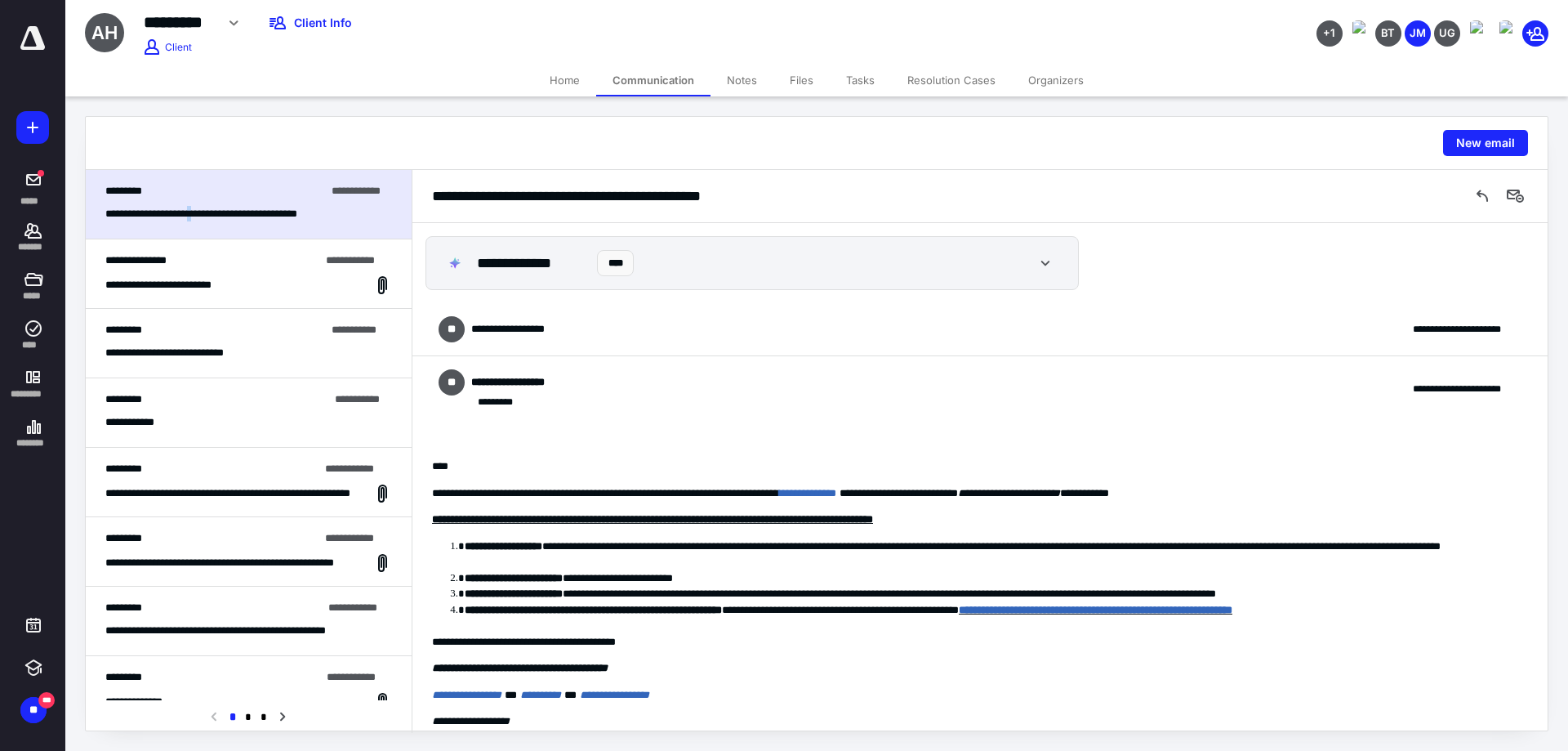 scroll, scrollTop: 130, scrollLeft: 0, axis: vertical 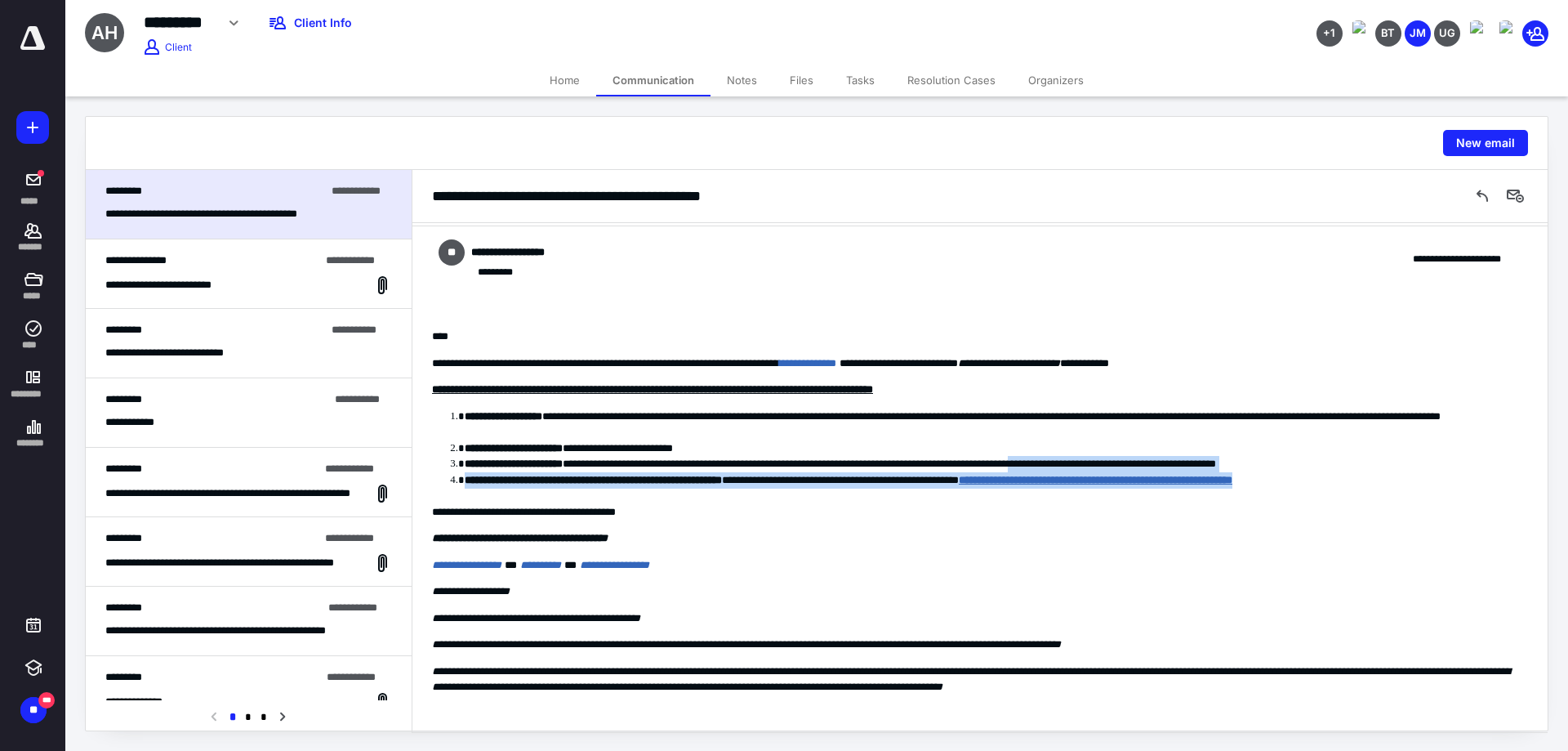 drag, startPoint x: 1479, startPoint y: 475, endPoint x: 1128, endPoint y: 471, distance: 351.02279 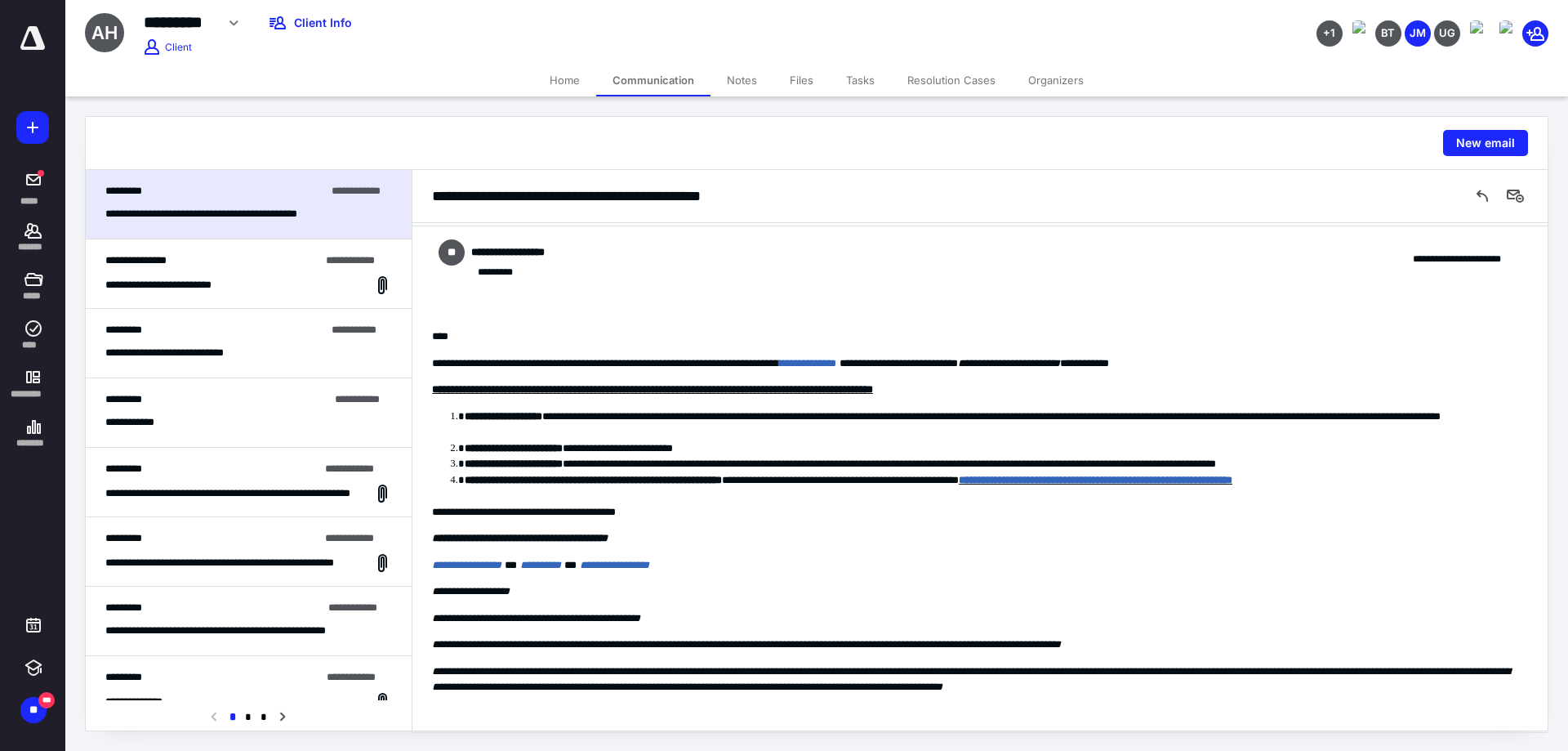 click on "**********" at bounding box center (990, 488) 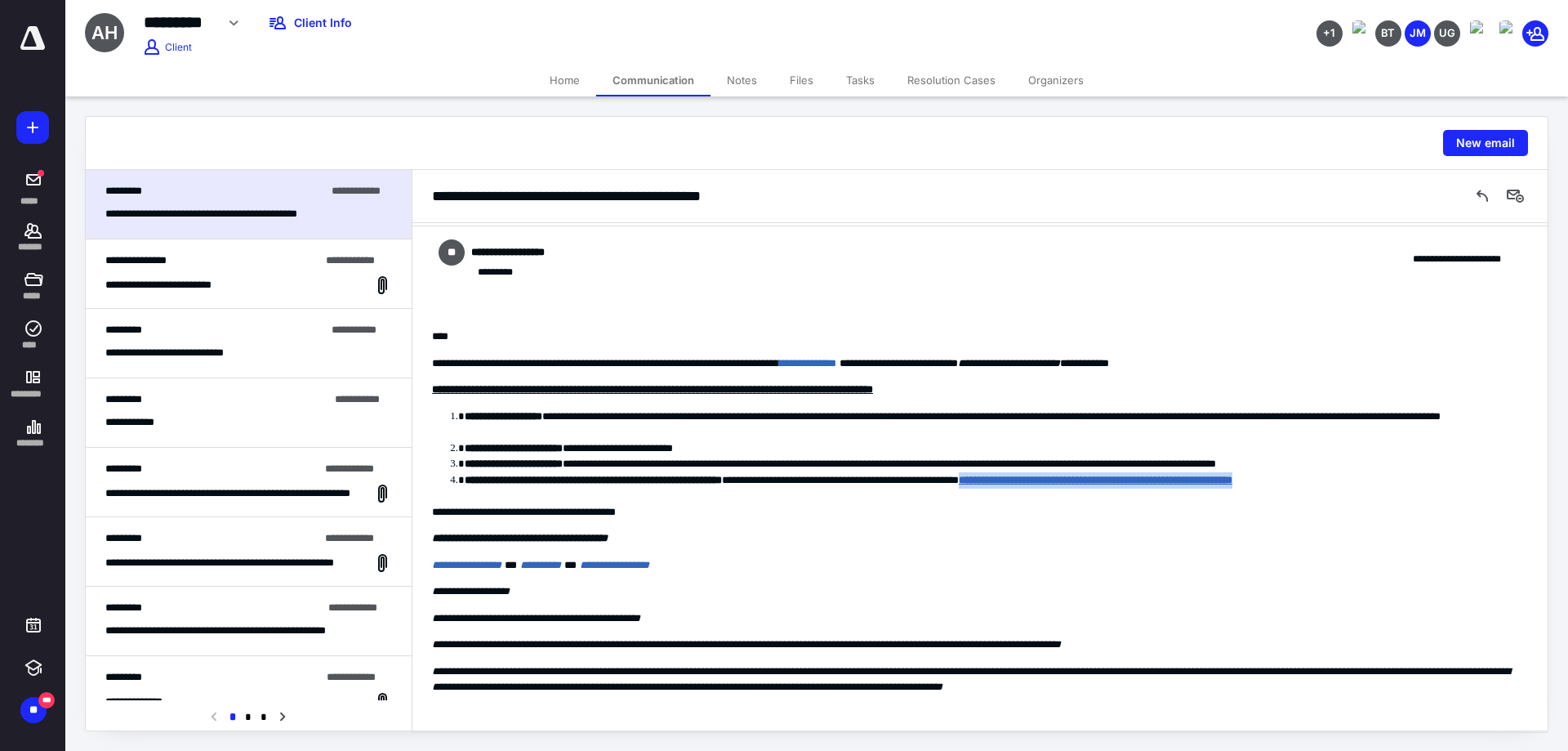 drag, startPoint x: 1421, startPoint y: 487, endPoint x: 1063, endPoint y: 481, distance: 358.05028 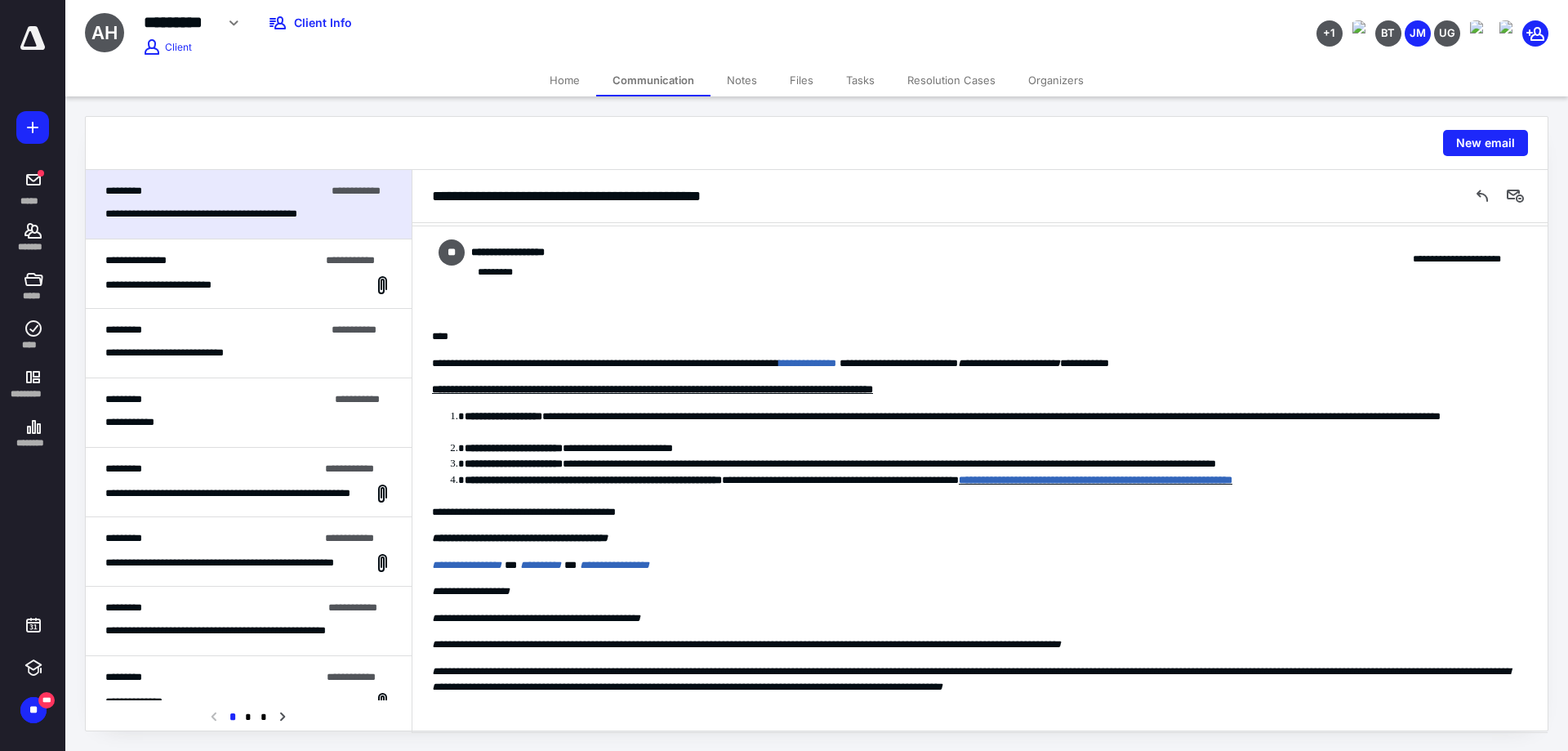 click on "**********" at bounding box center (973, 565) 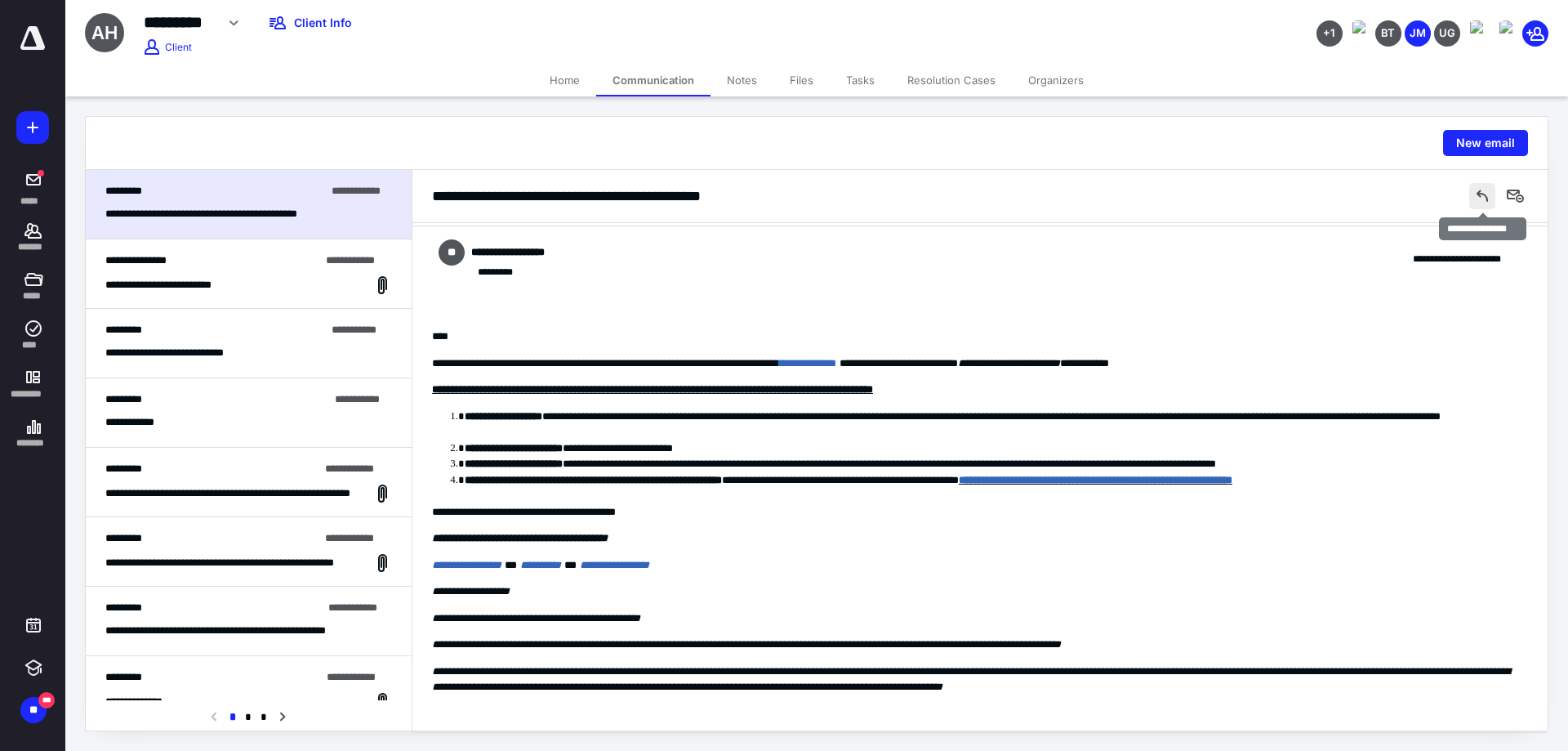 click at bounding box center [1482, 196] 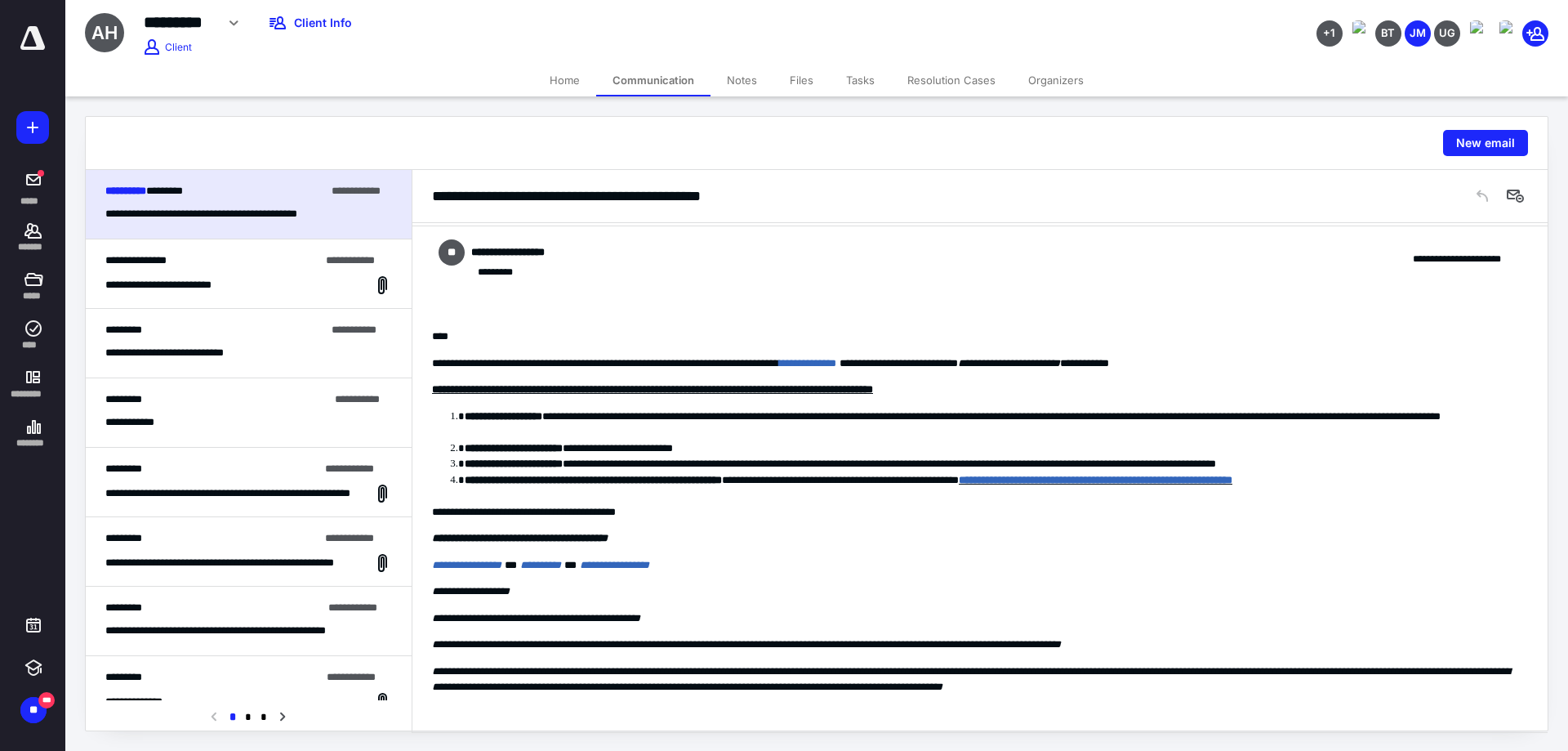 scroll, scrollTop: 570, scrollLeft: 0, axis: vertical 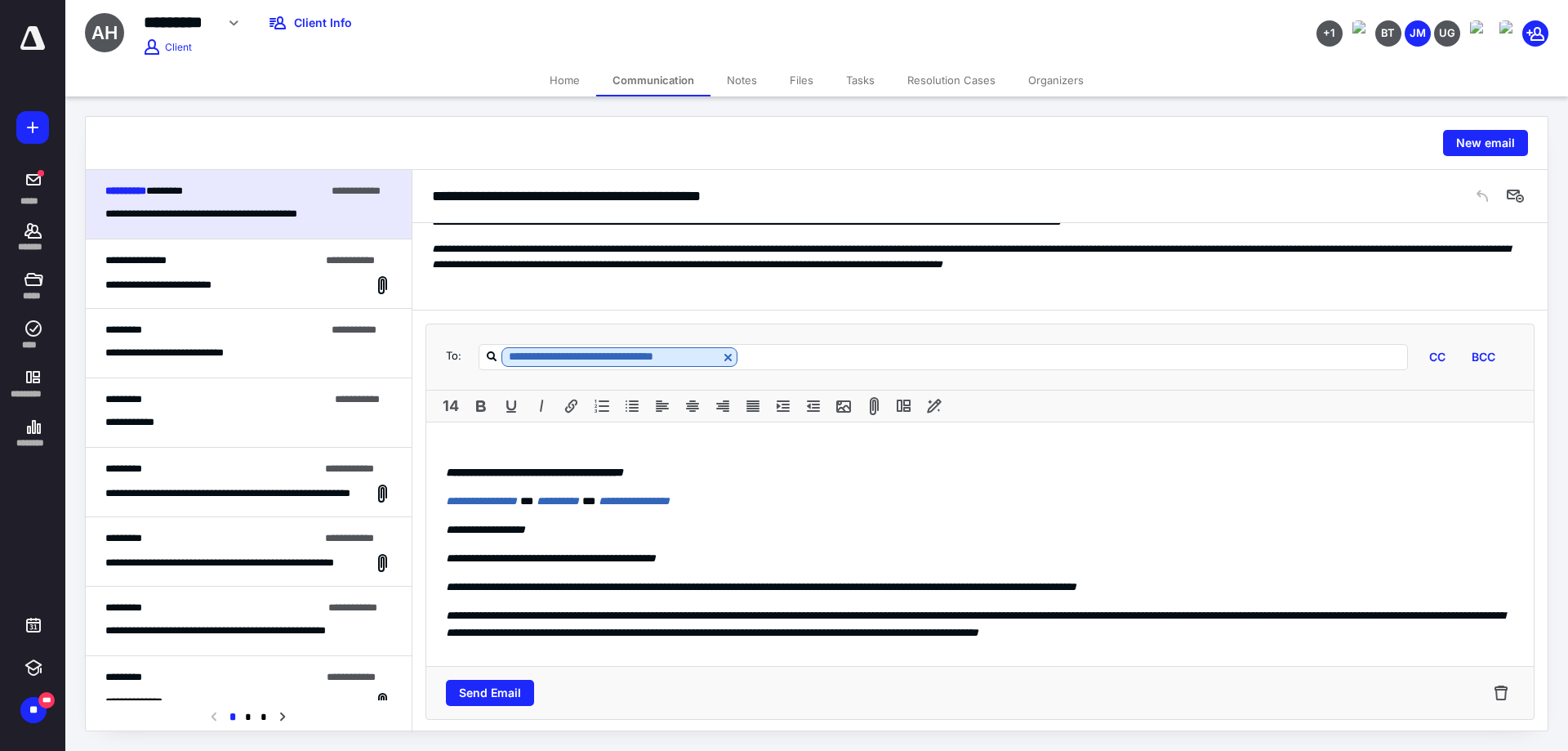 click on "**********" at bounding box center (980, 544) 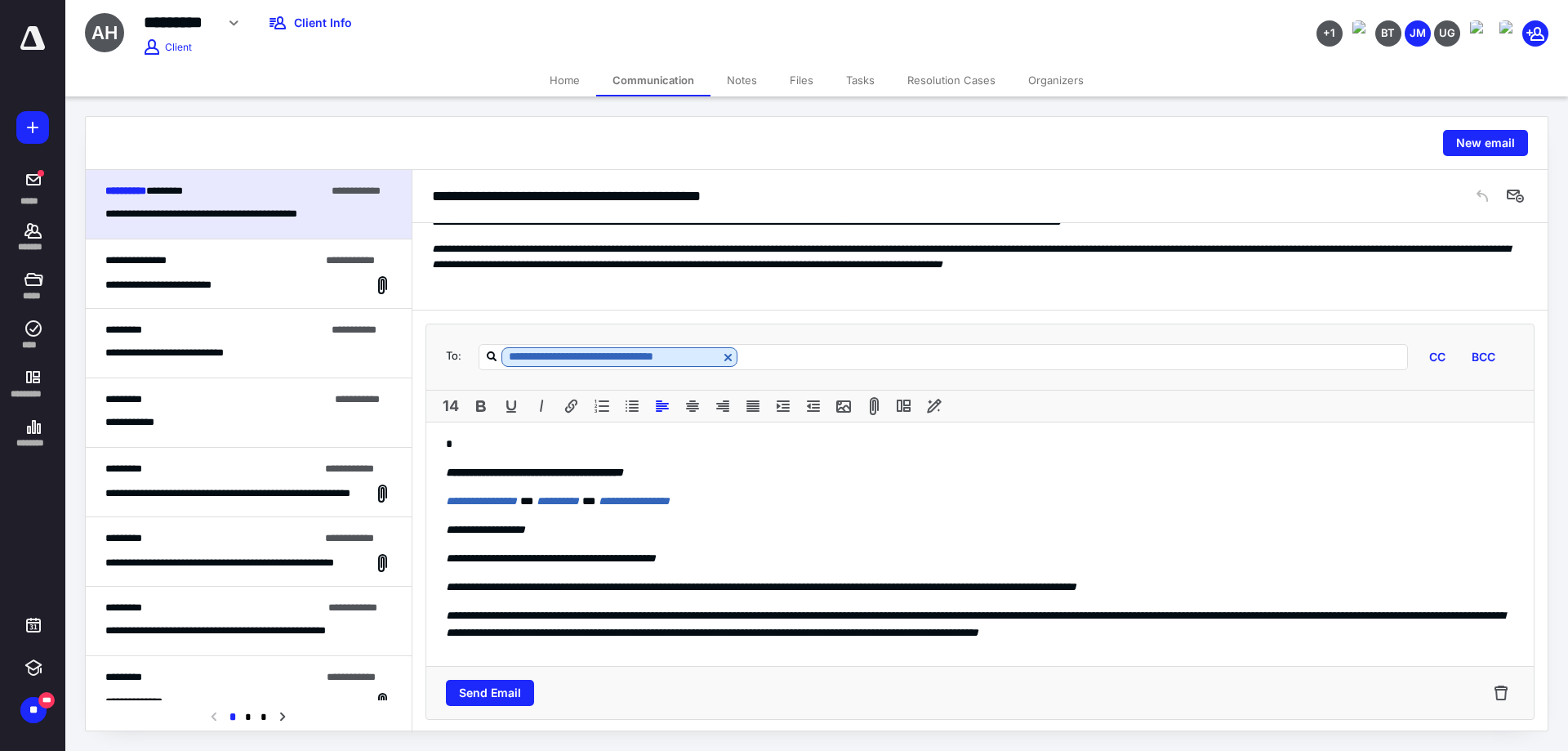 type 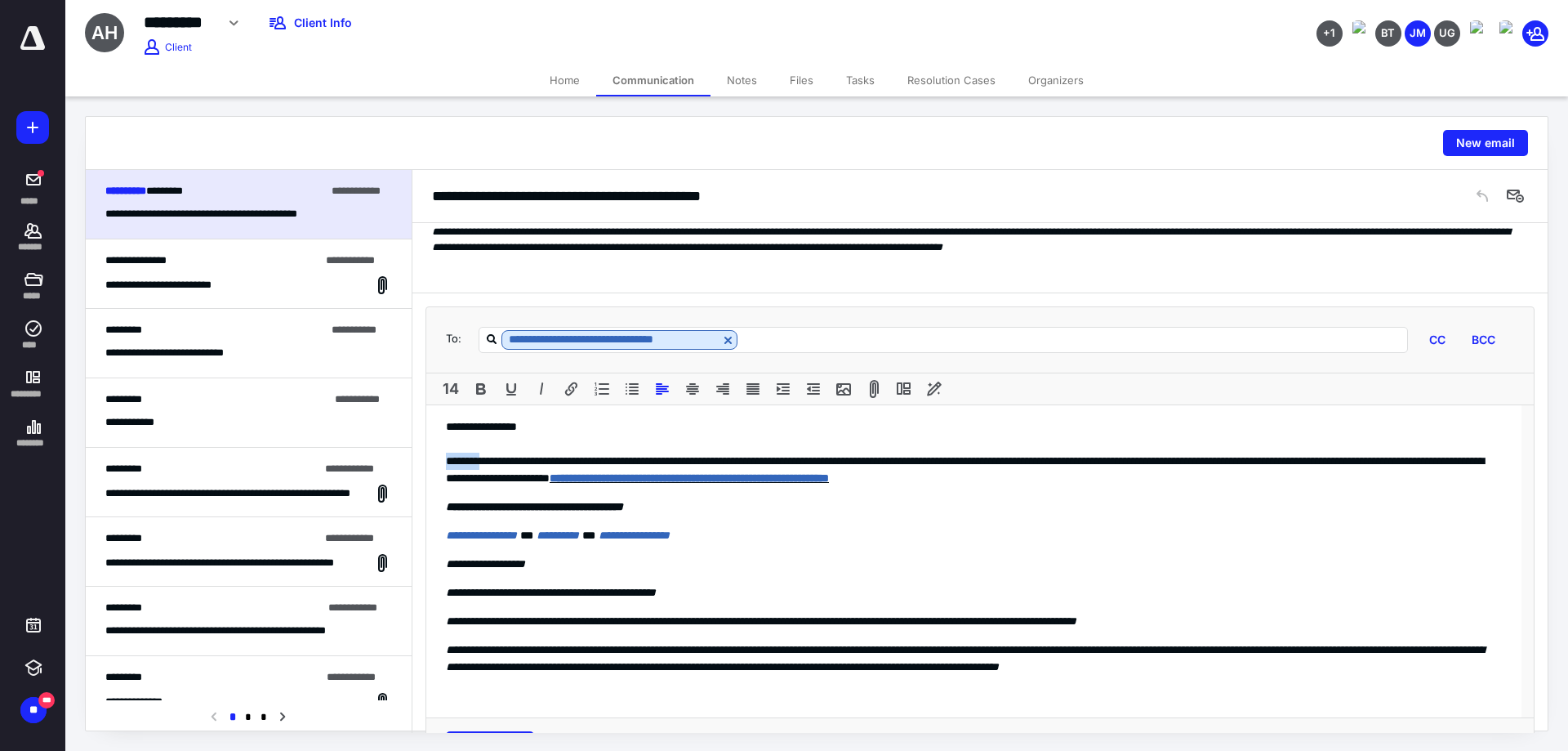 drag, startPoint x: 486, startPoint y: 458, endPoint x: 404, endPoint y: 461, distance: 82.05486 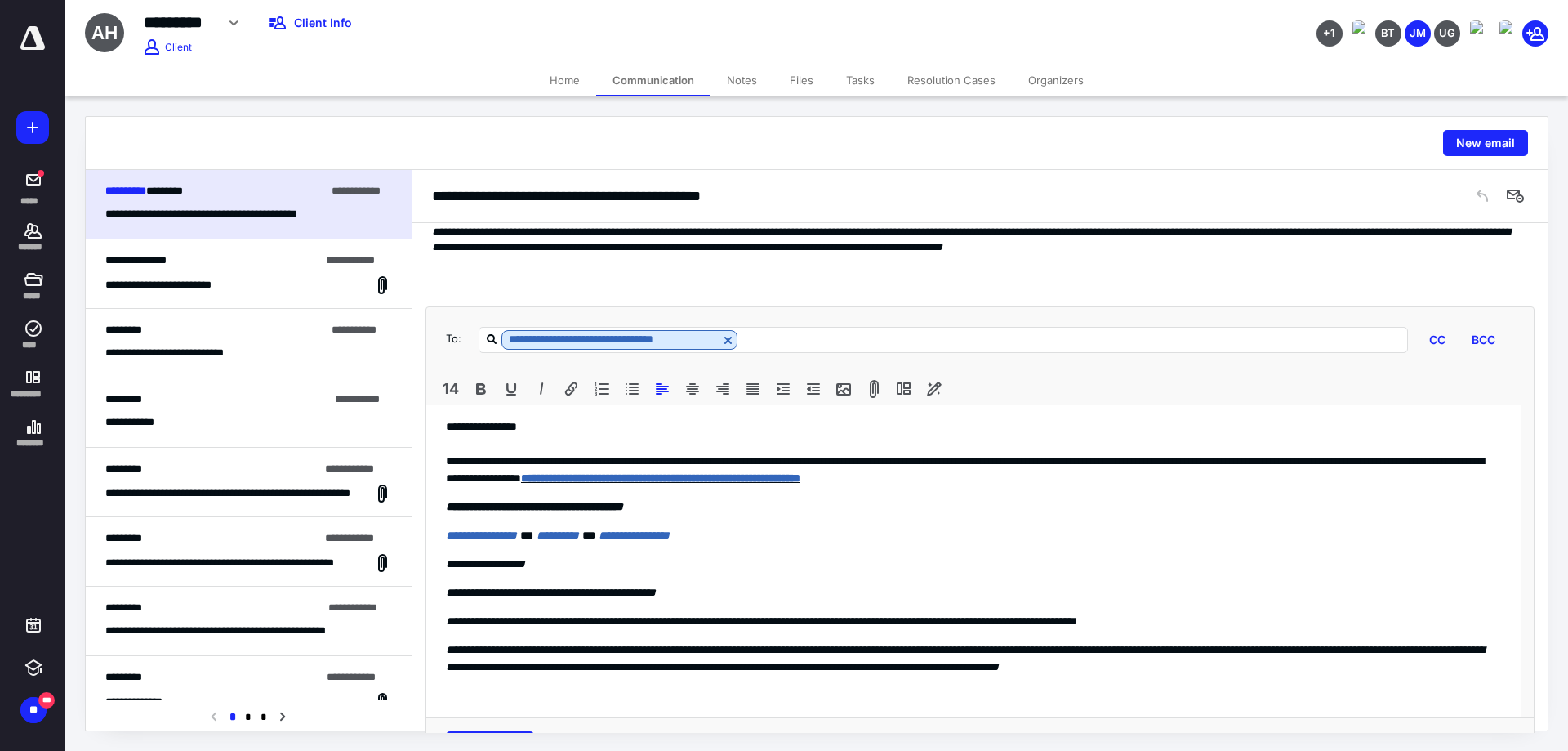 click on "**********" at bounding box center [973, 561] 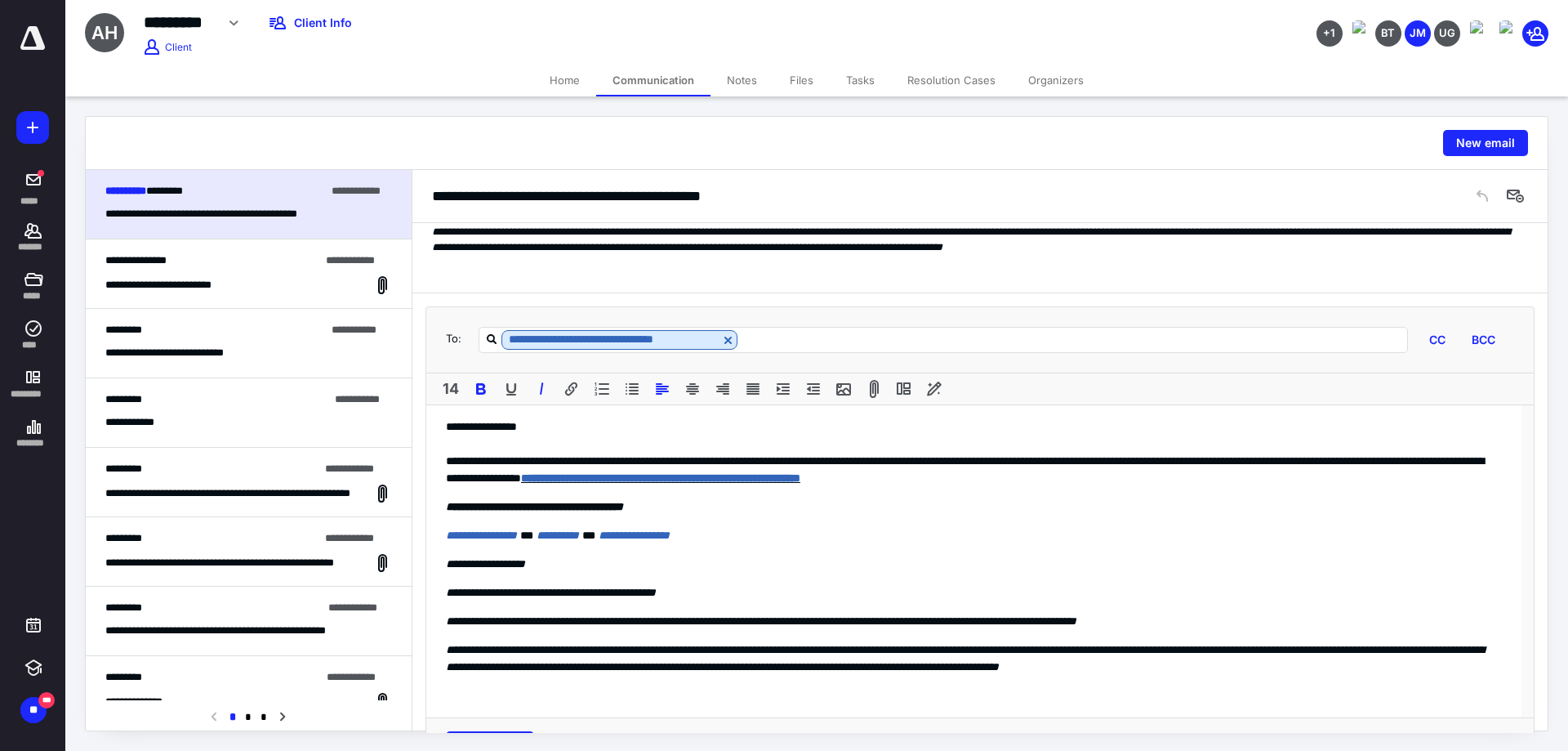 click on "**********" at bounding box center [973, 561] 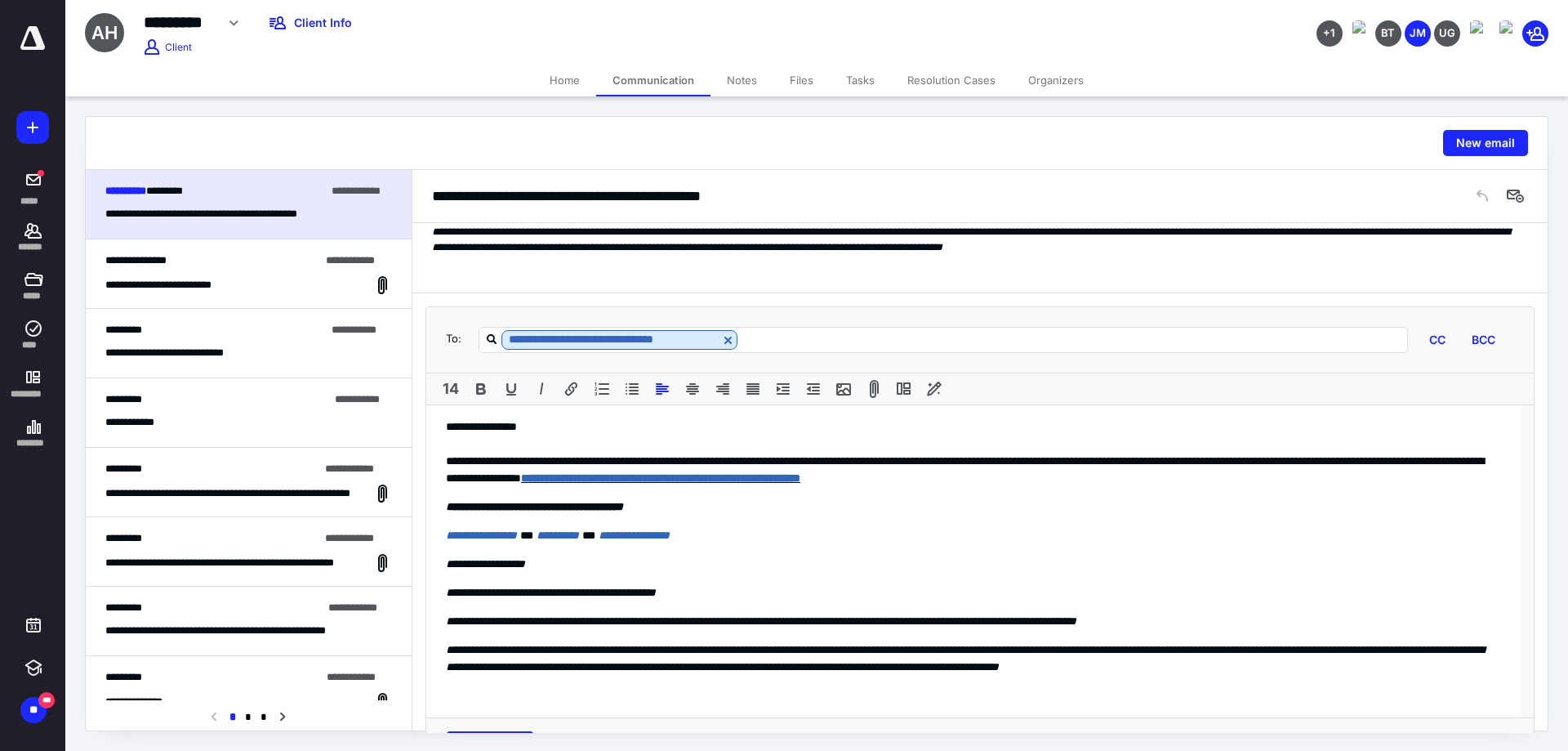 click on "**********" at bounding box center (973, 470) 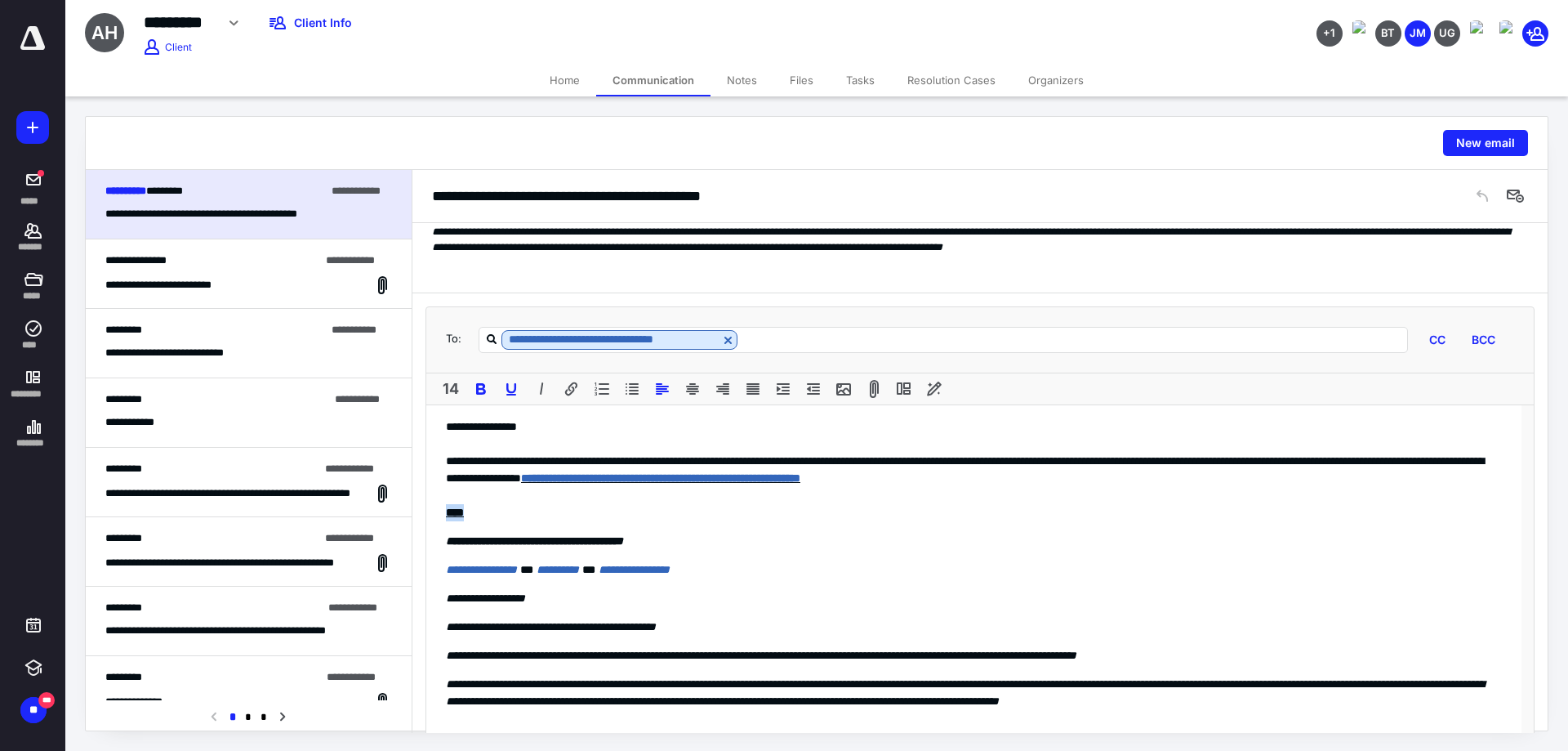 drag, startPoint x: 484, startPoint y: 515, endPoint x: 437, endPoint y: 512, distance: 47.095647 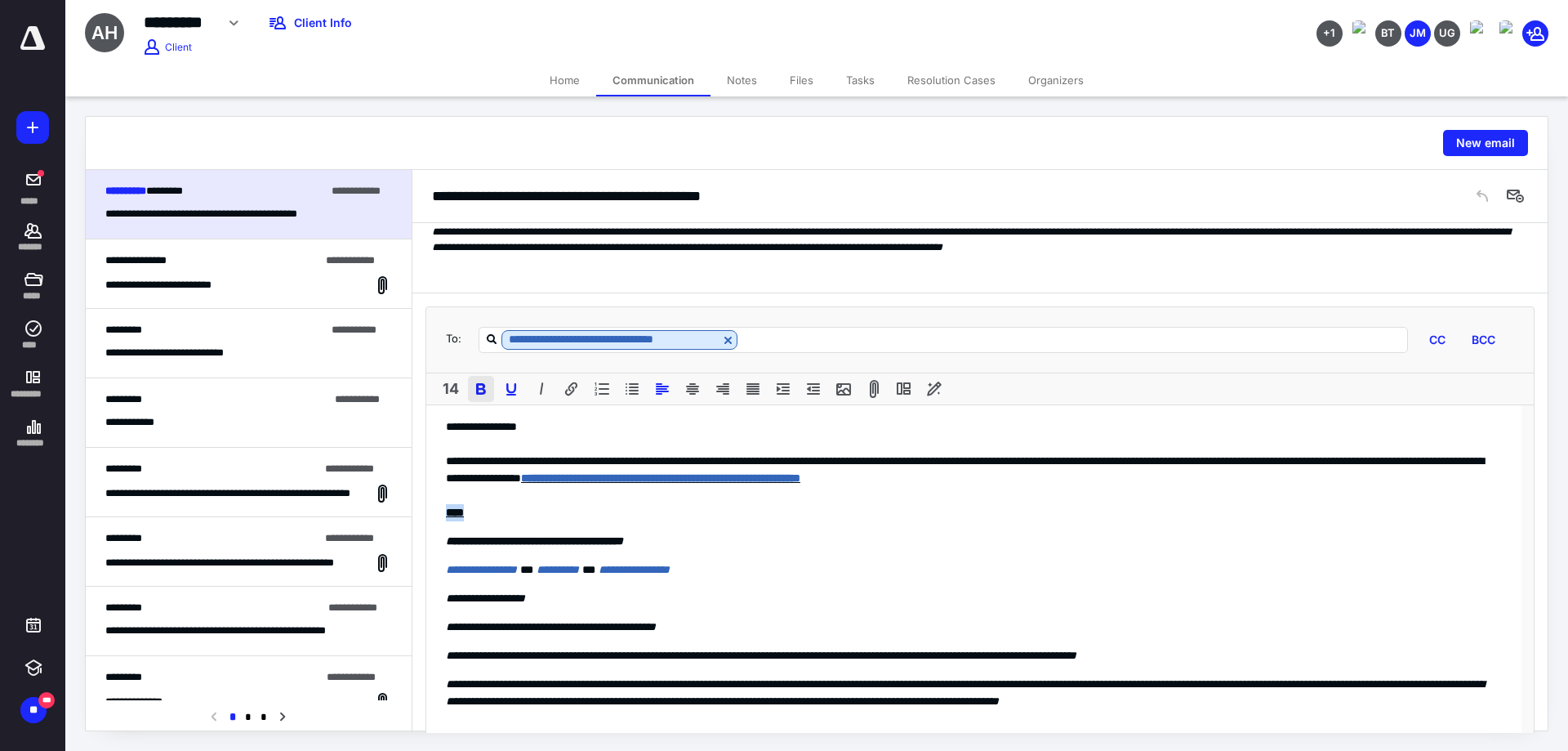 click at bounding box center [481, 389] 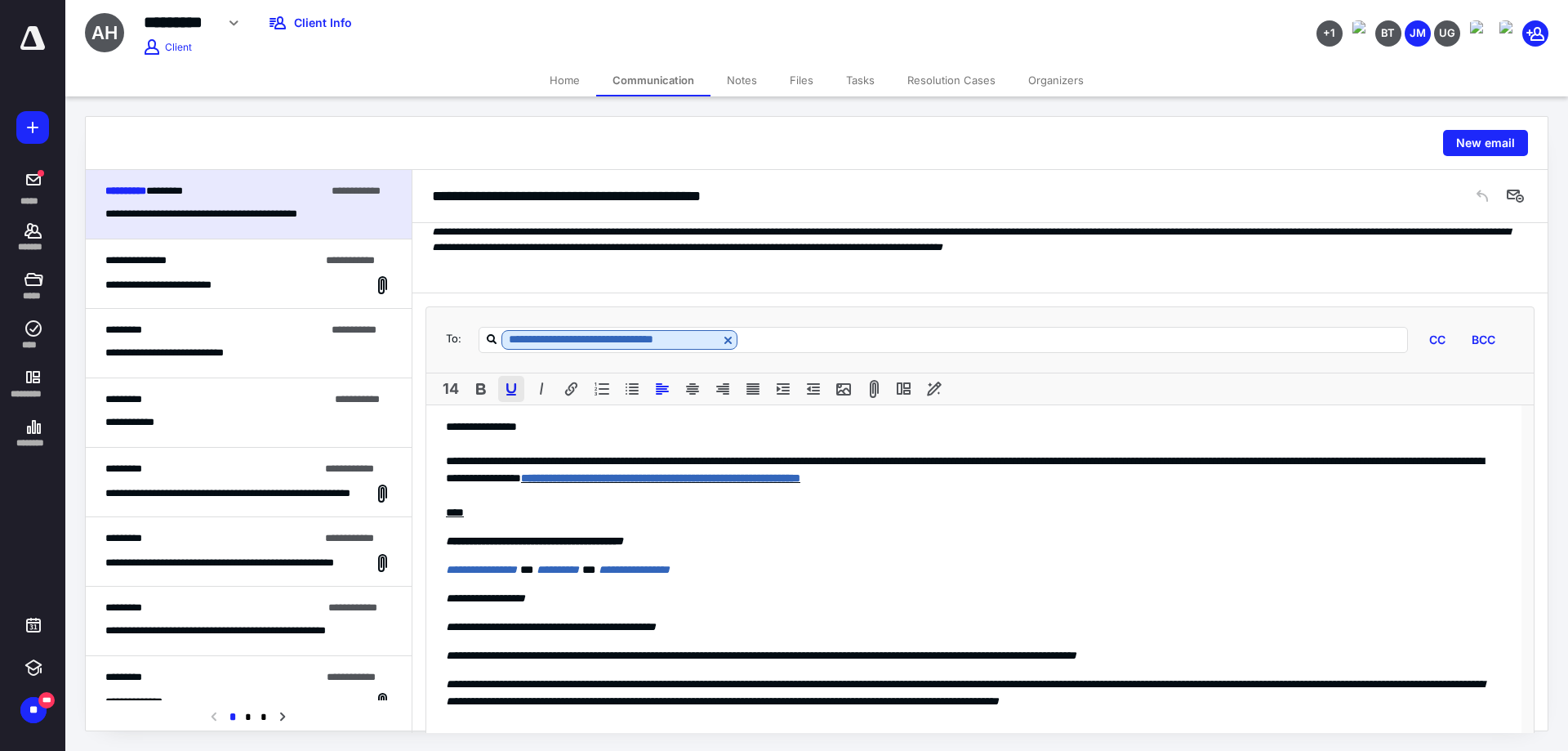 click at bounding box center [511, 389] 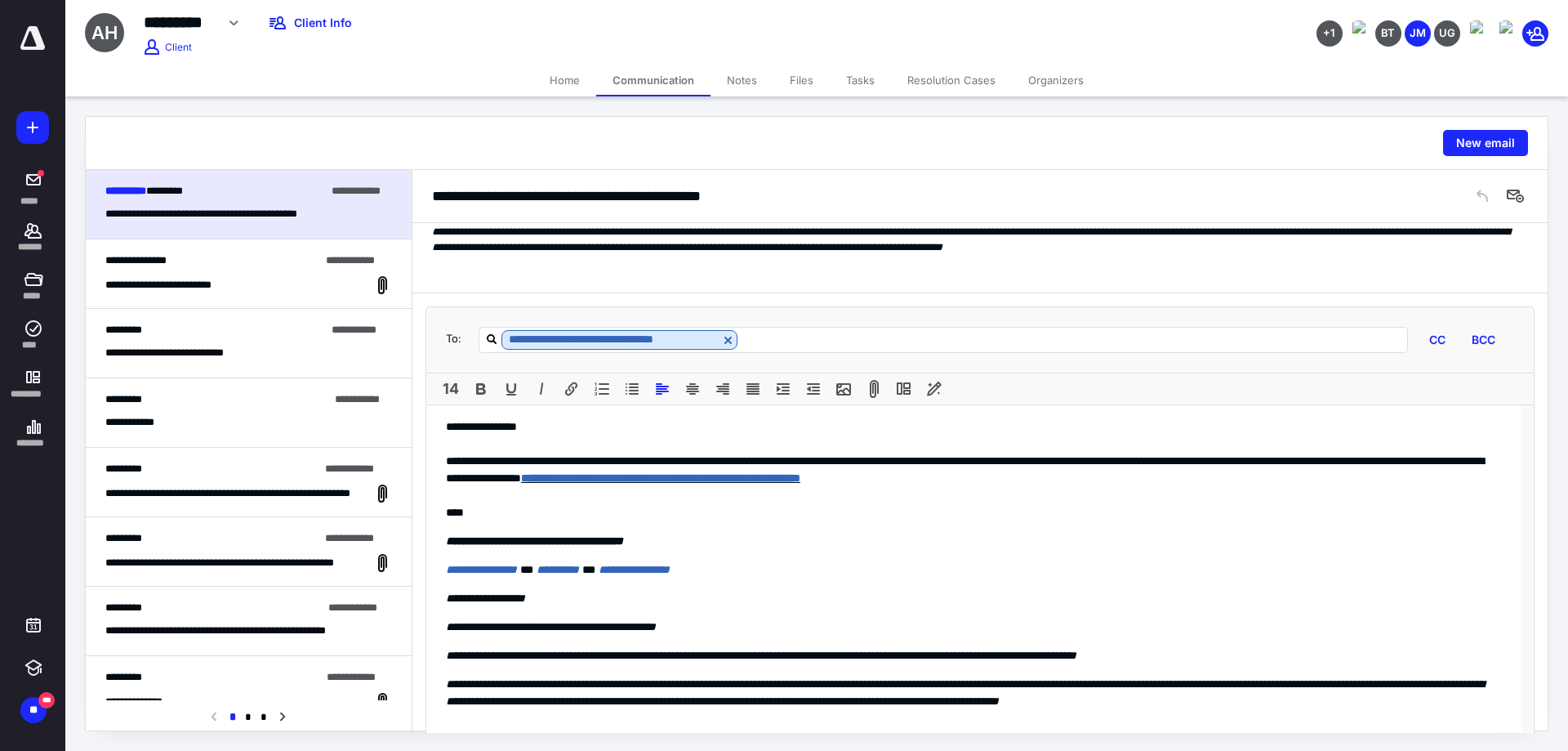 click on "****" at bounding box center (973, 512) 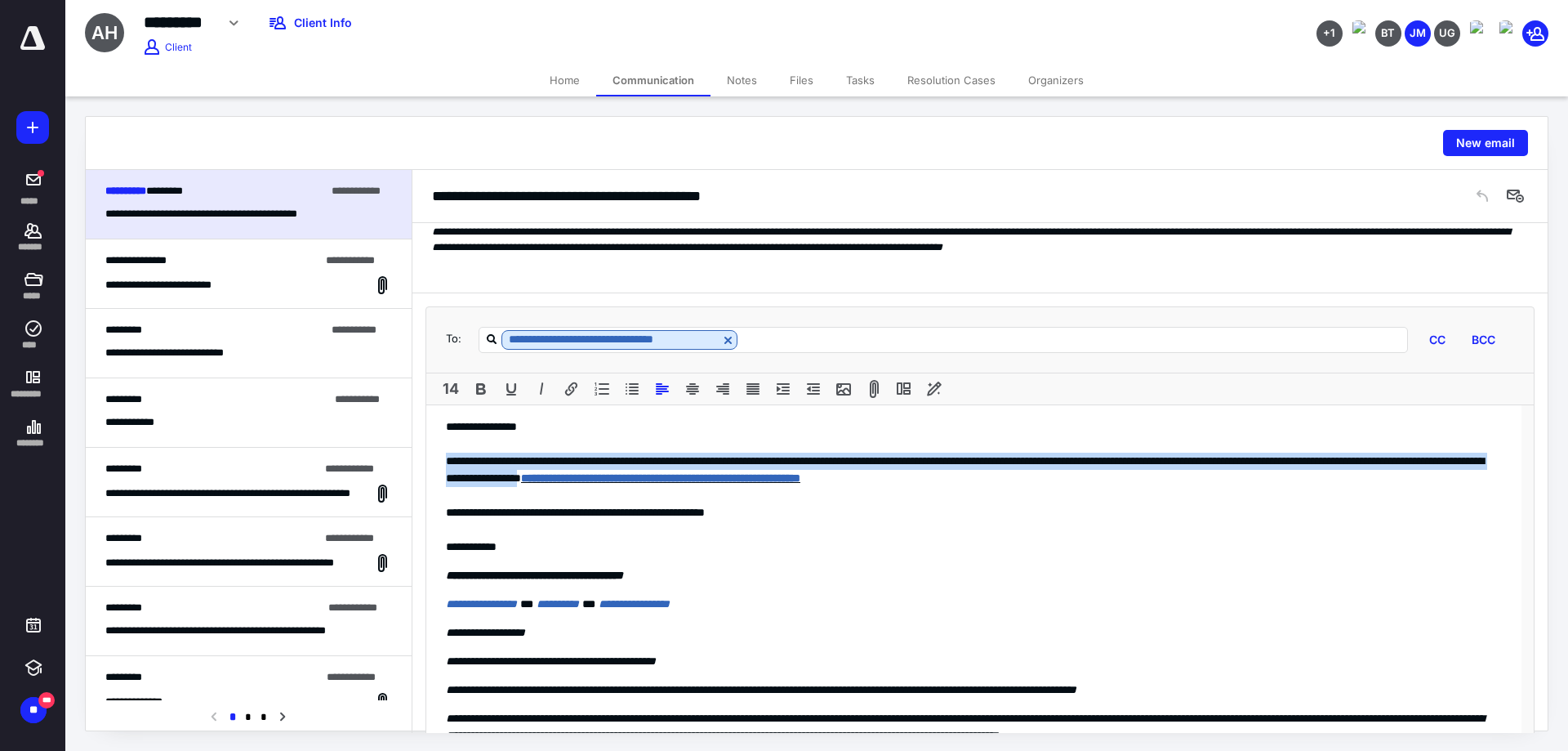 drag, startPoint x: 846, startPoint y: 477, endPoint x: 434, endPoint y: 455, distance: 412.587 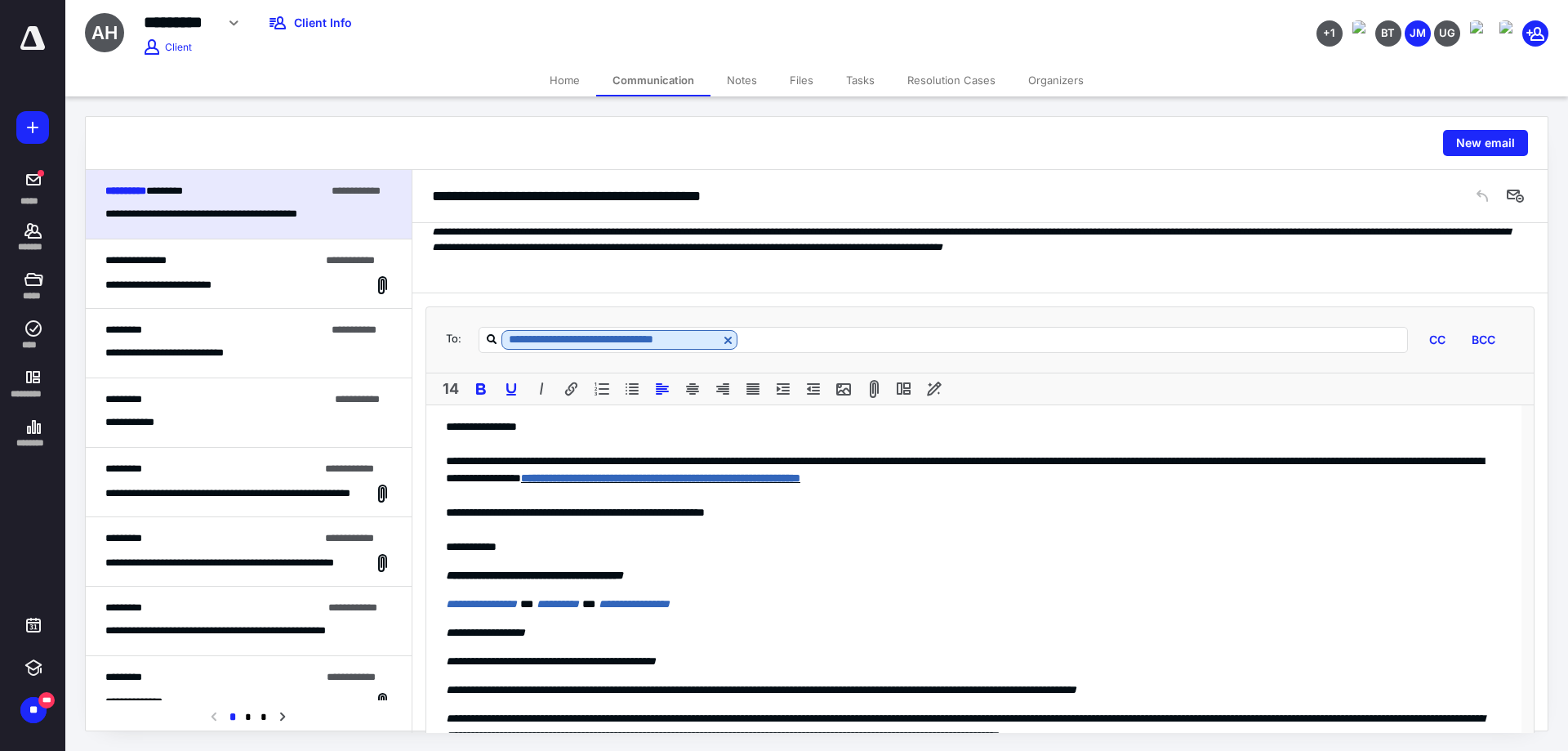 click at bounding box center [973, 495] 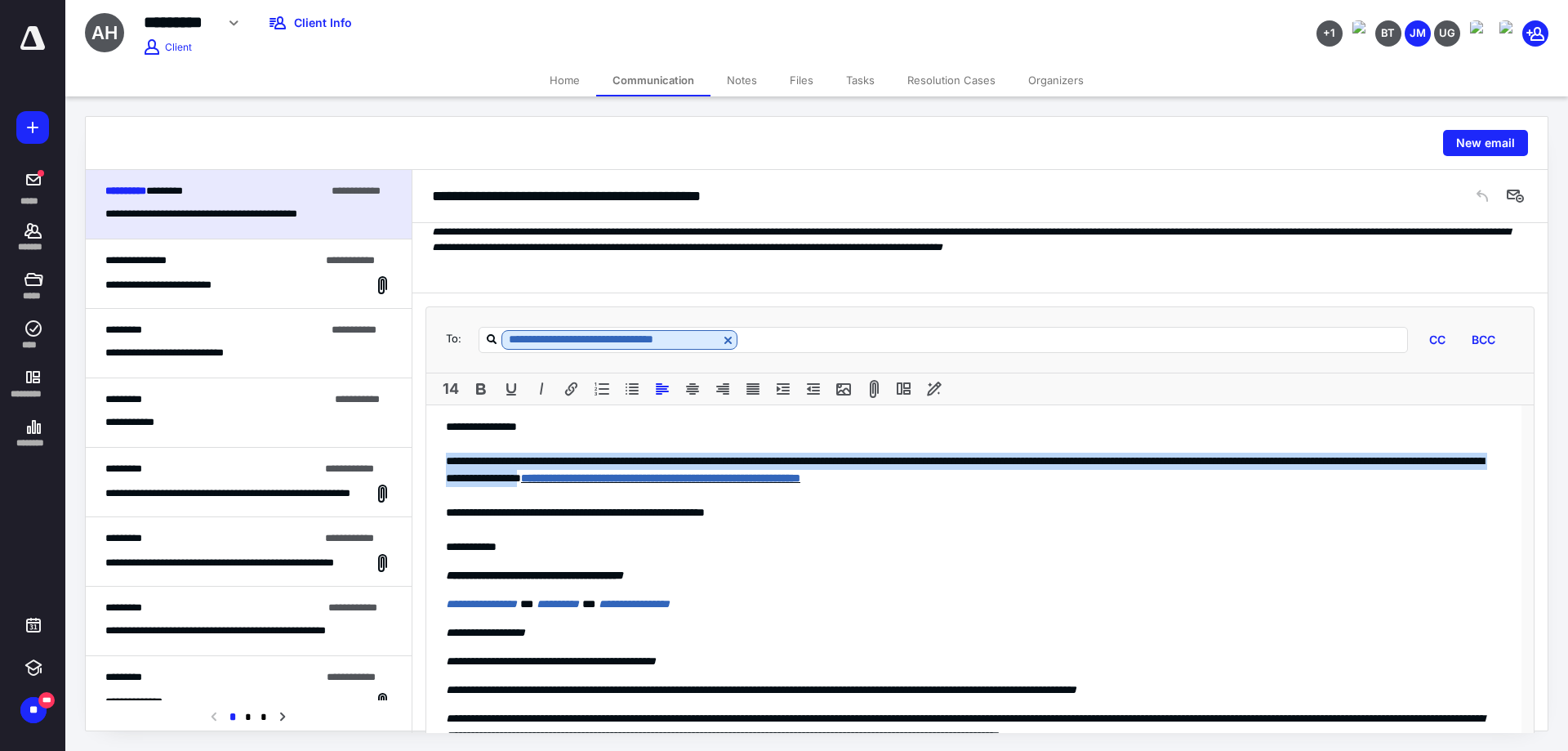 drag, startPoint x: 845, startPoint y: 478, endPoint x: 412, endPoint y: 469, distance: 433.09352 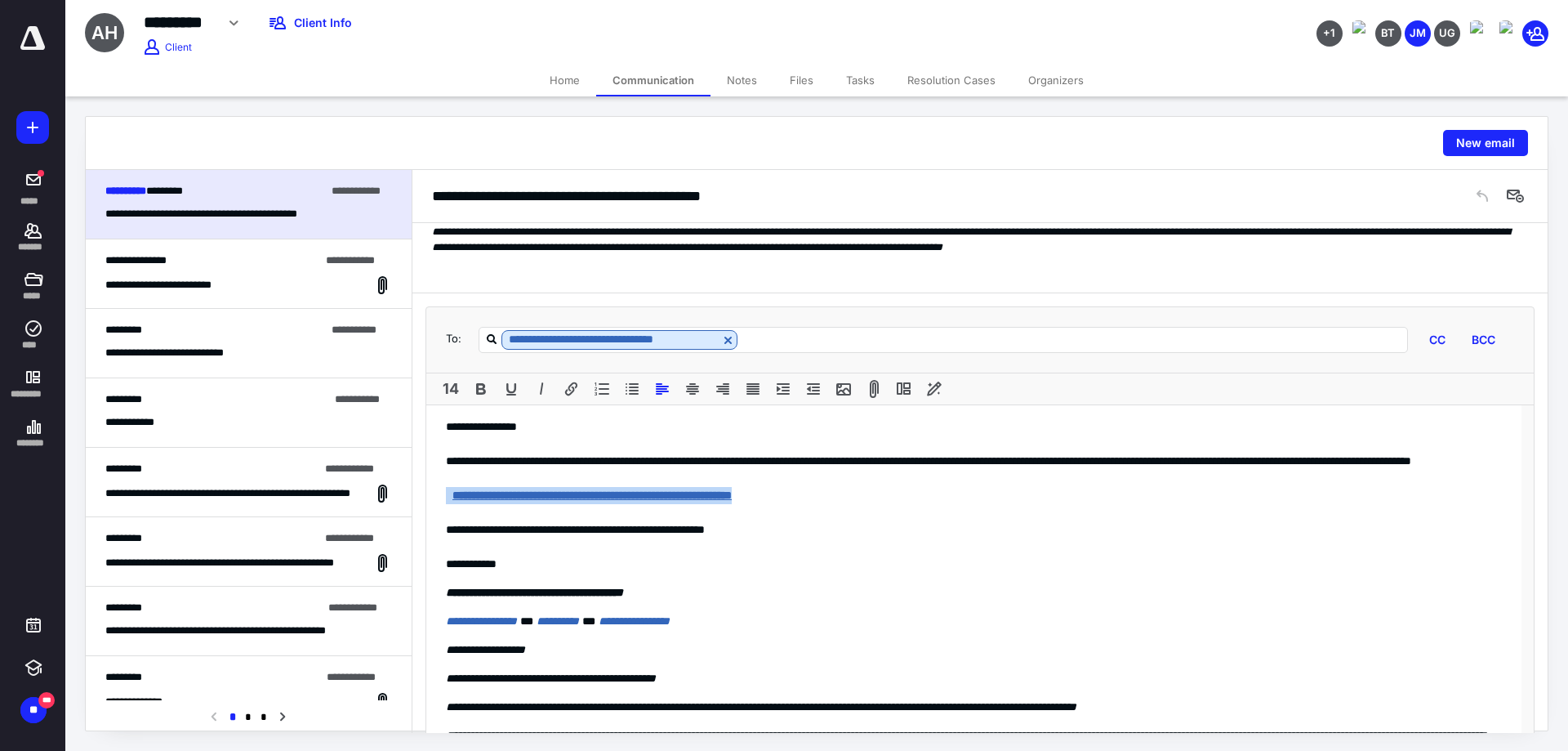 drag, startPoint x: 895, startPoint y: 507, endPoint x: 402, endPoint y: 493, distance: 493.1987 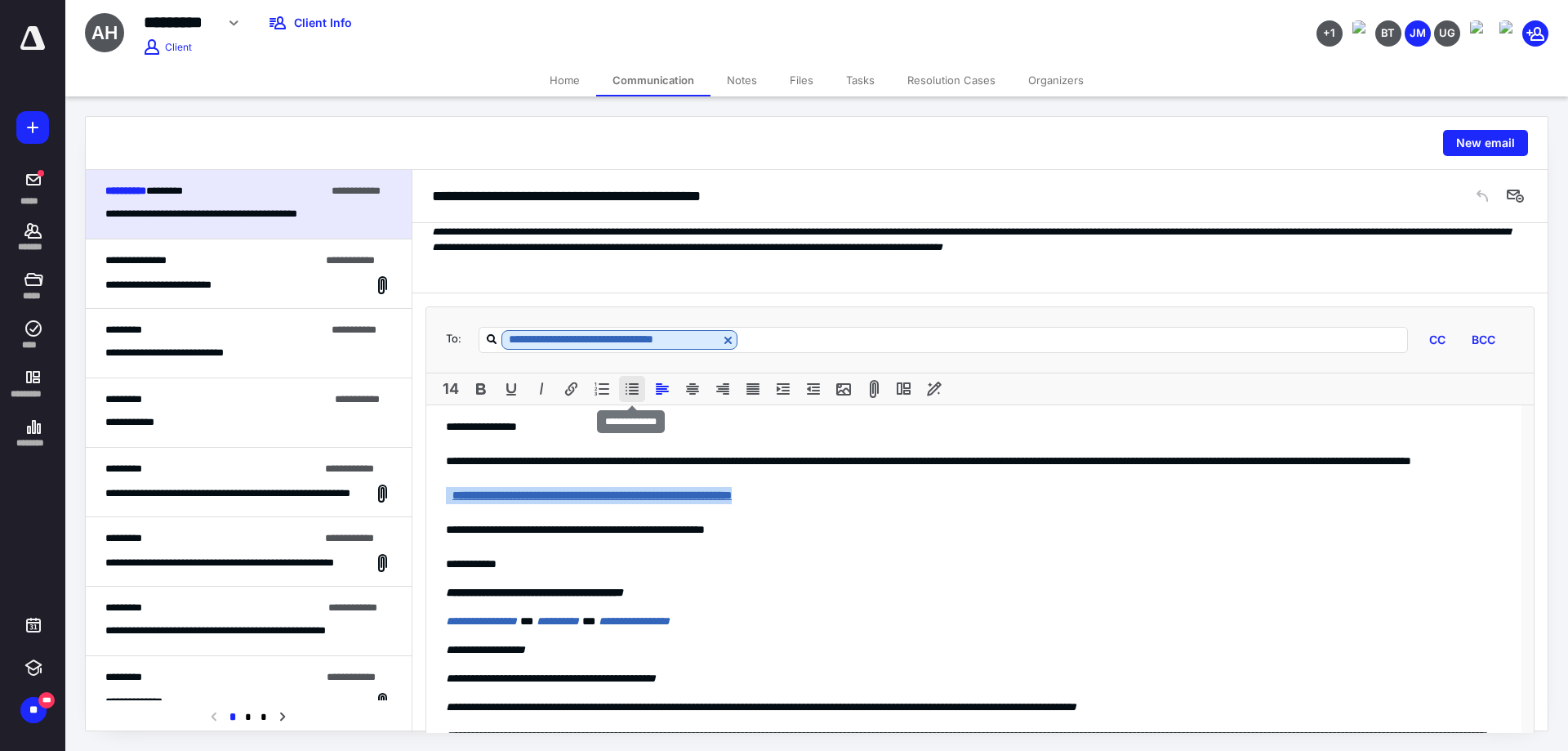click at bounding box center [632, 389] 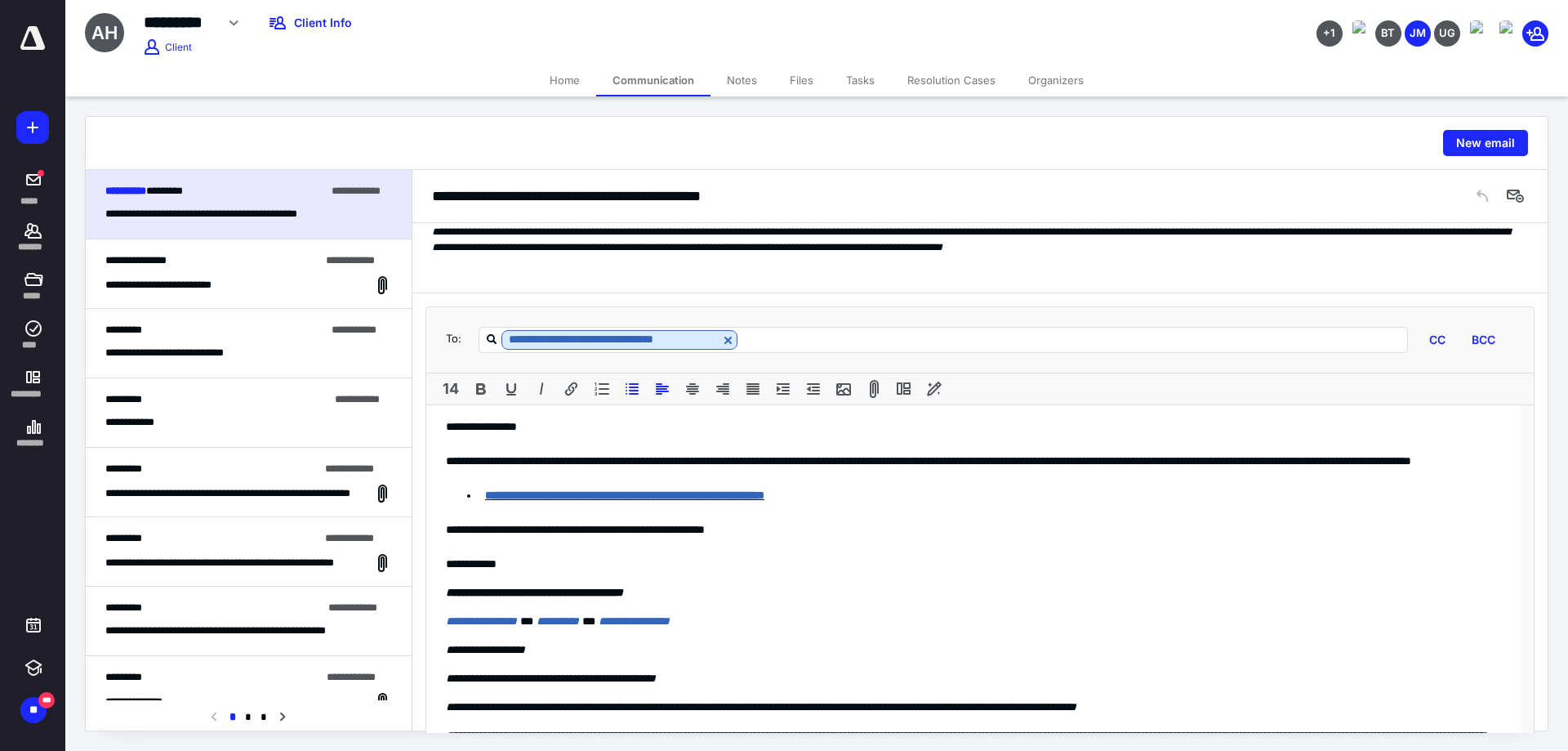 click at bounding box center (973, 512) 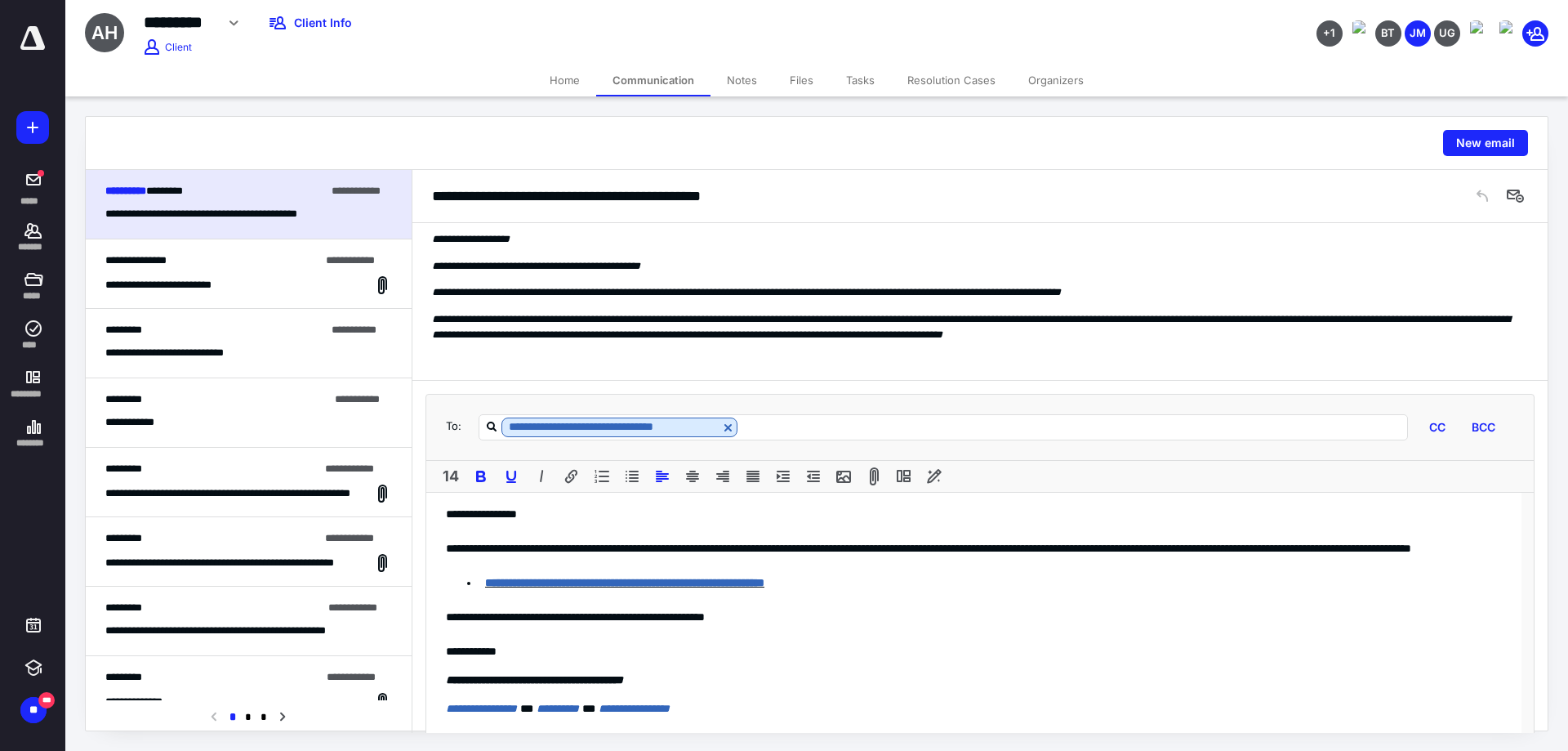 scroll, scrollTop: 707, scrollLeft: 0, axis: vertical 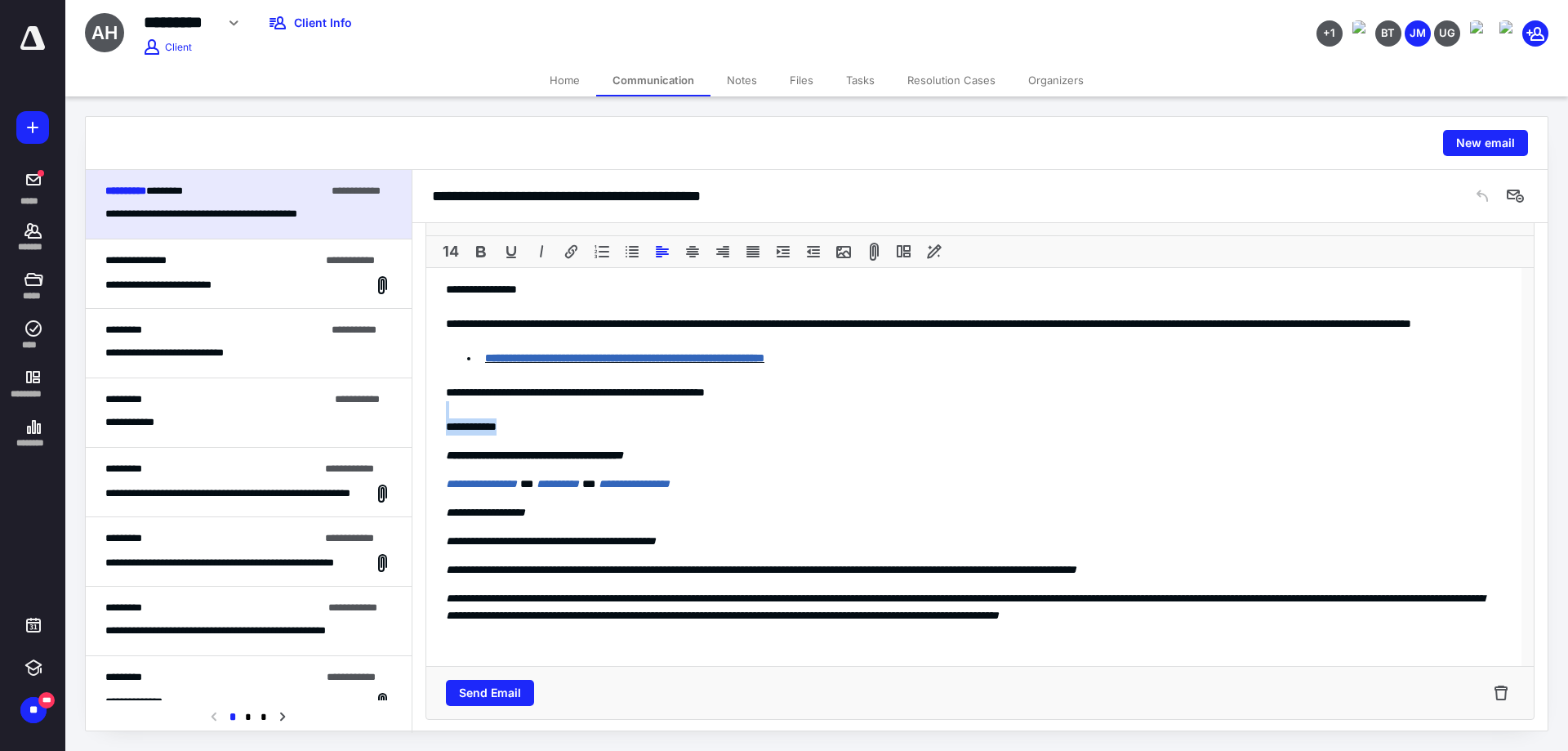 drag, startPoint x: 524, startPoint y: 427, endPoint x: 406, endPoint y: 415, distance: 118.6086 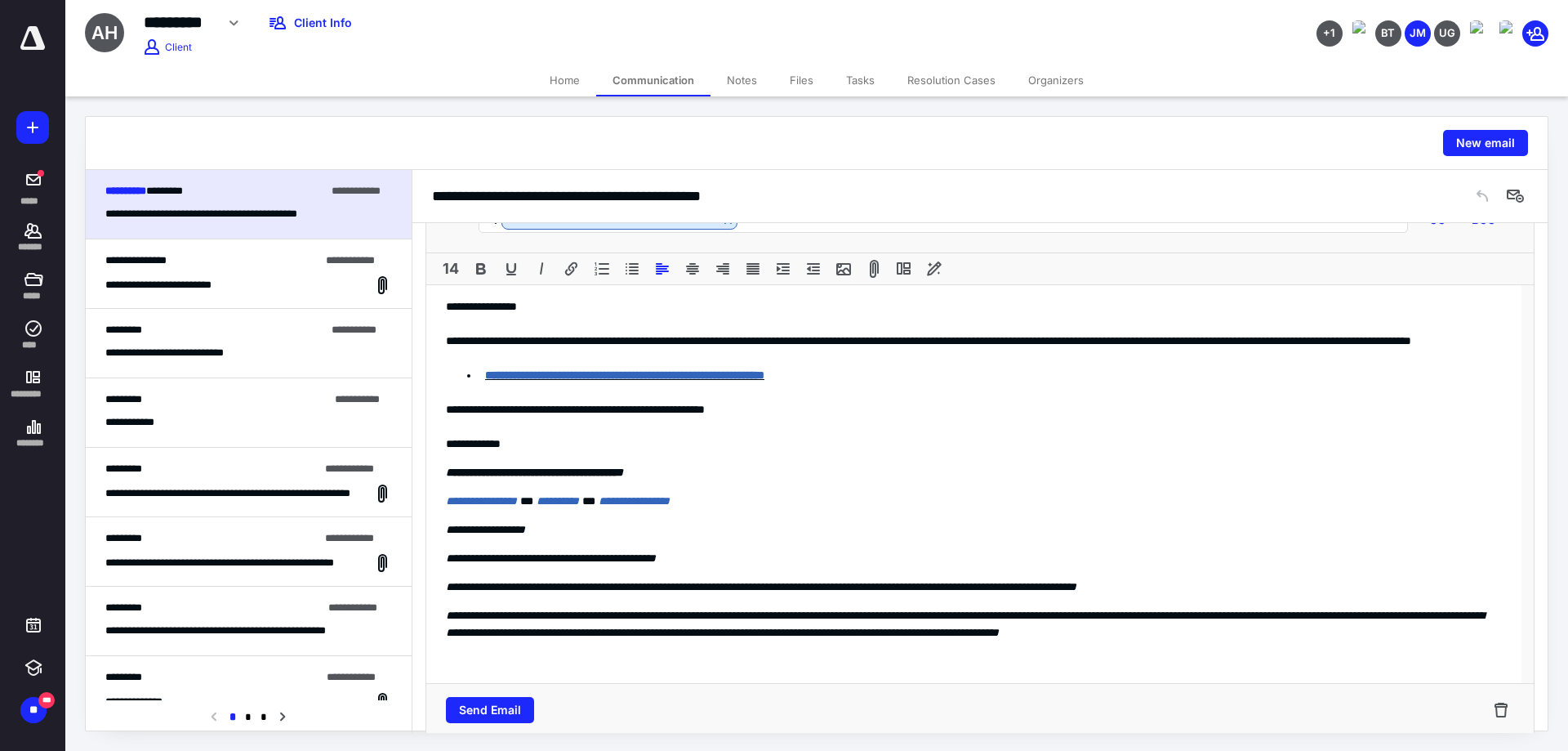 scroll, scrollTop: 707, scrollLeft: 0, axis: vertical 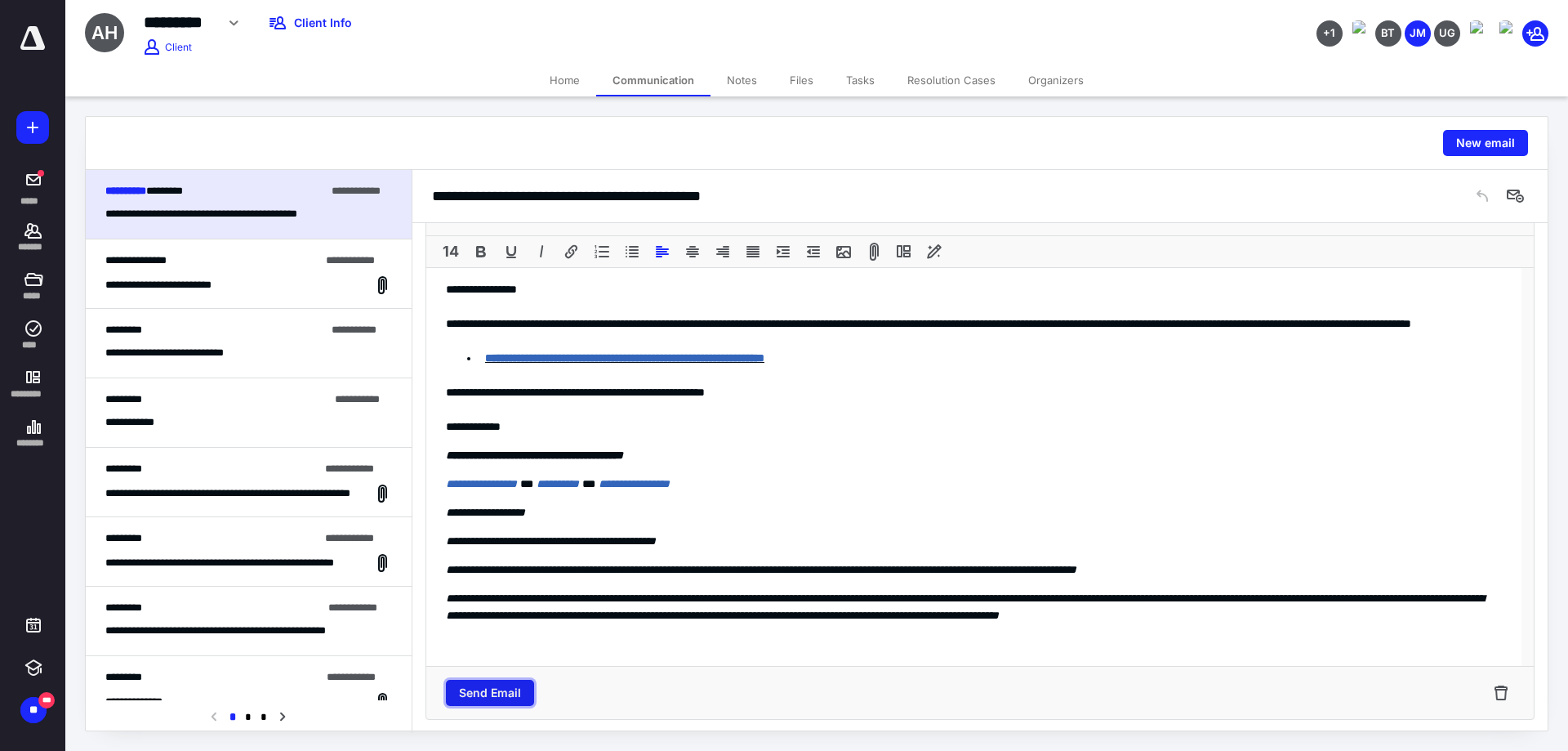 click on "Send Email" at bounding box center (490, 693) 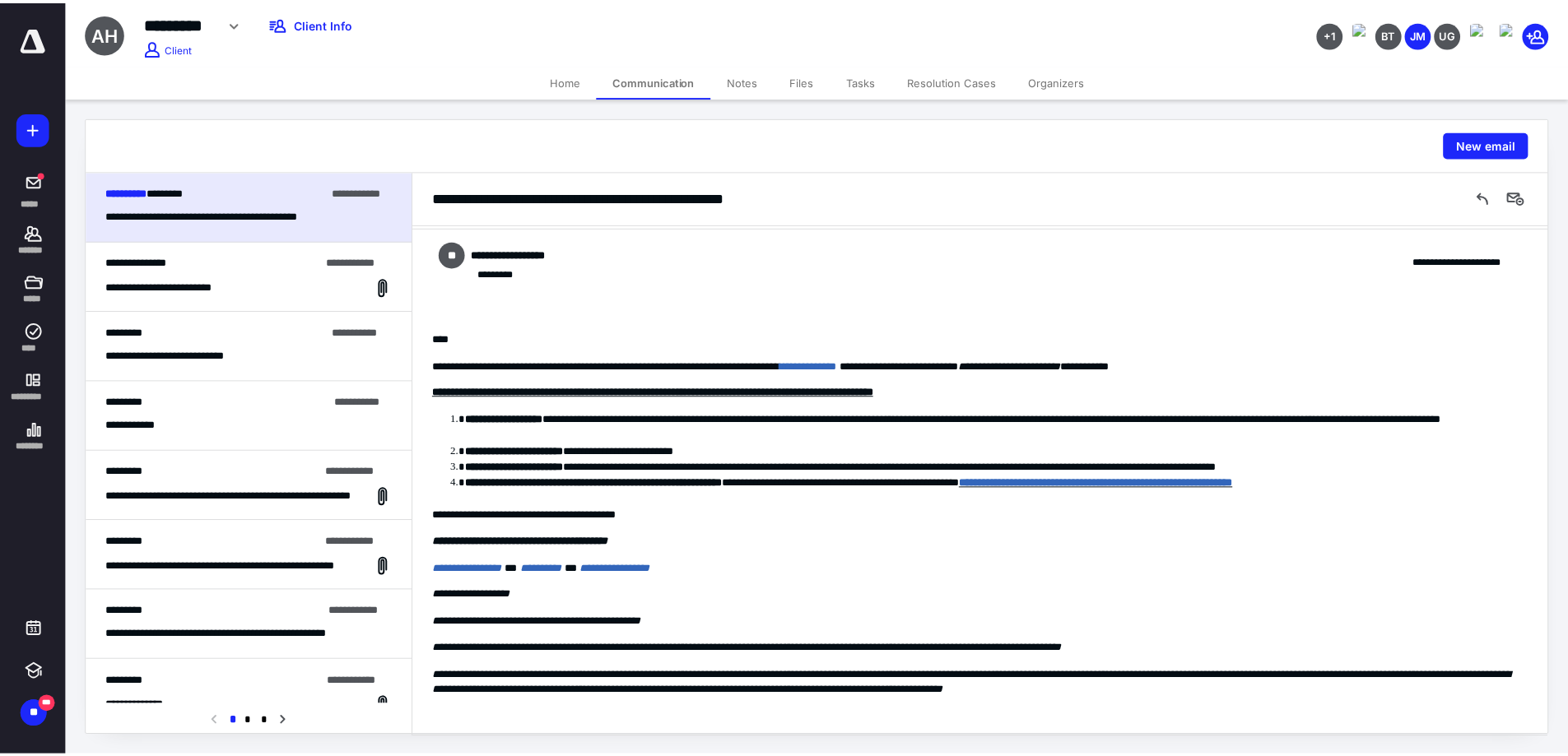 scroll, scrollTop: 131, scrollLeft: 0, axis: vertical 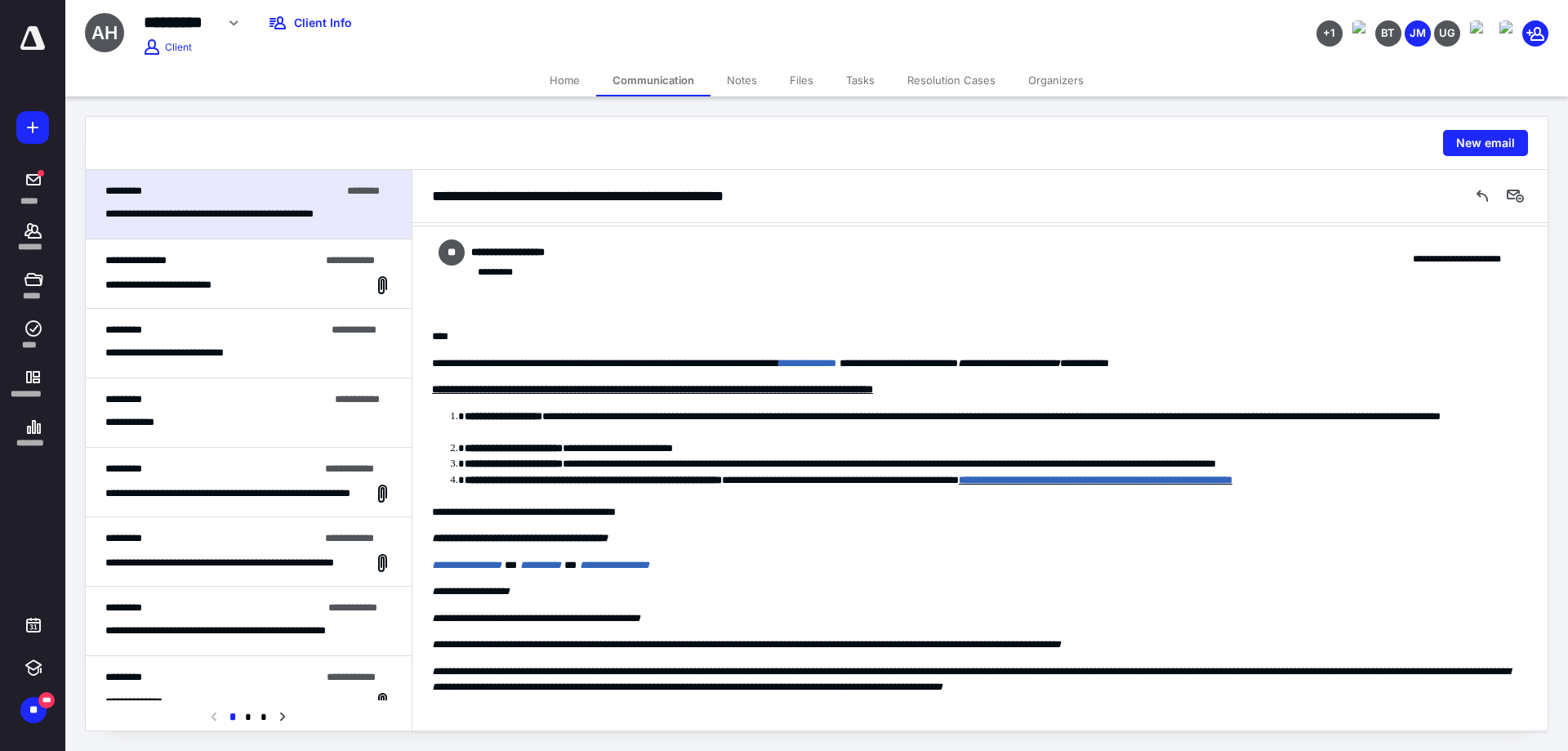 click on "Tasks" at bounding box center (860, 80) 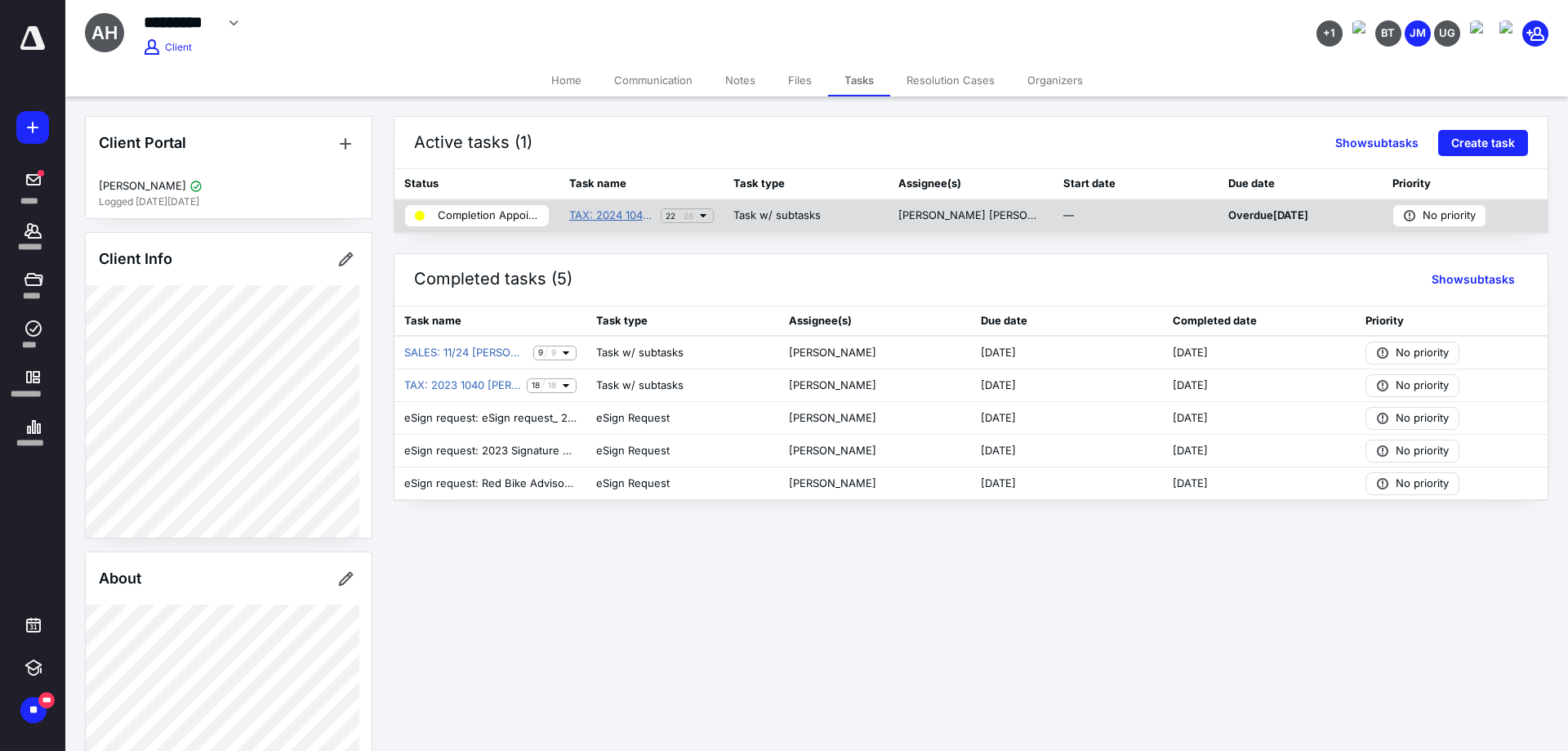 click on "TAX: 2024 1040 Ari Hofer  Individual Income Tax Preparation" at bounding box center (612, 216) 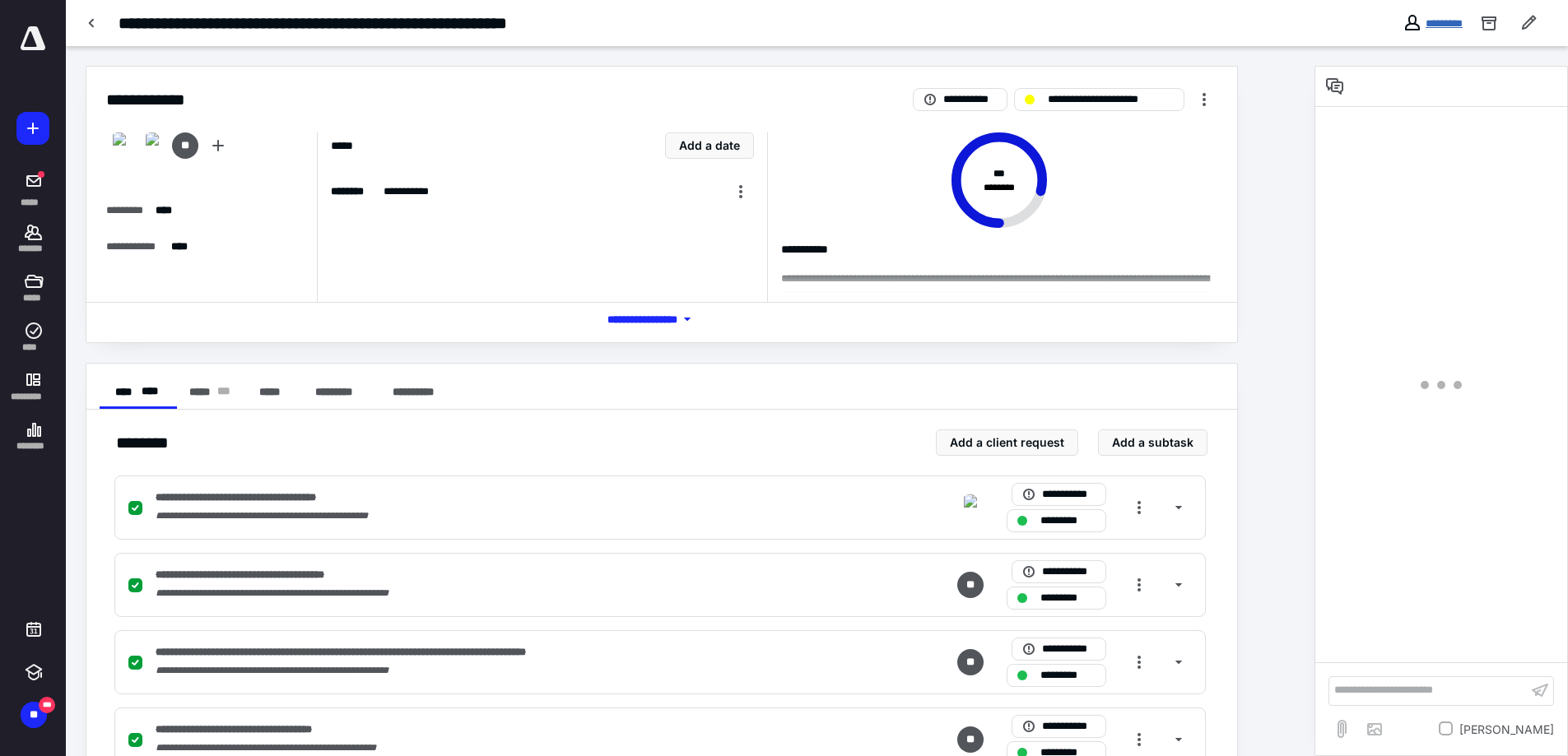 click on "*********" at bounding box center [1444, 23] 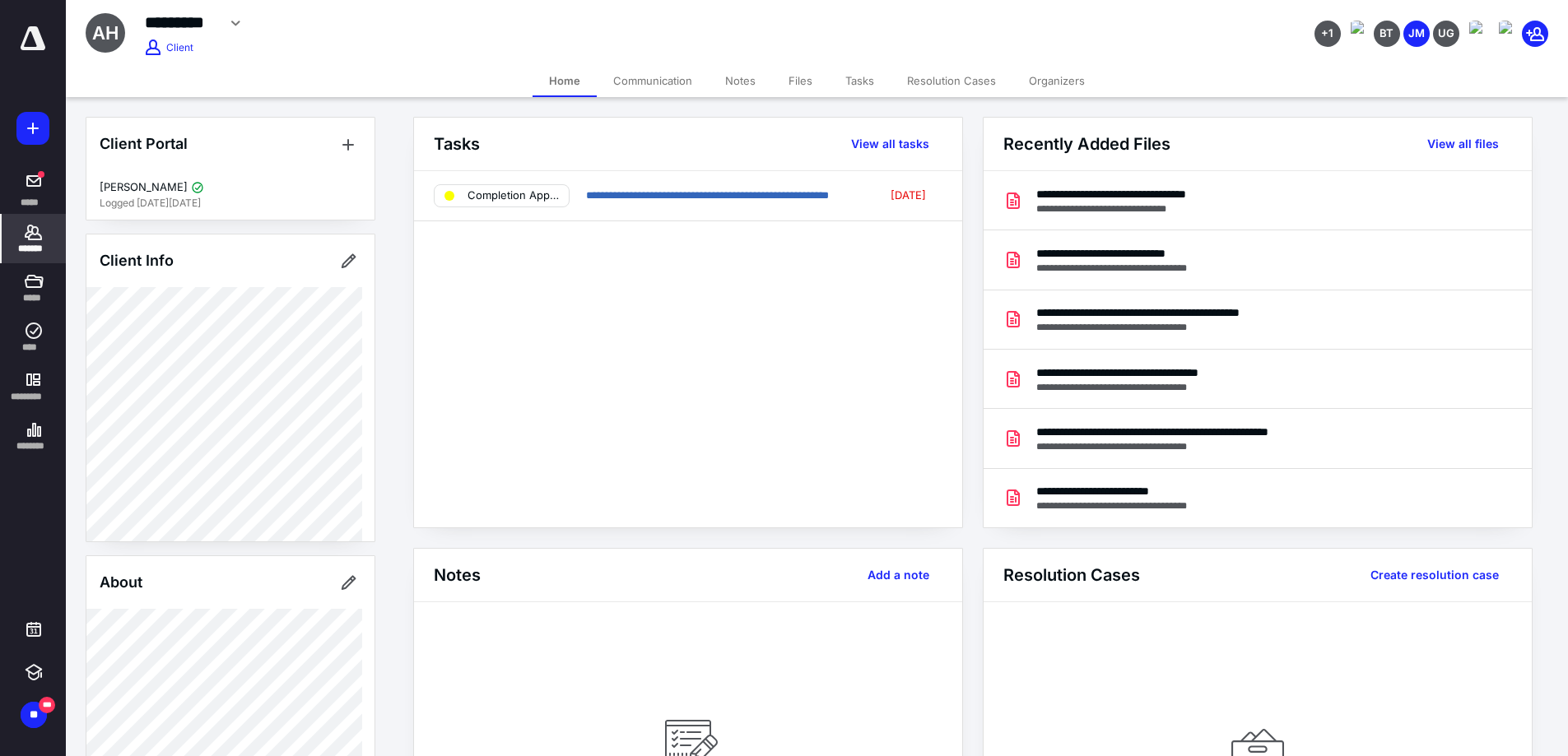 click on "Tasks" at bounding box center (859, 81) 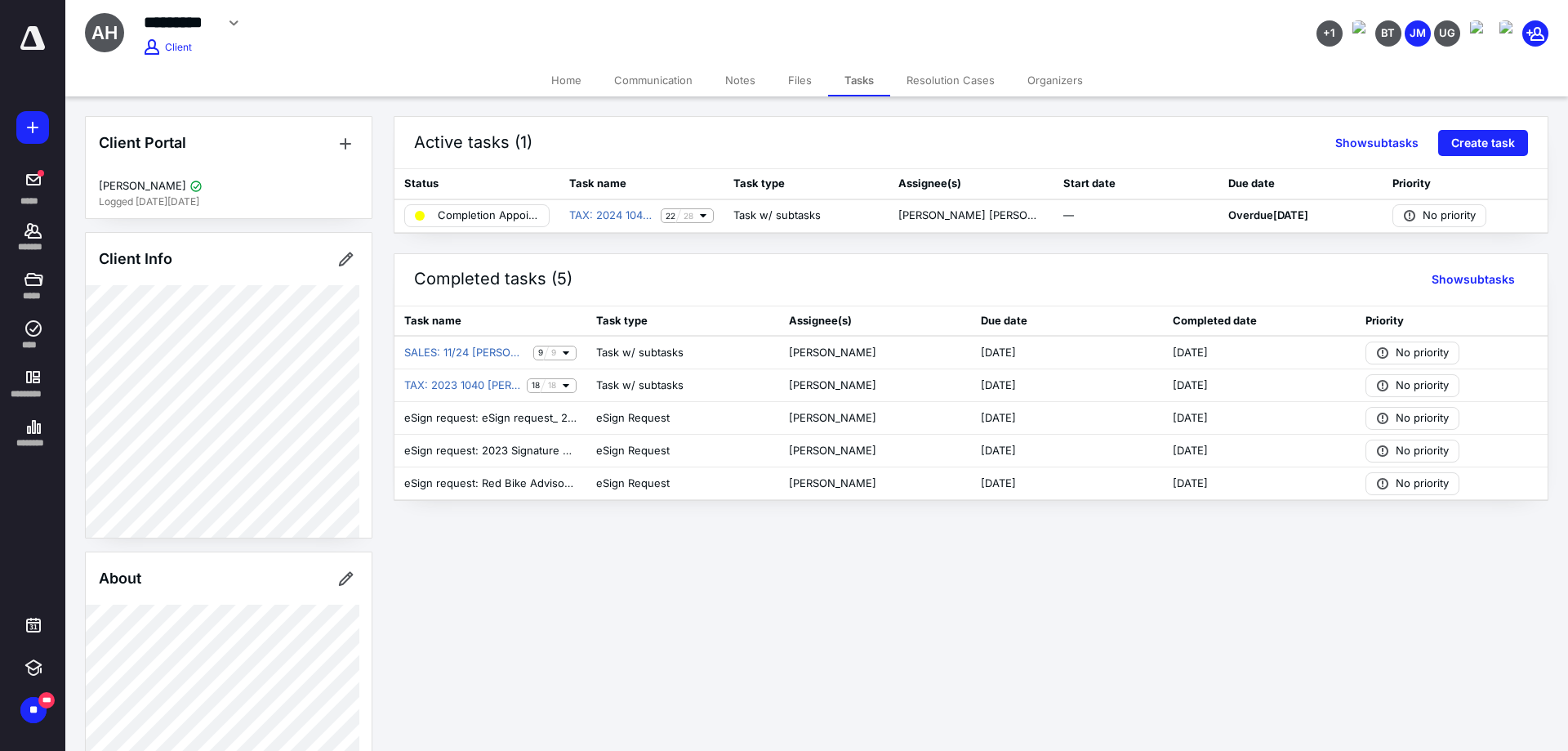 click on "Communication" at bounding box center (653, 80) 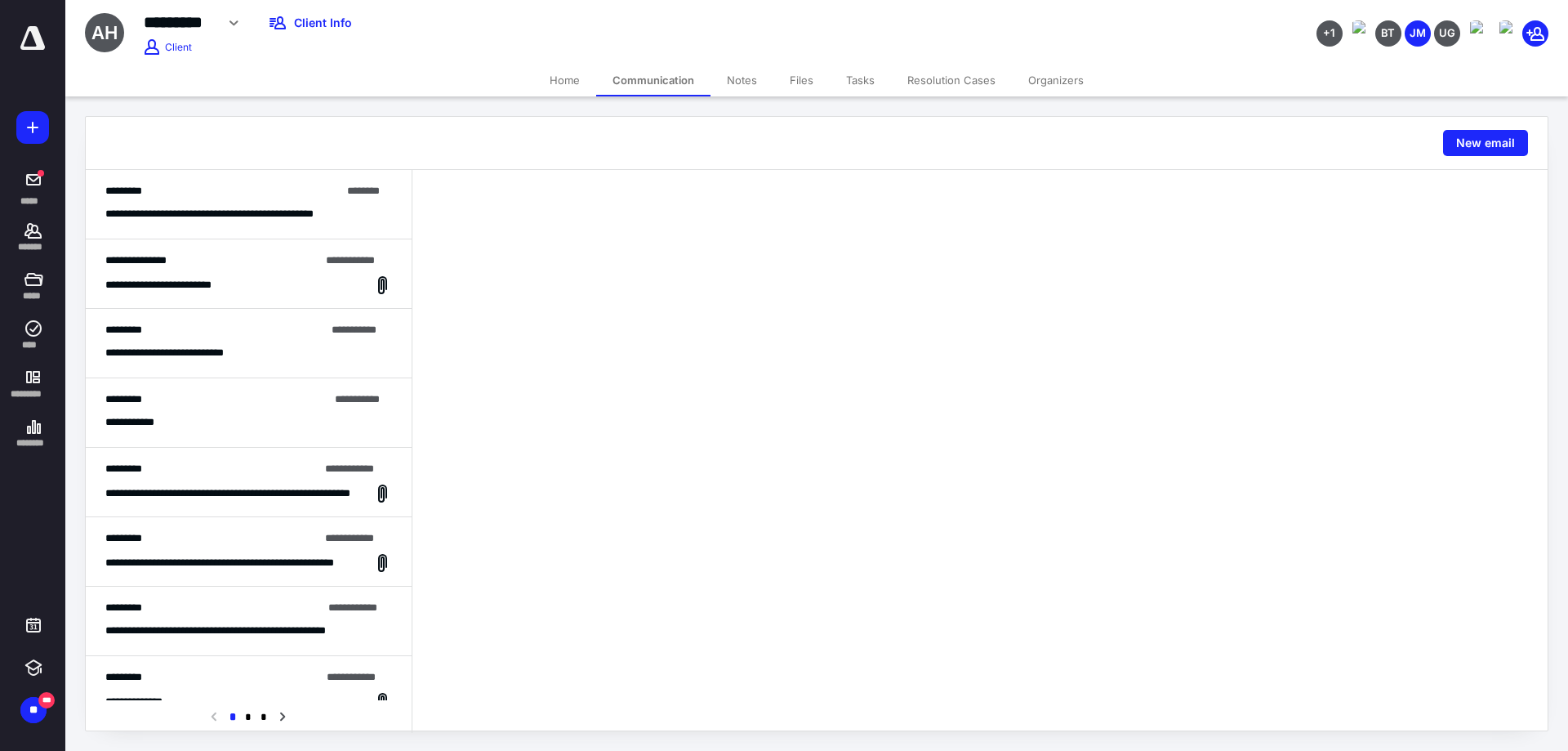 click on "Files" at bounding box center [801, 80] 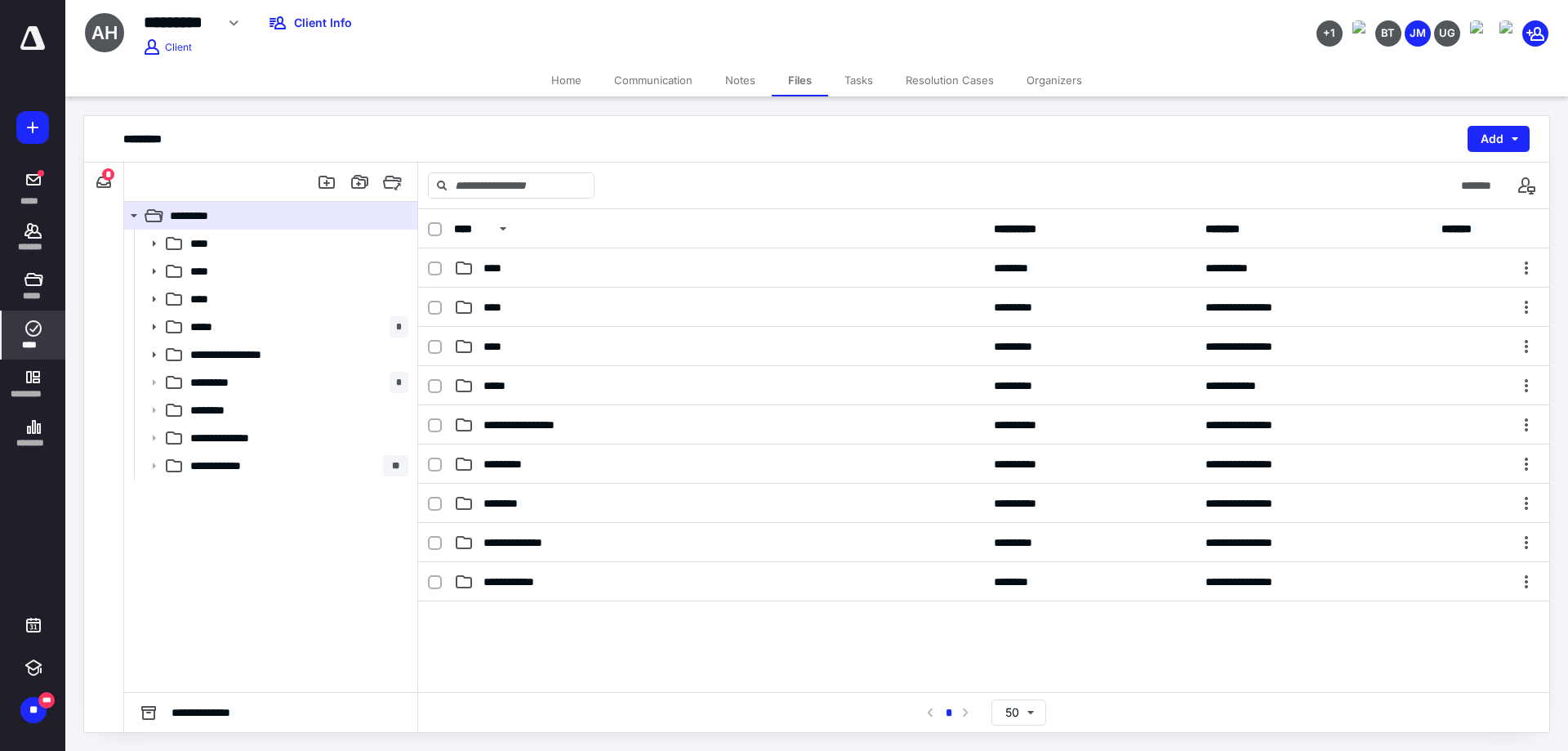 click 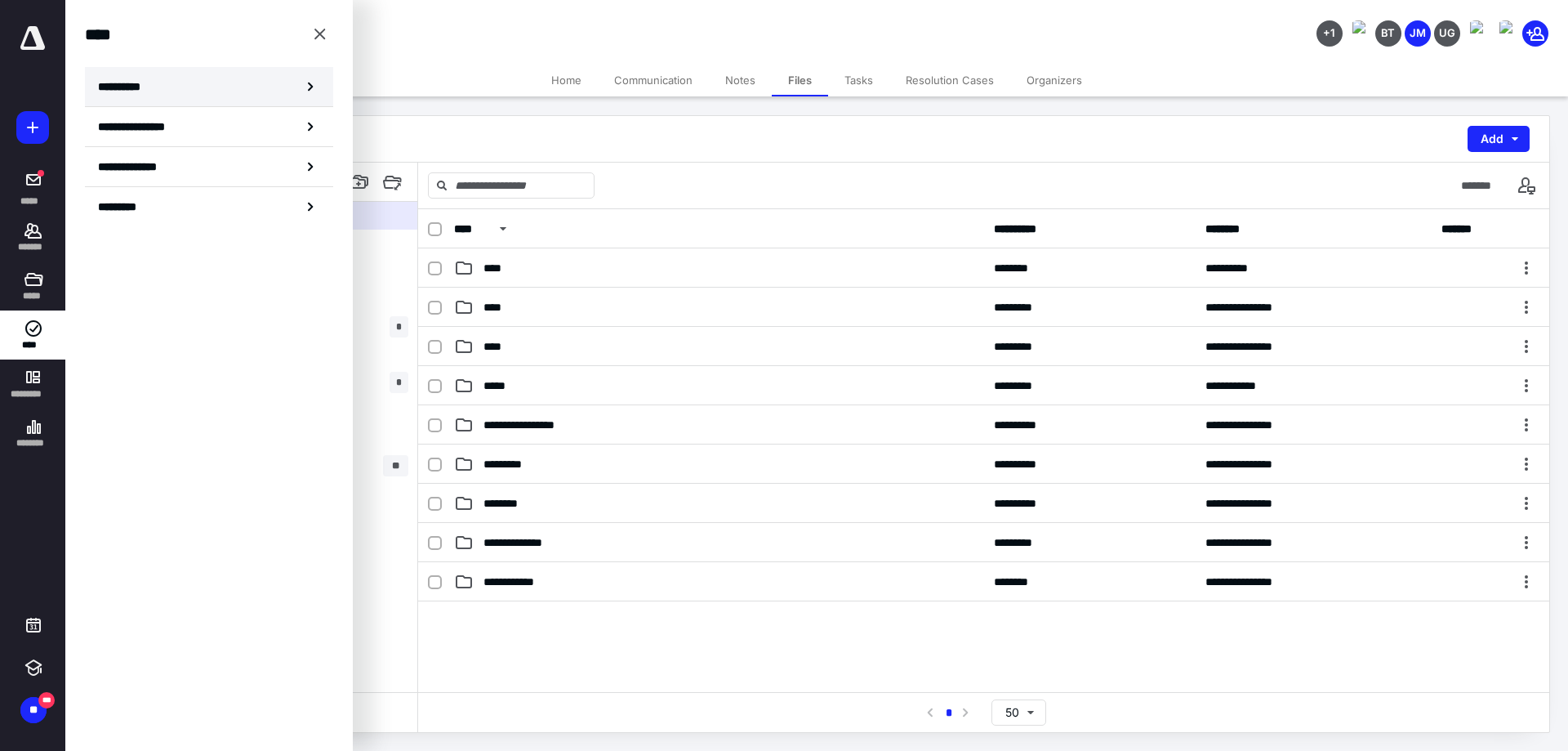 click on "**********" at bounding box center [209, 87] 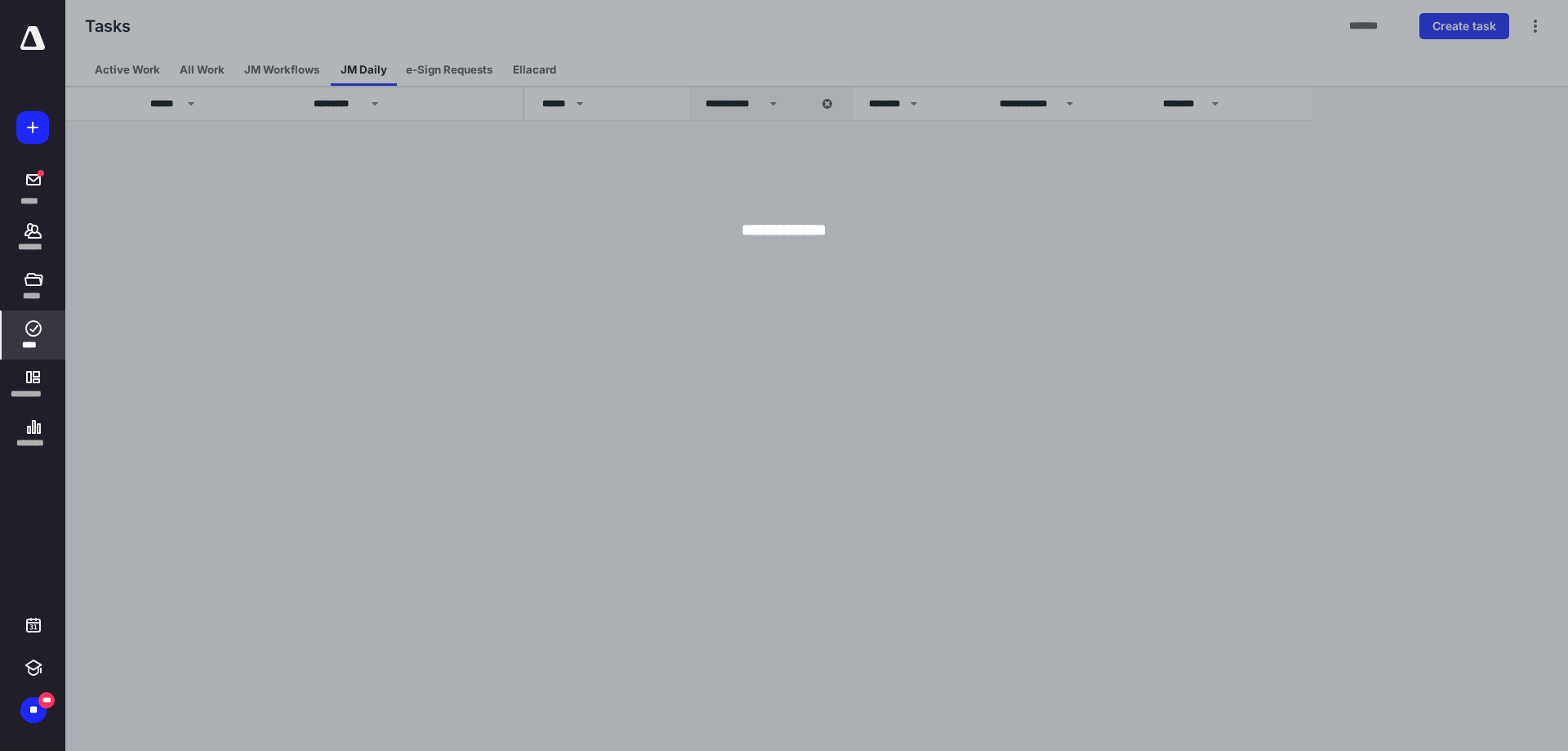 click at bounding box center (849, 375) 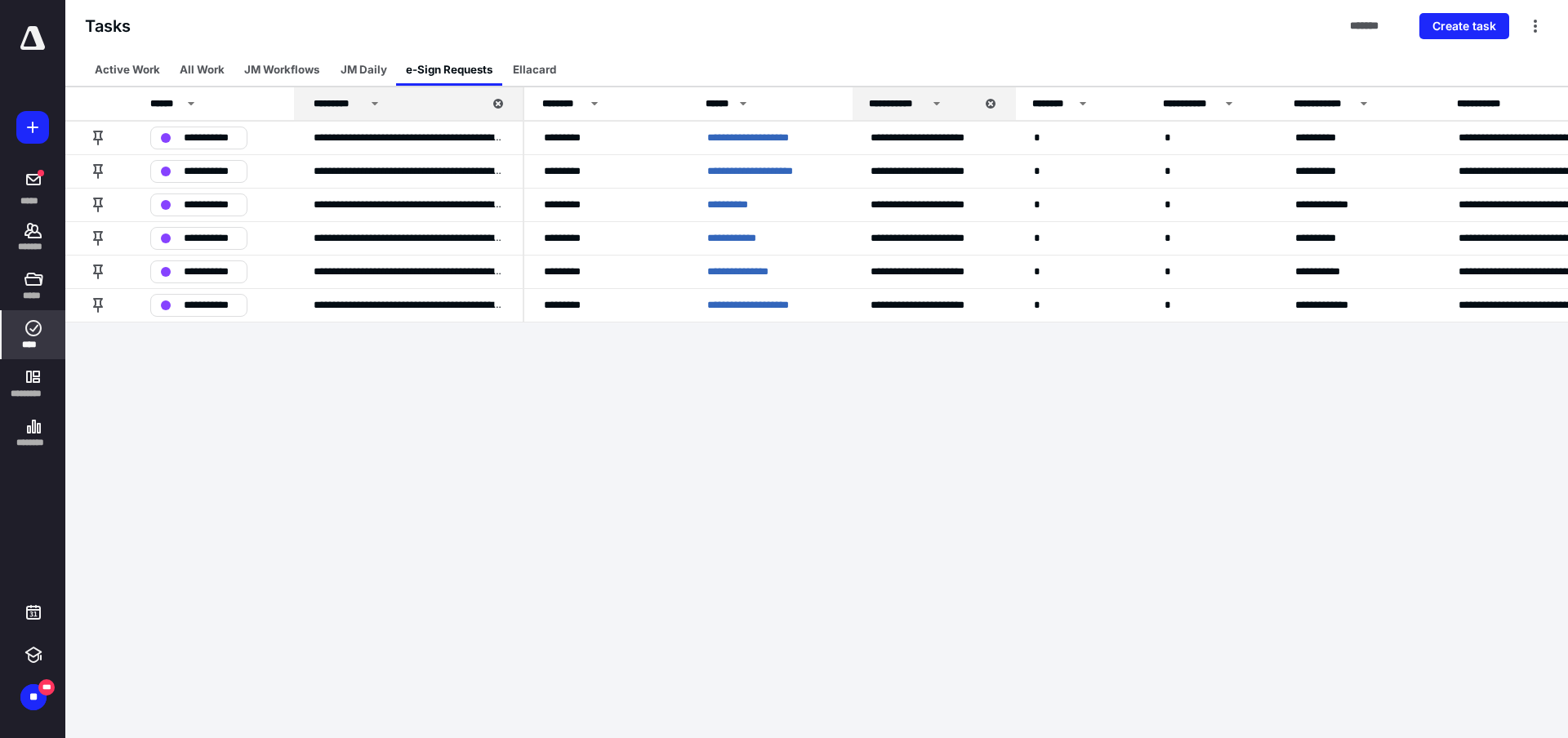 click on "****" at bounding box center (33, 345) 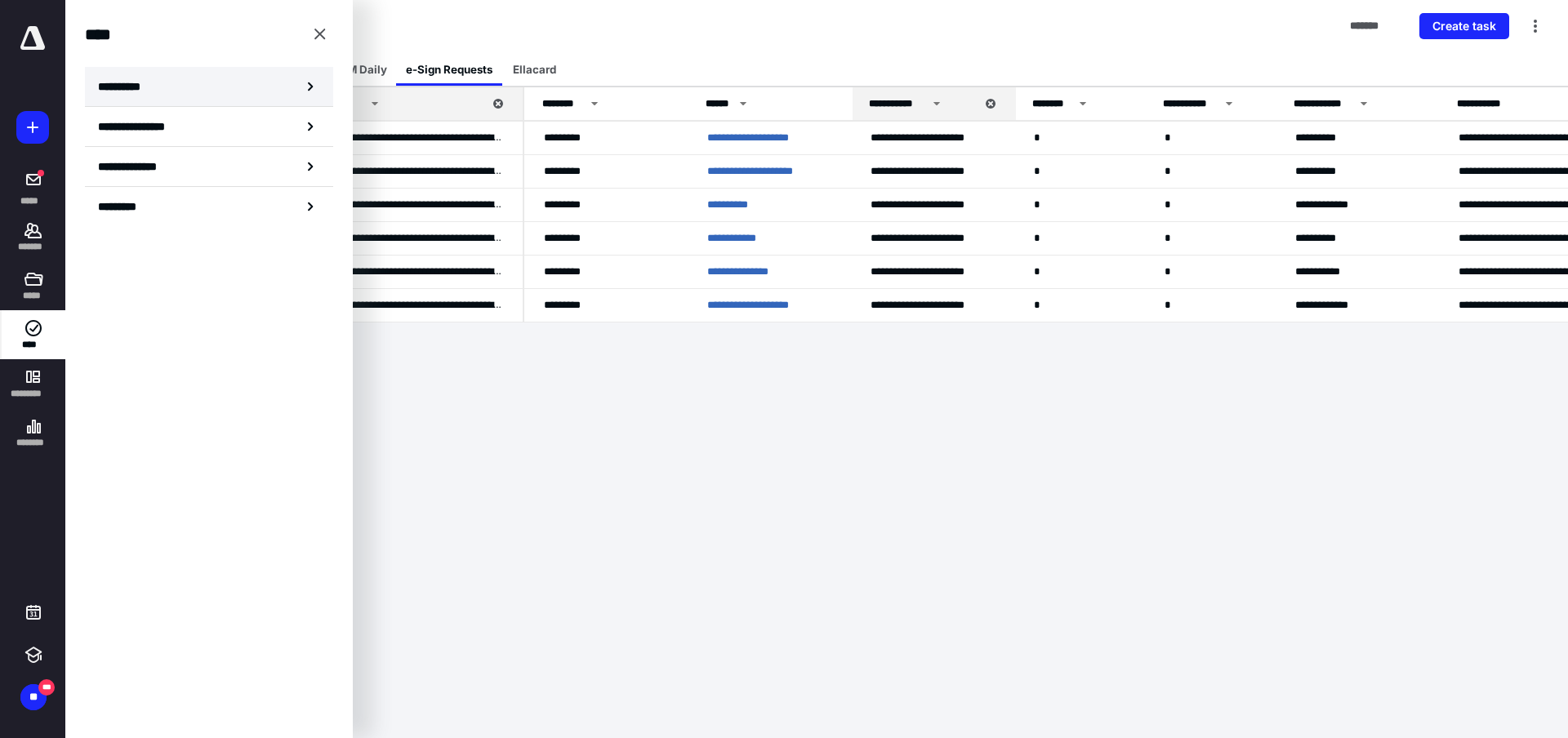 click on "**********" at bounding box center (209, 87) 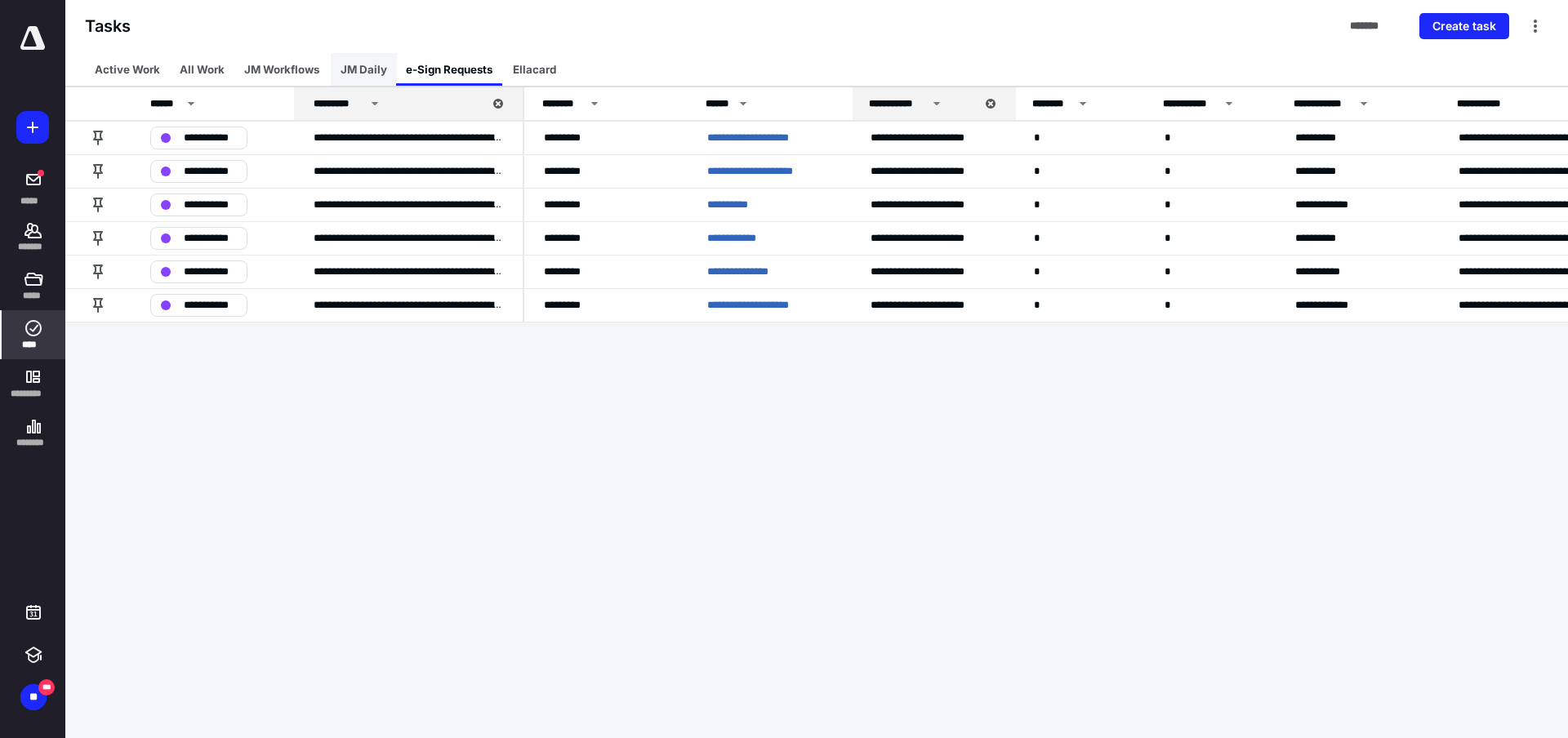 click on "JM Daily" at bounding box center (363, 69) 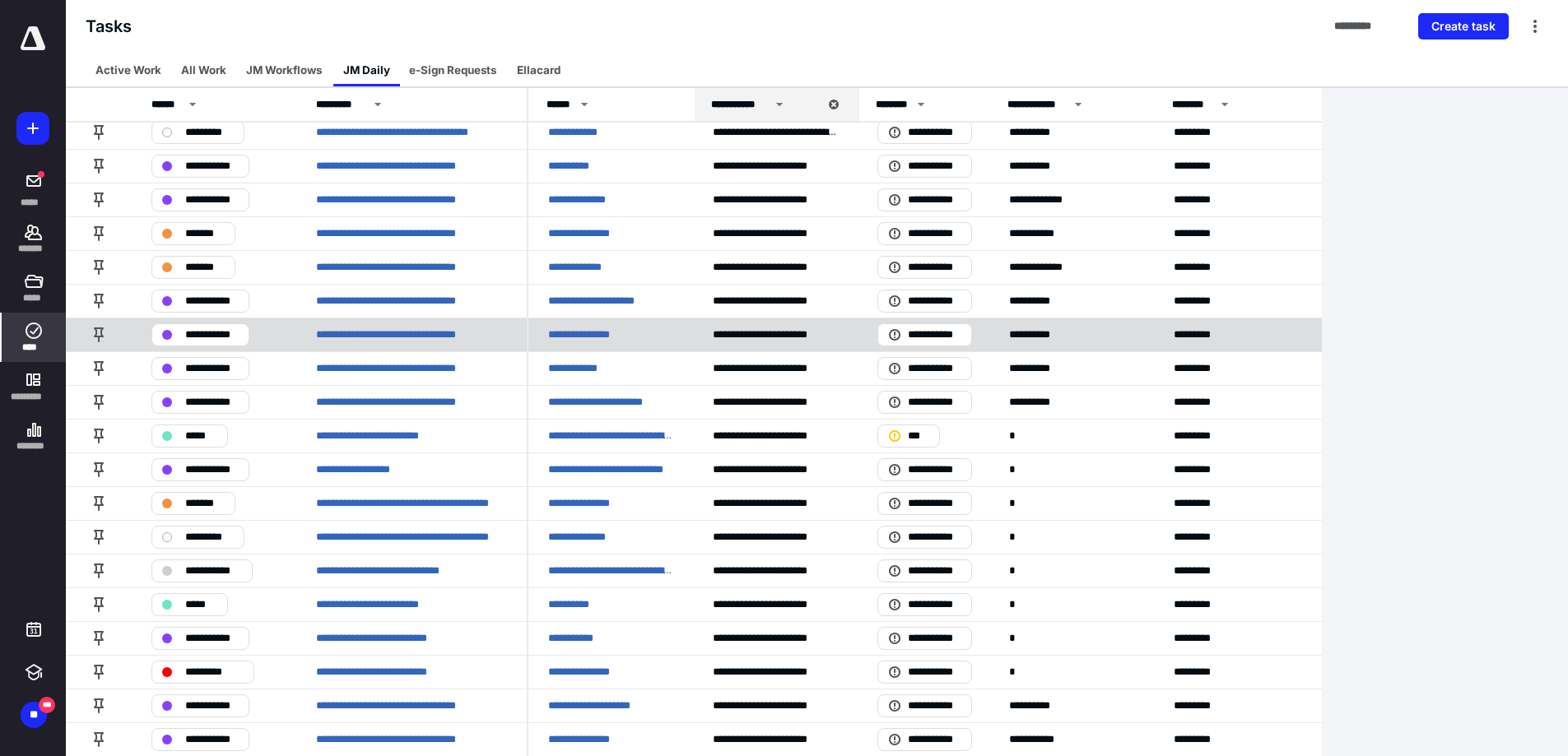 scroll, scrollTop: 0, scrollLeft: 0, axis: both 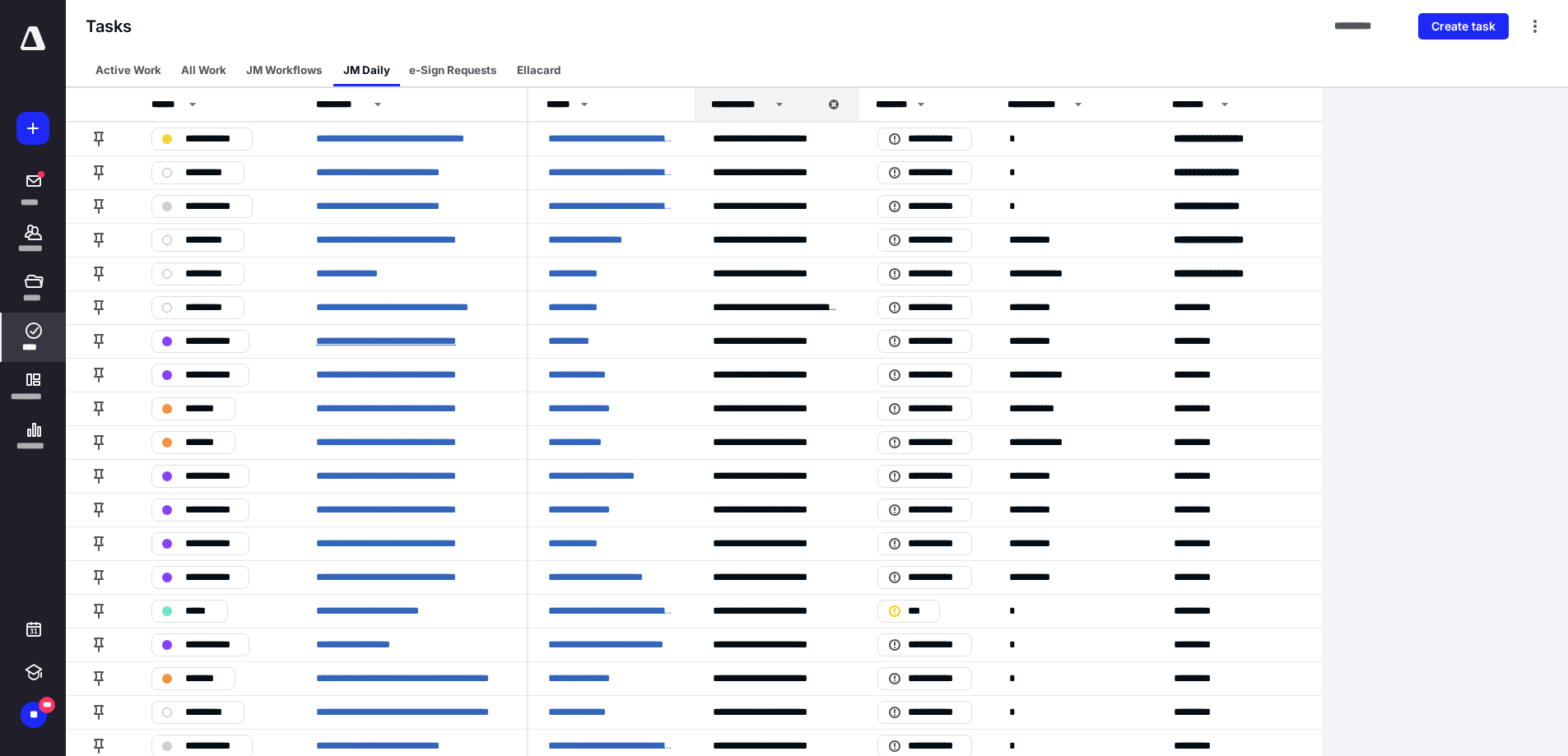 drag, startPoint x: 467, startPoint y: 338, endPoint x: 507, endPoint y: 340, distance: 40.05 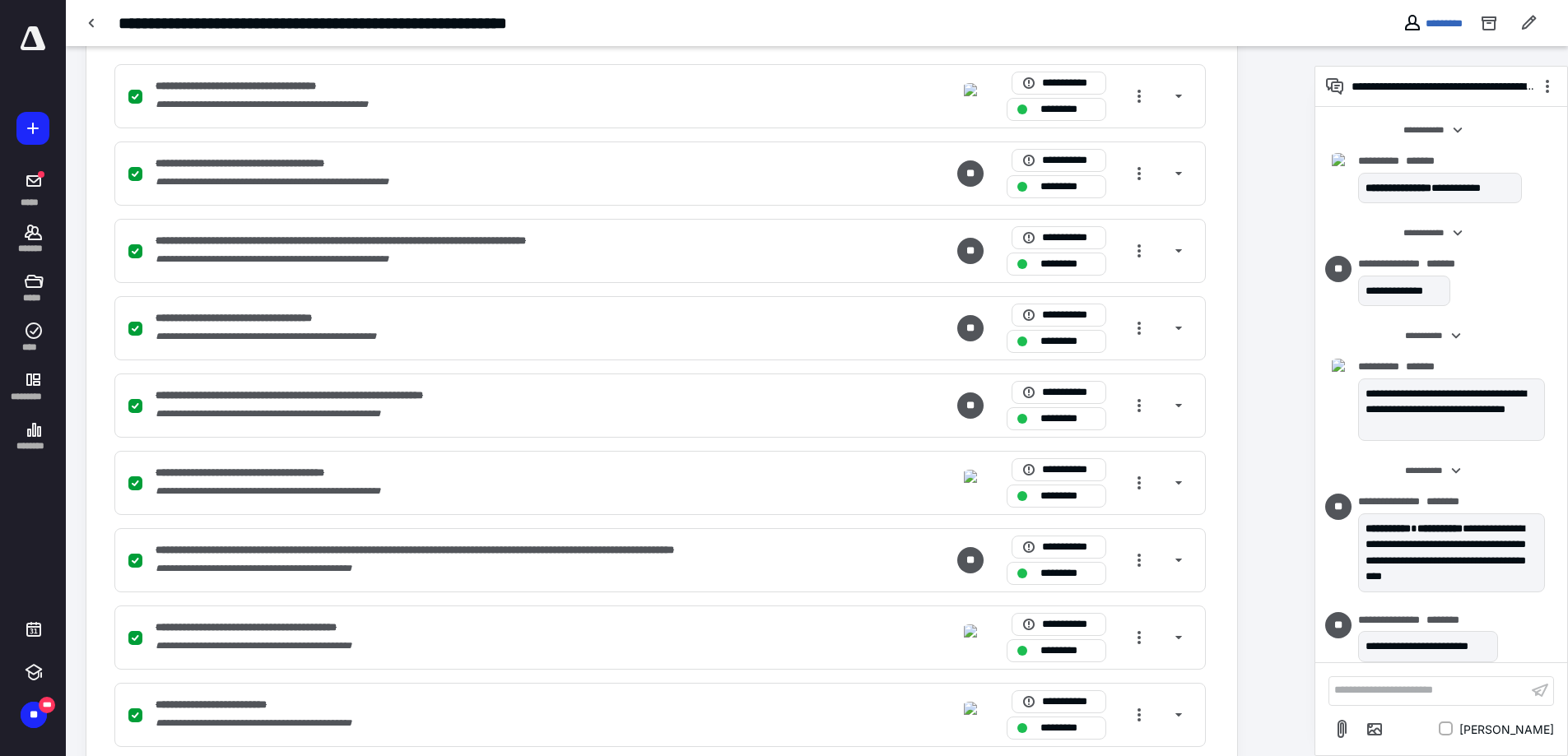 scroll, scrollTop: 658, scrollLeft: 0, axis: vertical 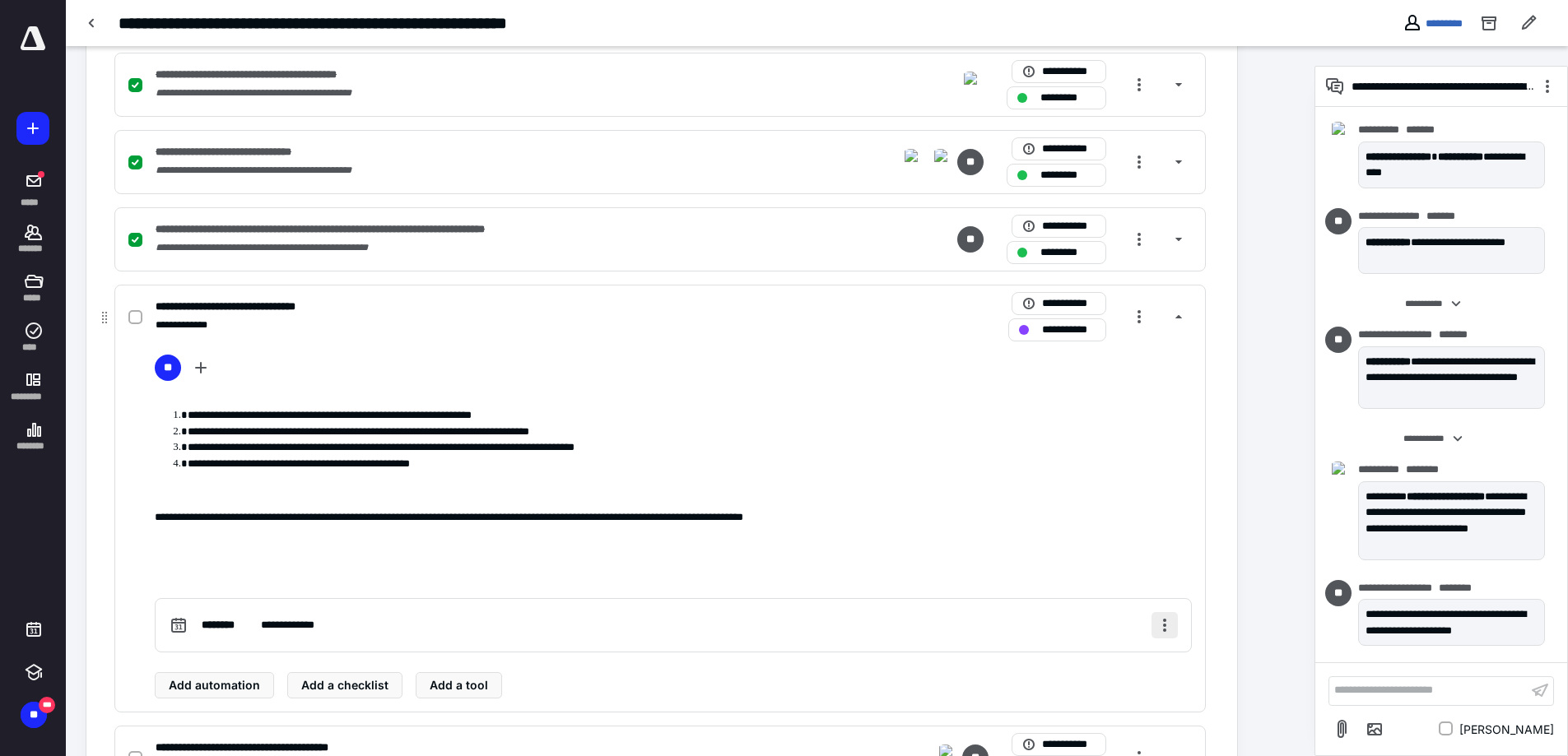 click at bounding box center (1165, 625) 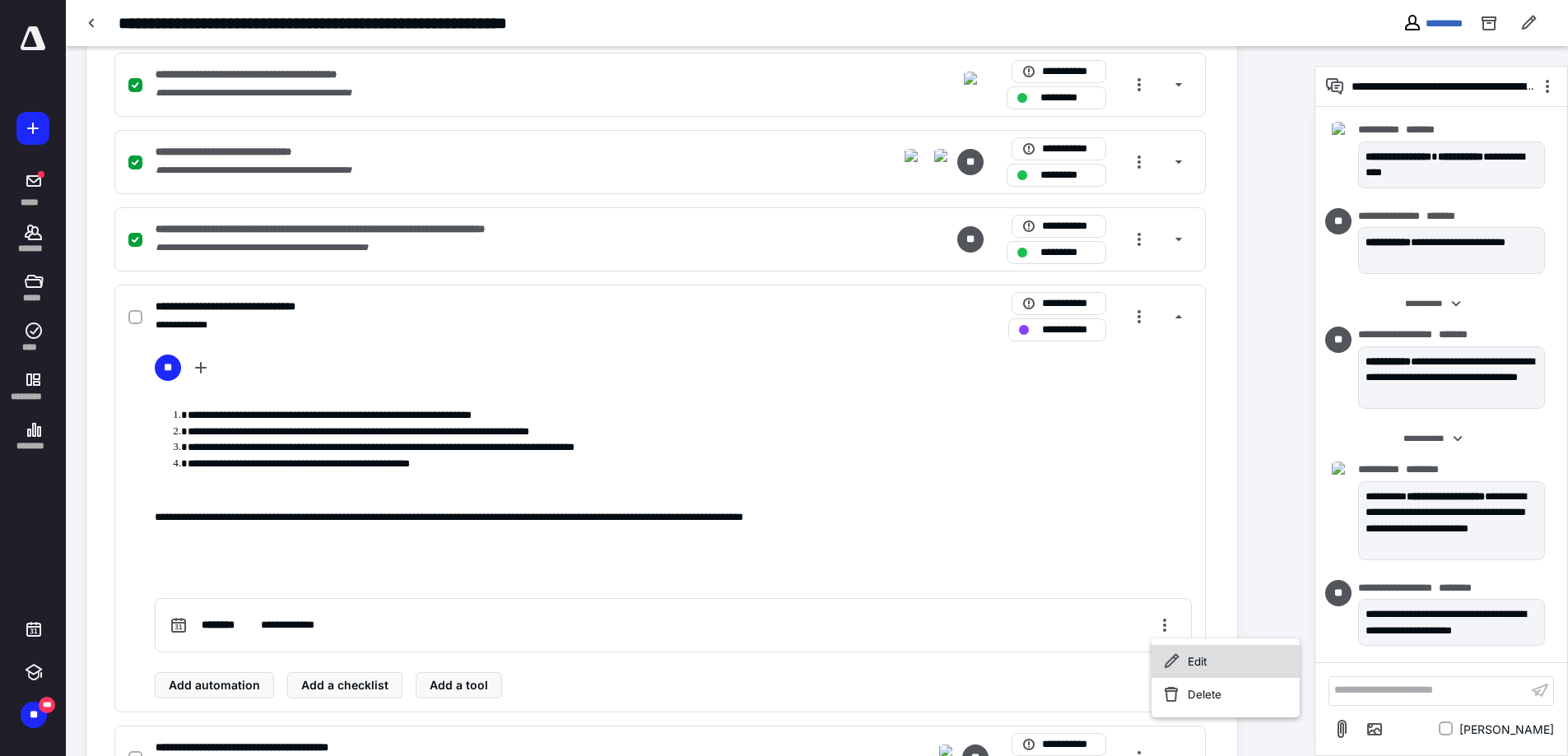click on "Edit" at bounding box center [1226, 661] 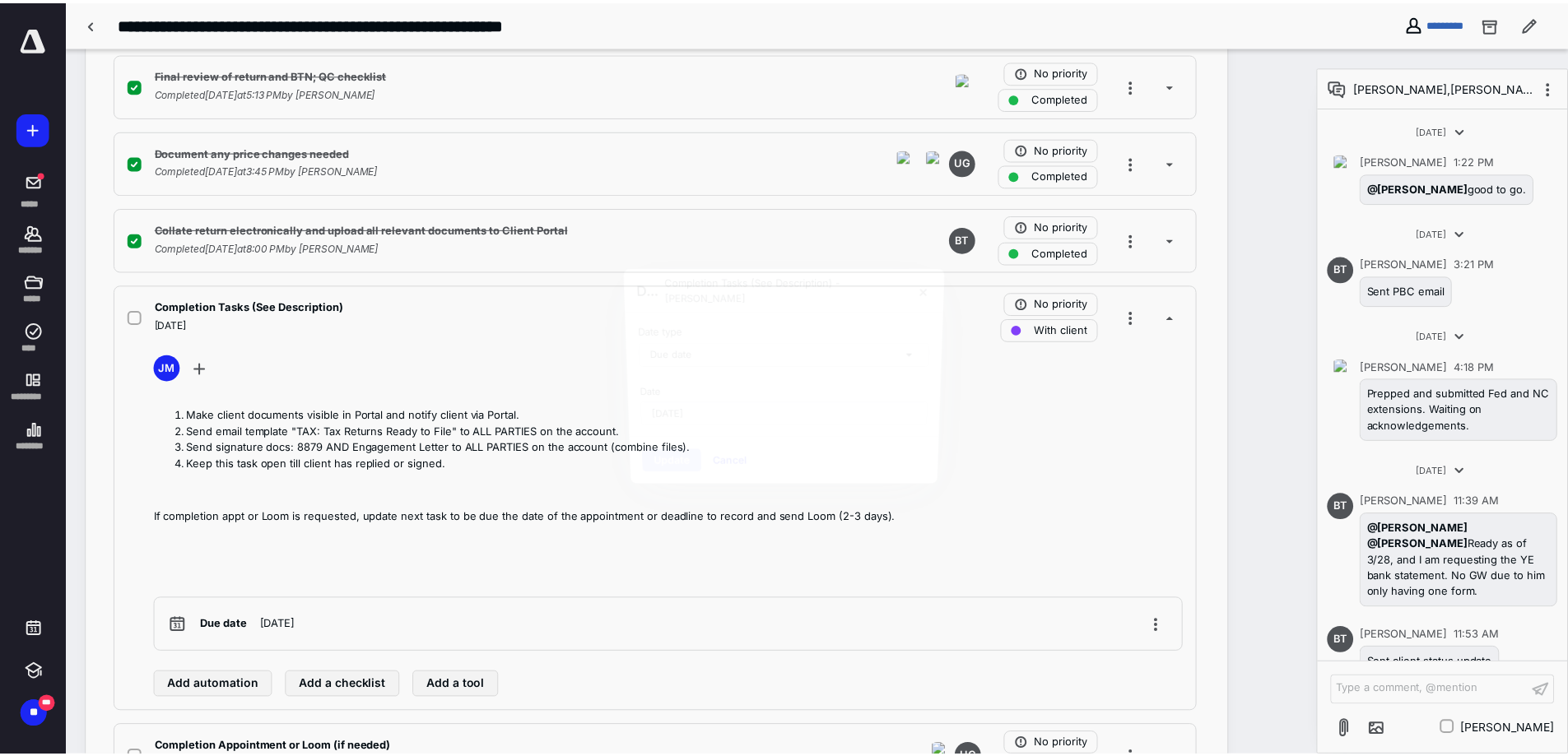 scroll, scrollTop: 1296, scrollLeft: 0, axis: vertical 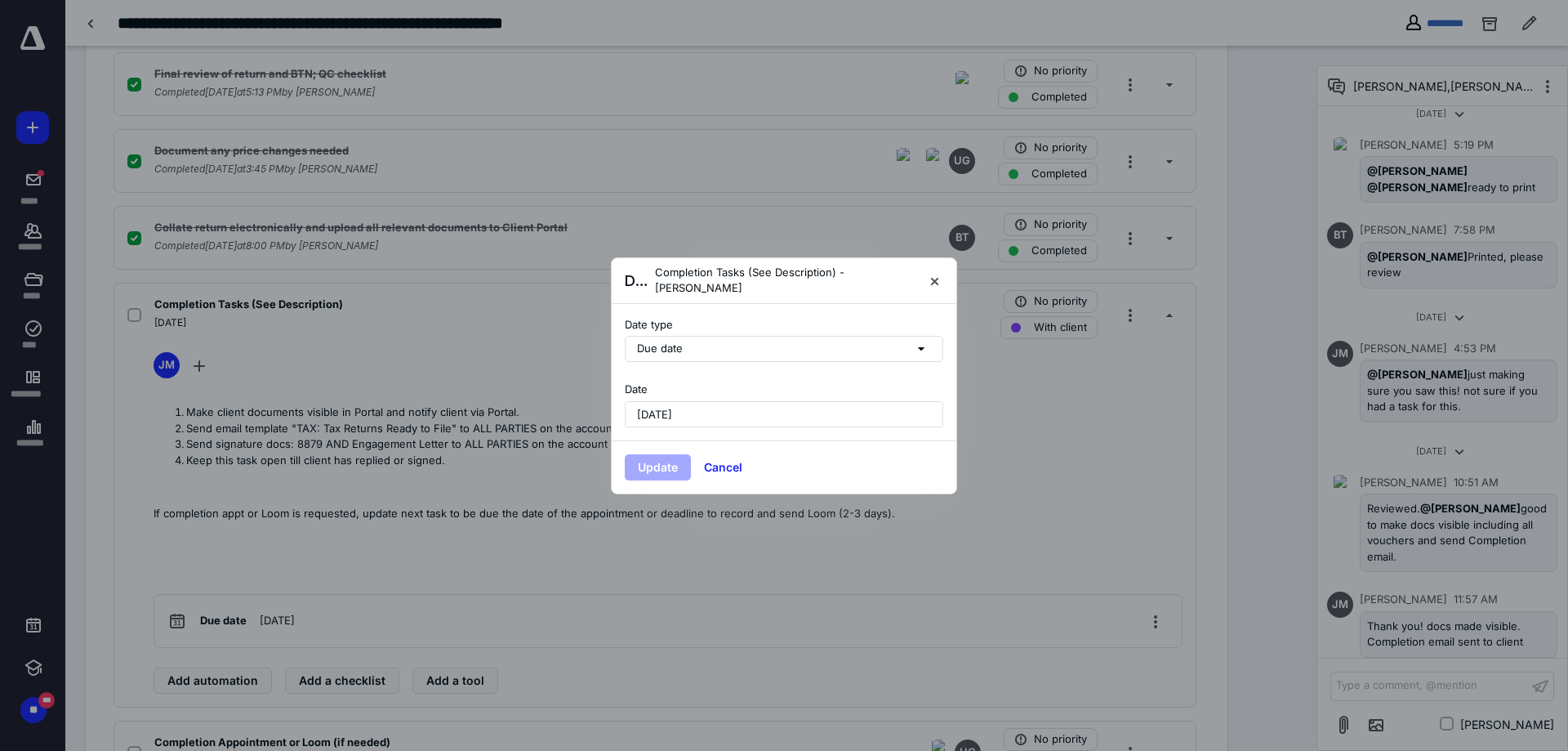 click on "July 14, 2025" at bounding box center (784, 414) 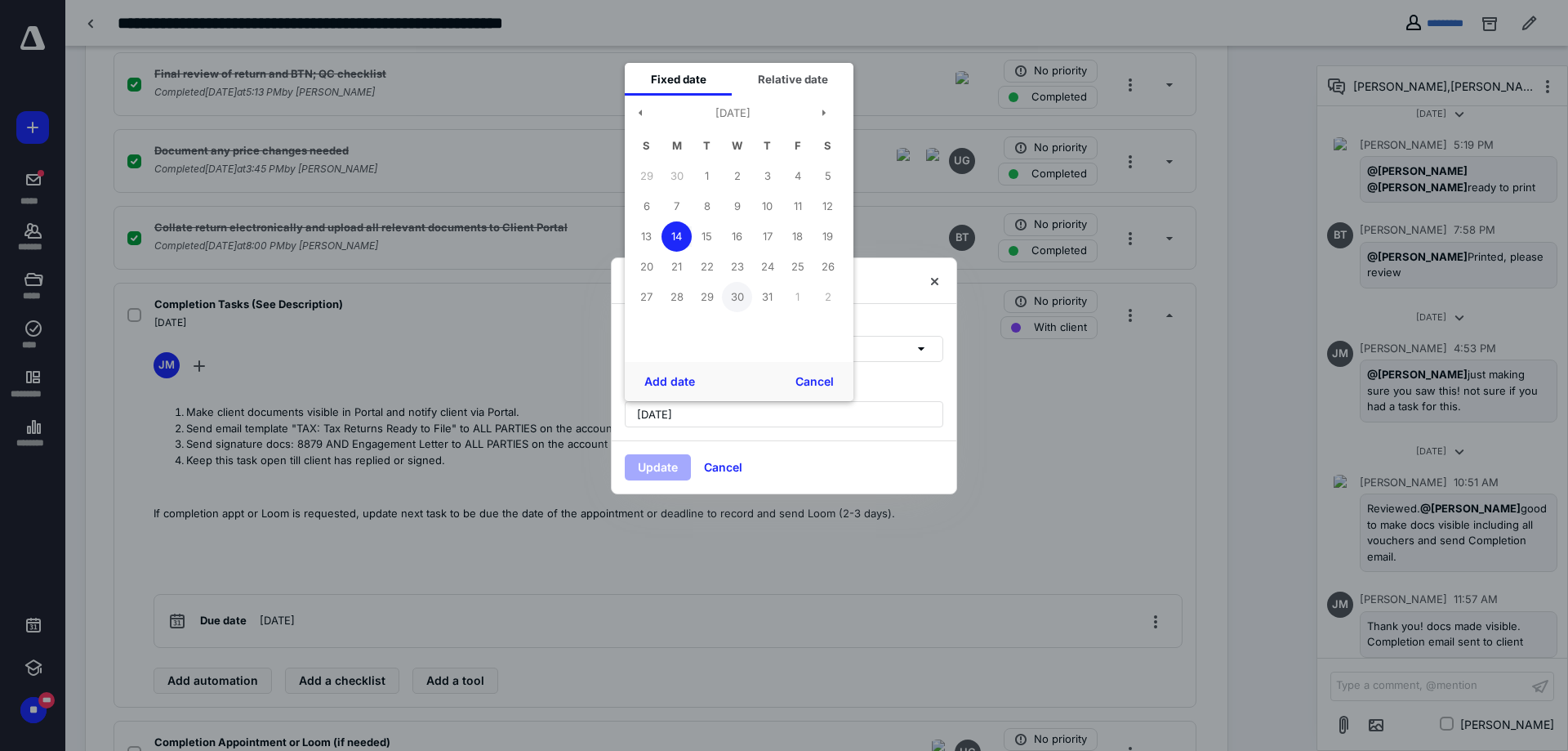 drag, startPoint x: 710, startPoint y: 240, endPoint x: 725, endPoint y: 284, distance: 46.486557 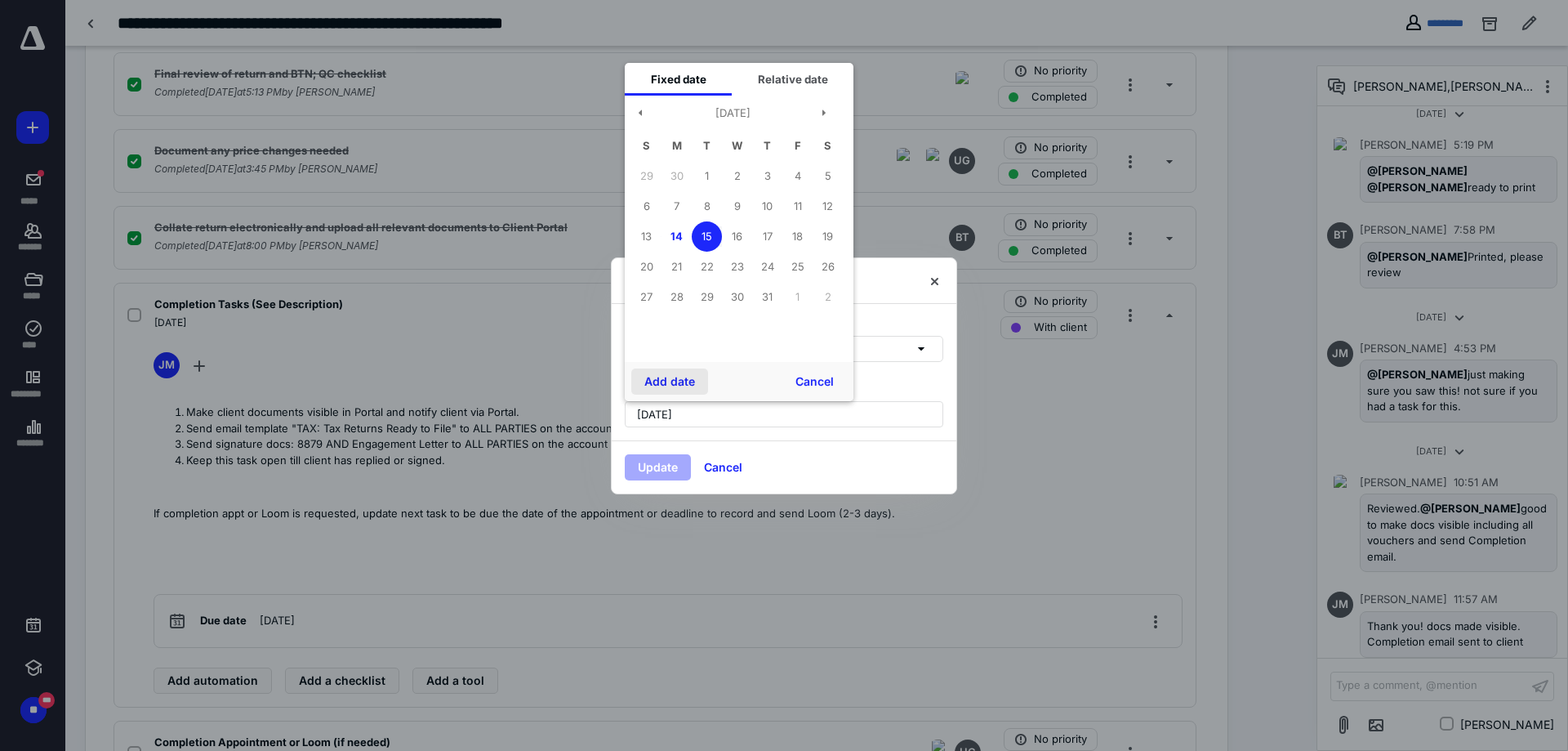 click on "Add date" at bounding box center (670, 382) 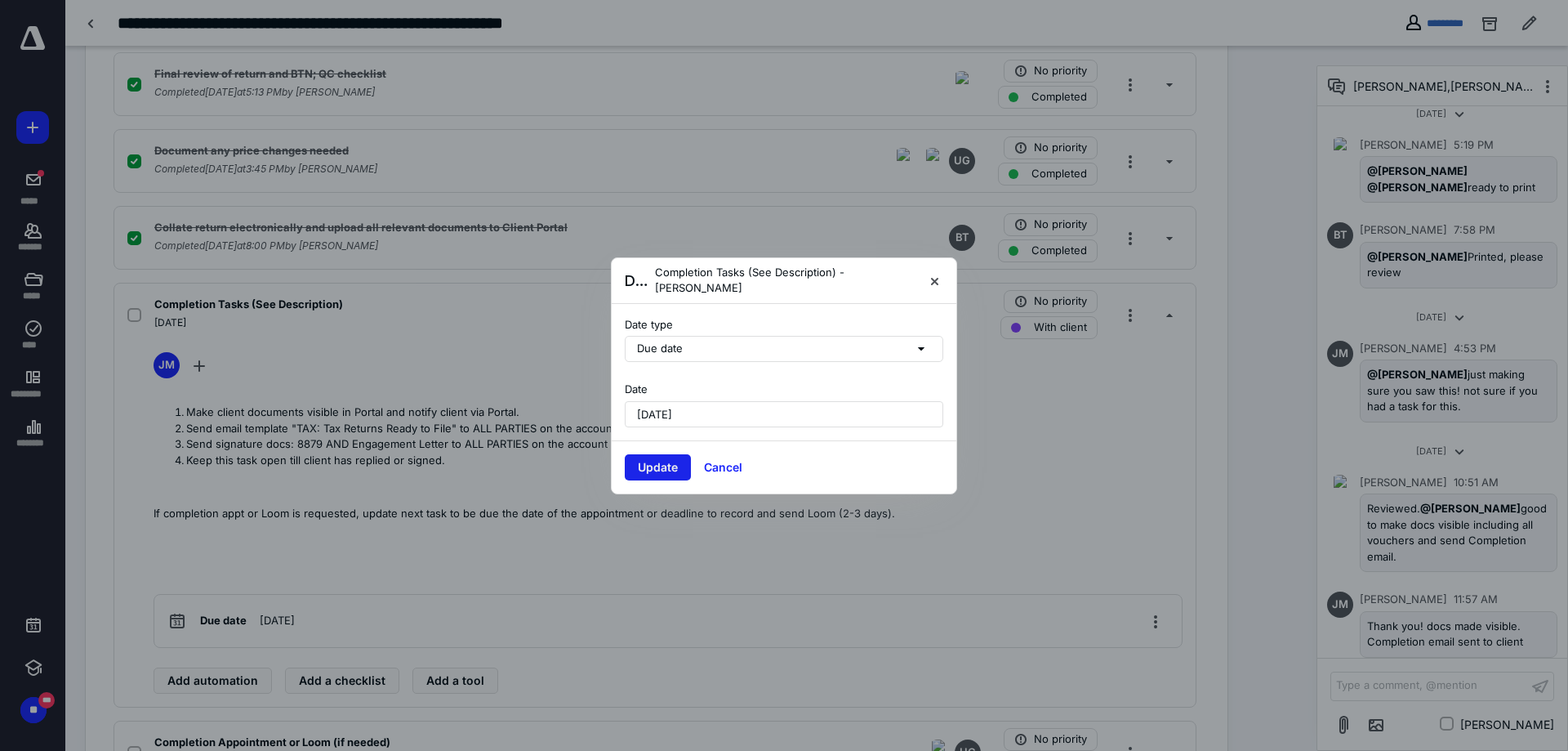 click on "Update" at bounding box center [657, 467] 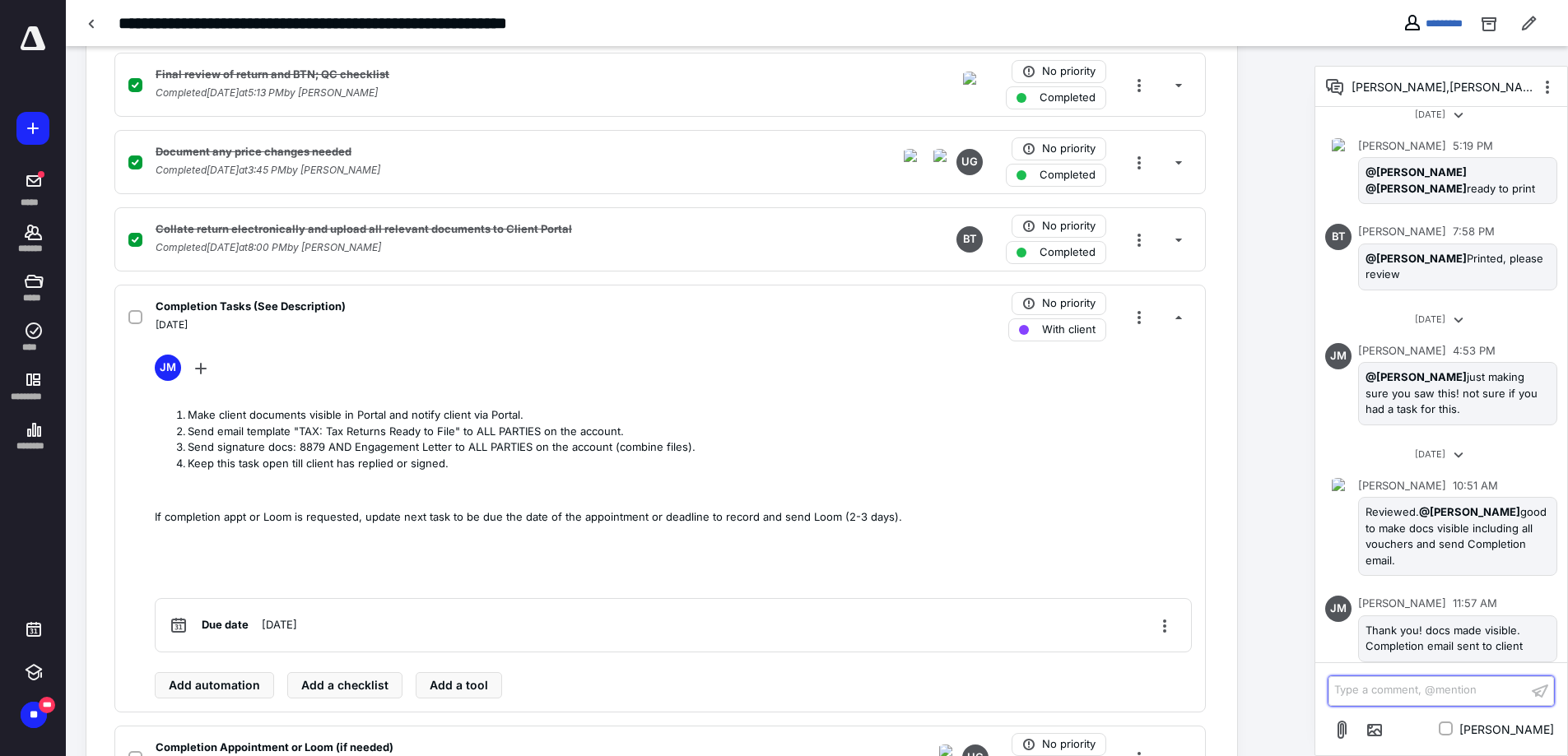 click on "Type a comment, @mention ﻿" at bounding box center [1428, 690] 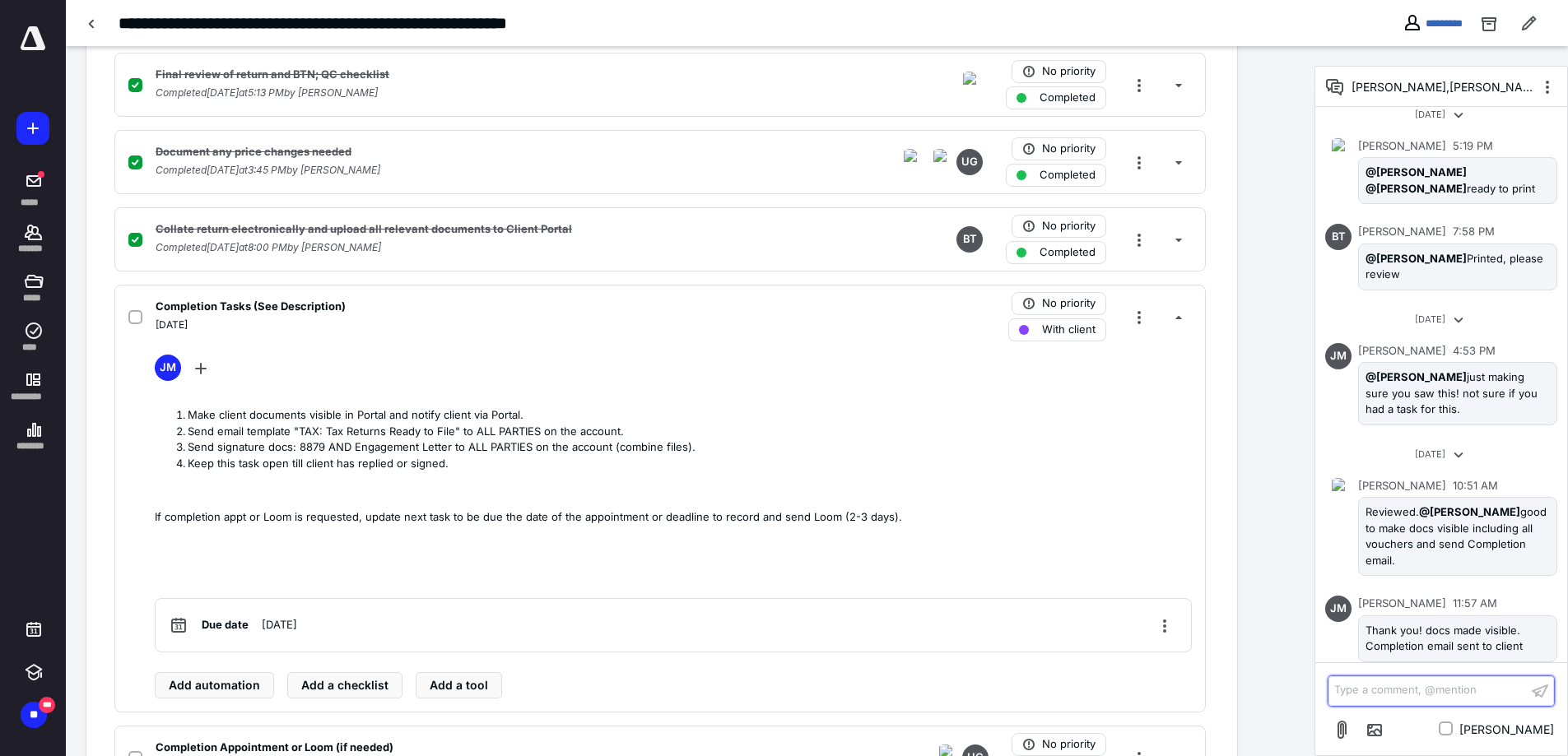 type 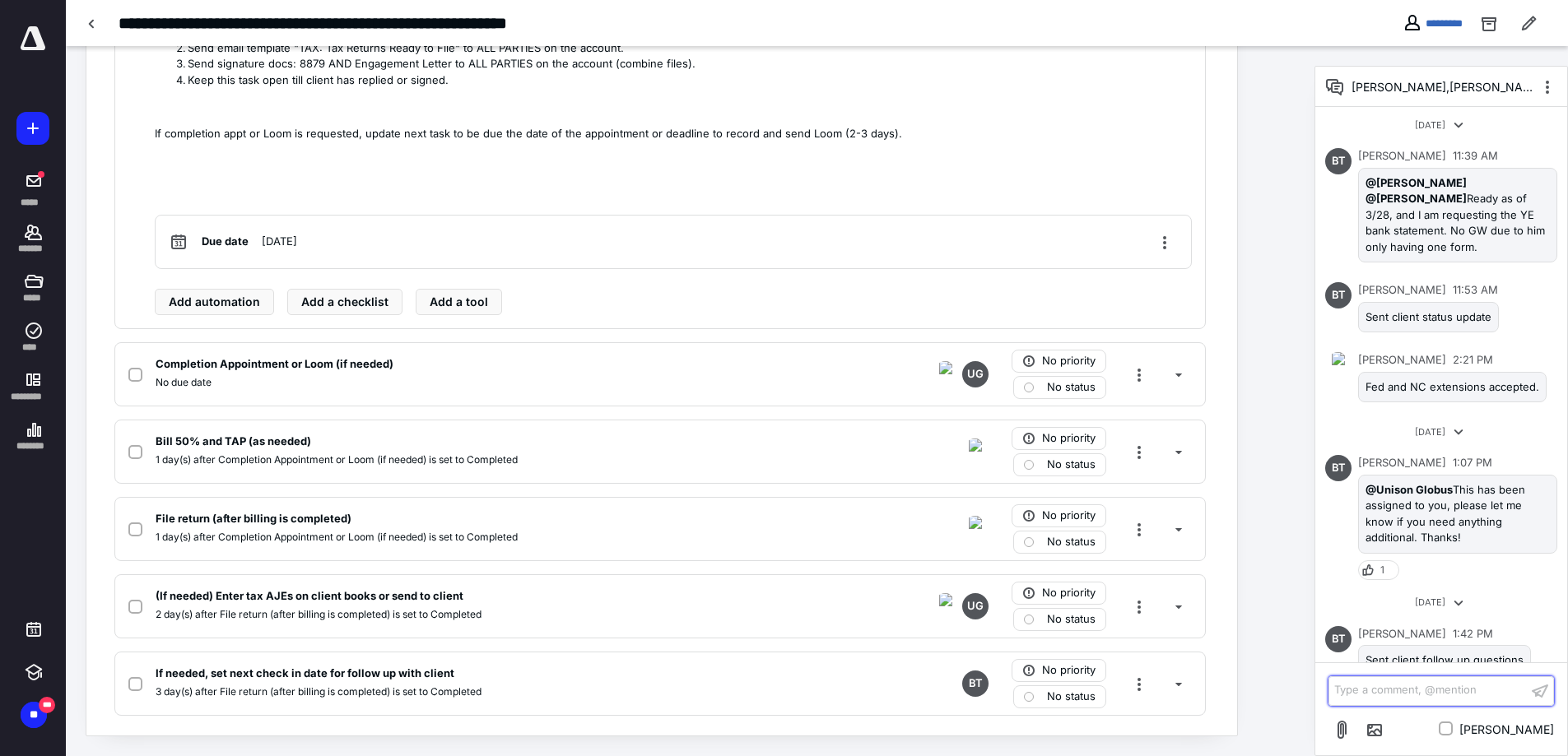 scroll, scrollTop: 0, scrollLeft: 0, axis: both 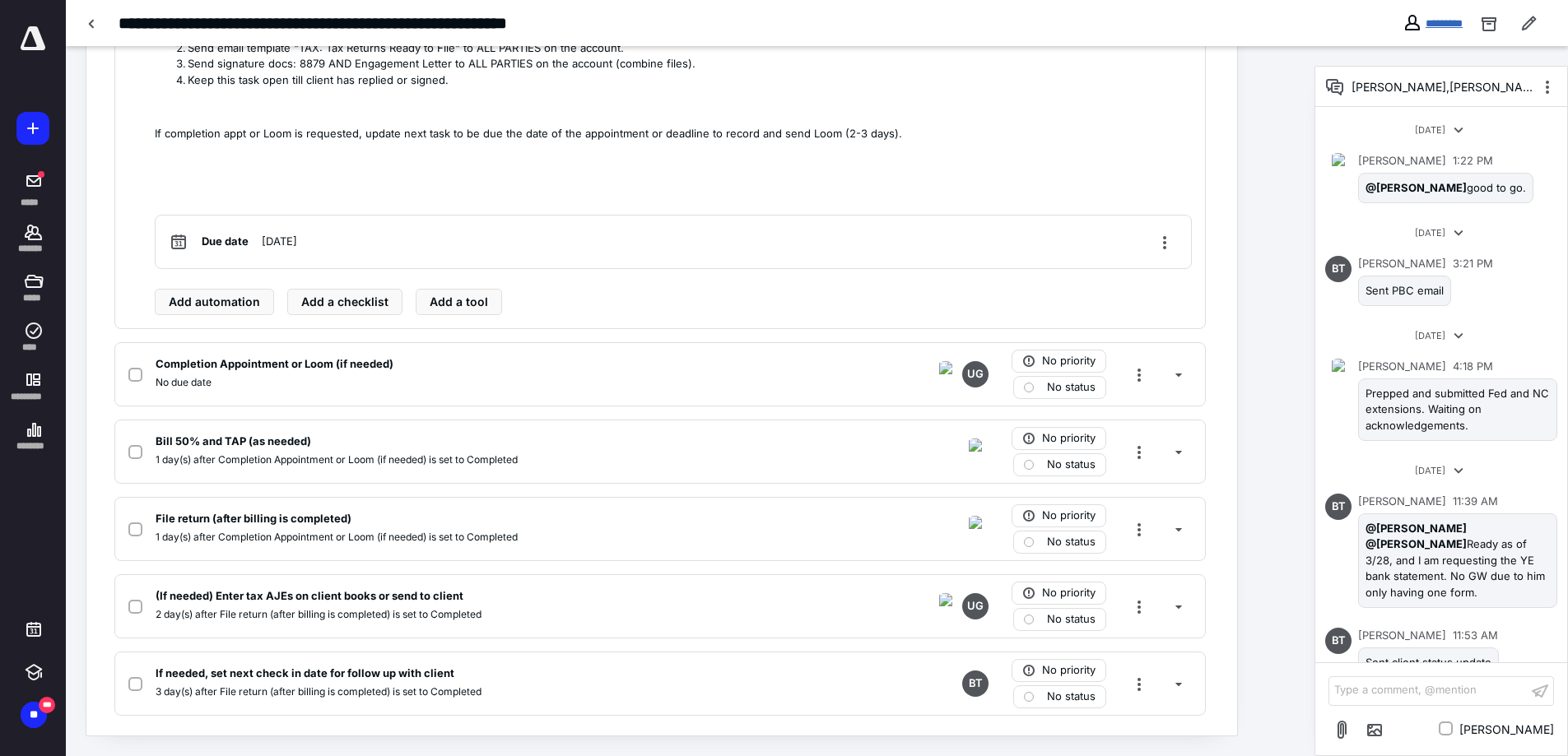 click on "*********" at bounding box center [1444, 23] 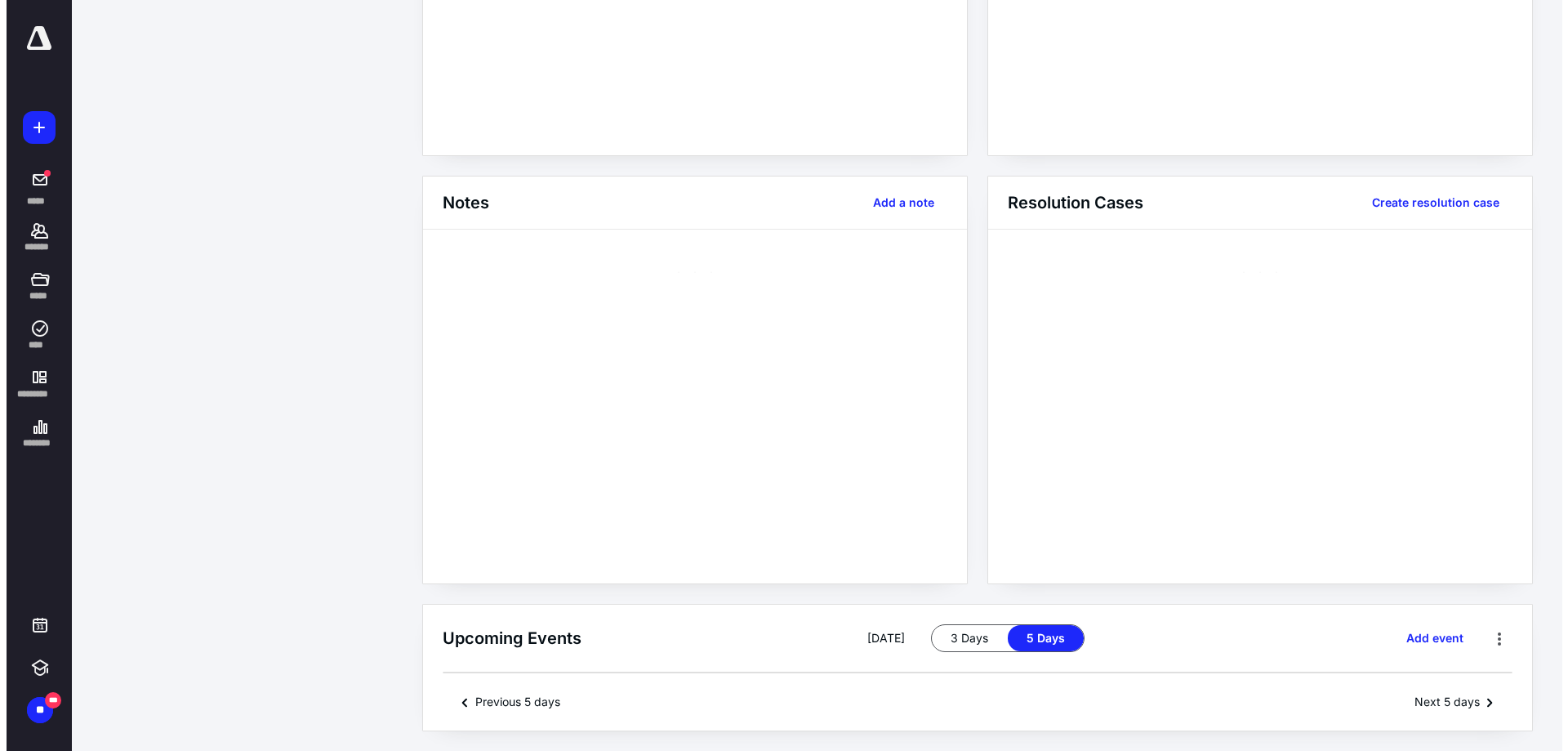 scroll, scrollTop: 0, scrollLeft: 0, axis: both 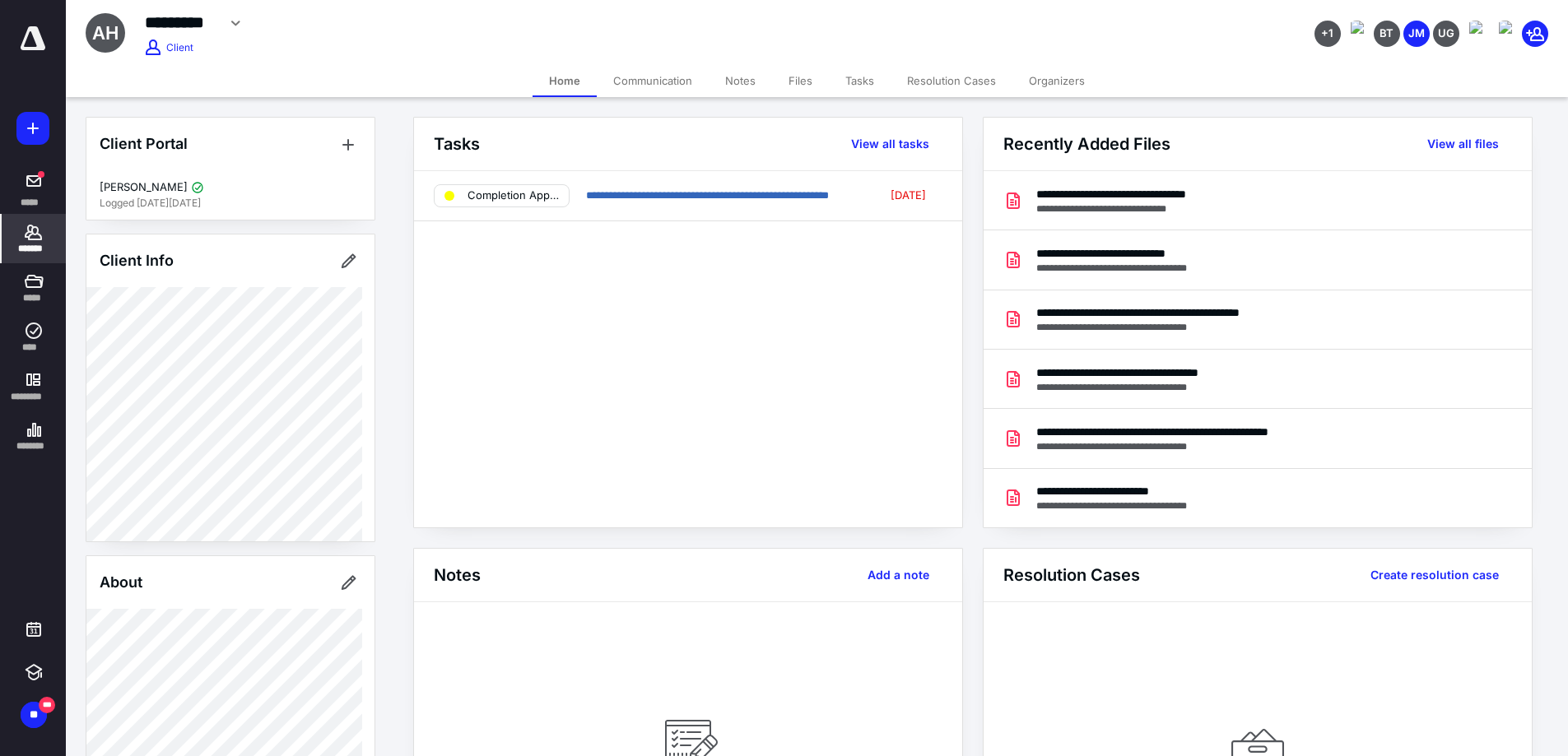 click on "Files" at bounding box center (800, 81) 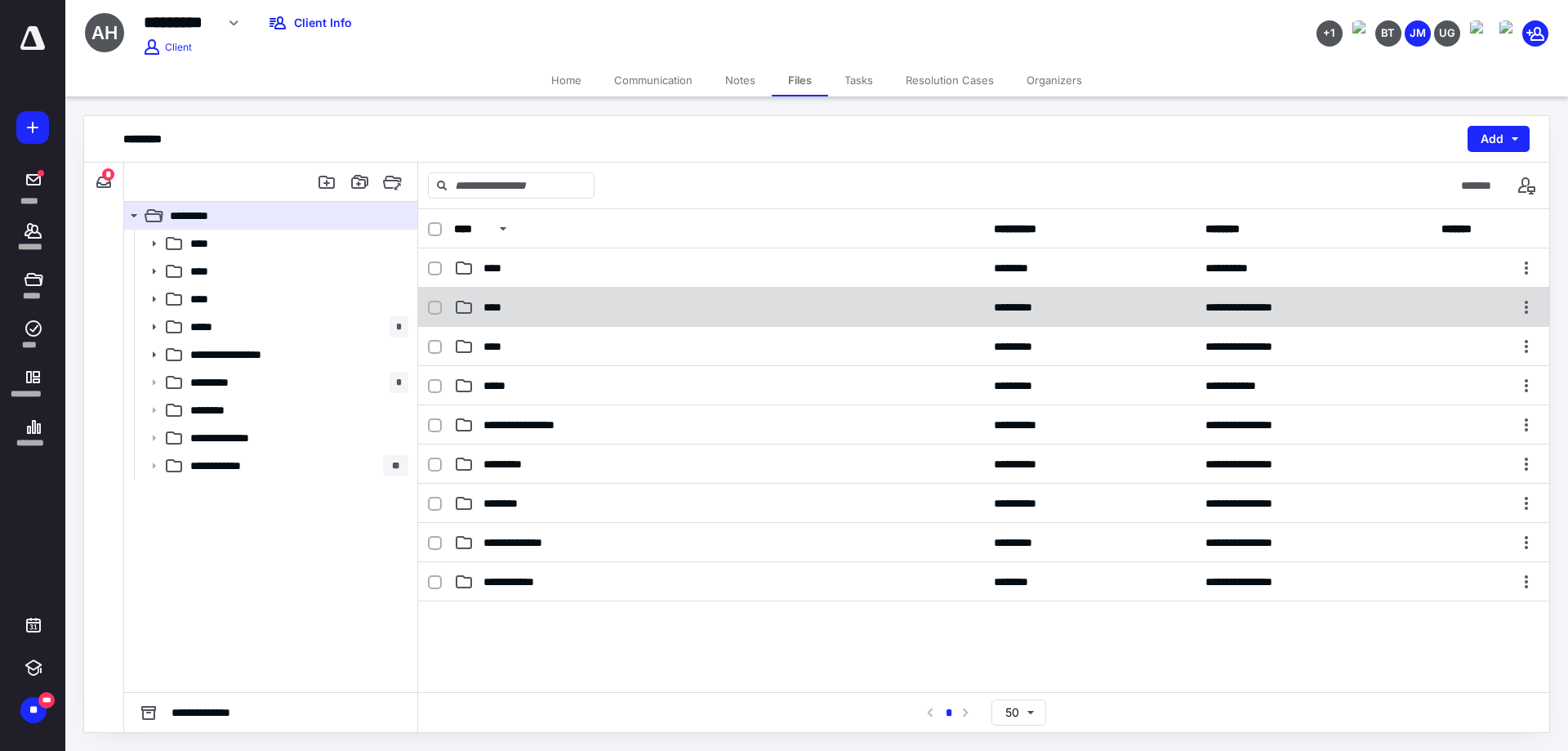 click on "****" at bounding box center [719, 307] 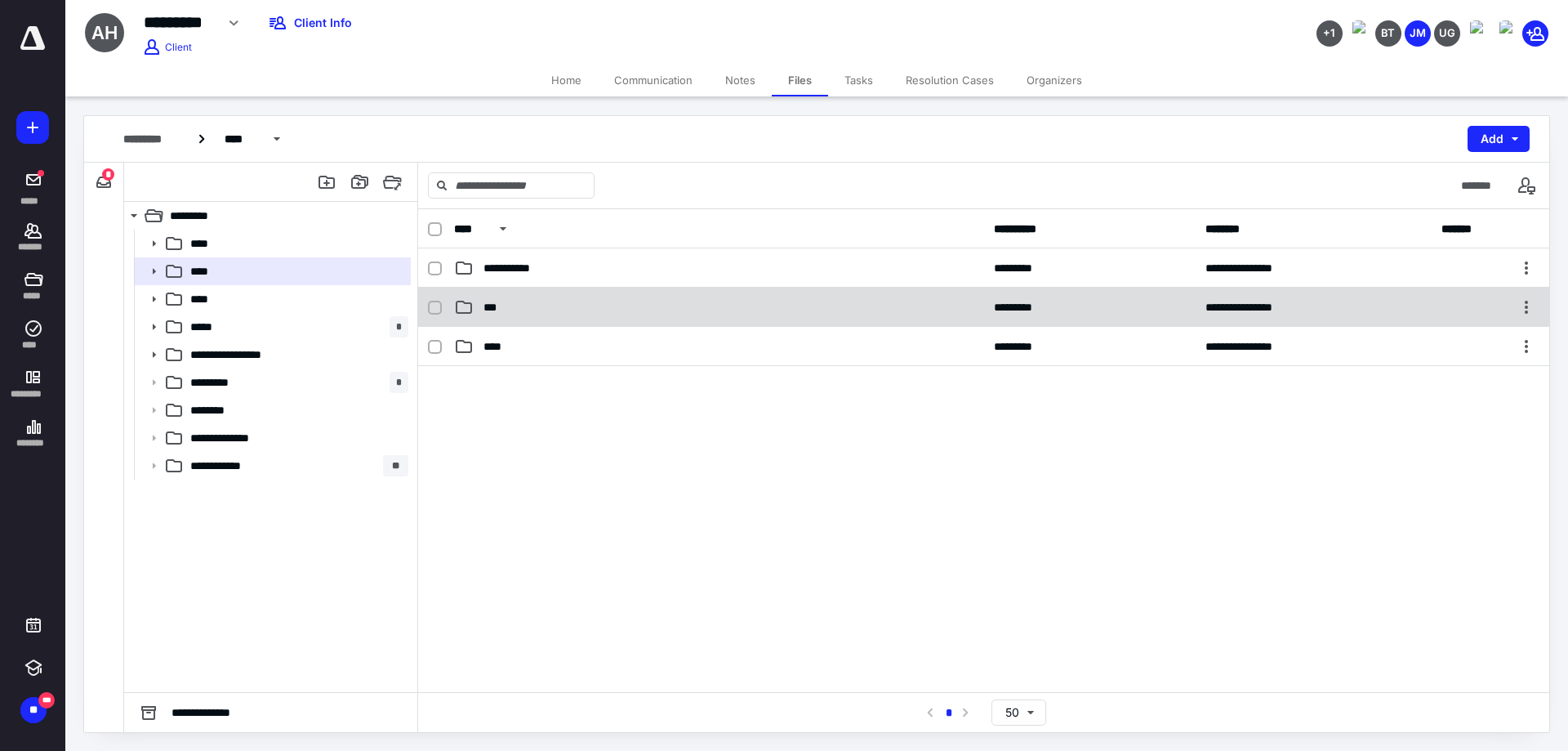 click on "***" at bounding box center [719, 307] 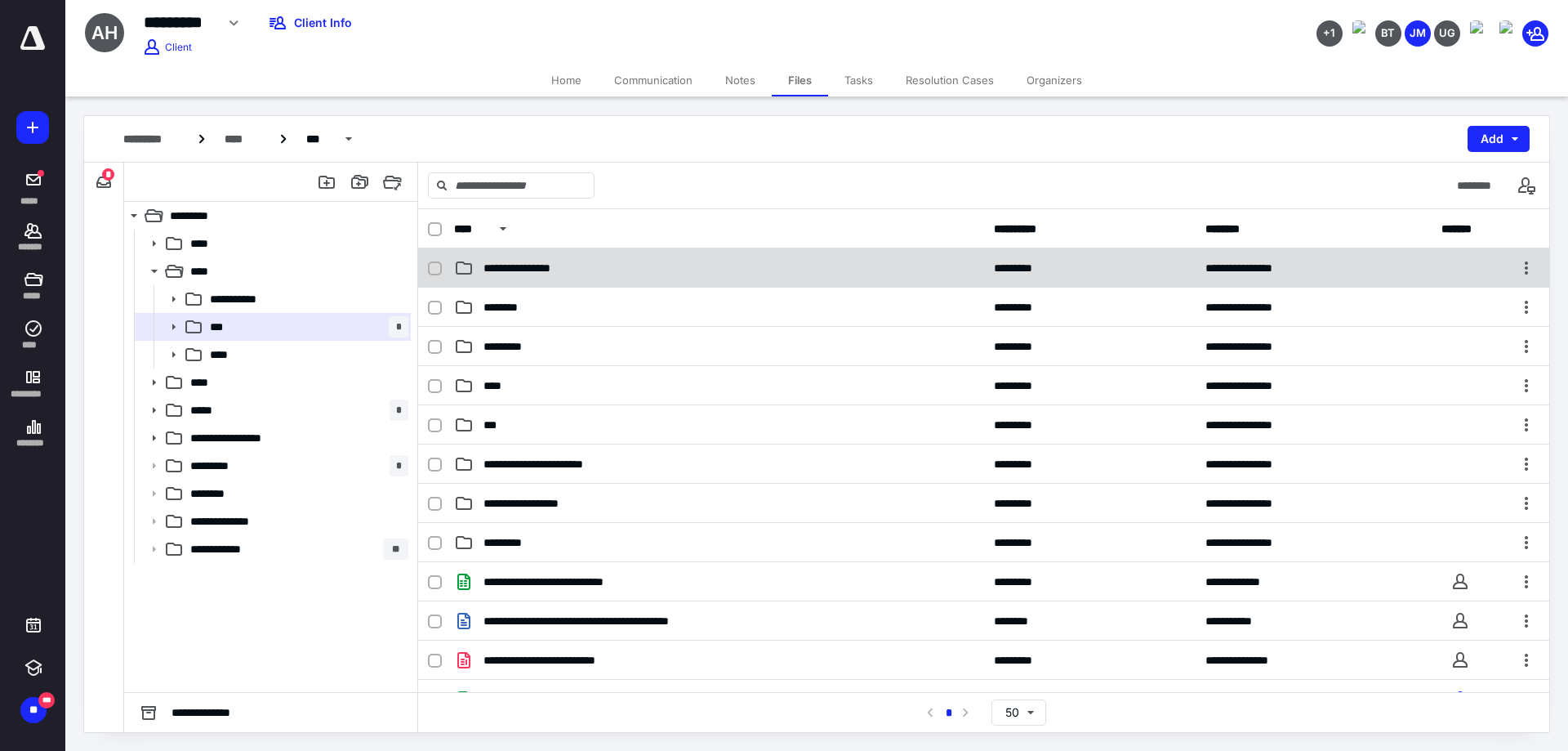 click on "**********" at bounding box center (531, 268) 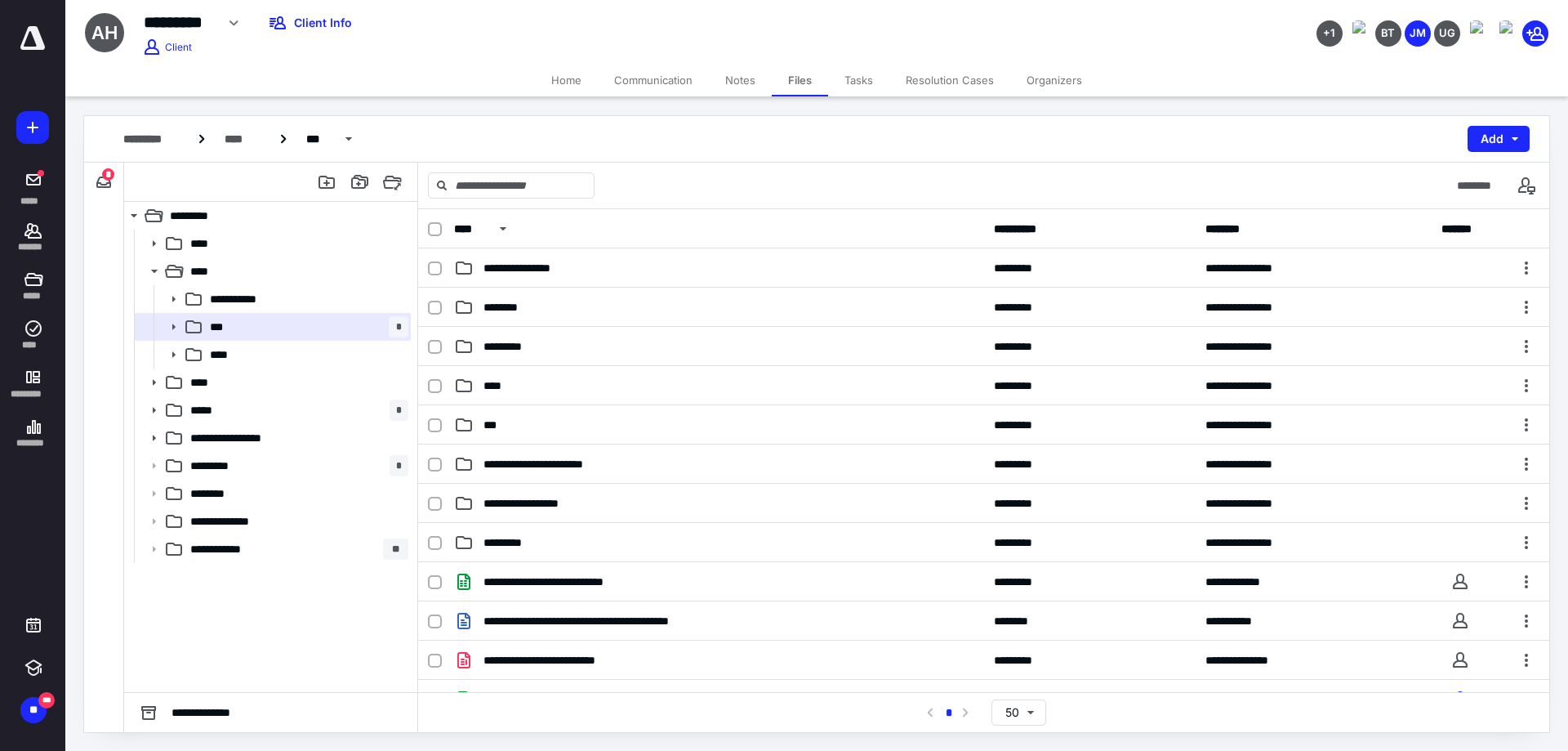 checkbox on "true" 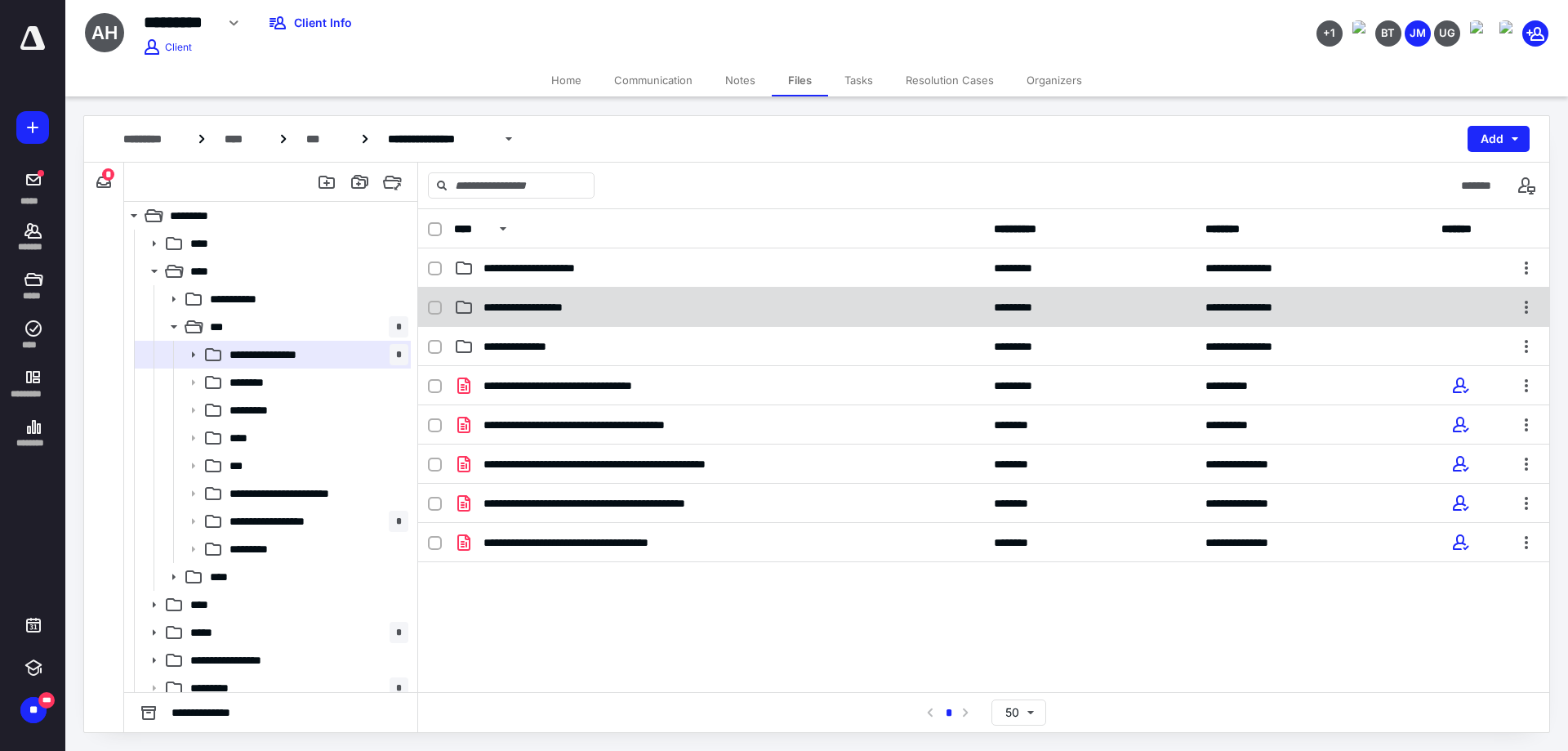 click on "**********" at bounding box center (541, 307) 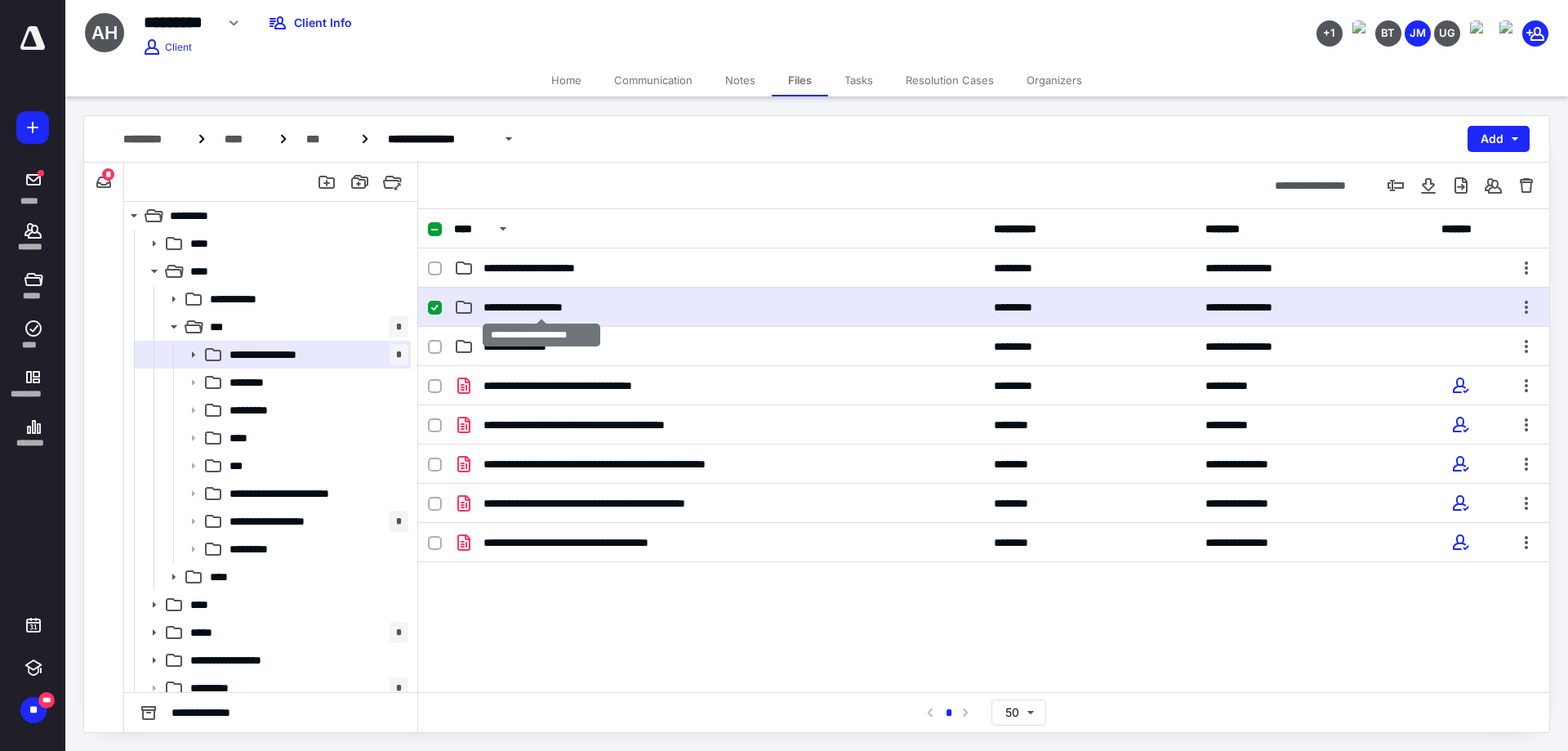 click on "**********" at bounding box center (541, 307) 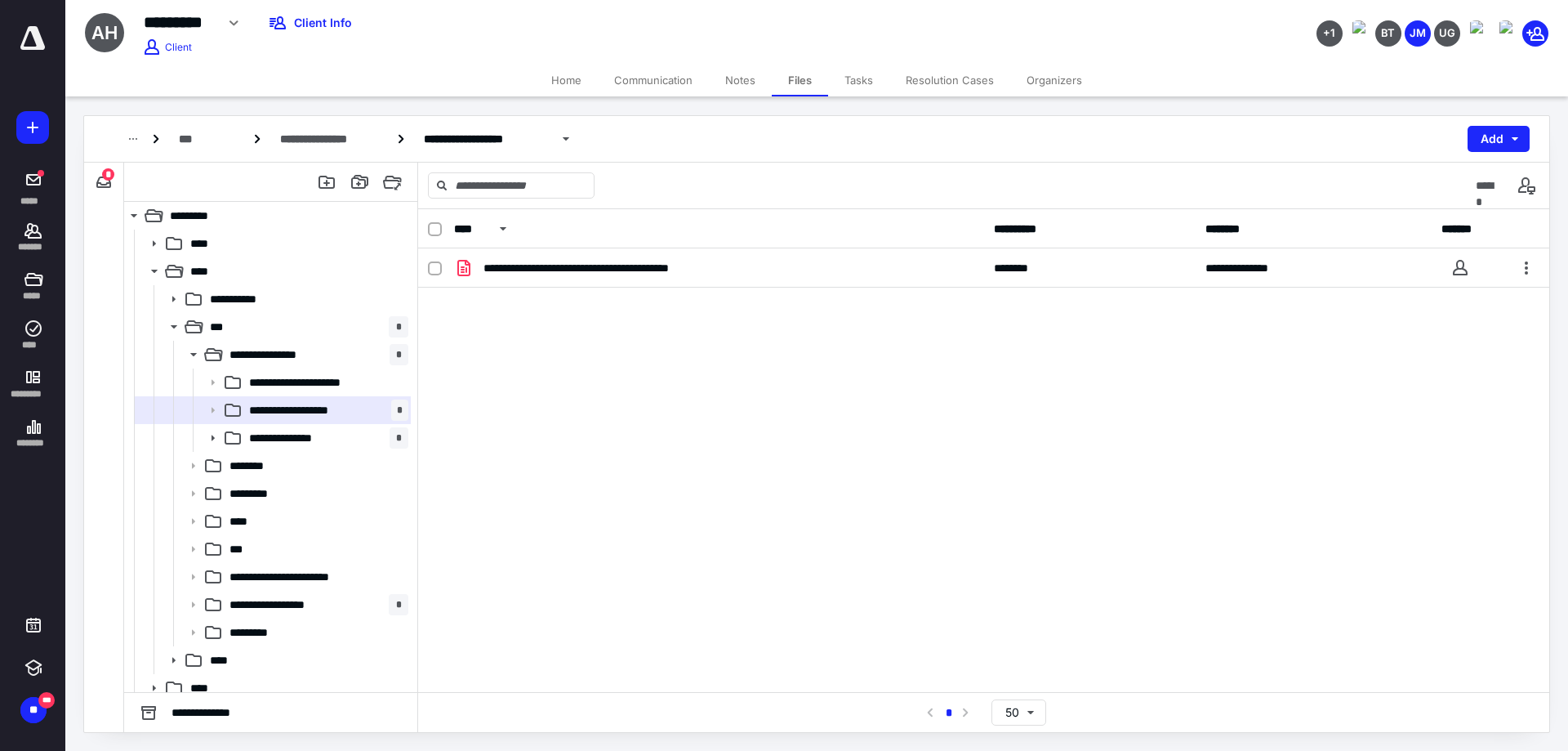 click on "**********" at bounding box center (983, 371) 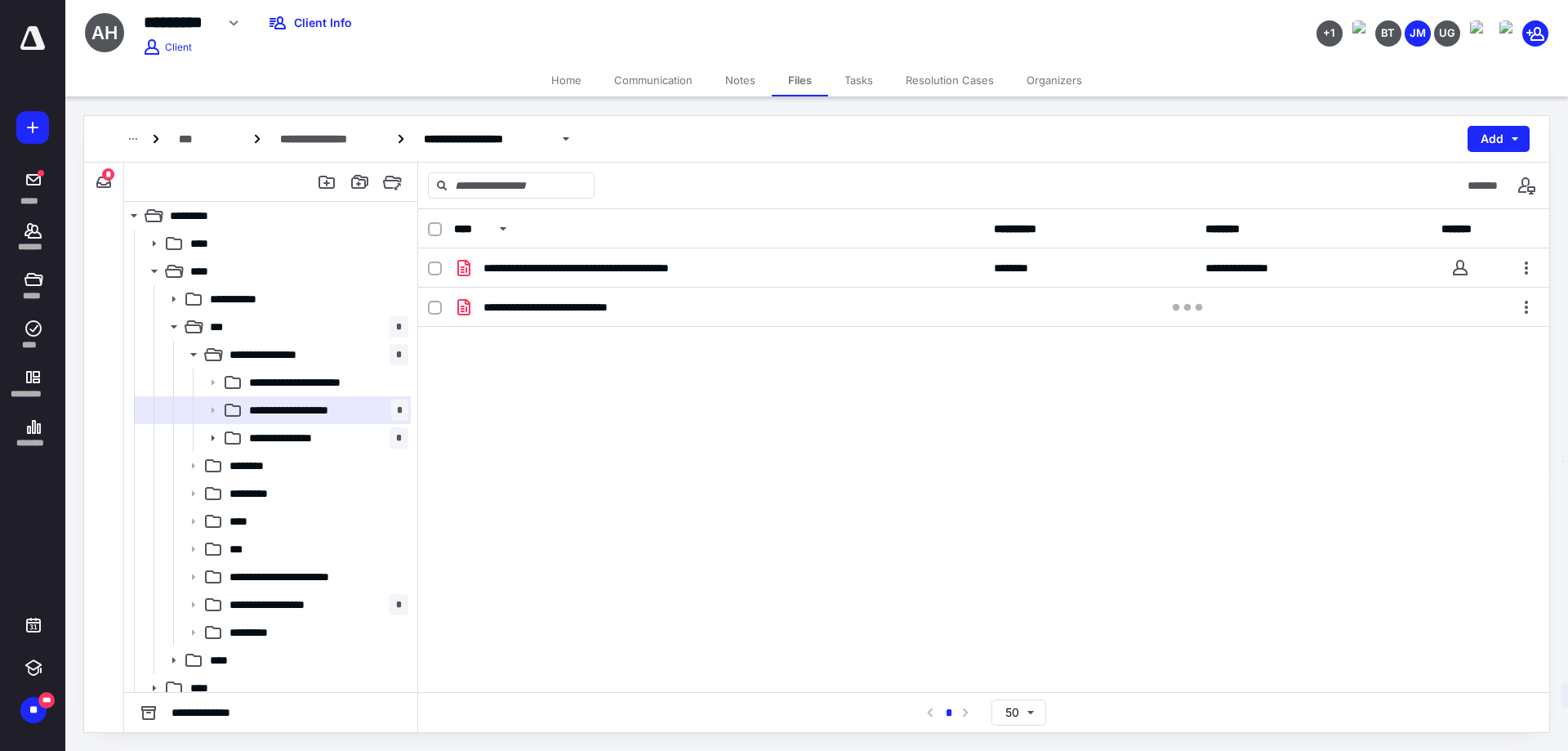 click 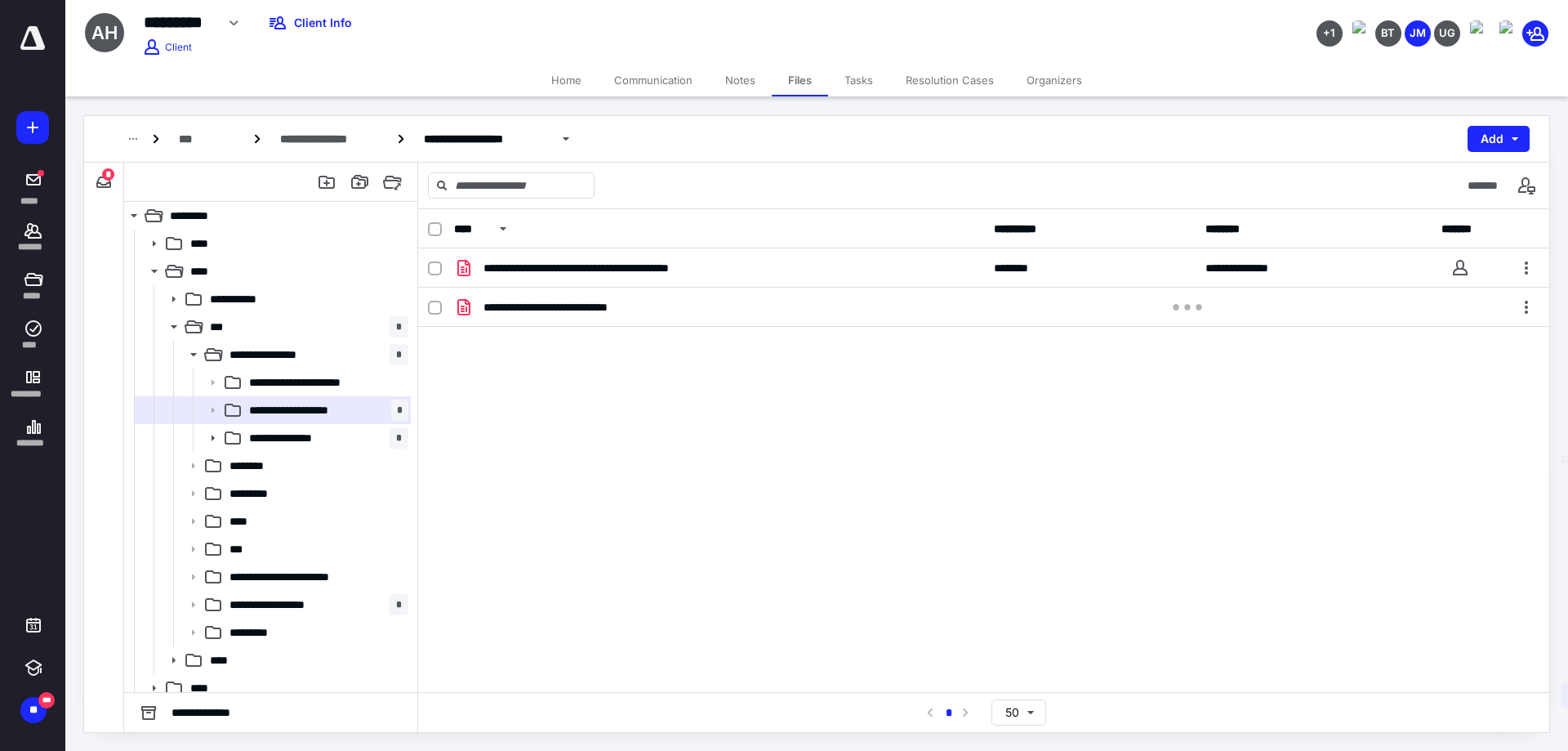checkbox on "false" 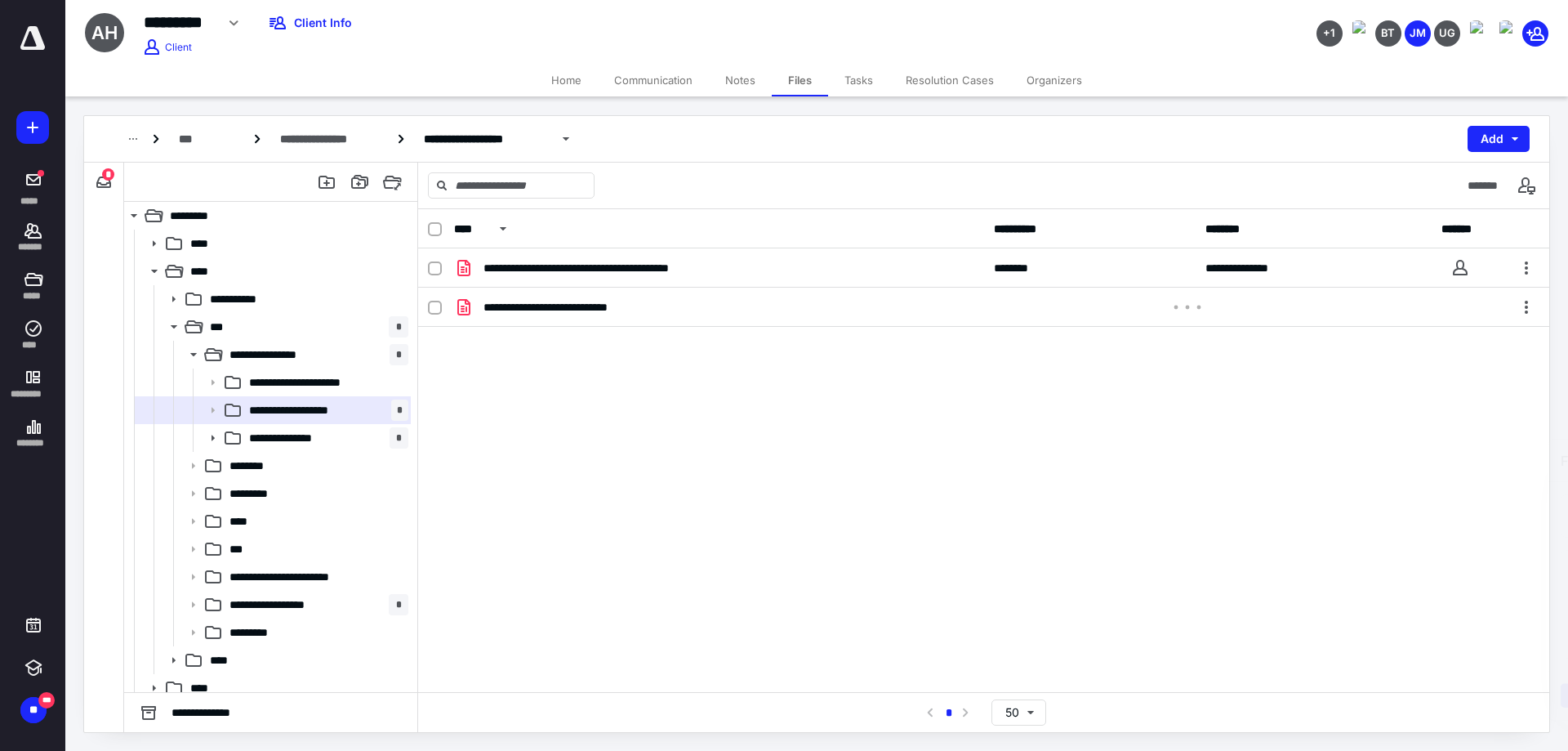 checkbox on "true" 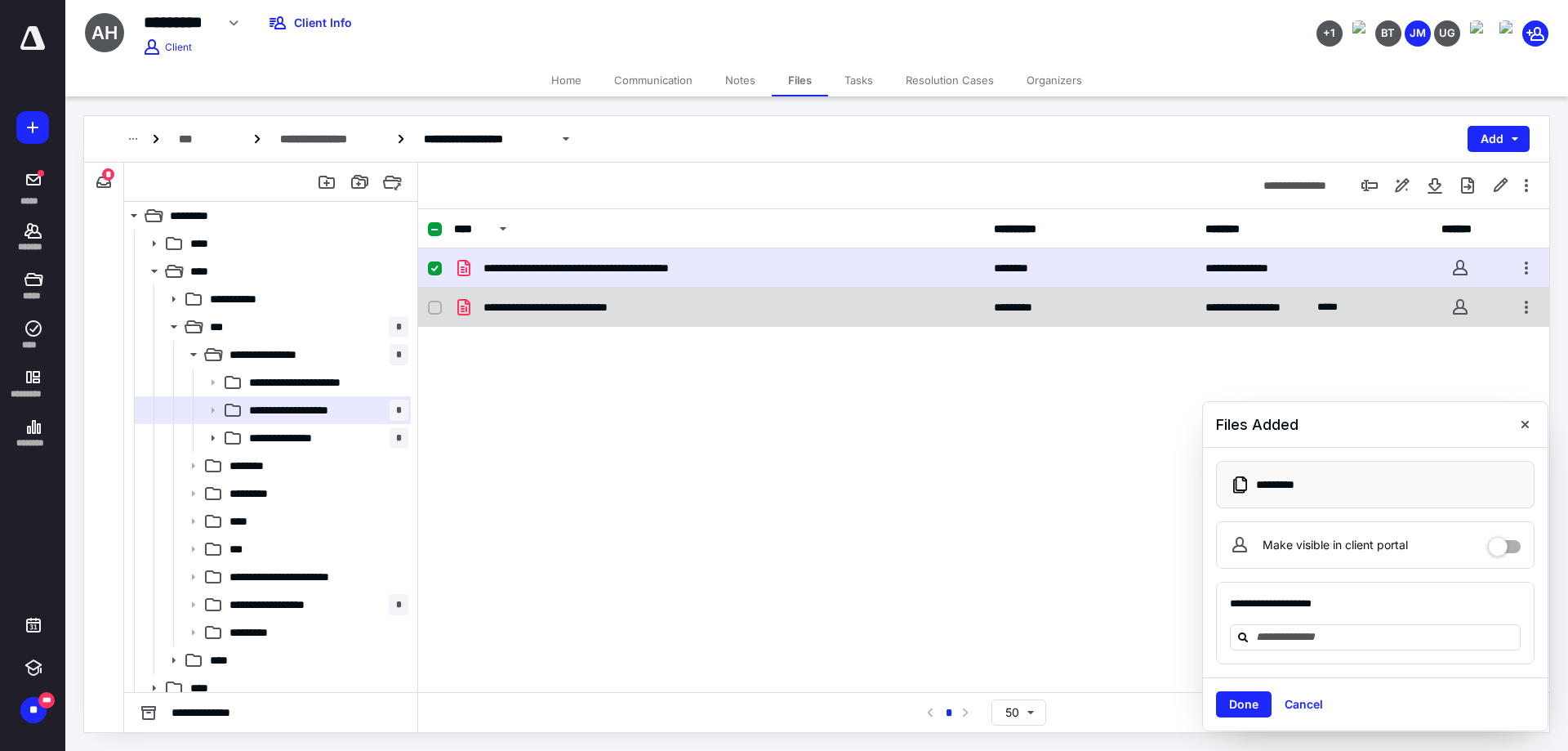 click 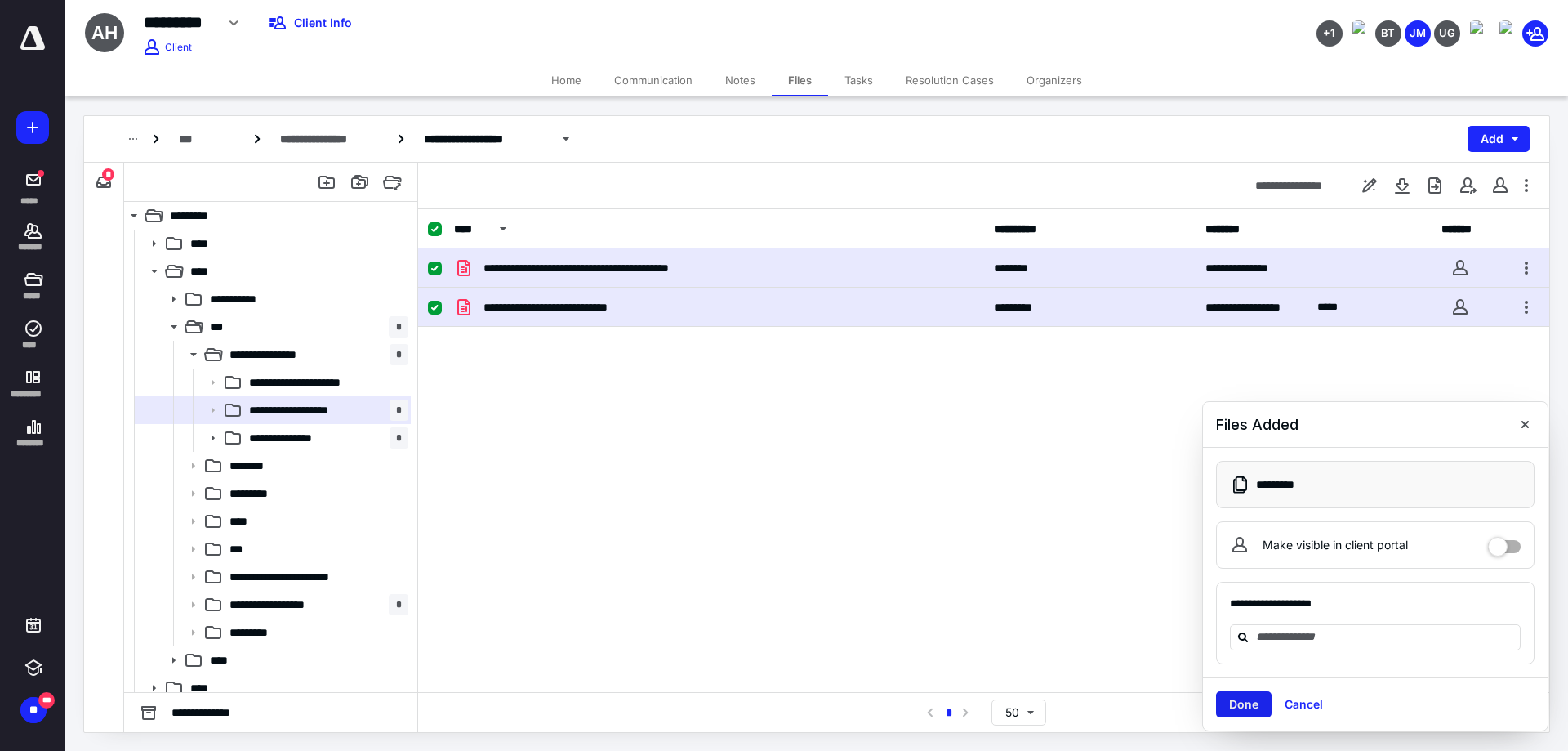 click on "Done" at bounding box center (1244, 704) 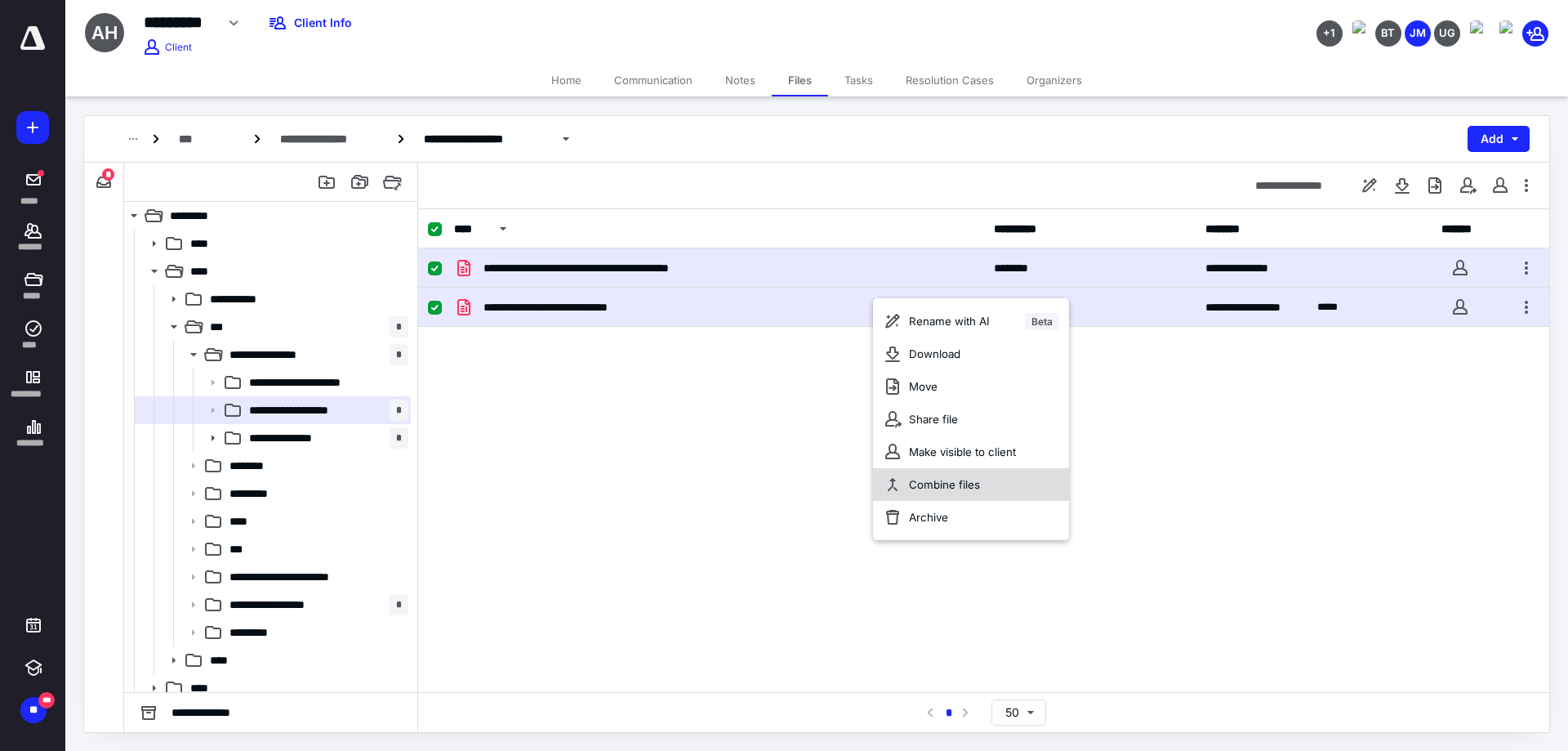 click on "Combine files" at bounding box center [944, 485] 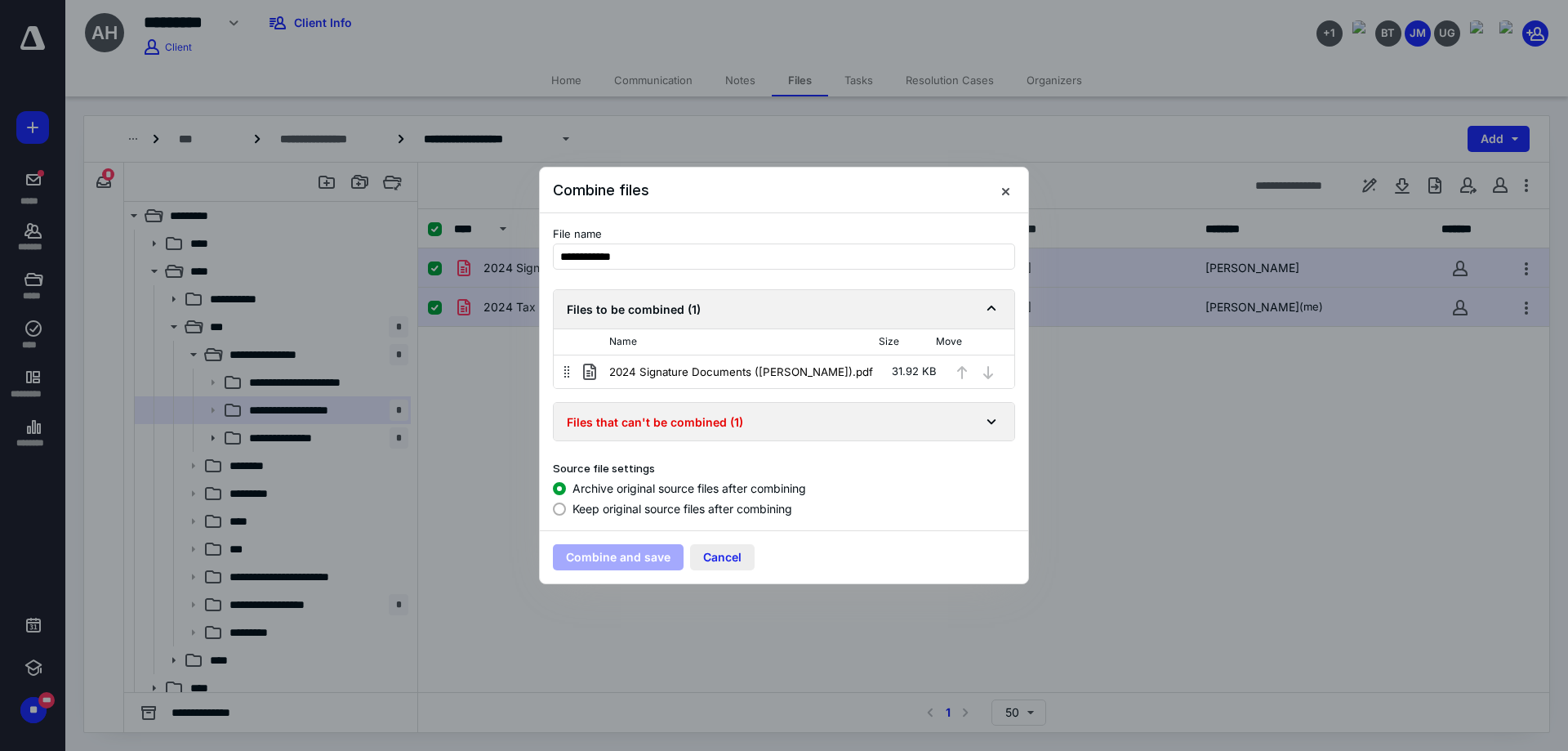 click on "Cancel" at bounding box center (722, 557) 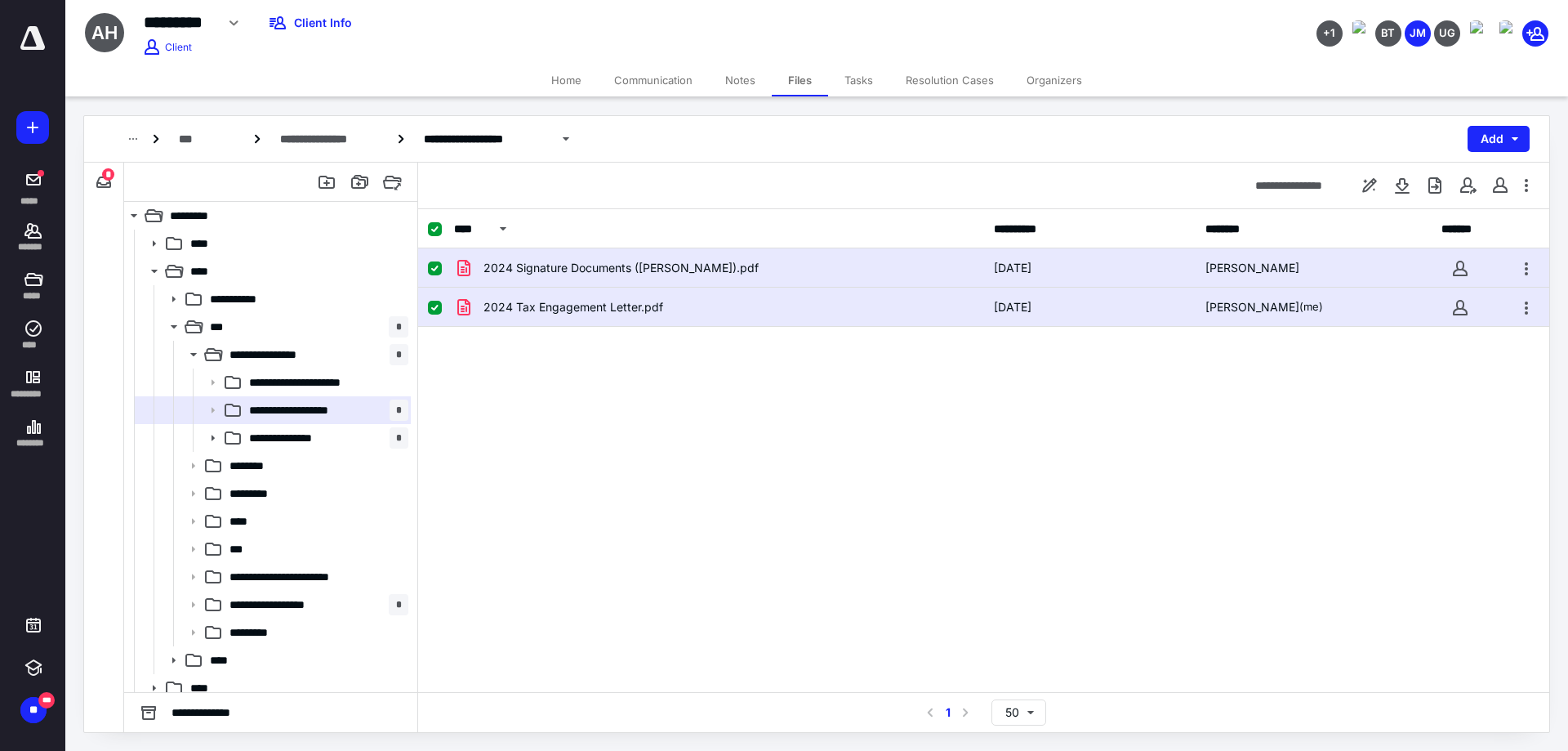 click on "2024 Signature Documents (HOFER, ARION W).pdf 7/8/2025 Brittany Torres 2024 Tax Engagement Letter.pdf 7/14/2025 Johanna Monterroso  (me)" at bounding box center [983, 371] 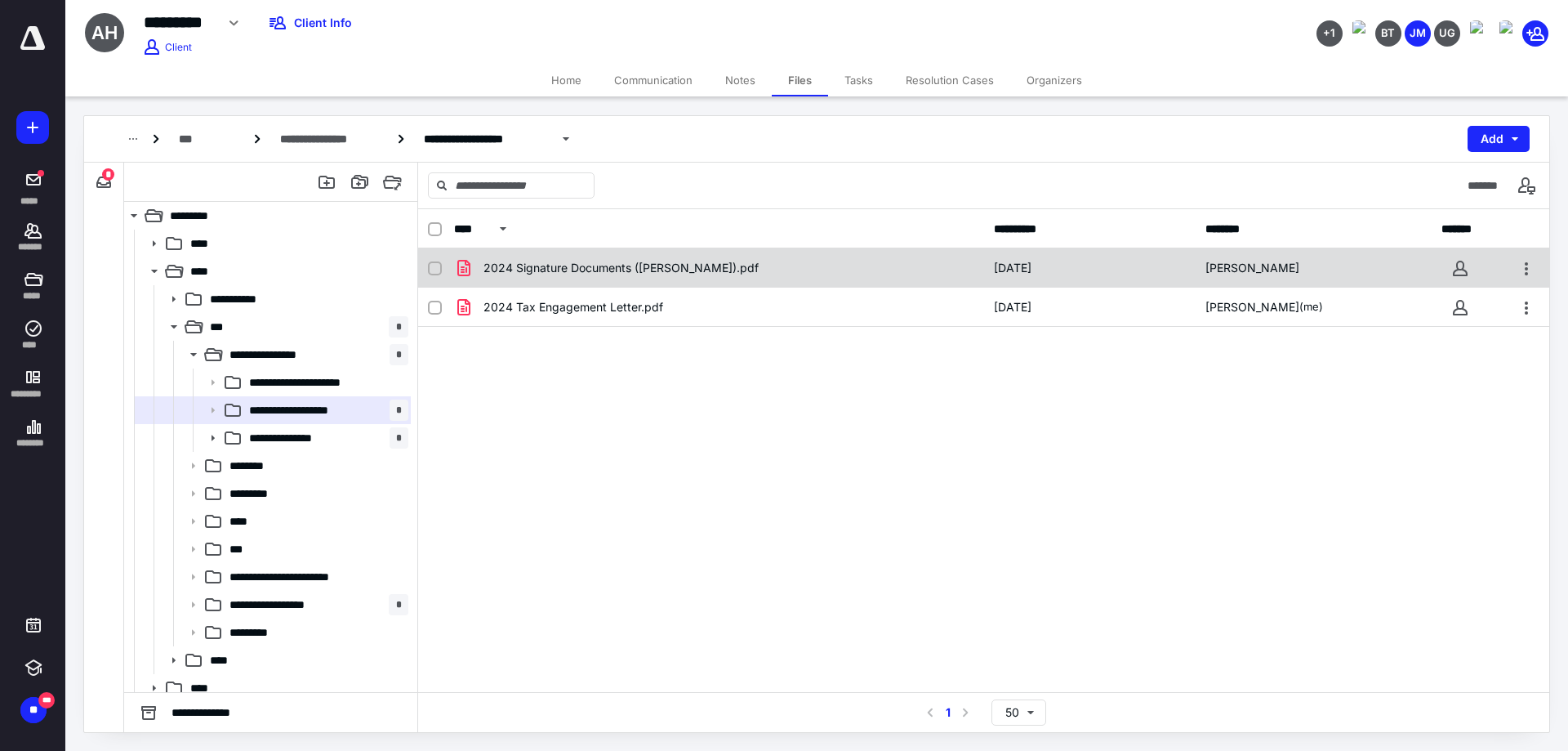 click 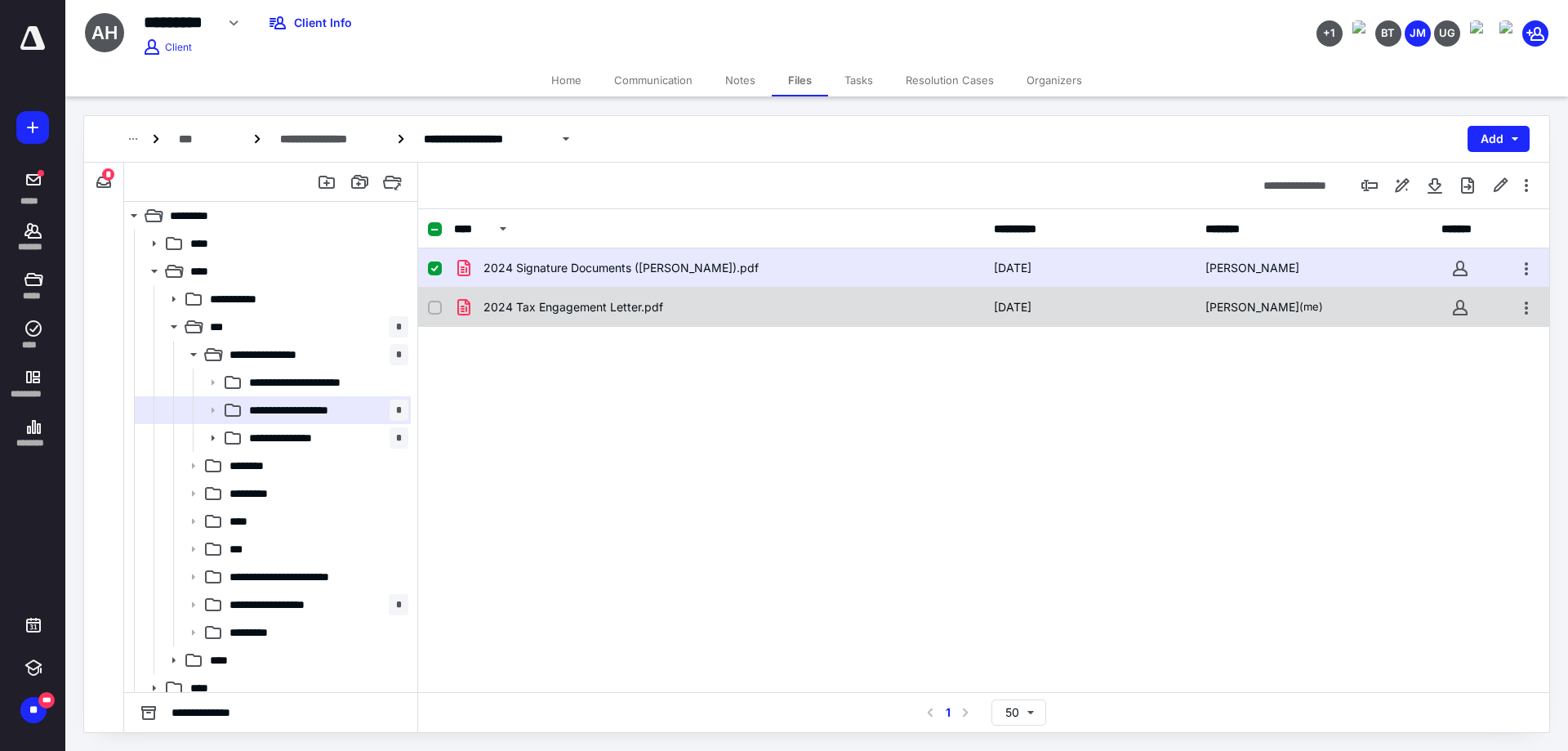 click at bounding box center [434, 308] 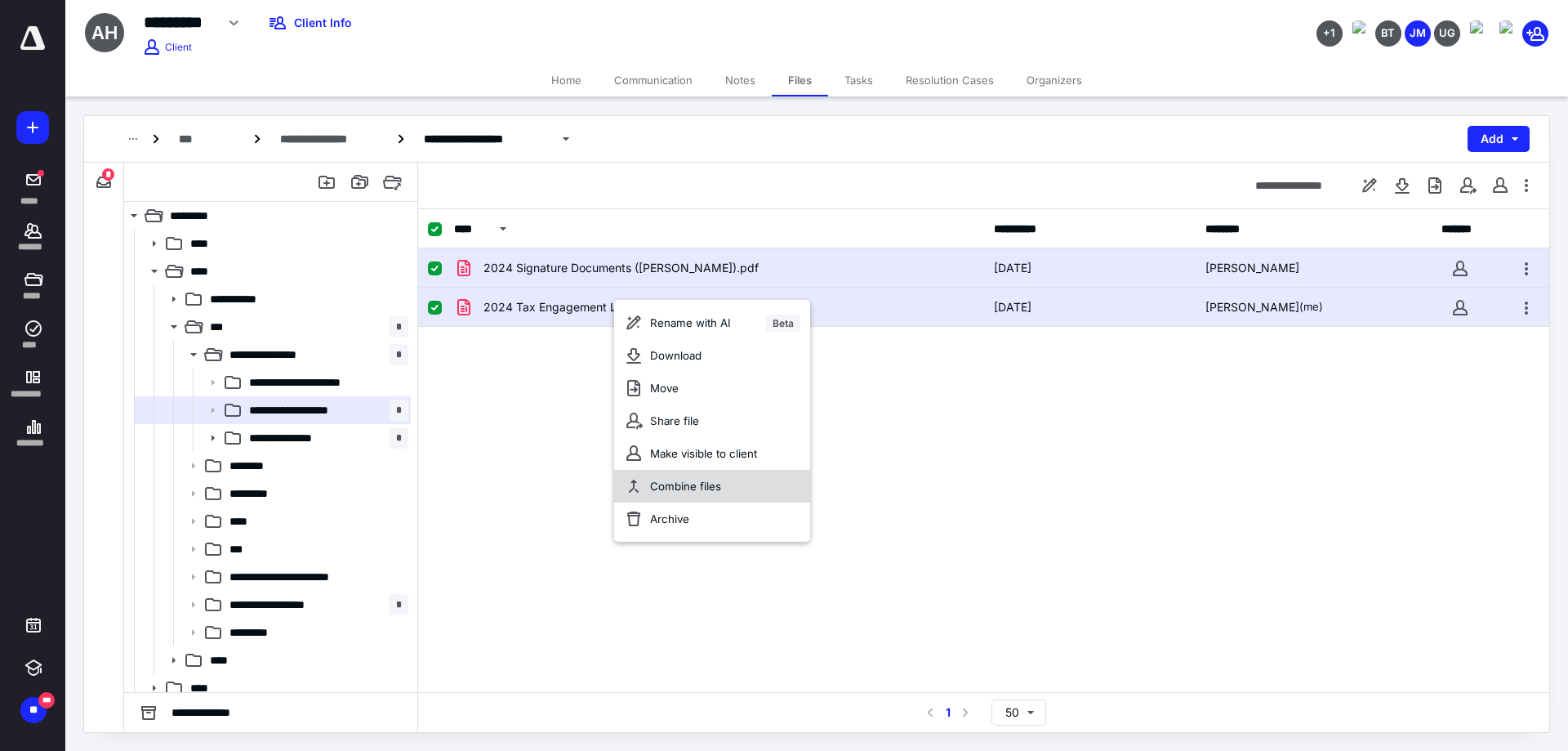 click on "Combine files" at bounding box center (712, 486) 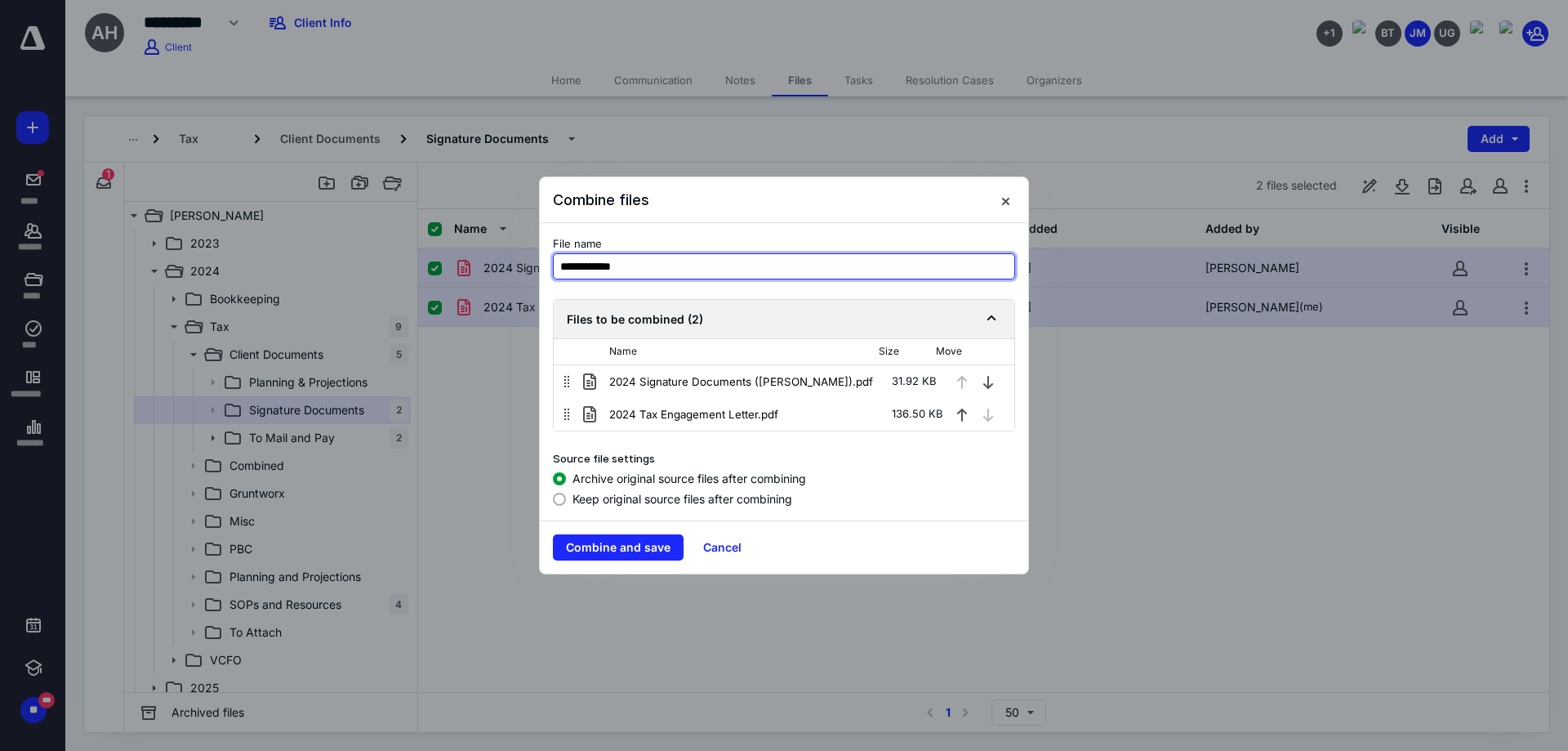 click on "**********" at bounding box center [784, 266] 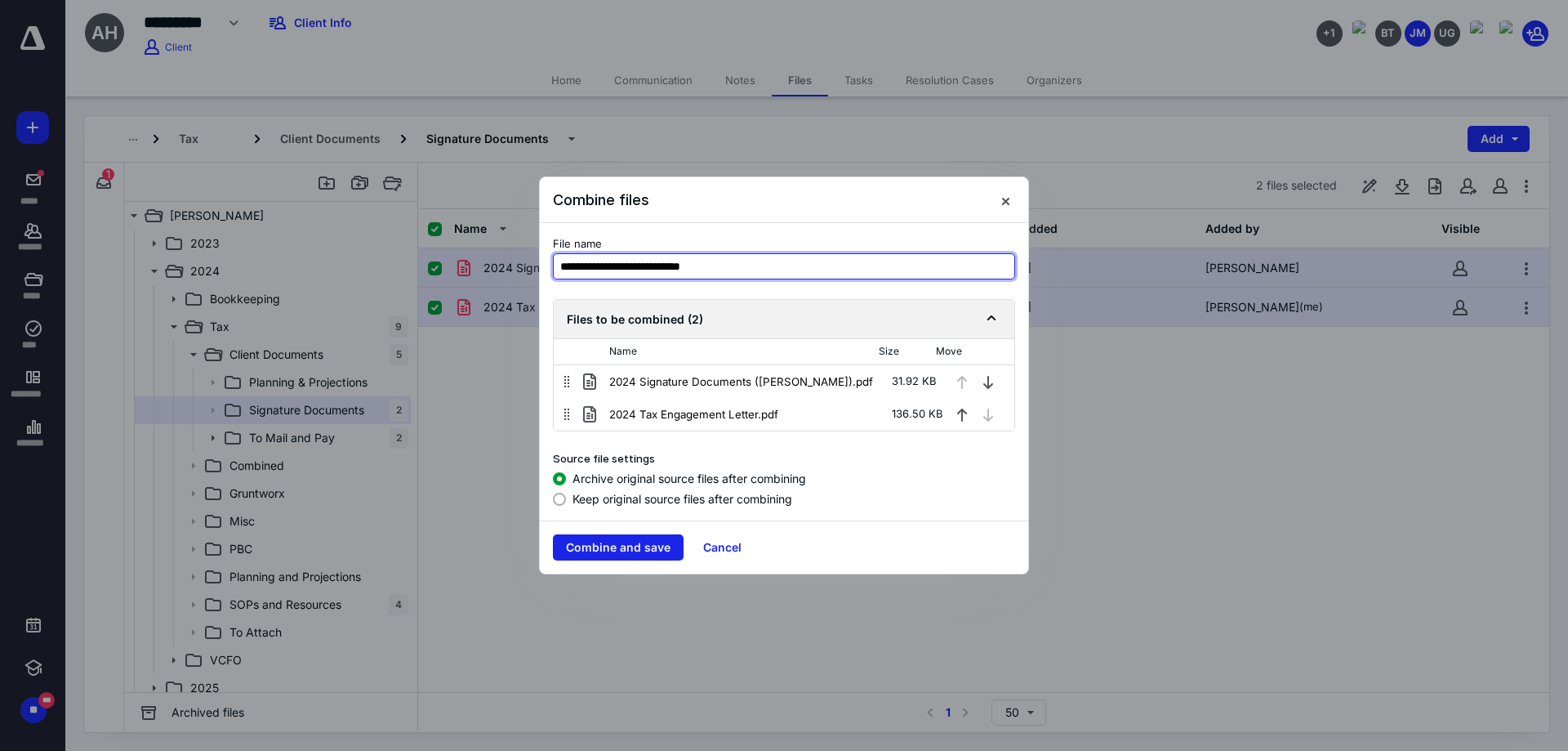type on "**********" 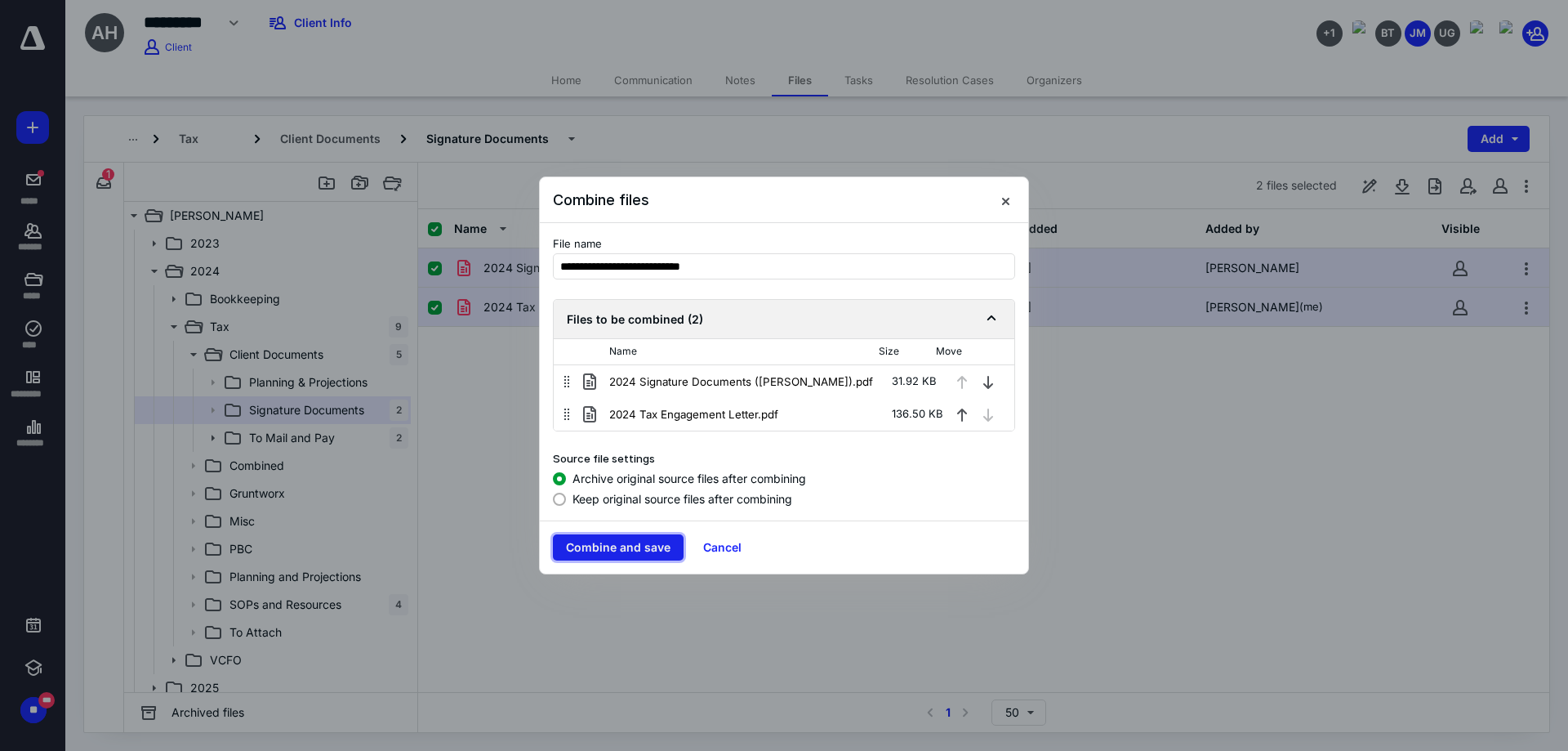 click on "Combine and save" at bounding box center [618, 548] 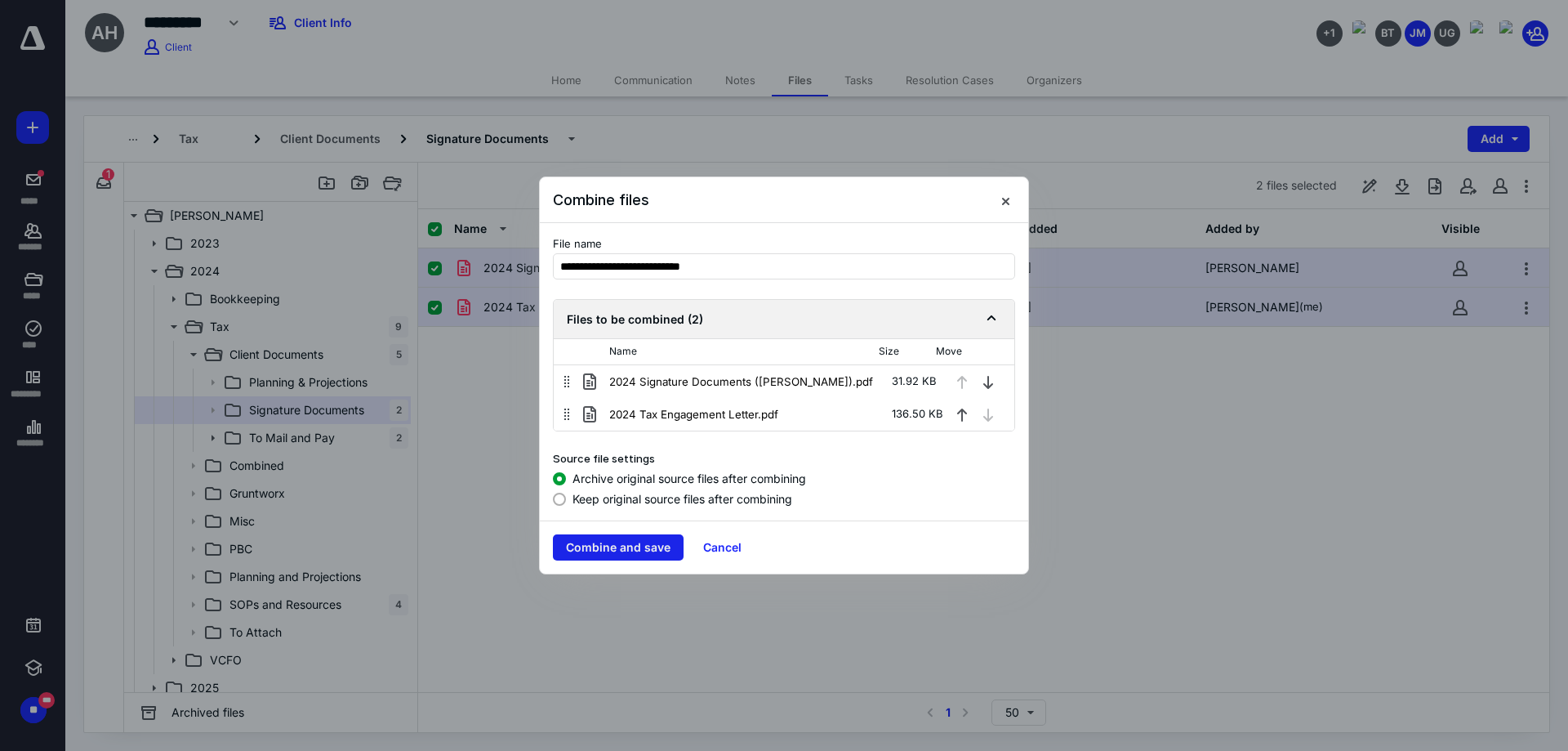 checkbox on "false" 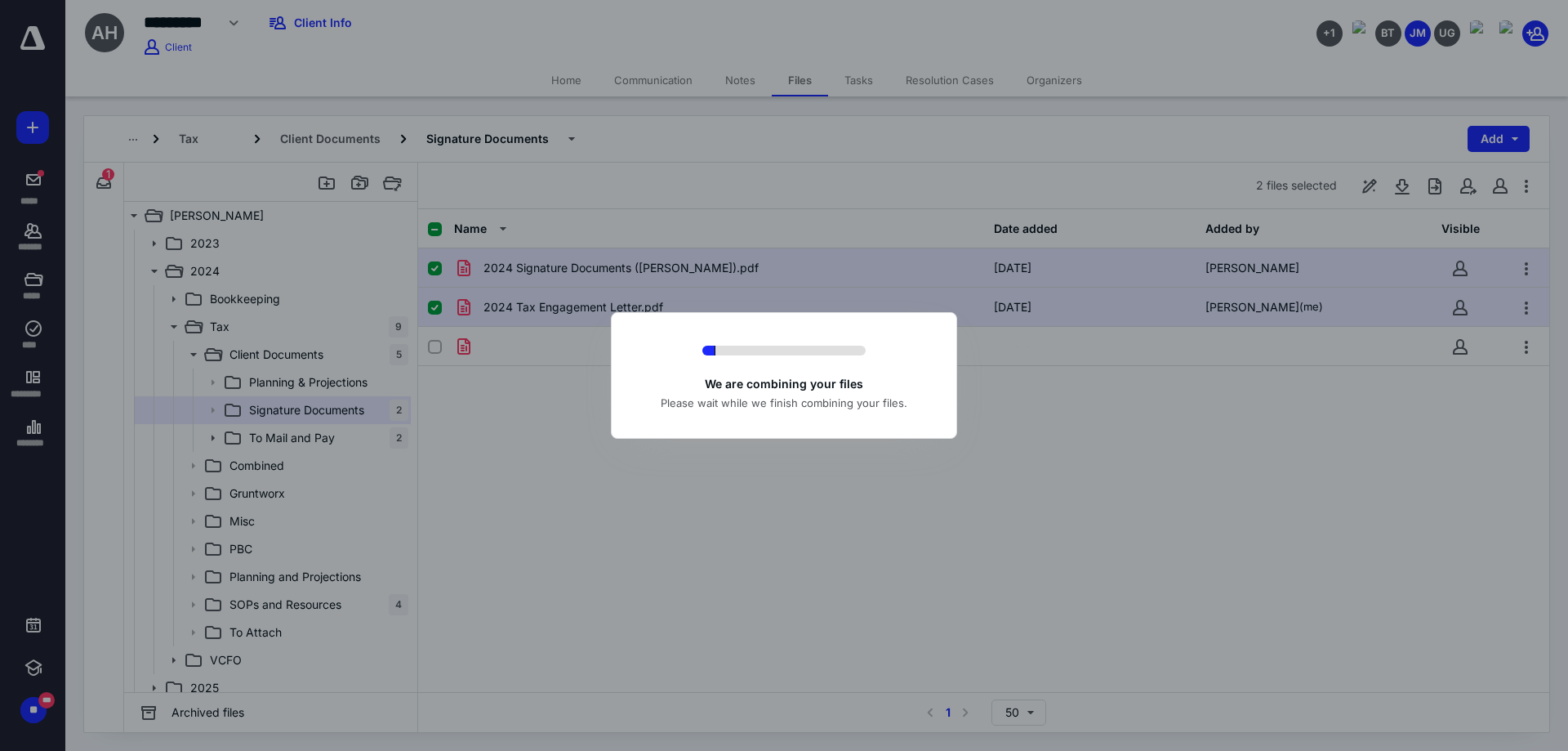 checkbox on "false" 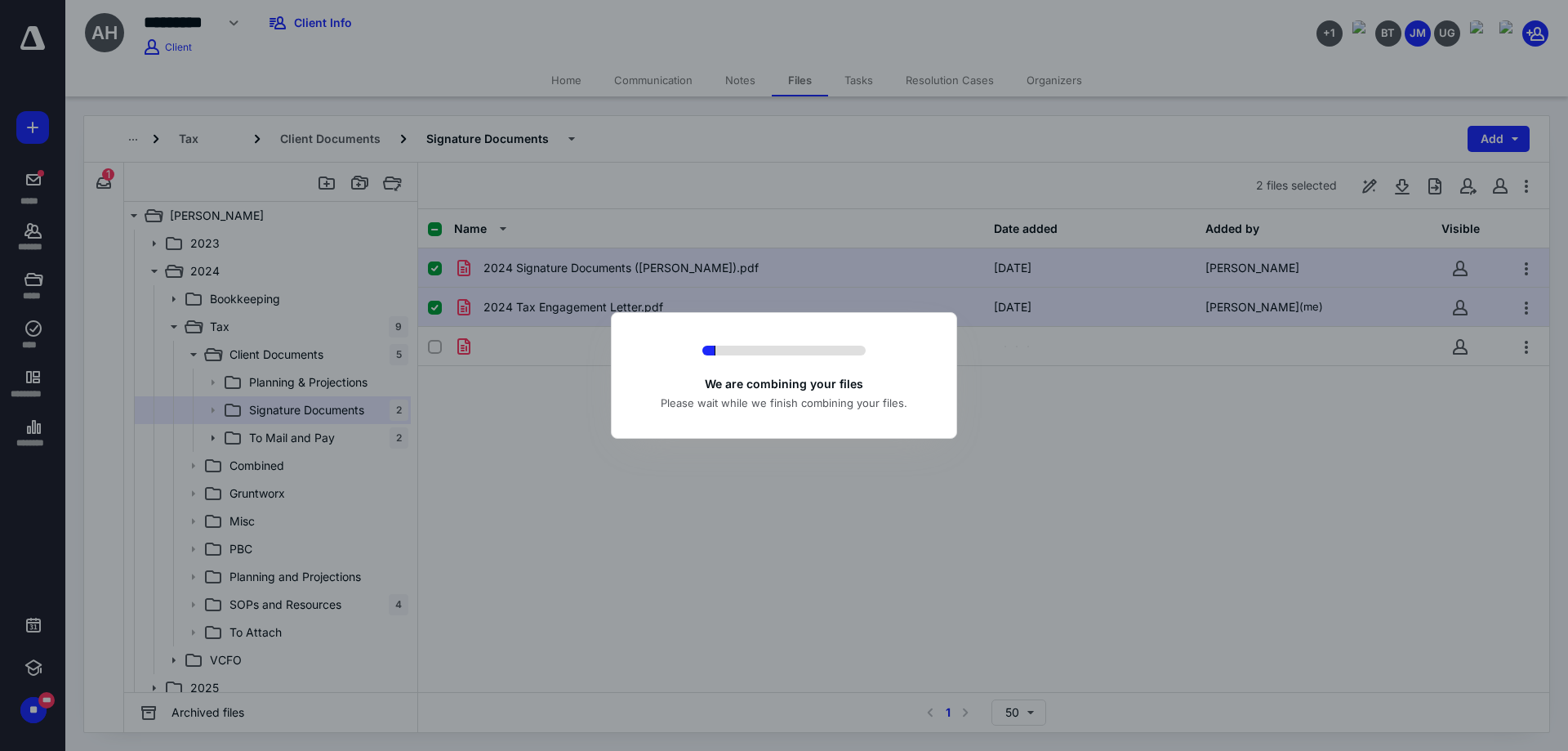 checkbox on "false" 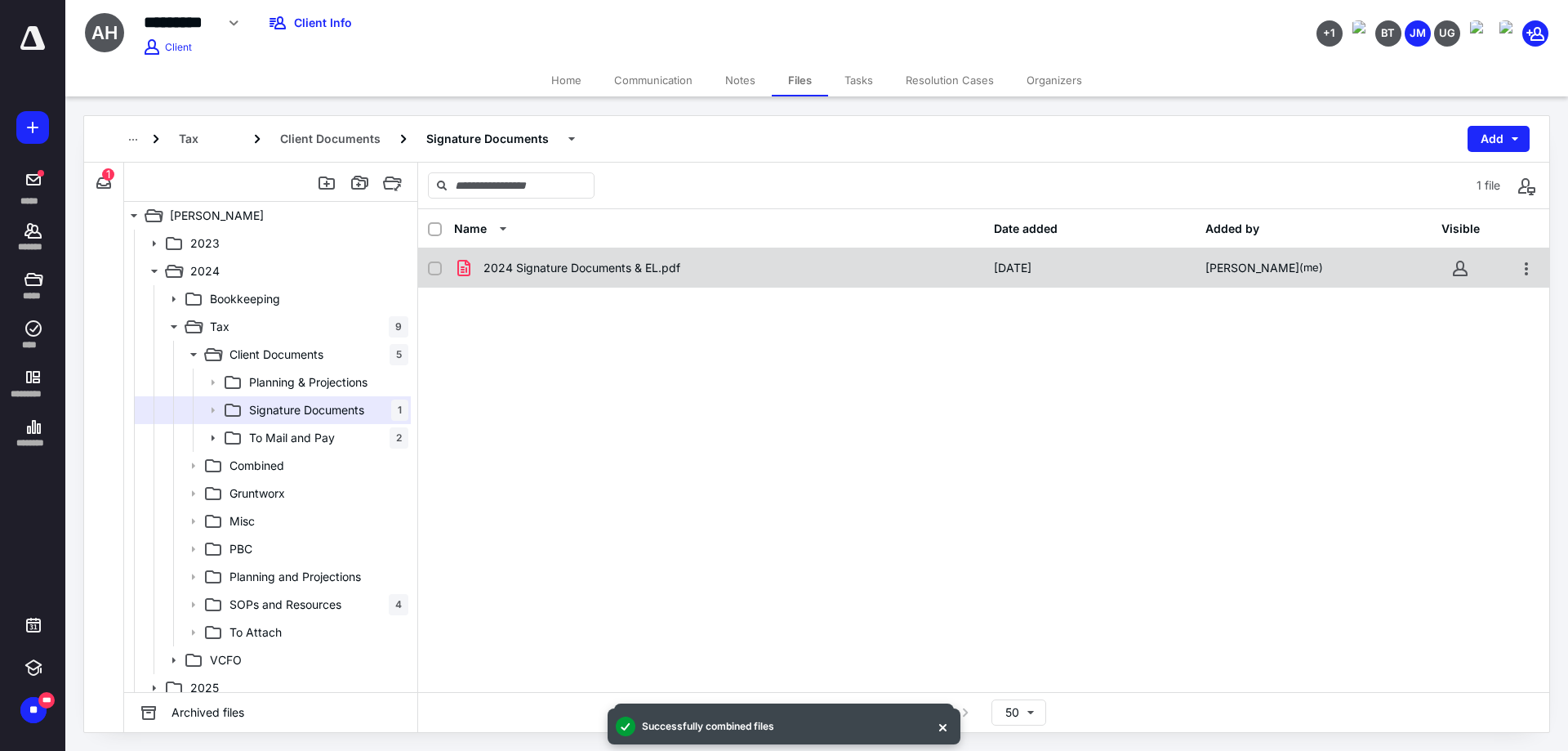 checkbox on "true" 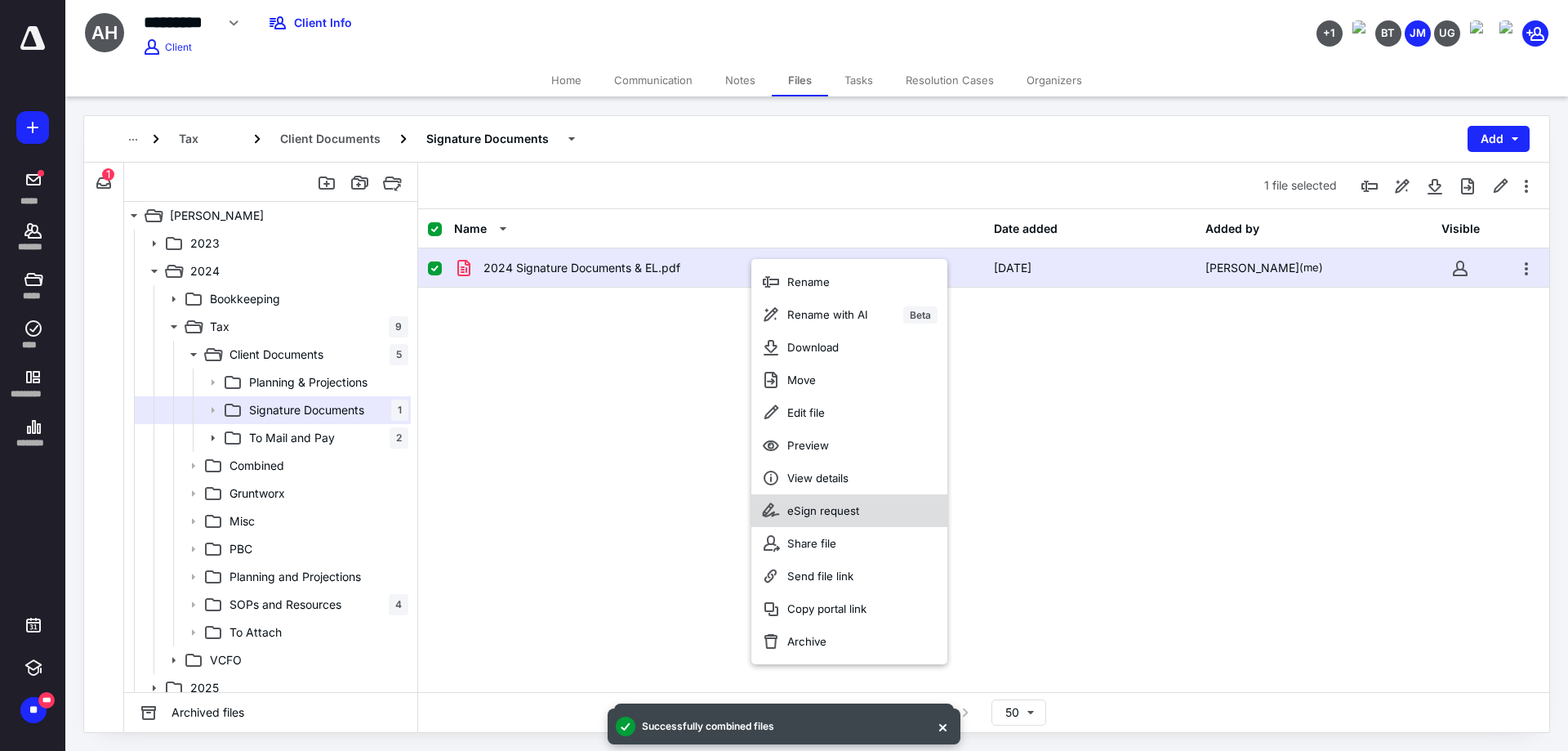 click on "eSign request" at bounding box center [823, 511] 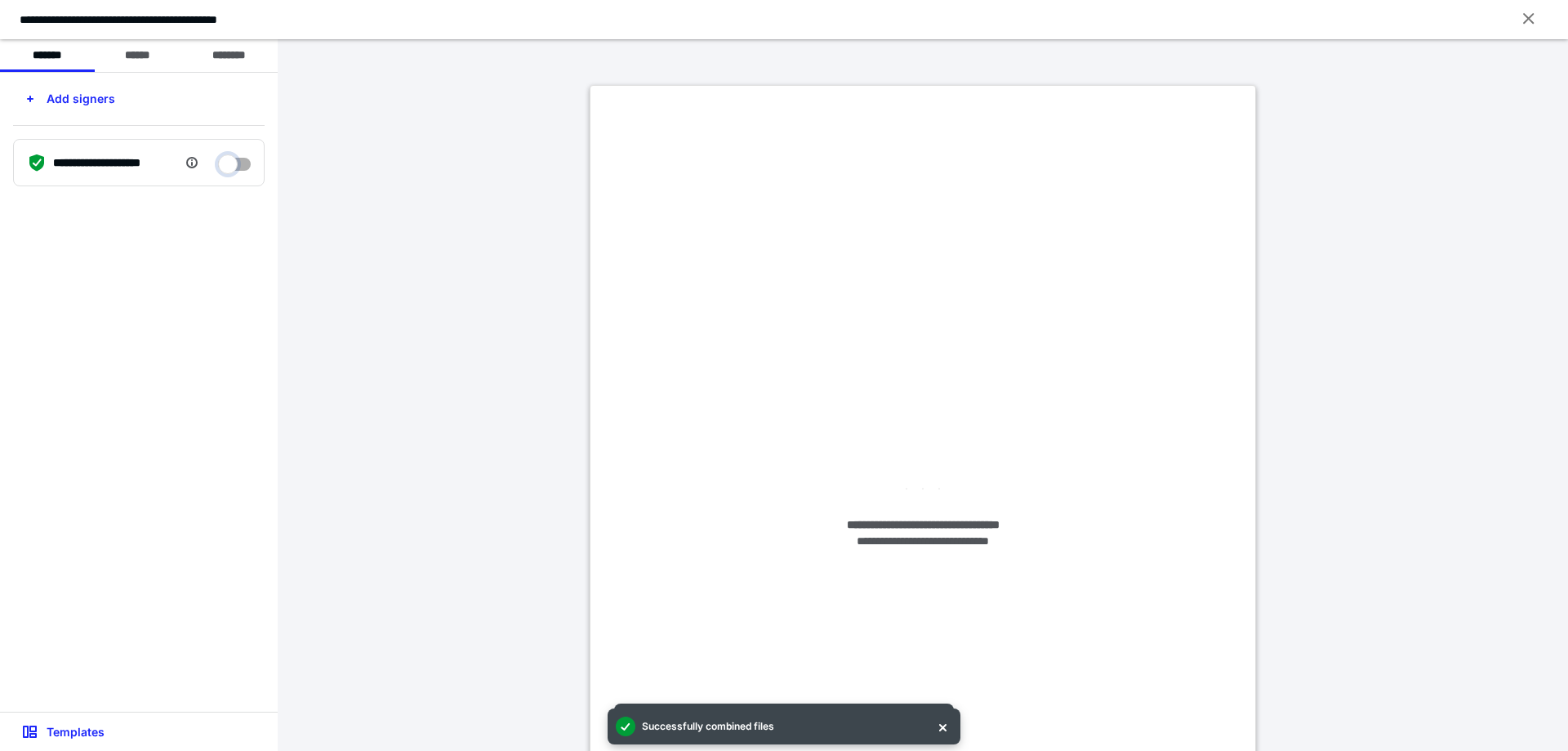 click at bounding box center [234, 160] 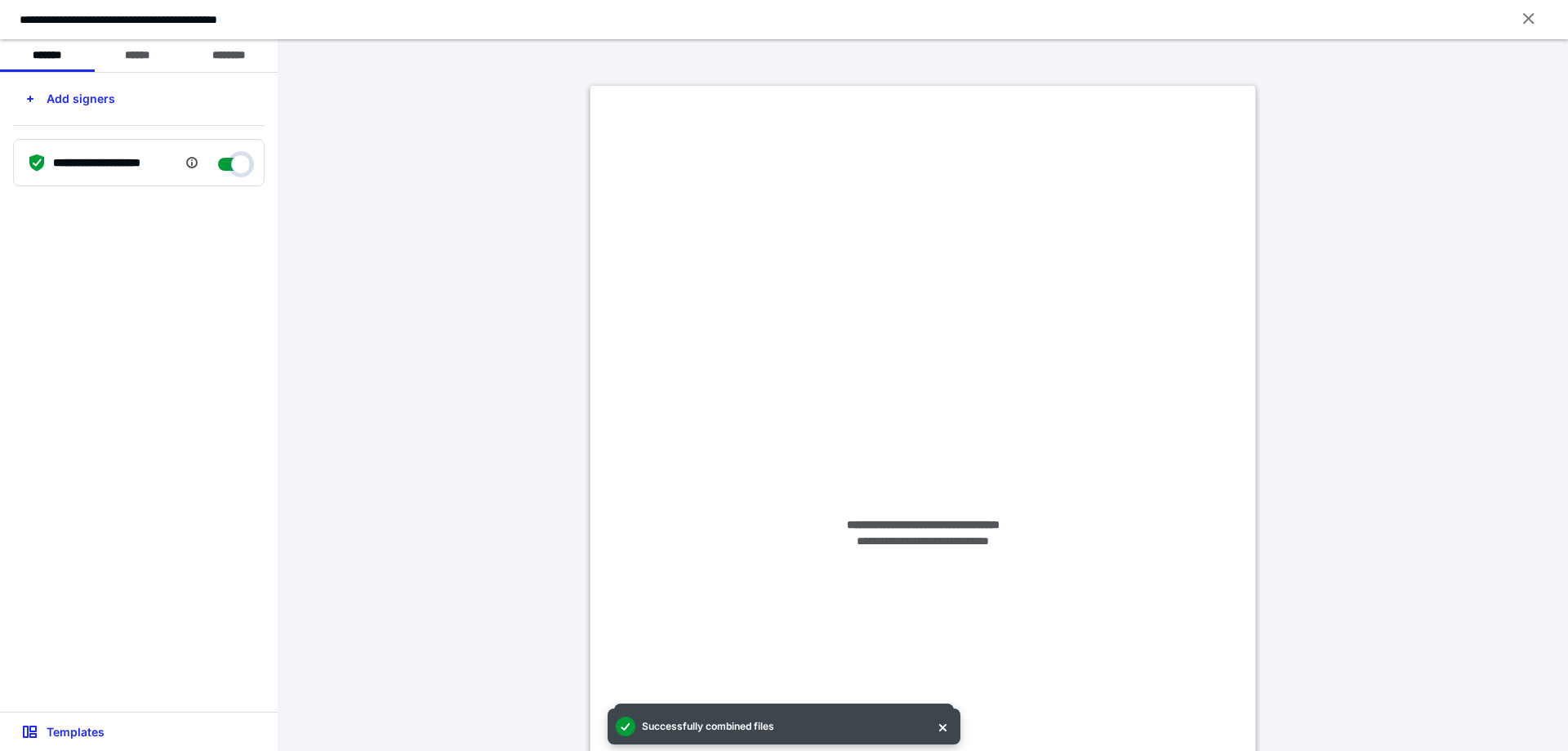 checkbox on "****" 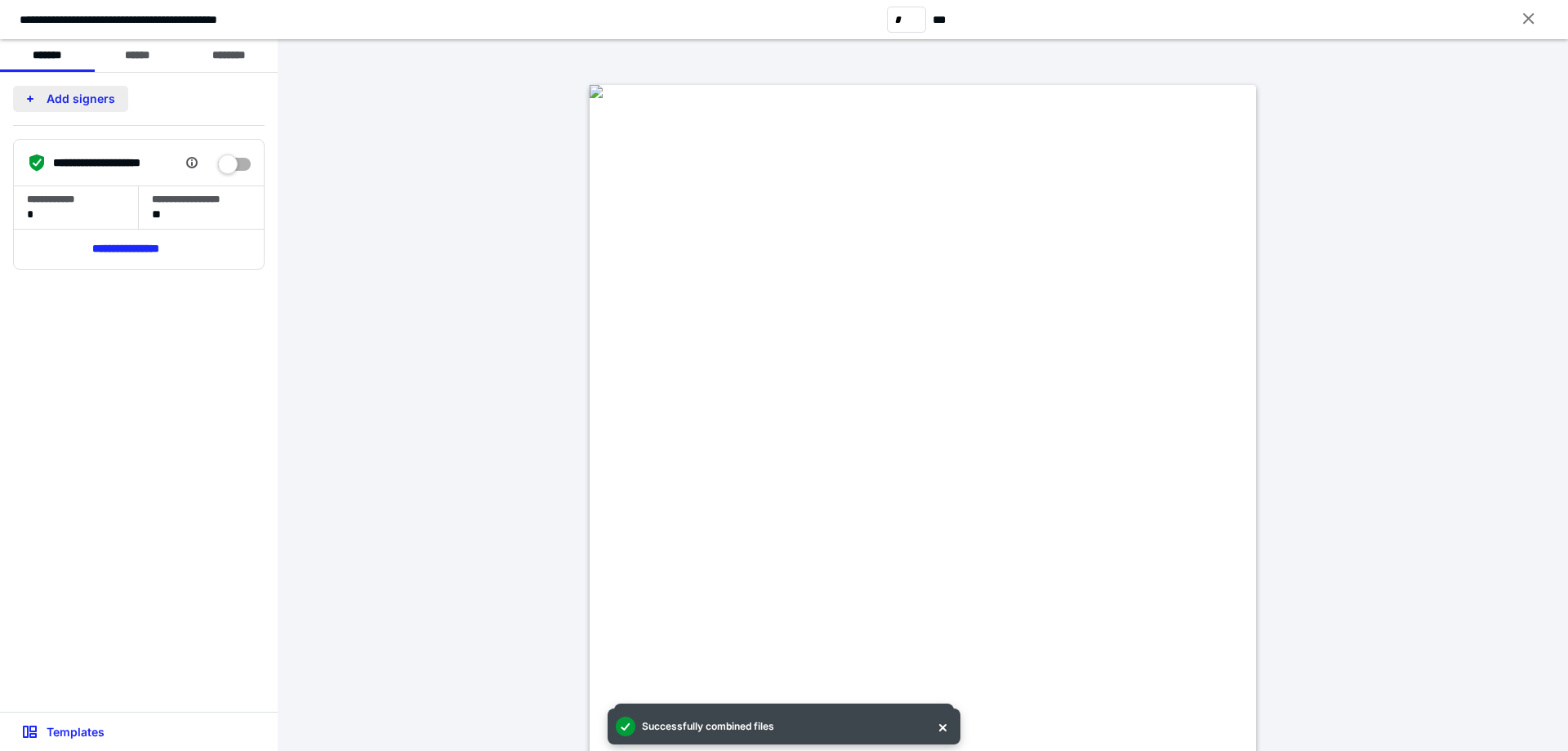 click on "Add signers" at bounding box center [70, 99] 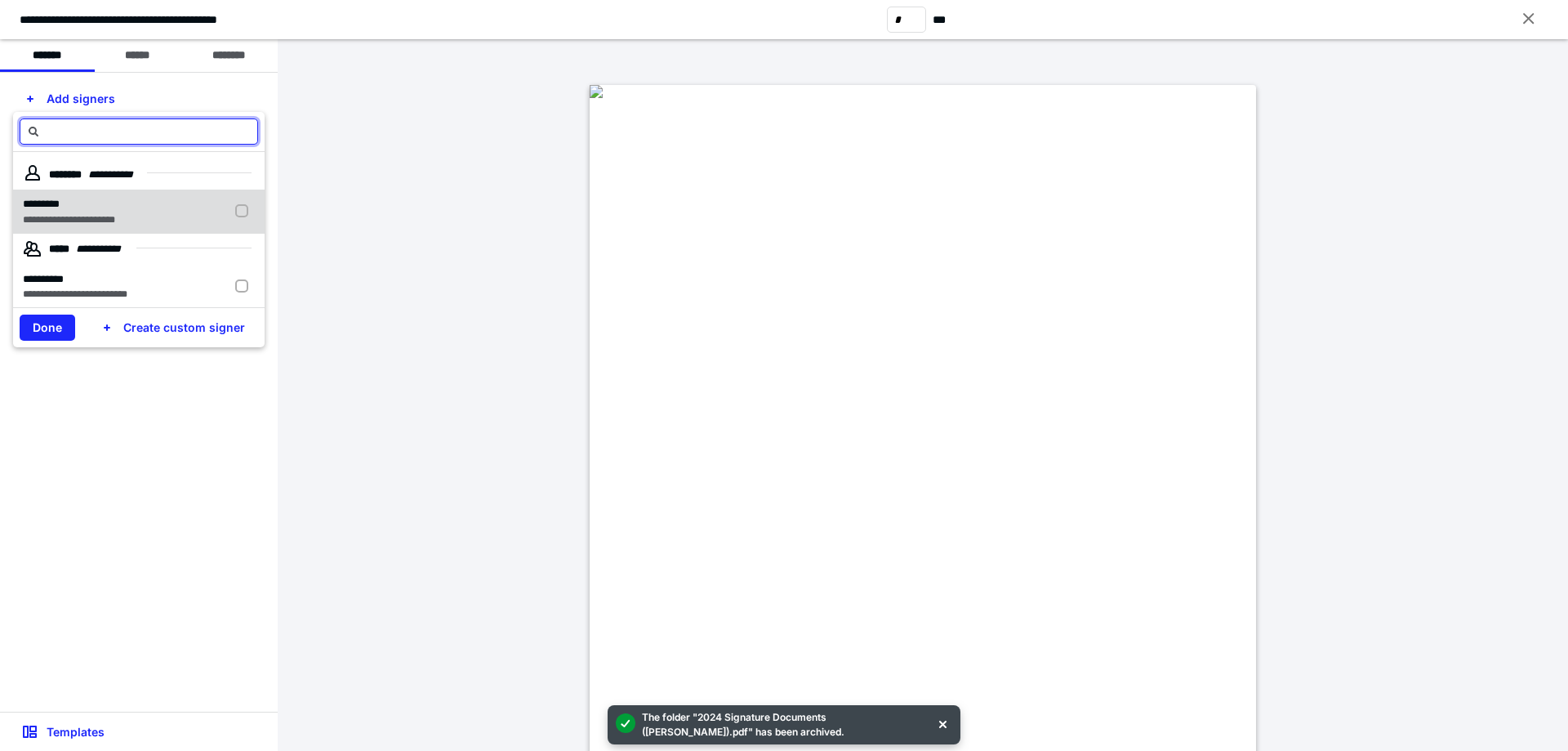 click at bounding box center (245, 212) 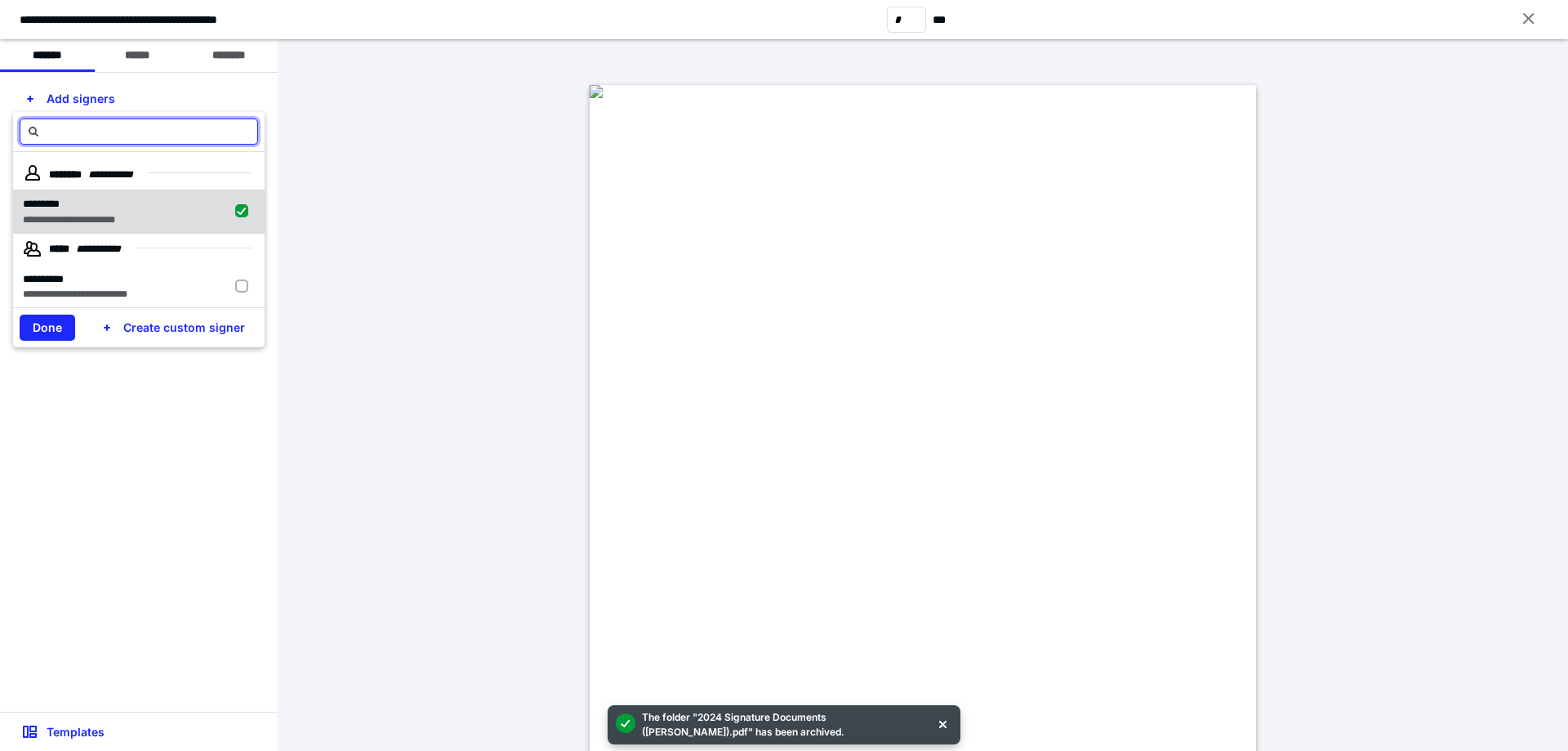 checkbox on "true" 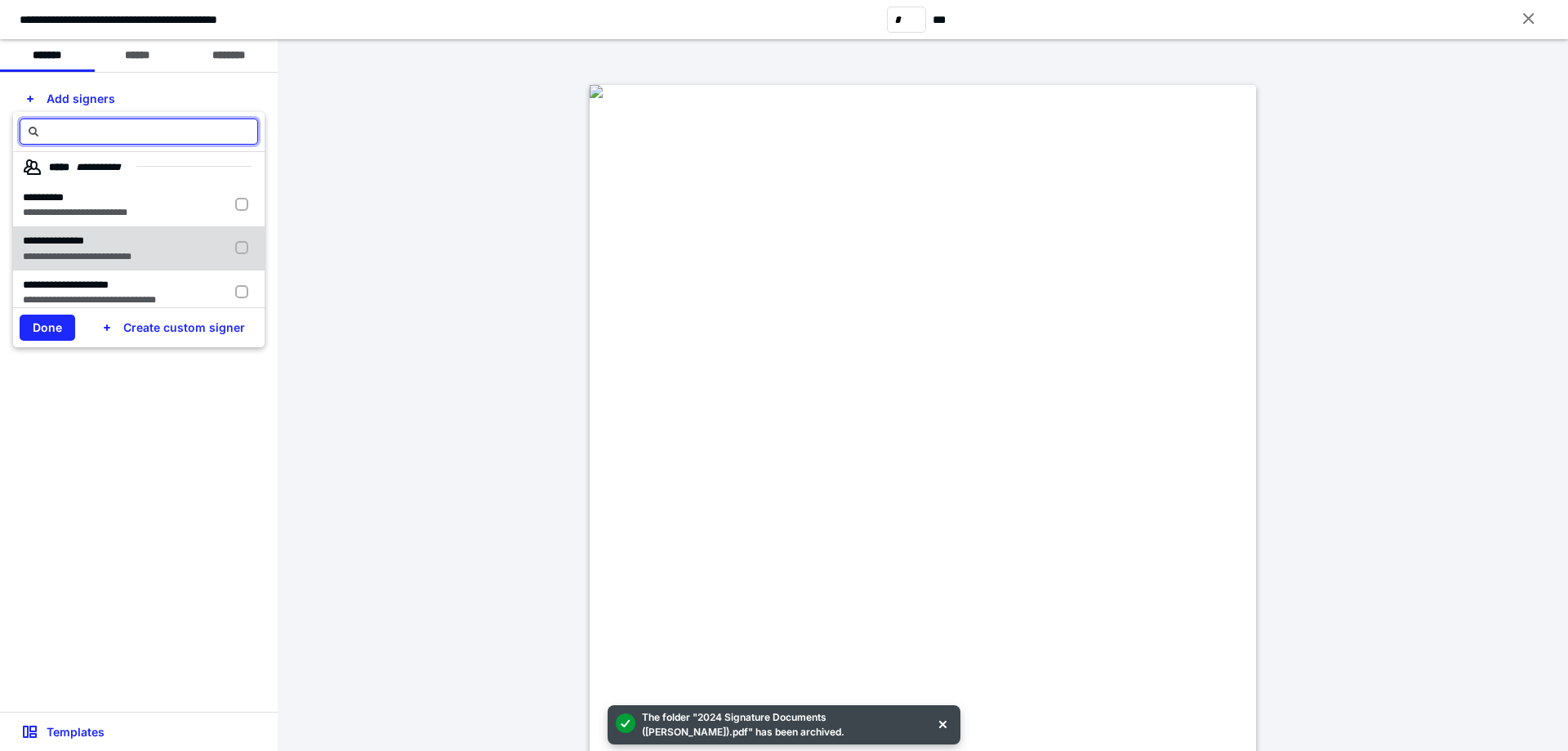 scroll, scrollTop: 163, scrollLeft: 0, axis: vertical 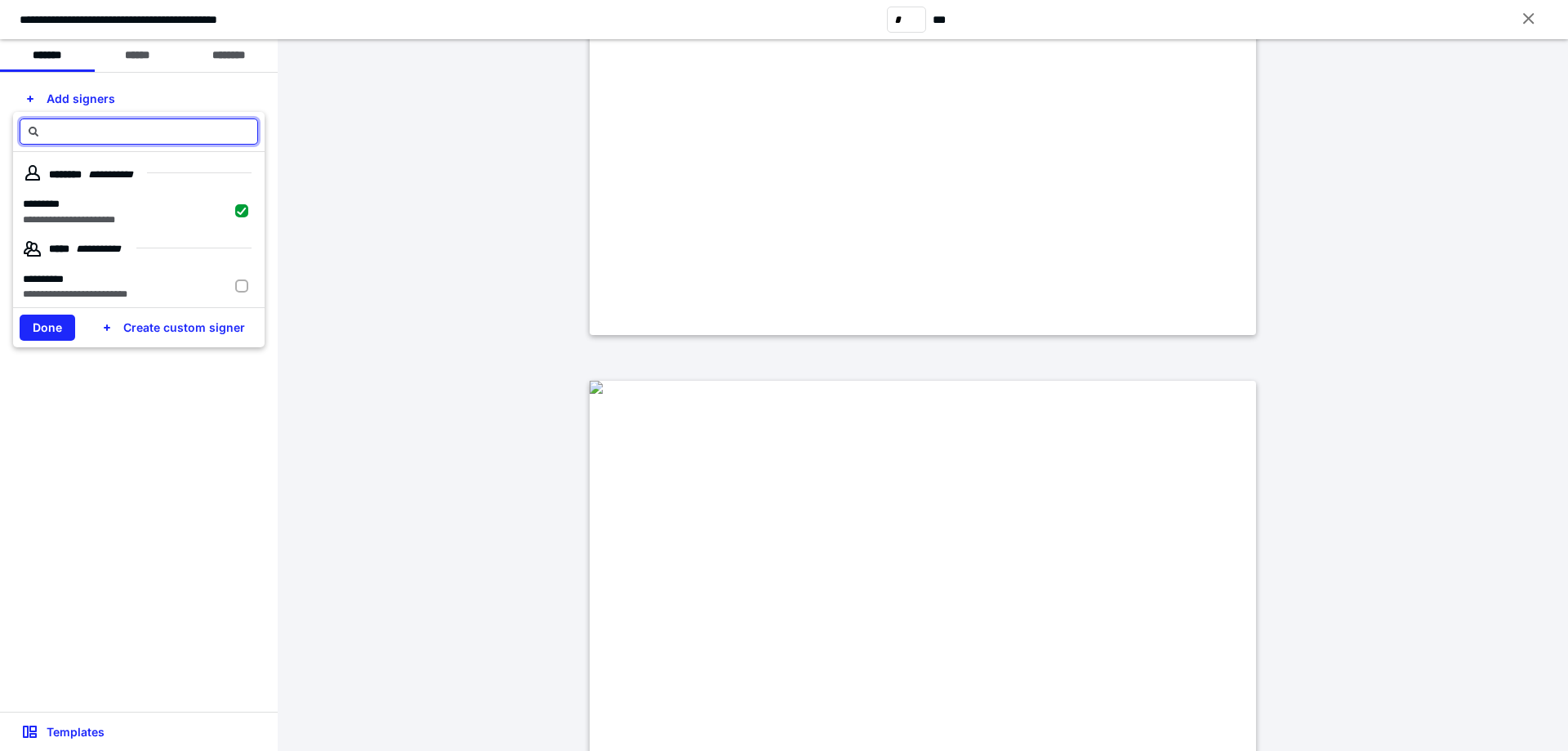 type on "*" 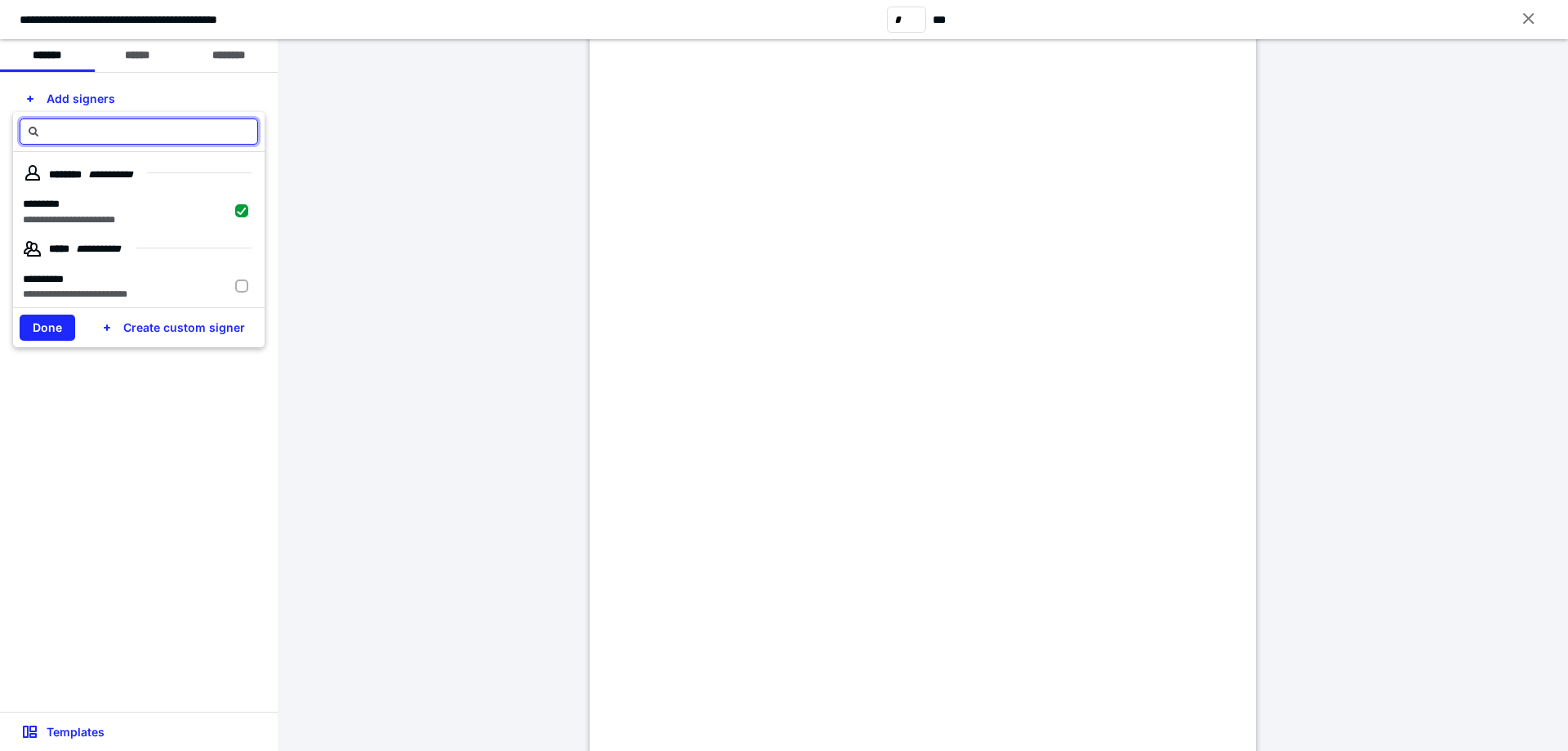 scroll, scrollTop: 0, scrollLeft: 0, axis: both 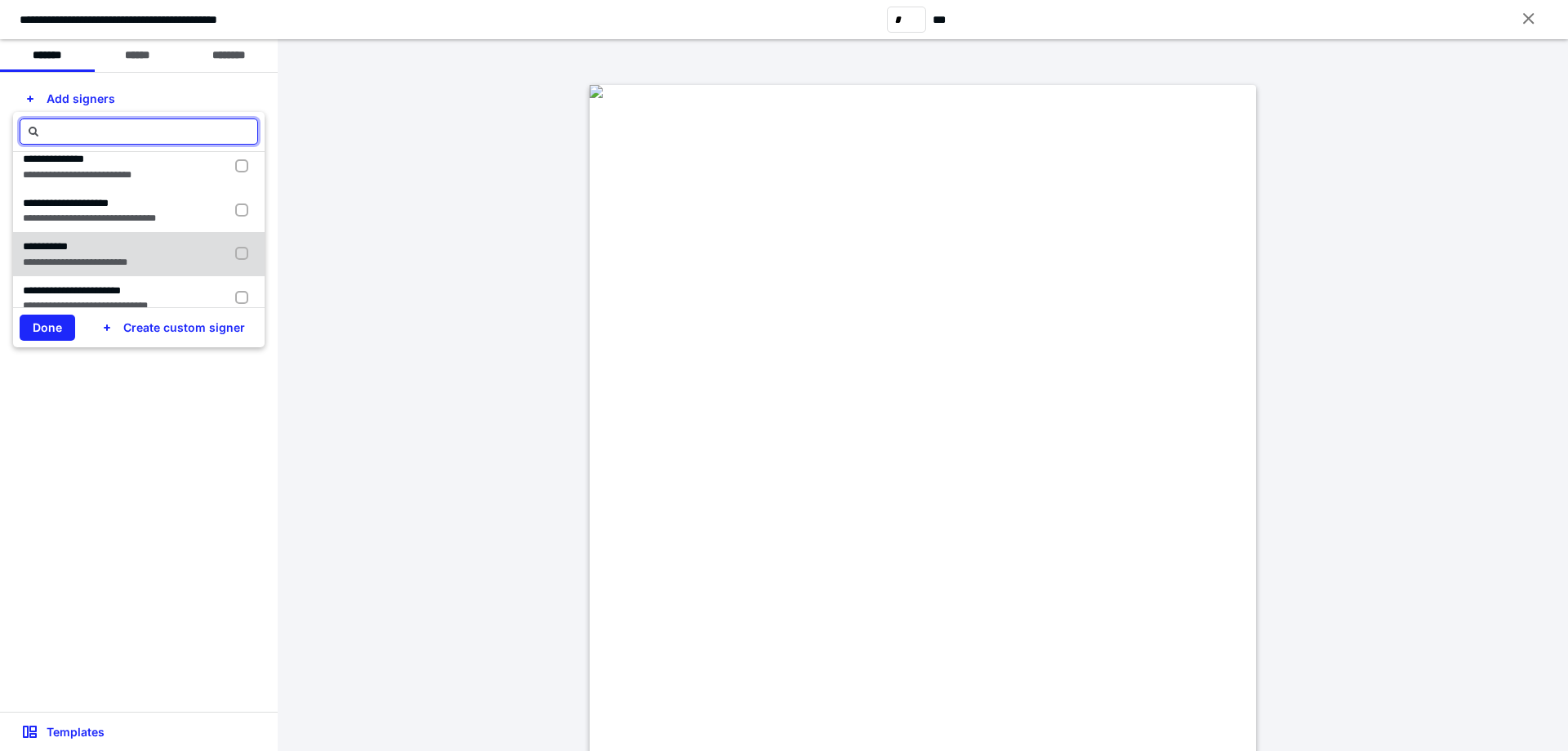 click on "**********" at bounding box center (75, 247) 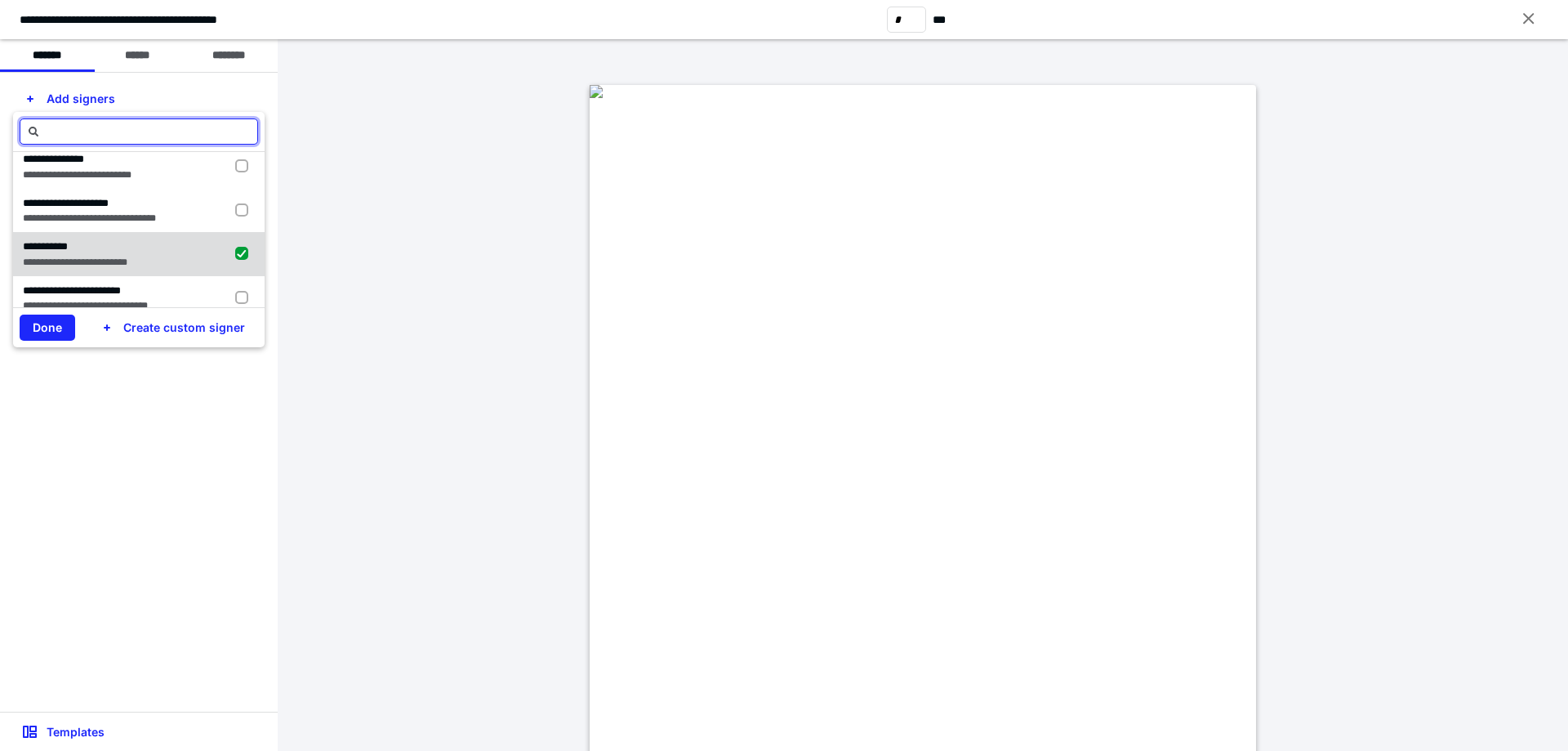 checkbox on "true" 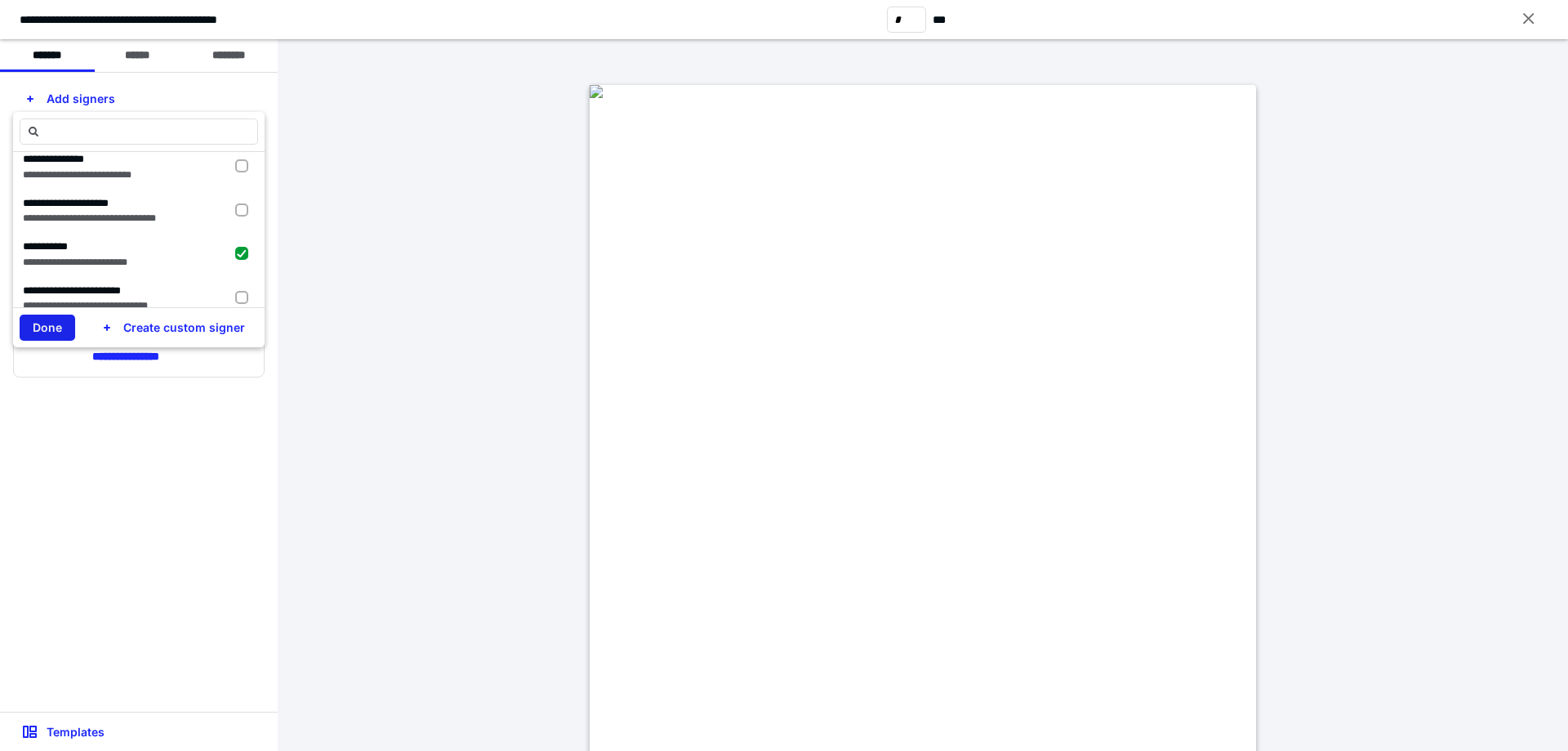 click on "Done" at bounding box center [47, 328] 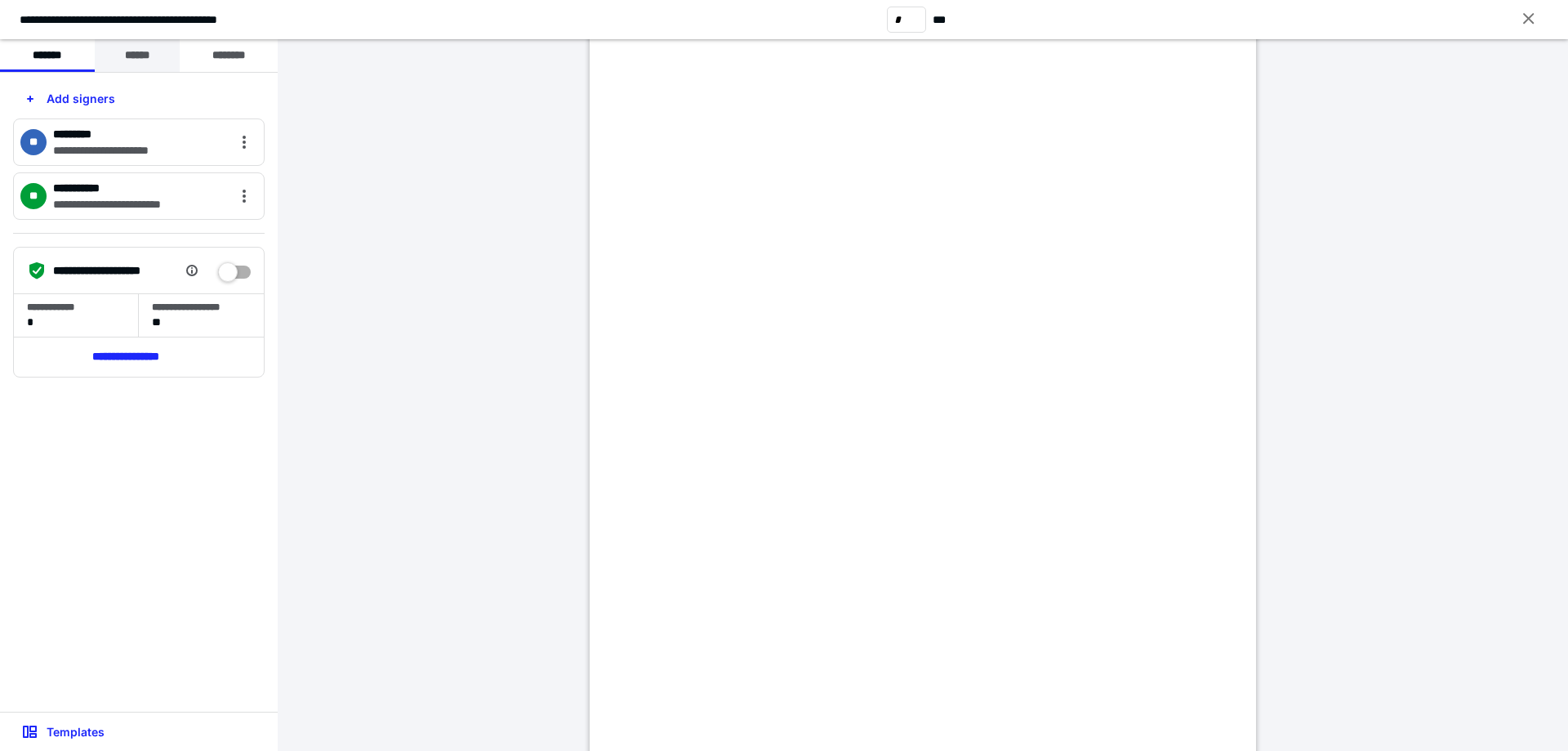 scroll, scrollTop: 82, scrollLeft: 0, axis: vertical 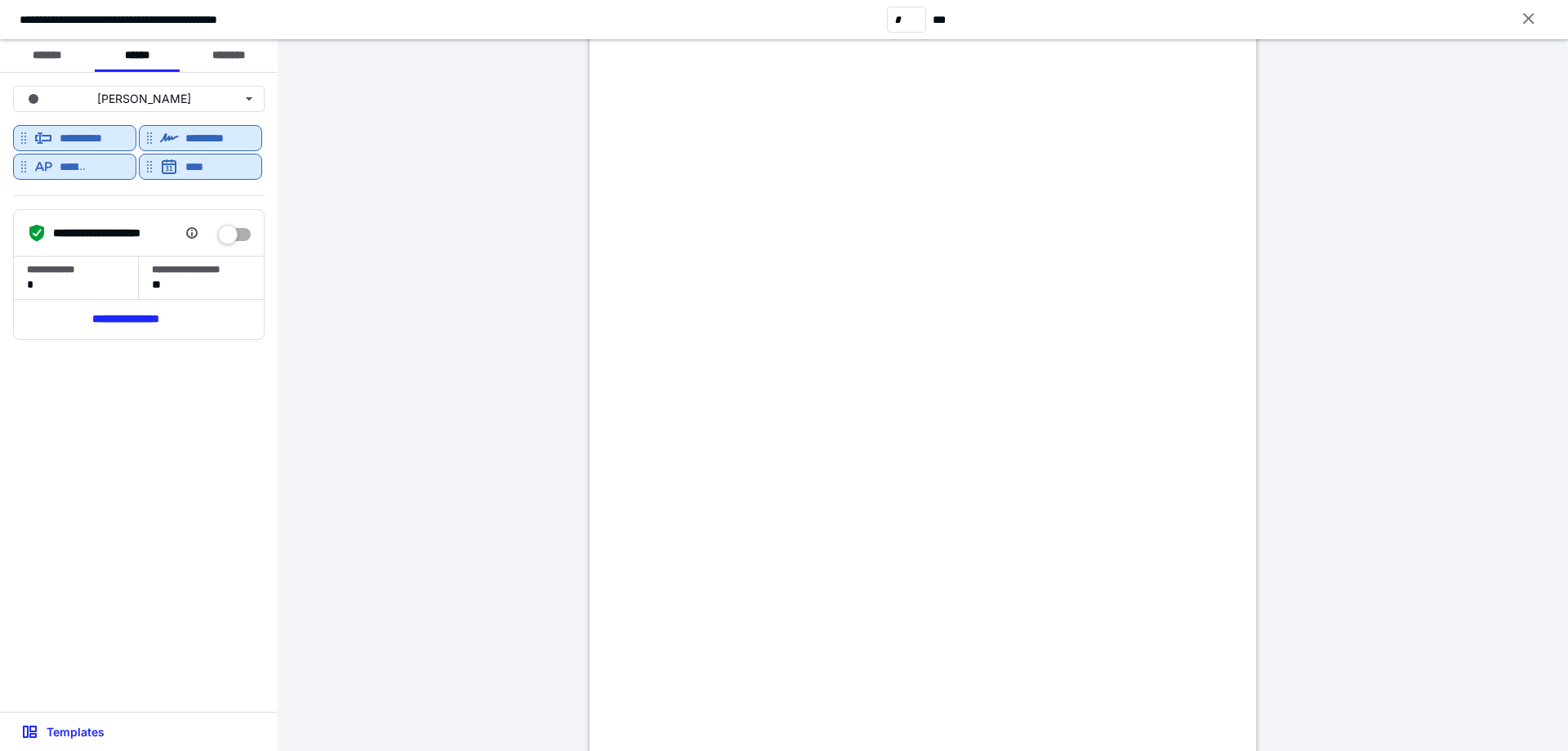 type on "*" 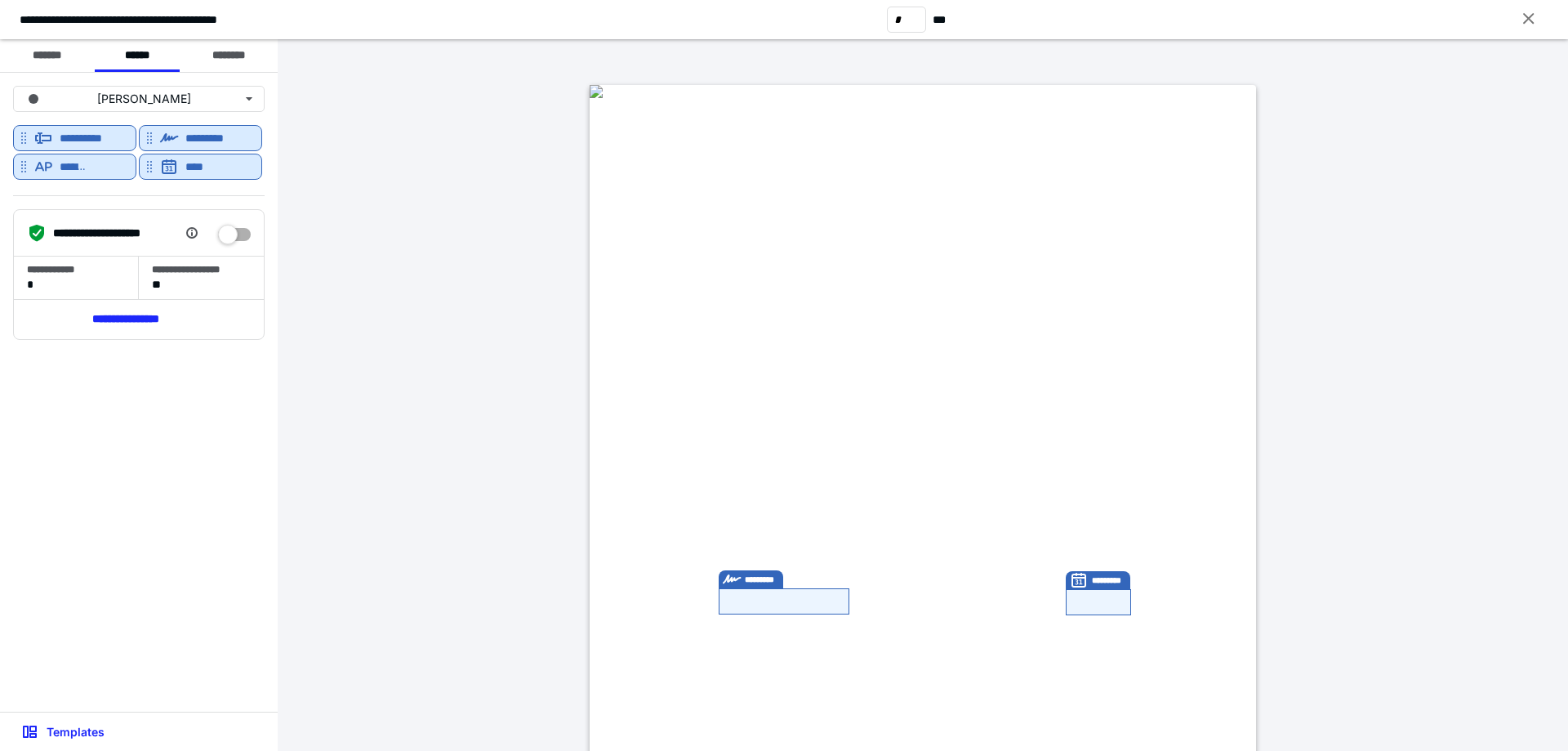 scroll, scrollTop: 327, scrollLeft: 0, axis: vertical 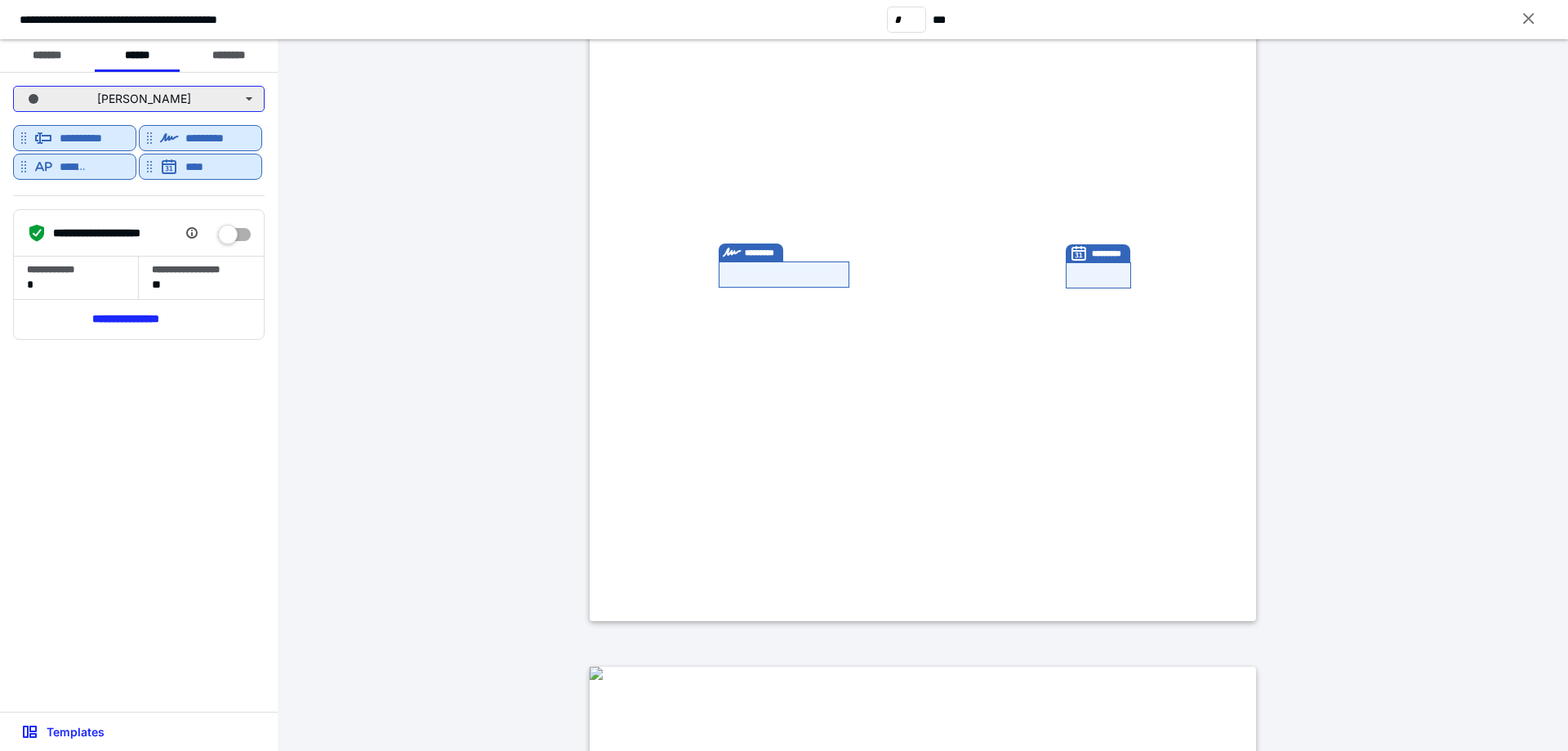 click on "Ari Hofer" at bounding box center [139, 99] 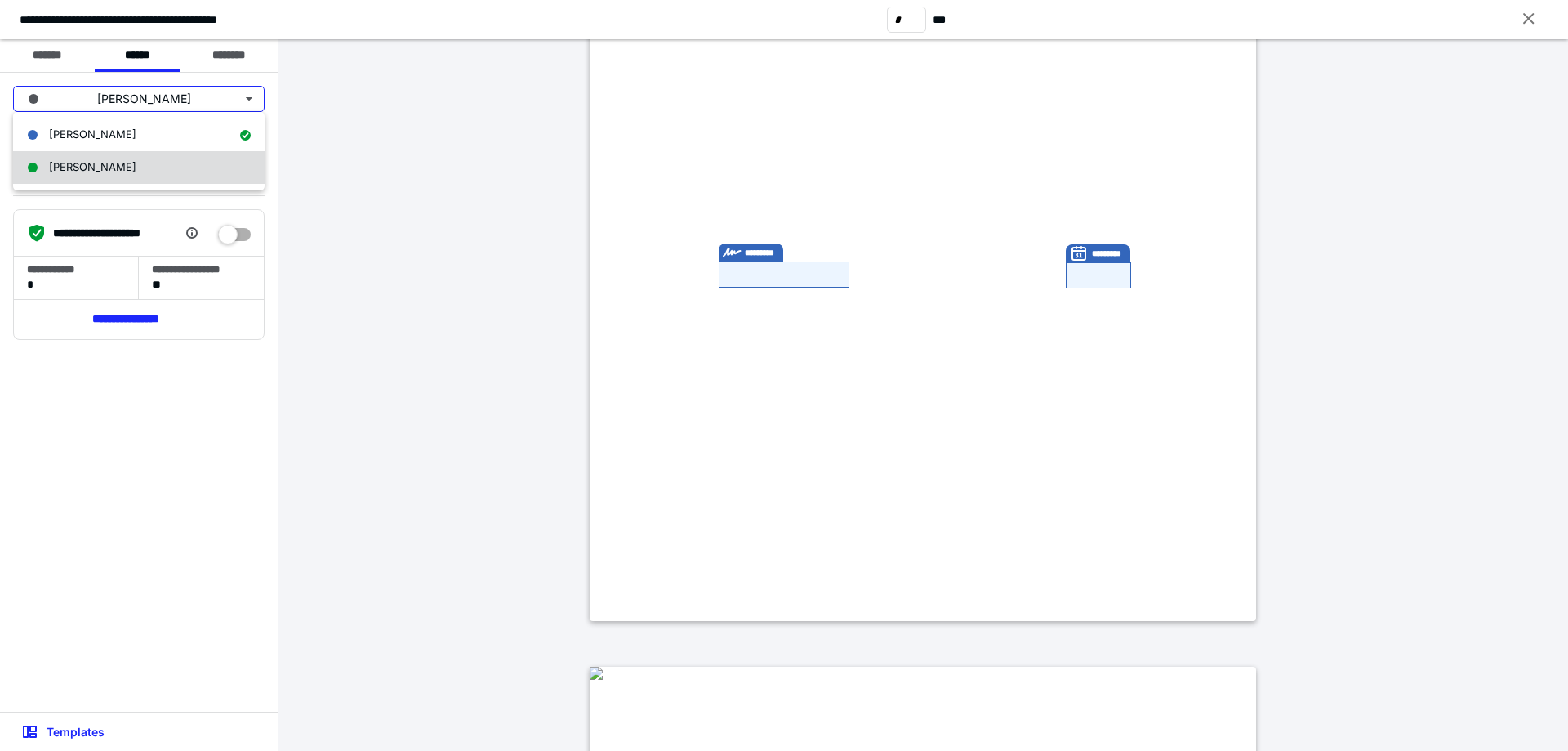 click on "Jill JCrowe" at bounding box center [139, 168] 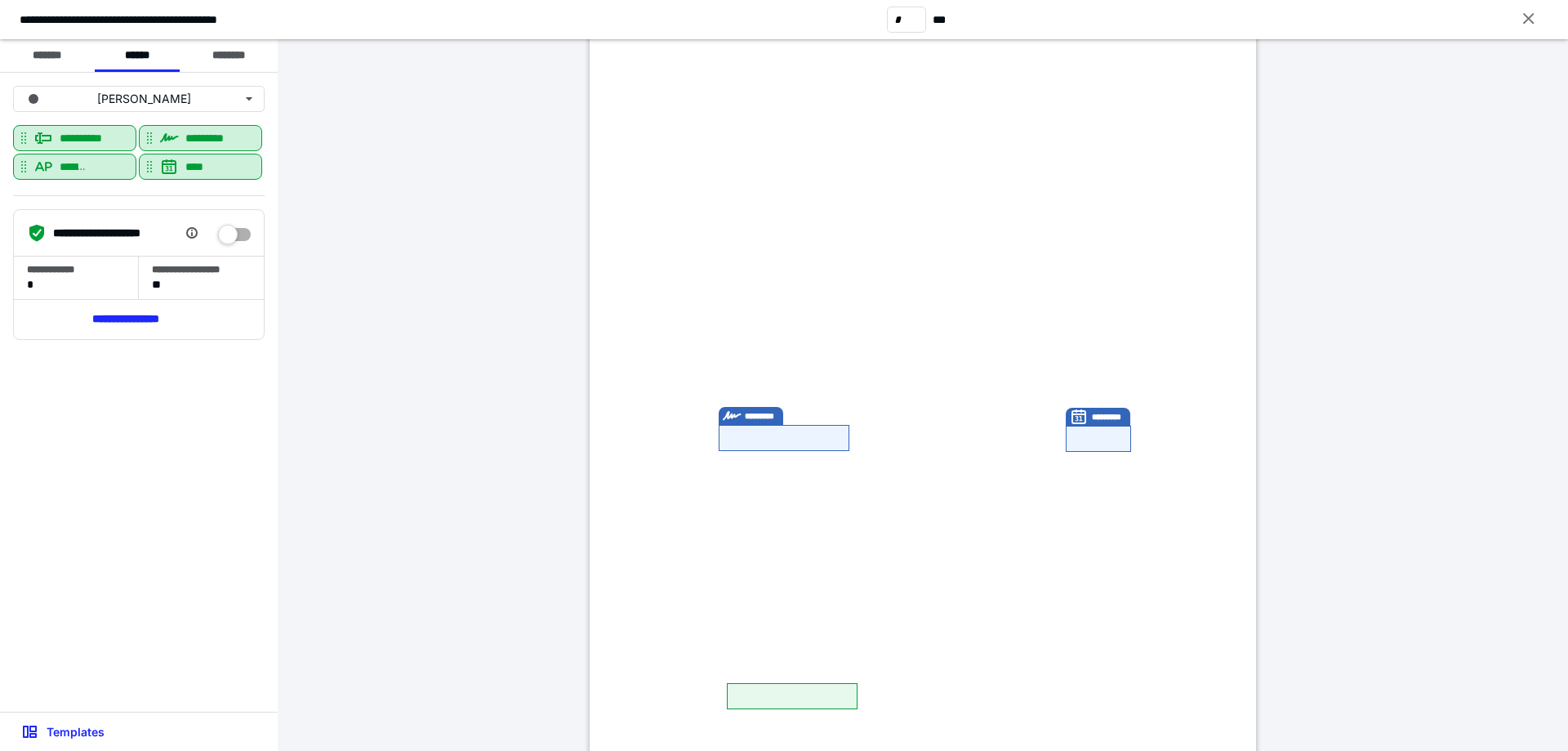 scroll, scrollTop: 0, scrollLeft: 0, axis: both 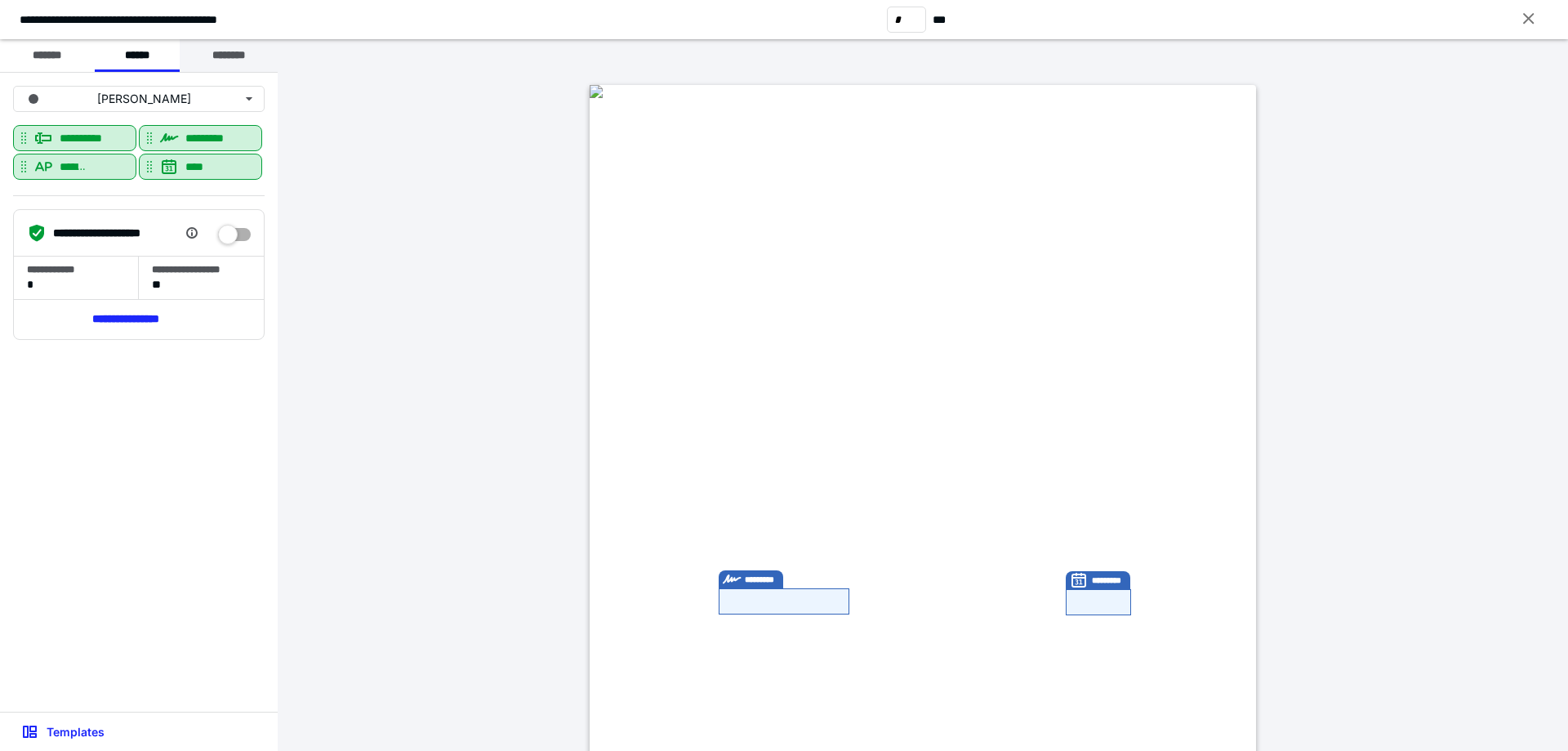 click on "********" at bounding box center [229, 56] 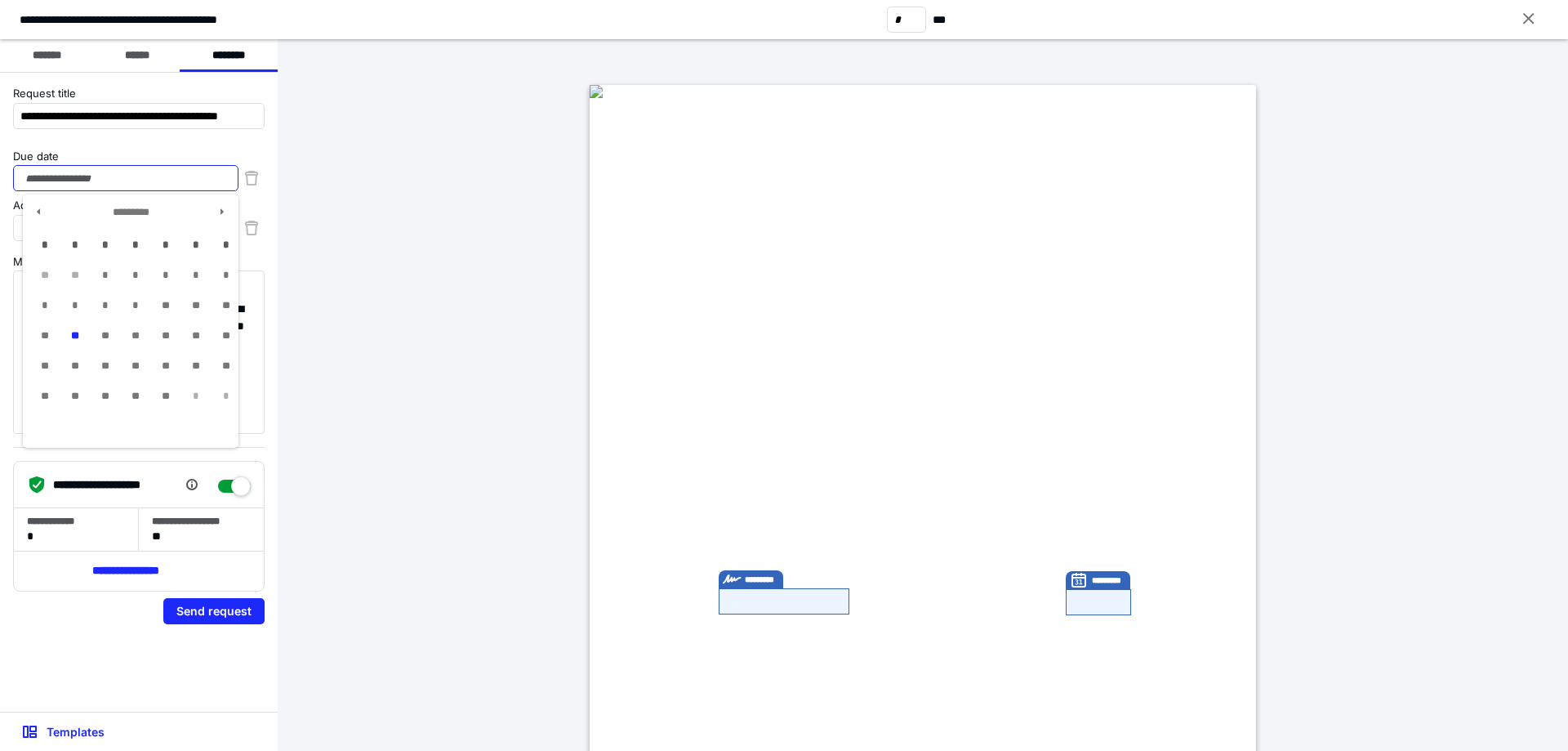 click on "Due date" at bounding box center [126, 178] 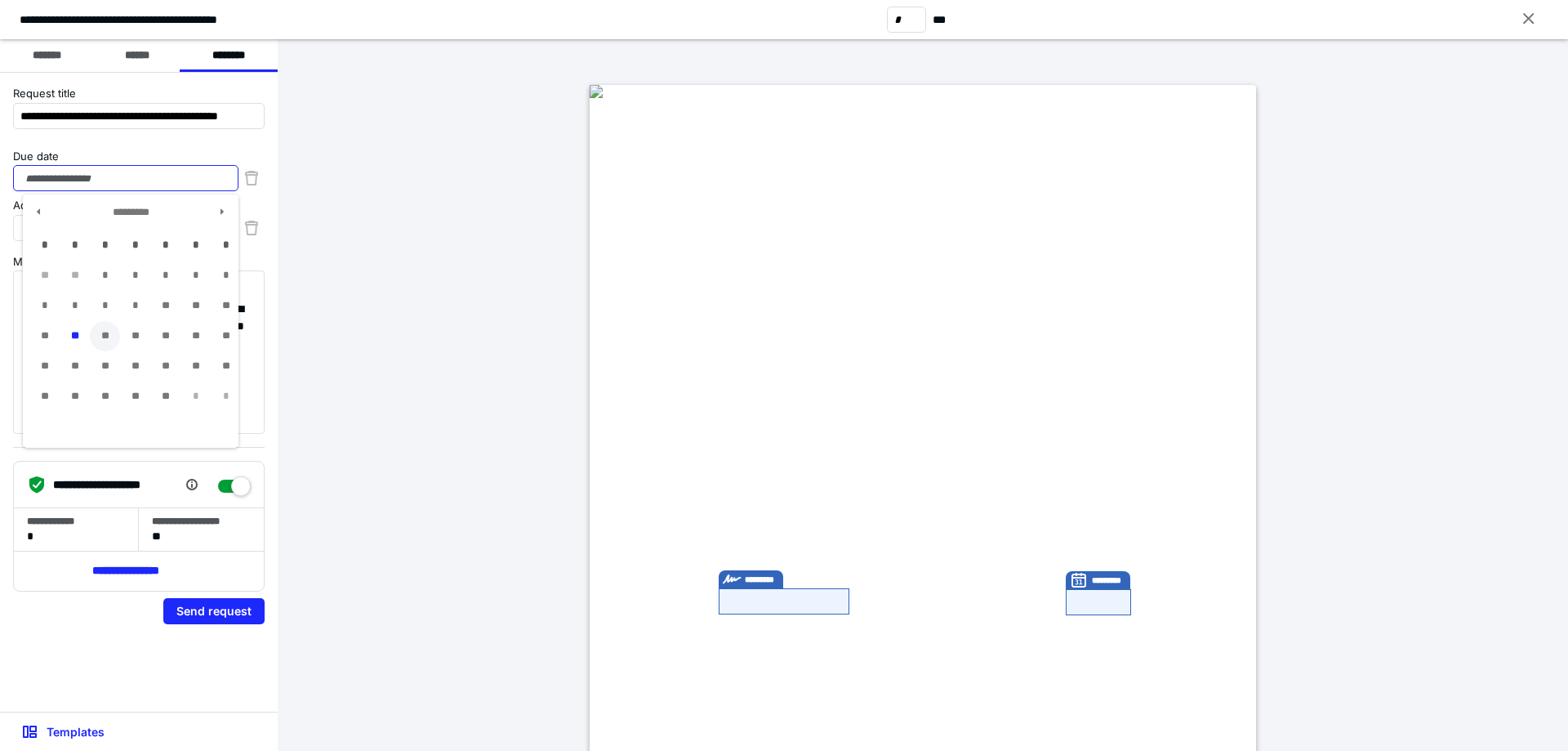 click on "**" at bounding box center [105, 336] 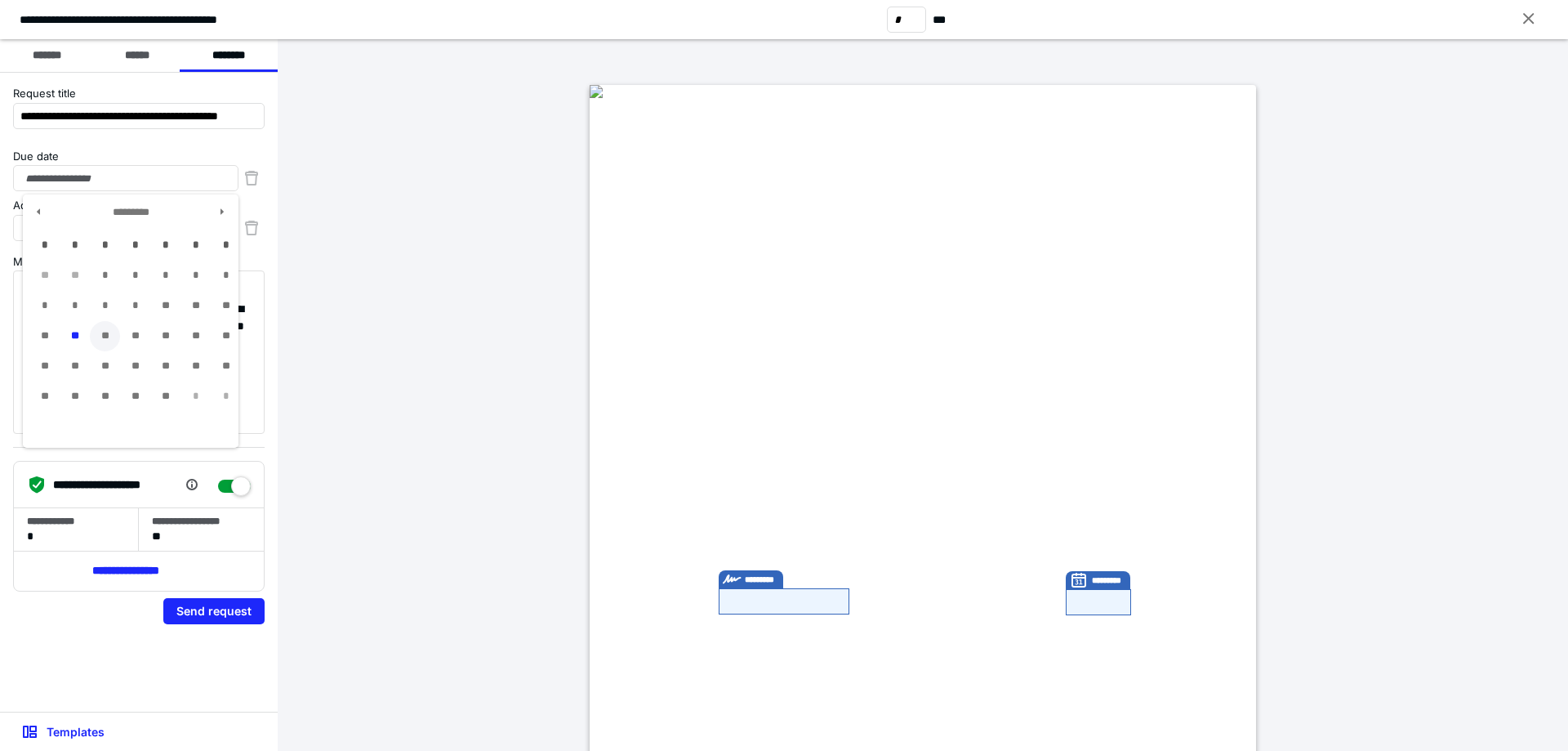 type on "**********" 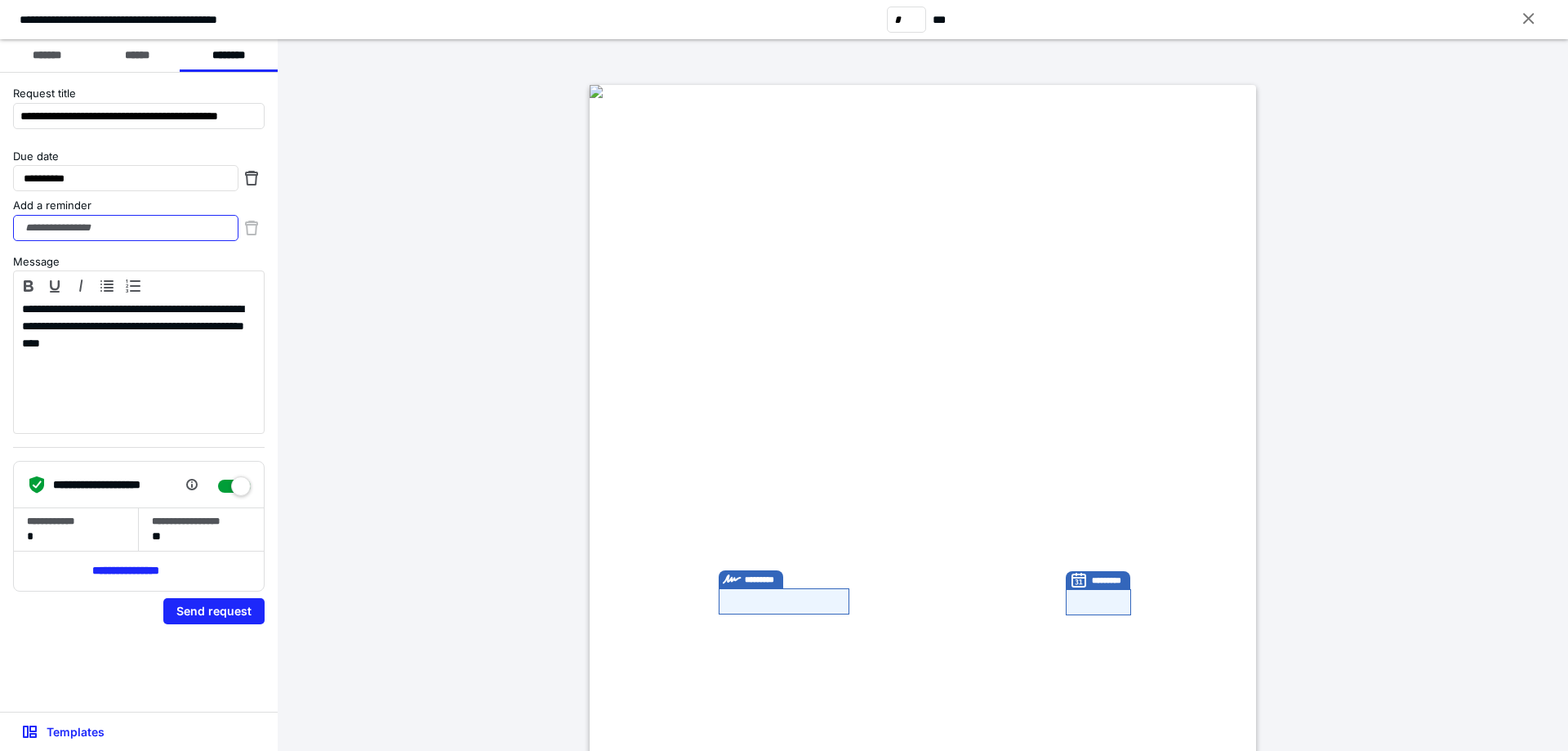 click on "Add a reminder" at bounding box center [126, 228] 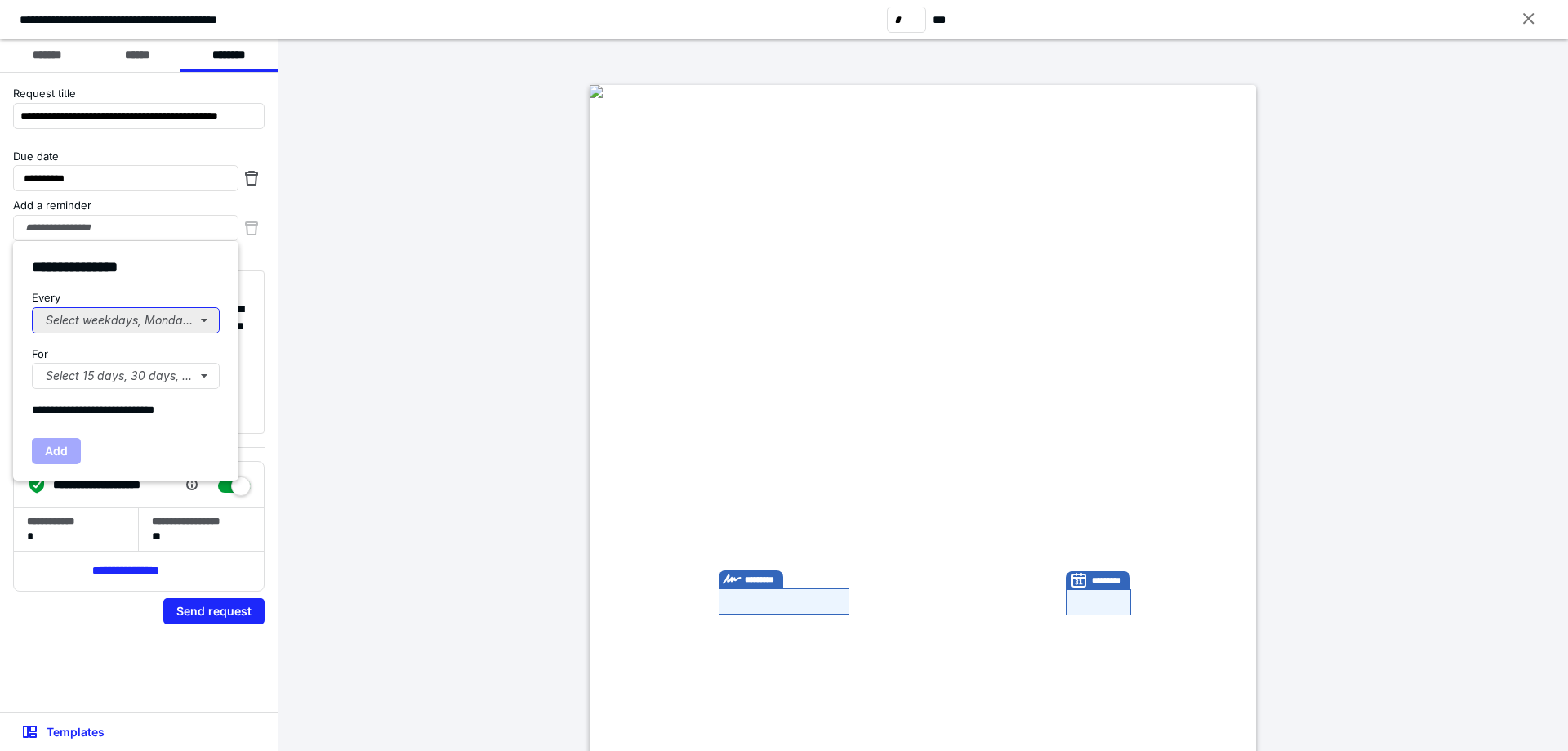 click on "Select weekdays, Mondays, or Tues..." at bounding box center (126, 320) 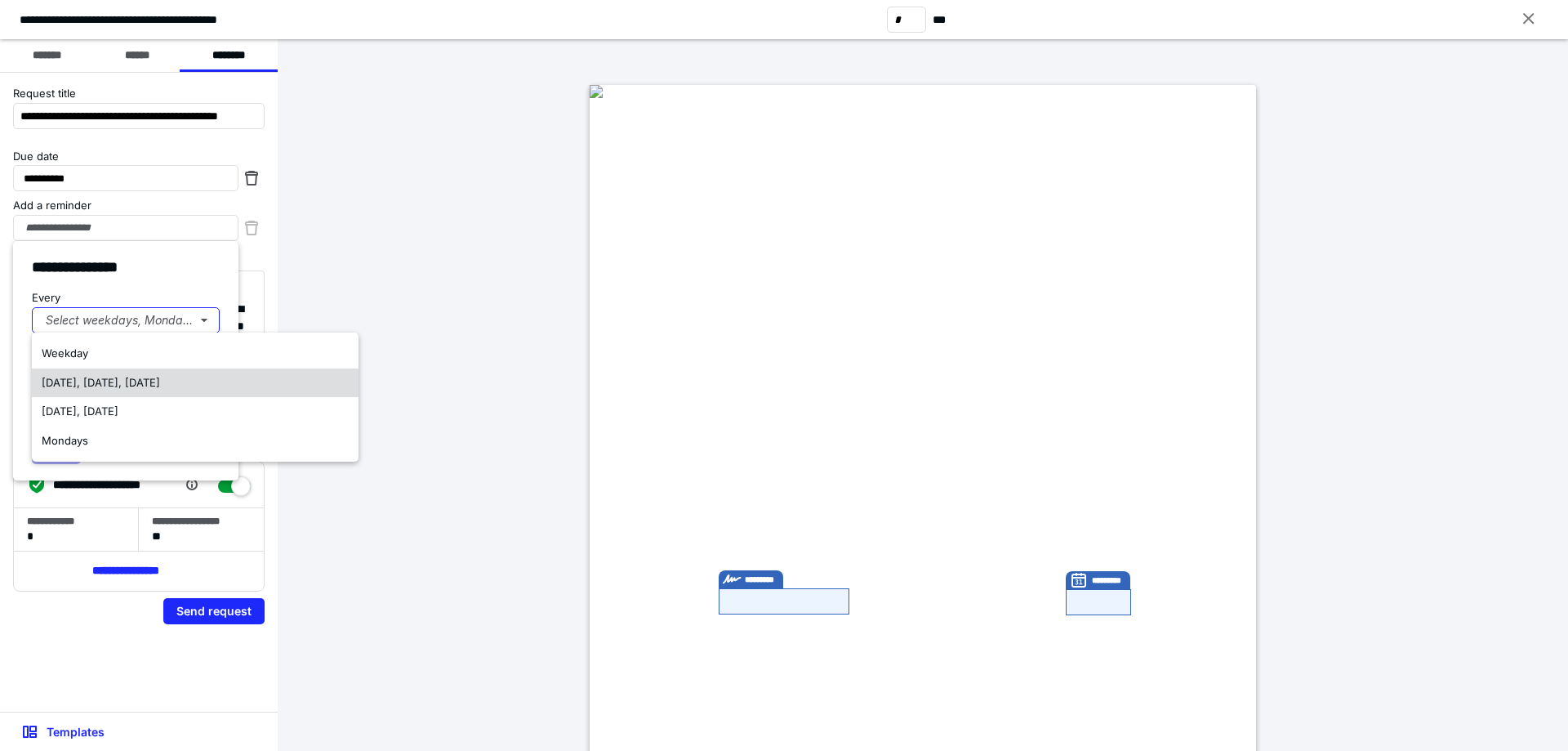 drag, startPoint x: 82, startPoint y: 358, endPoint x: 87, endPoint y: 372, distance: 14.866069 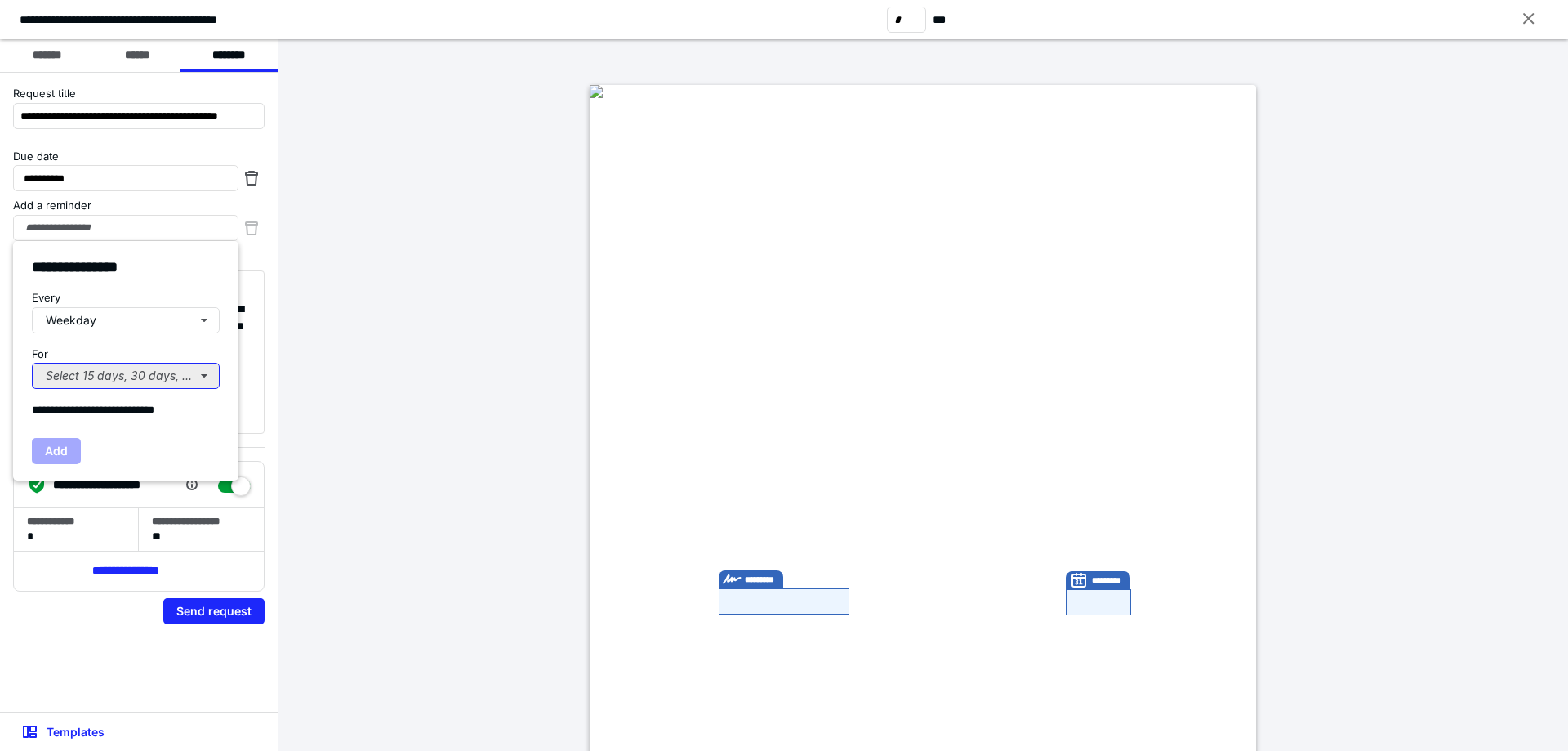 click on "Select 15 days, 30 days, or 45 days..." at bounding box center [126, 376] 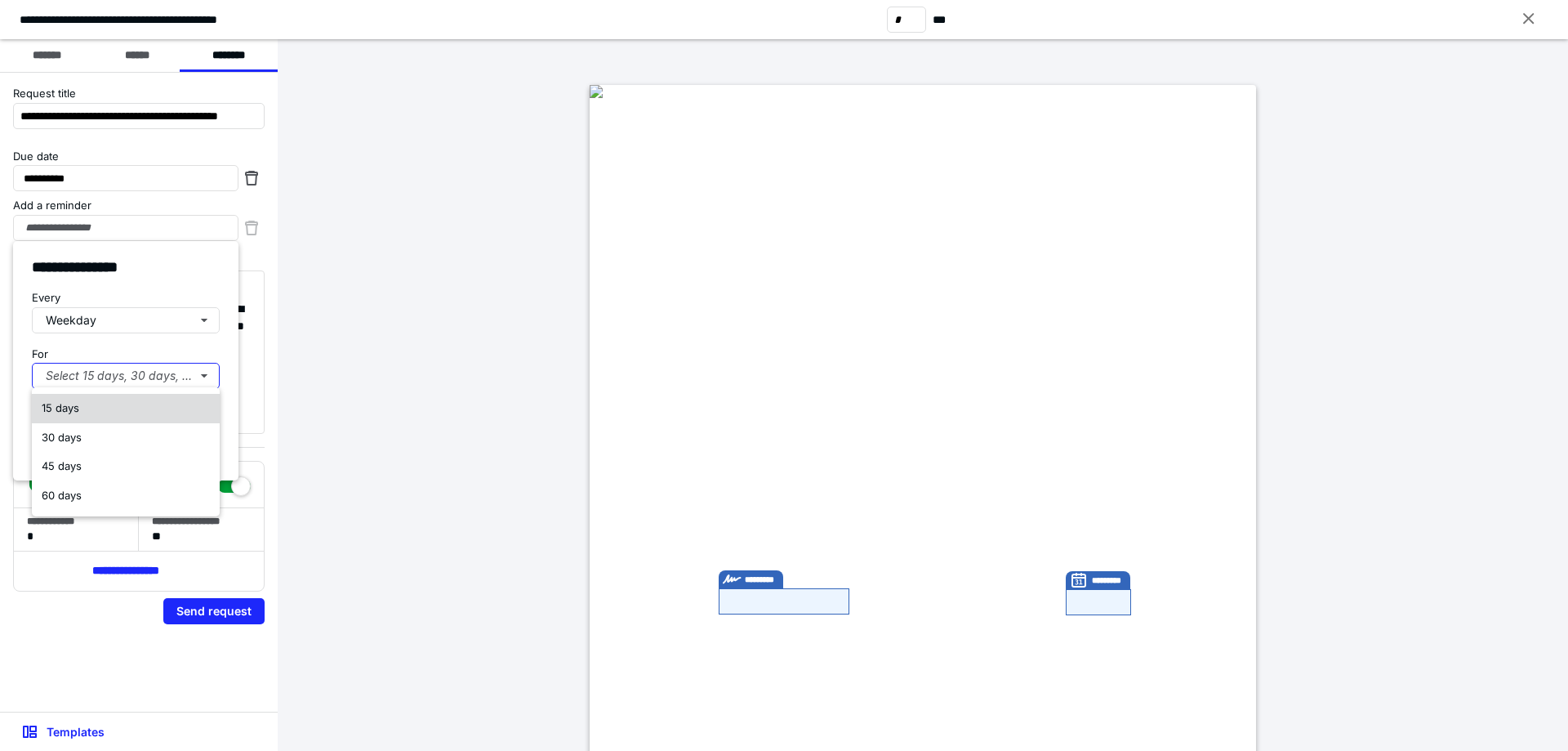 drag, startPoint x: 82, startPoint y: 402, endPoint x: 95, endPoint y: 407, distance: 13.928388 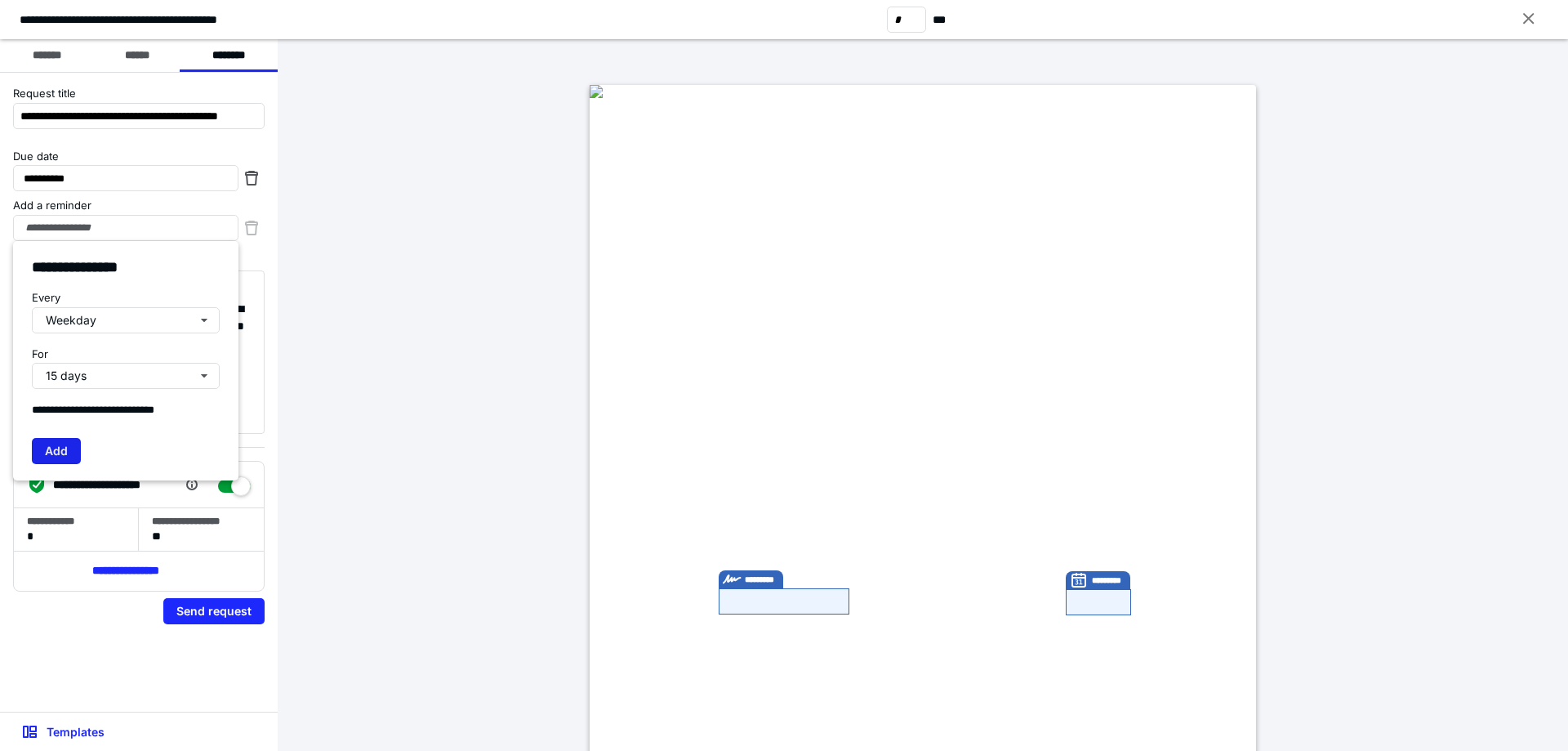 click on "Add" at bounding box center [56, 451] 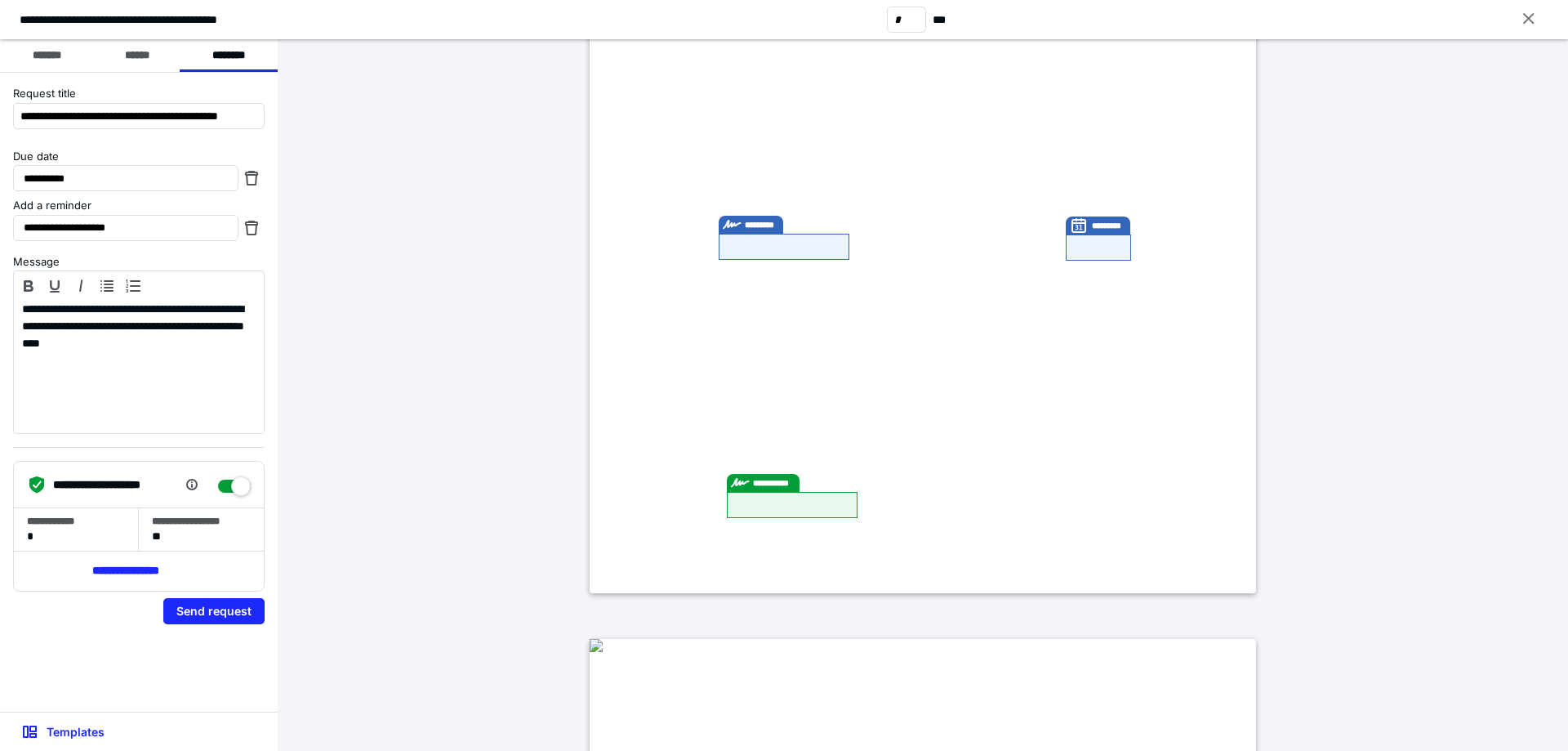 scroll, scrollTop: 409, scrollLeft: 0, axis: vertical 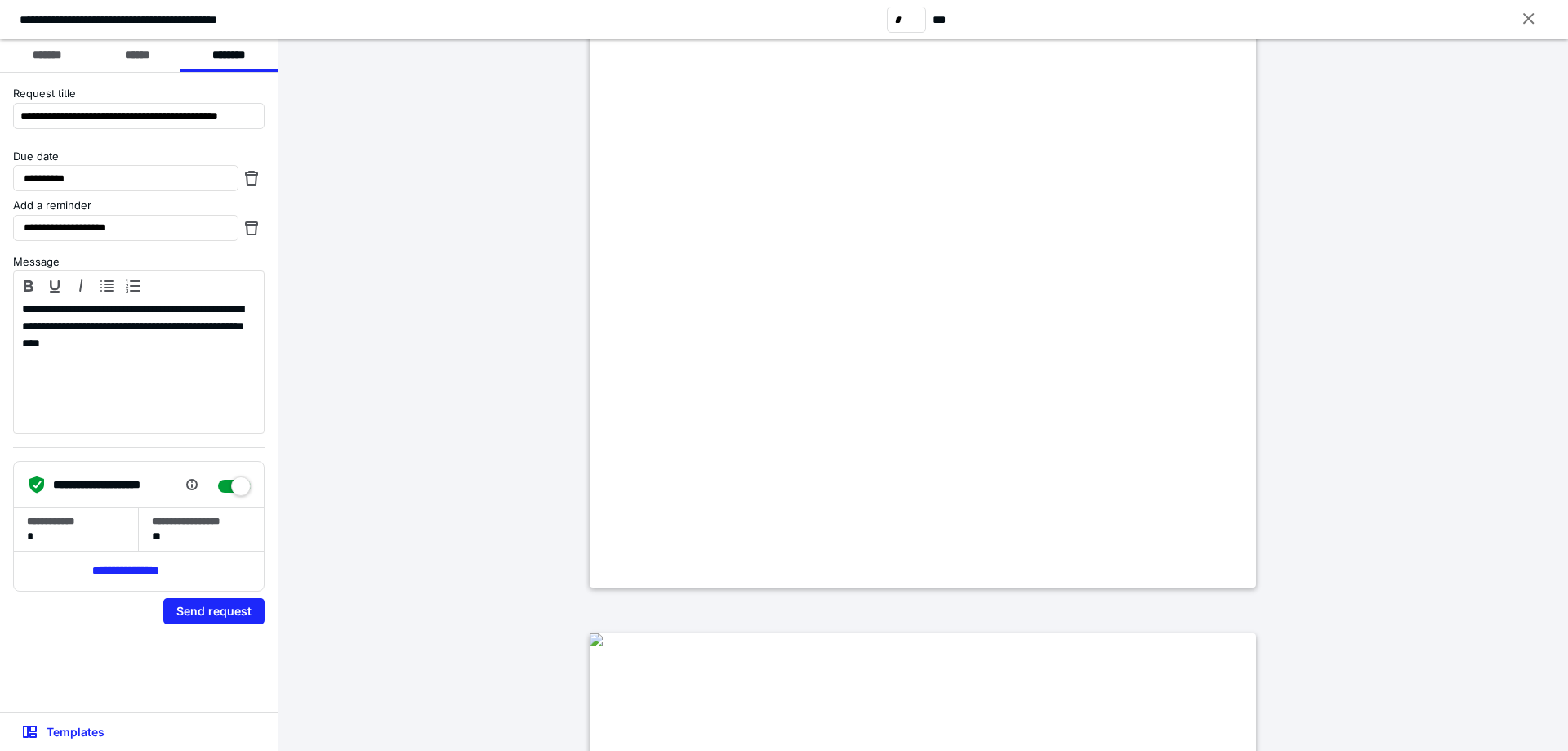 type on "*" 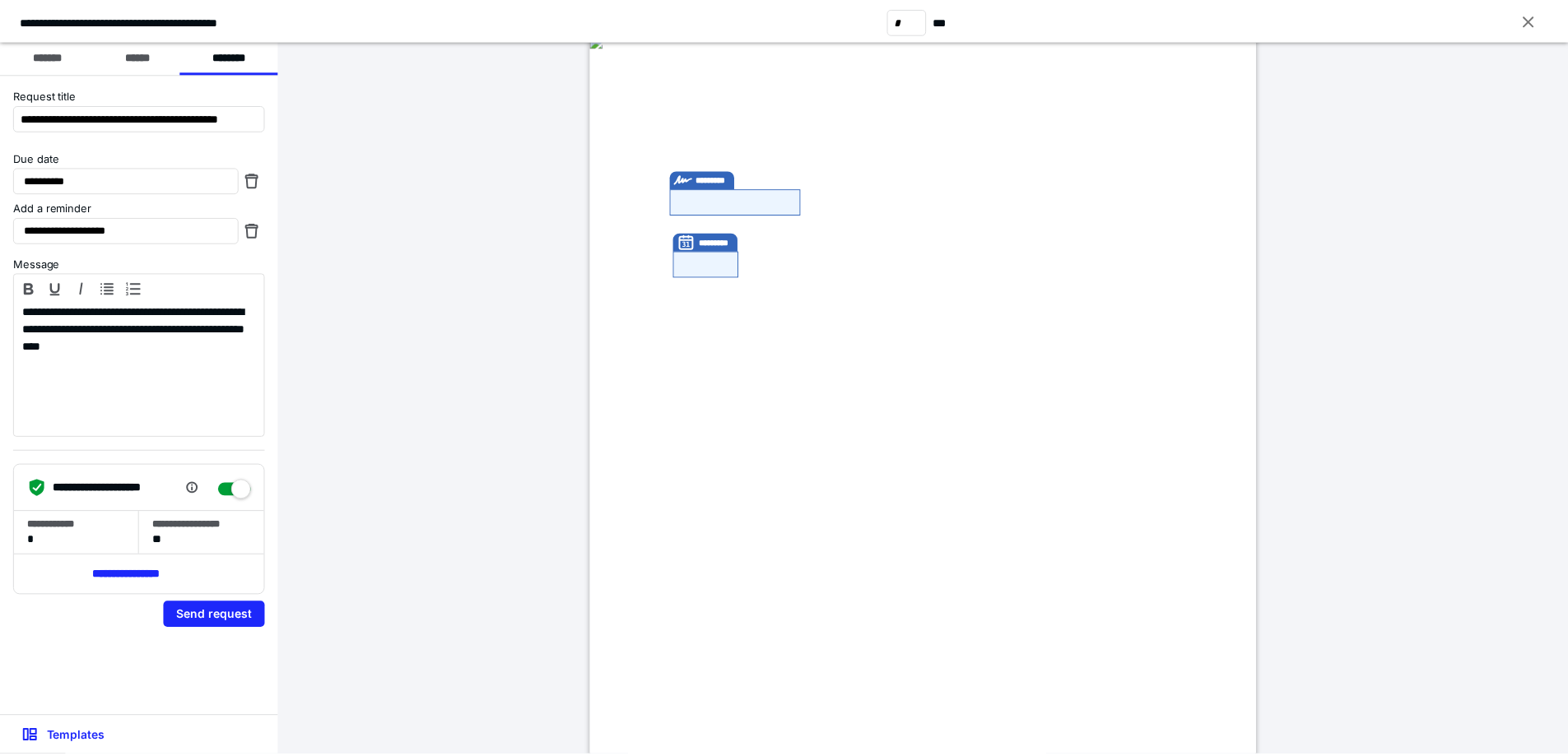 scroll, scrollTop: 6417, scrollLeft: 0, axis: vertical 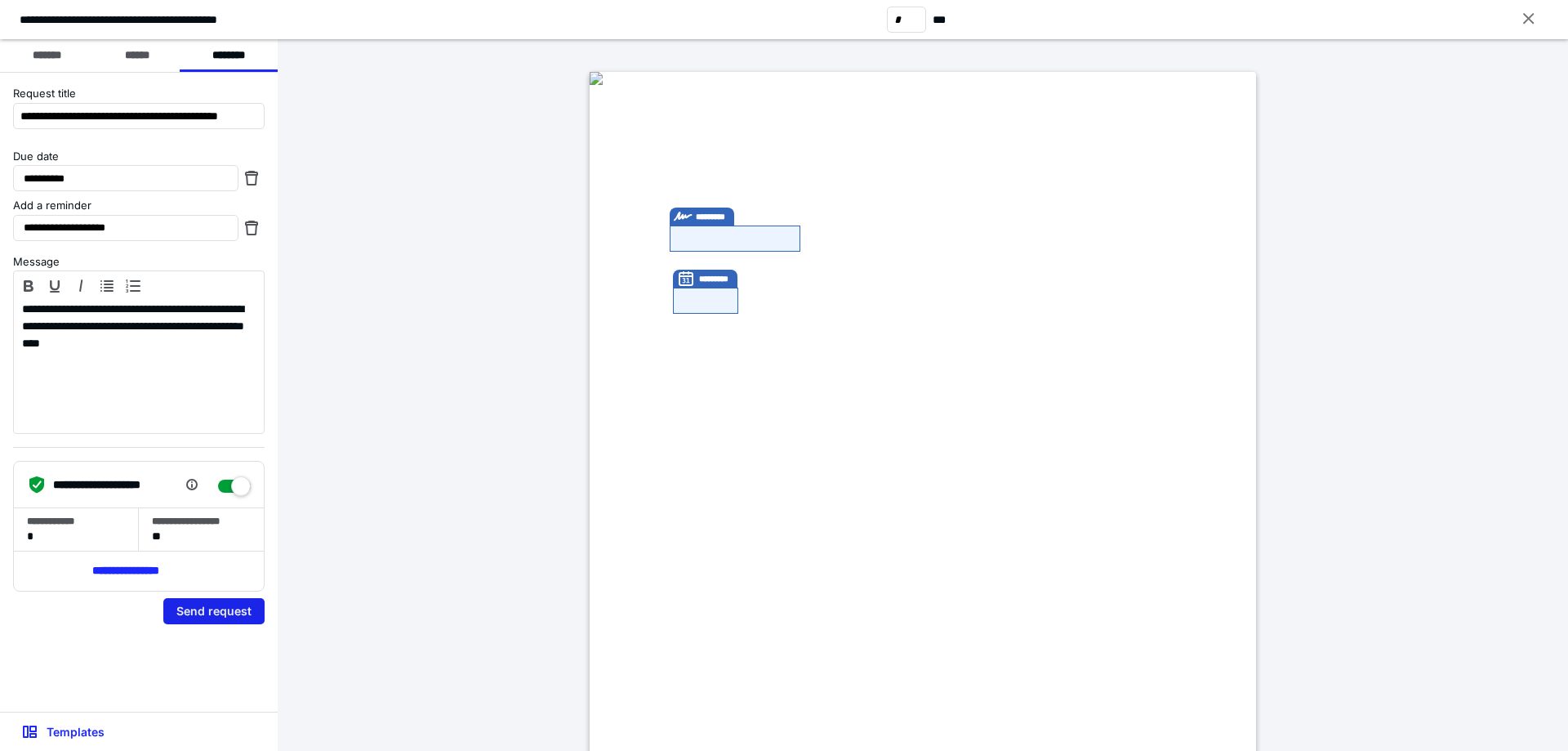 click on "Send request" at bounding box center [214, 611] 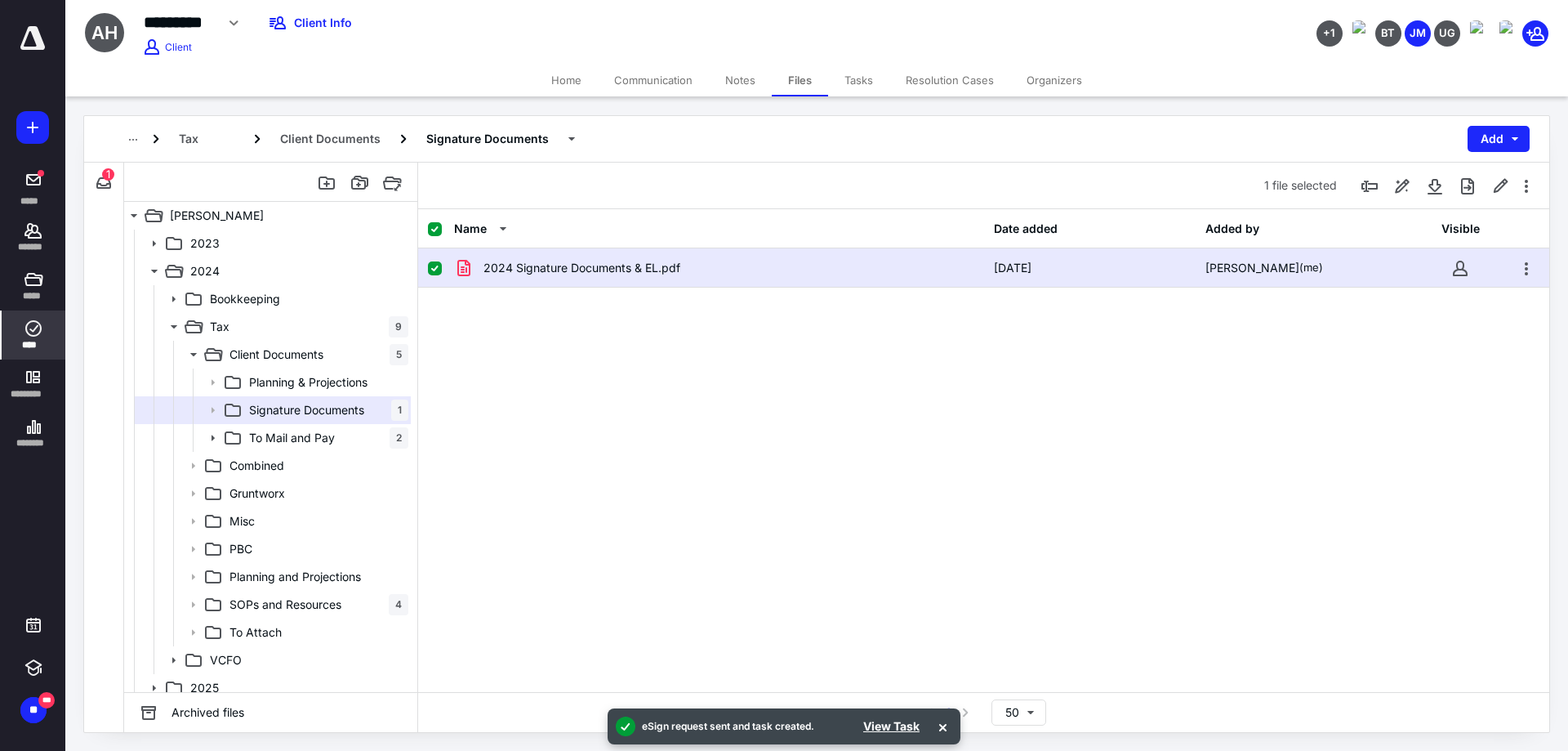 click 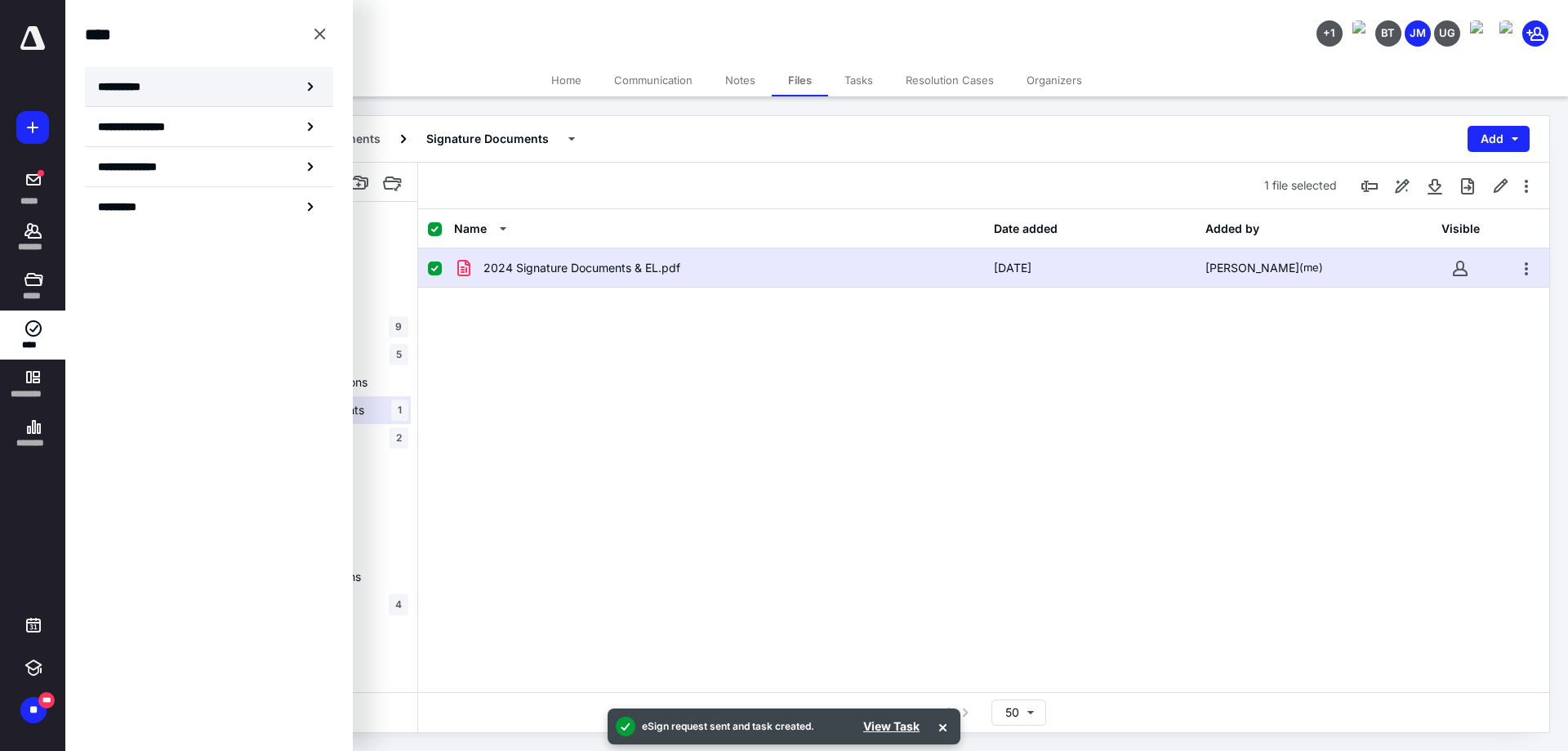 click on "**********" at bounding box center [125, 87] 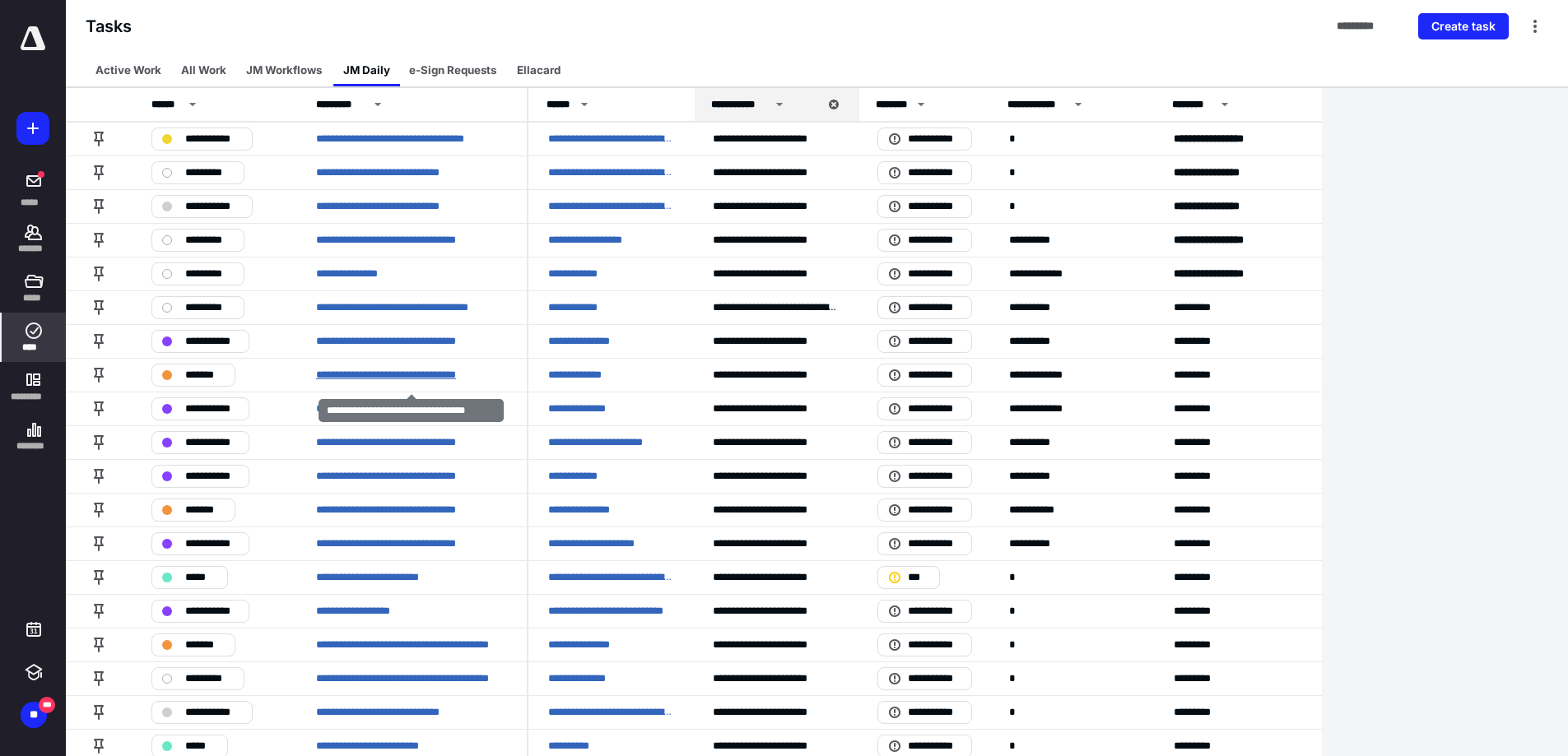 click on "**********" at bounding box center (407, 375) 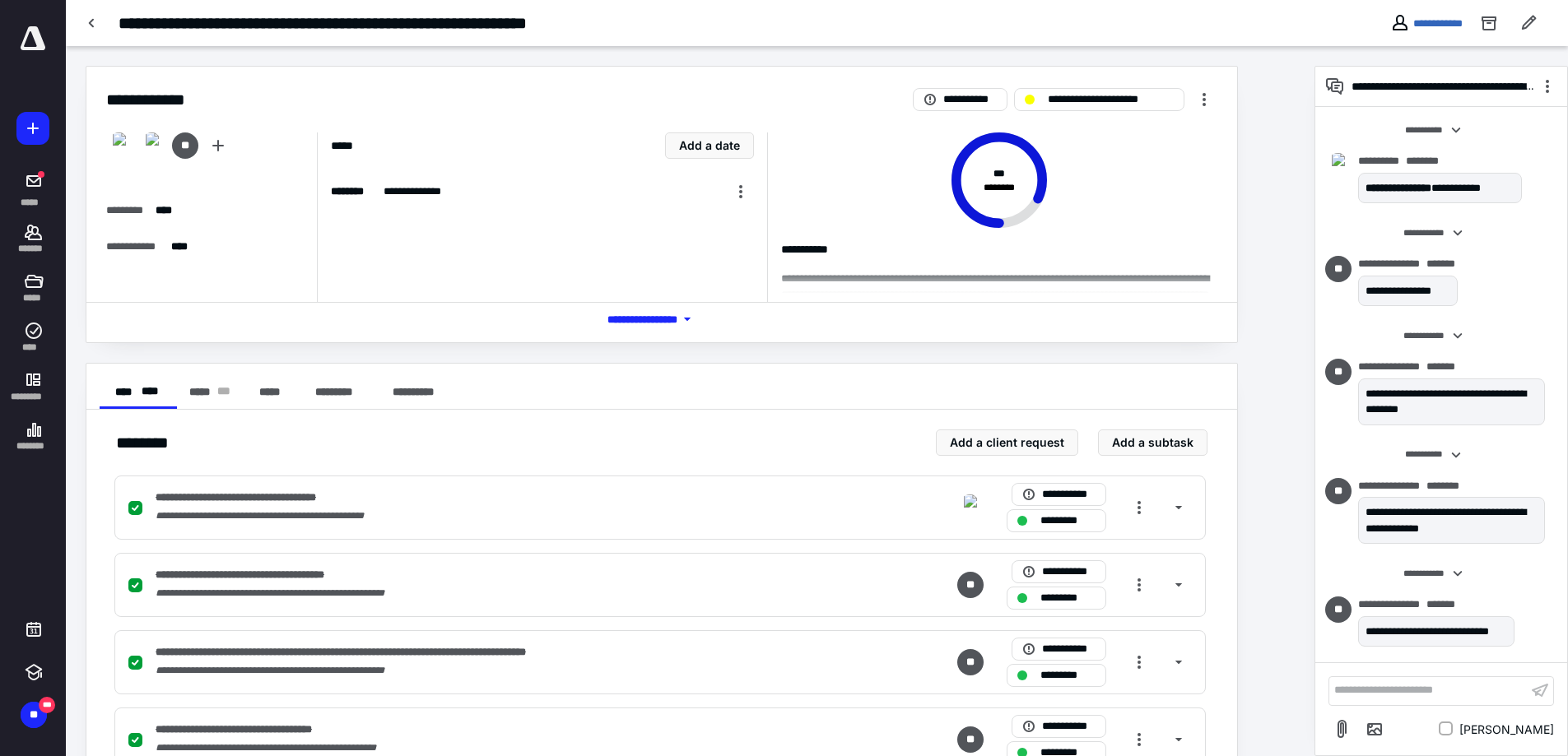 scroll, scrollTop: 4004, scrollLeft: 0, axis: vertical 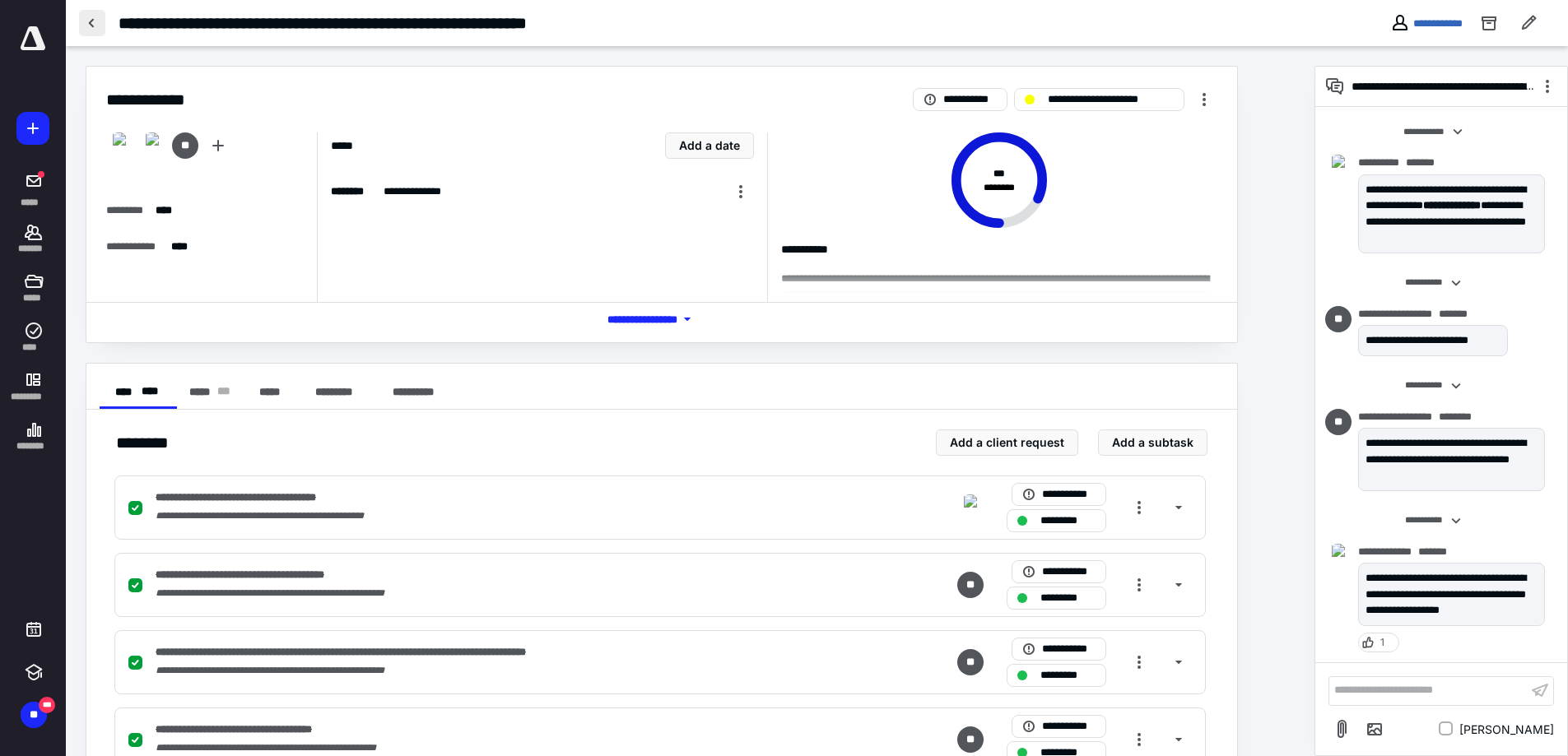 click at bounding box center [92, 23] 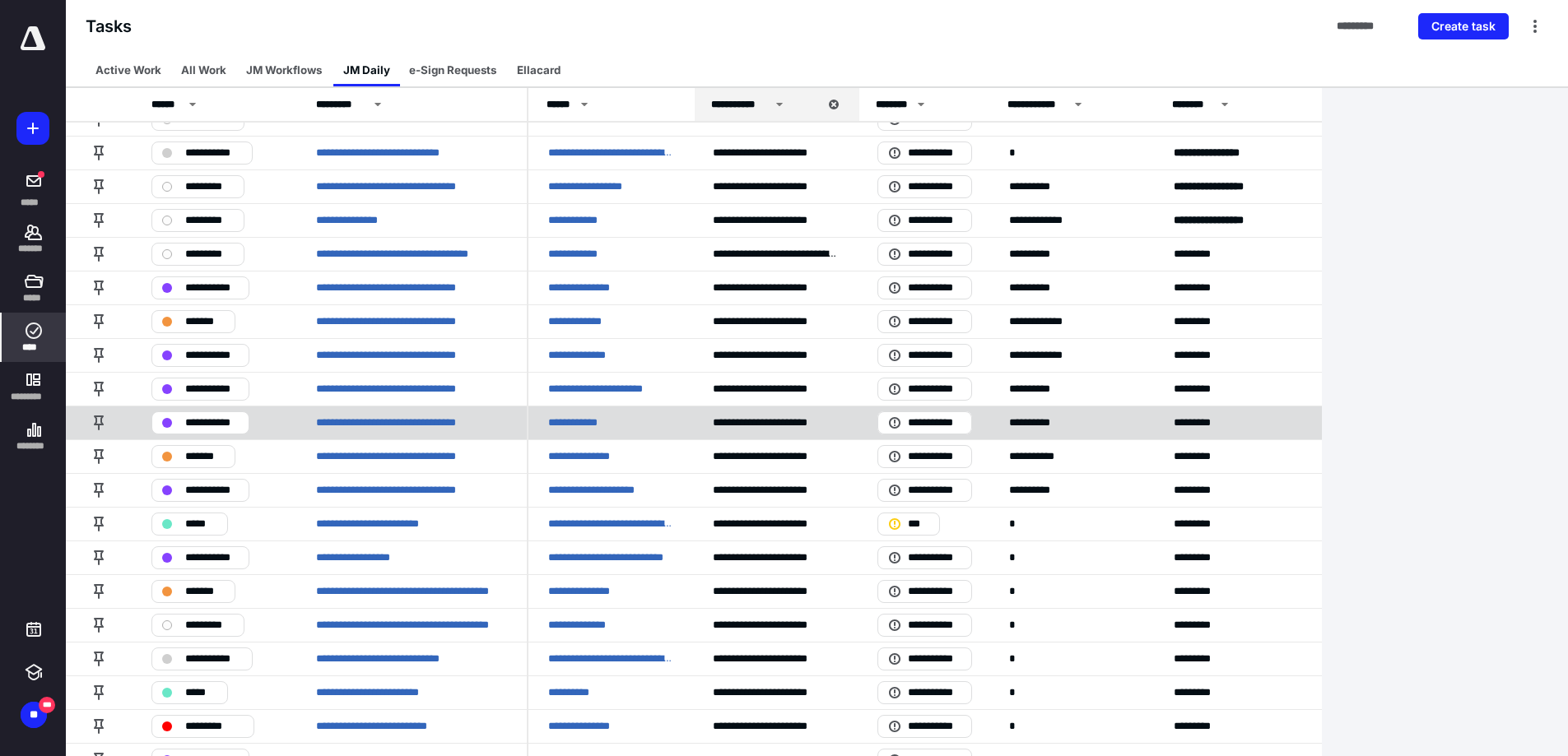 scroll, scrollTop: 82, scrollLeft: 0, axis: vertical 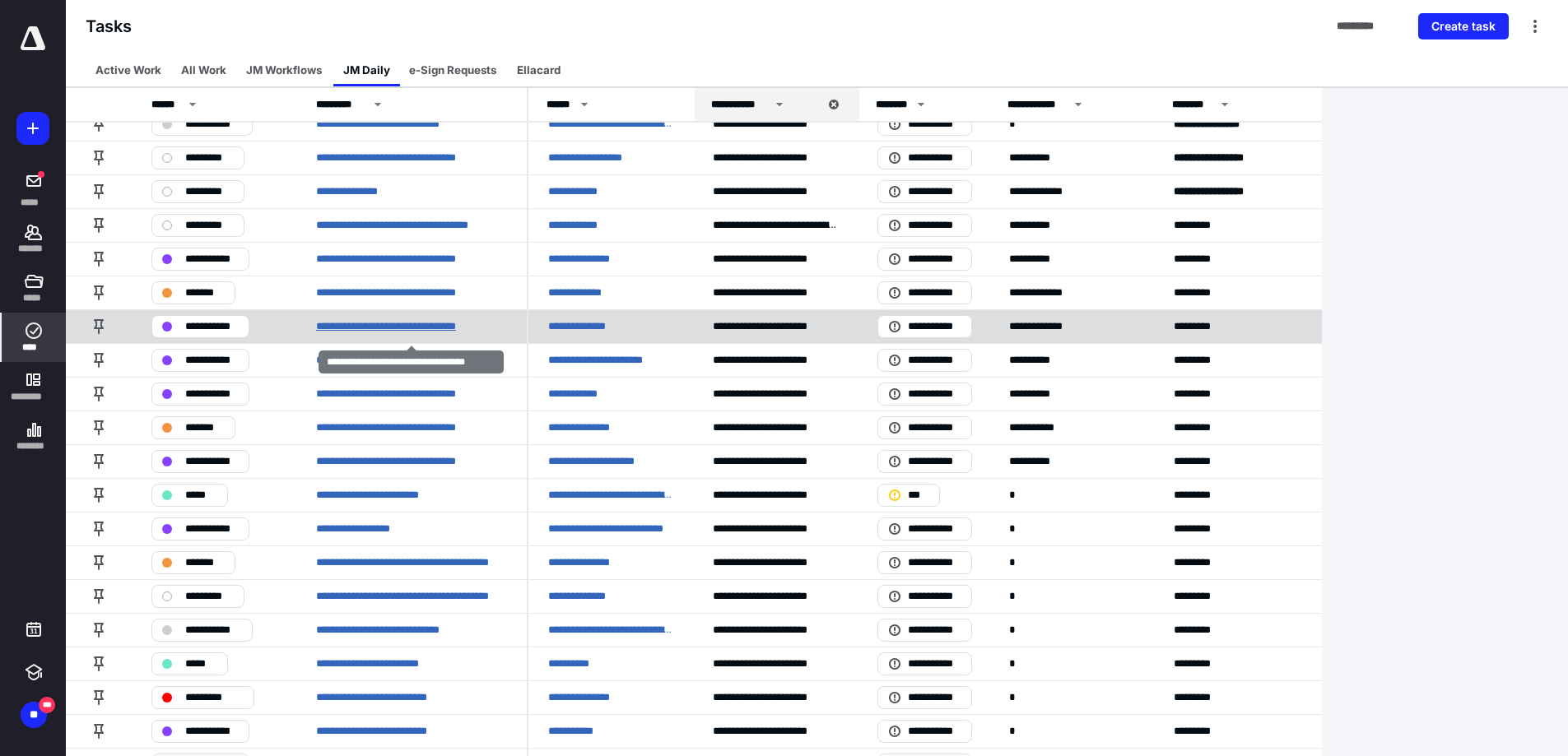 click on "**********" at bounding box center (407, 327) 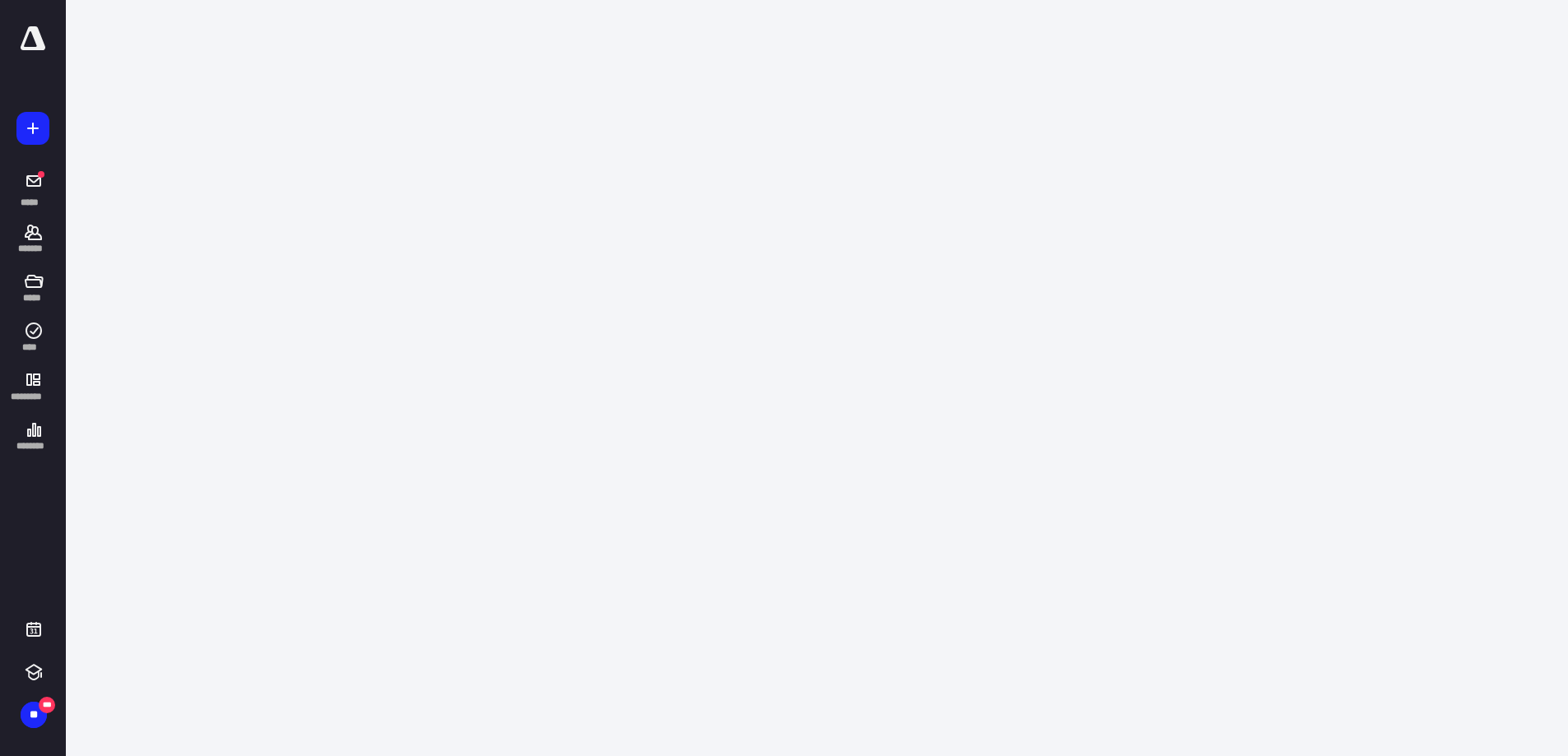 scroll, scrollTop: 0, scrollLeft: 0, axis: both 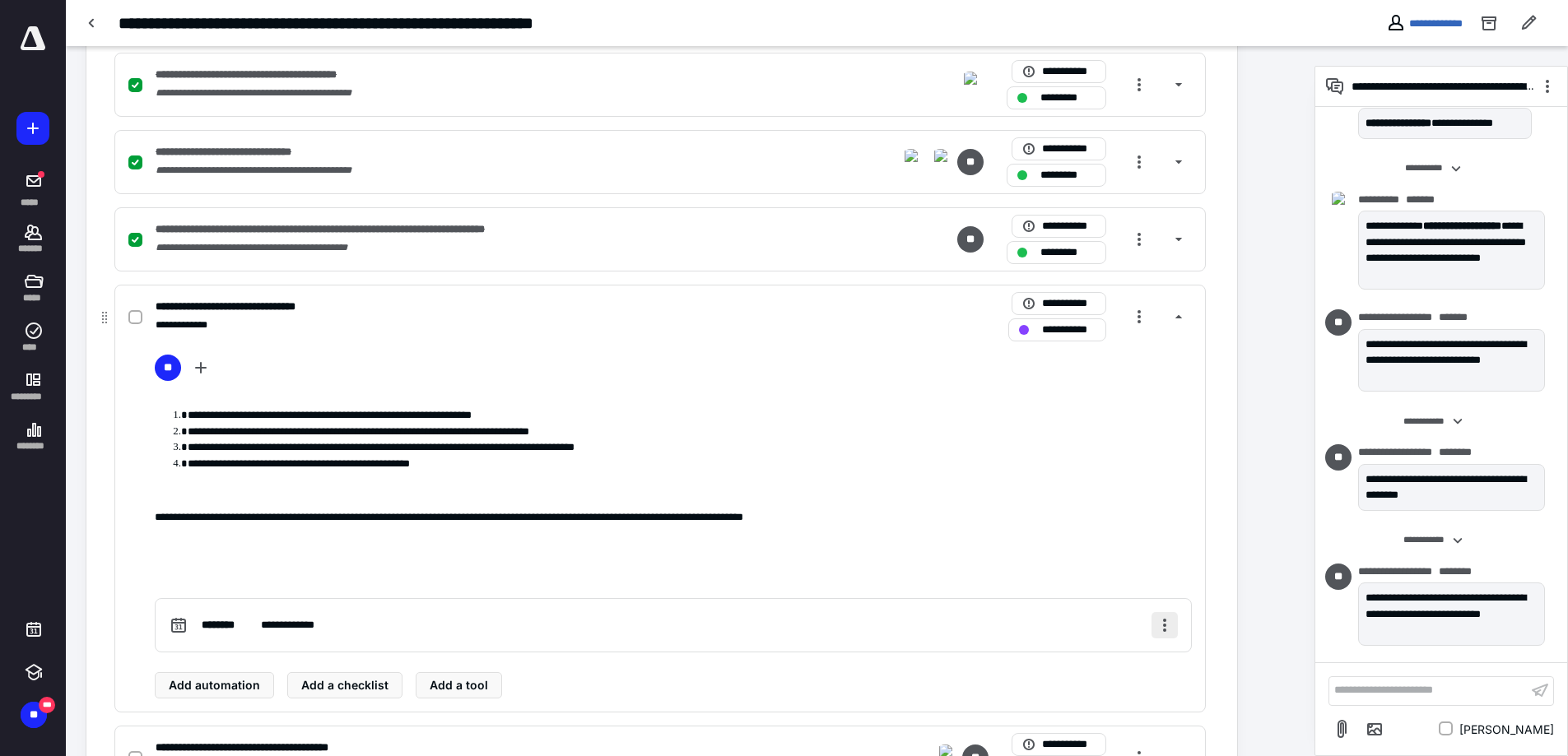 click at bounding box center (1165, 625) 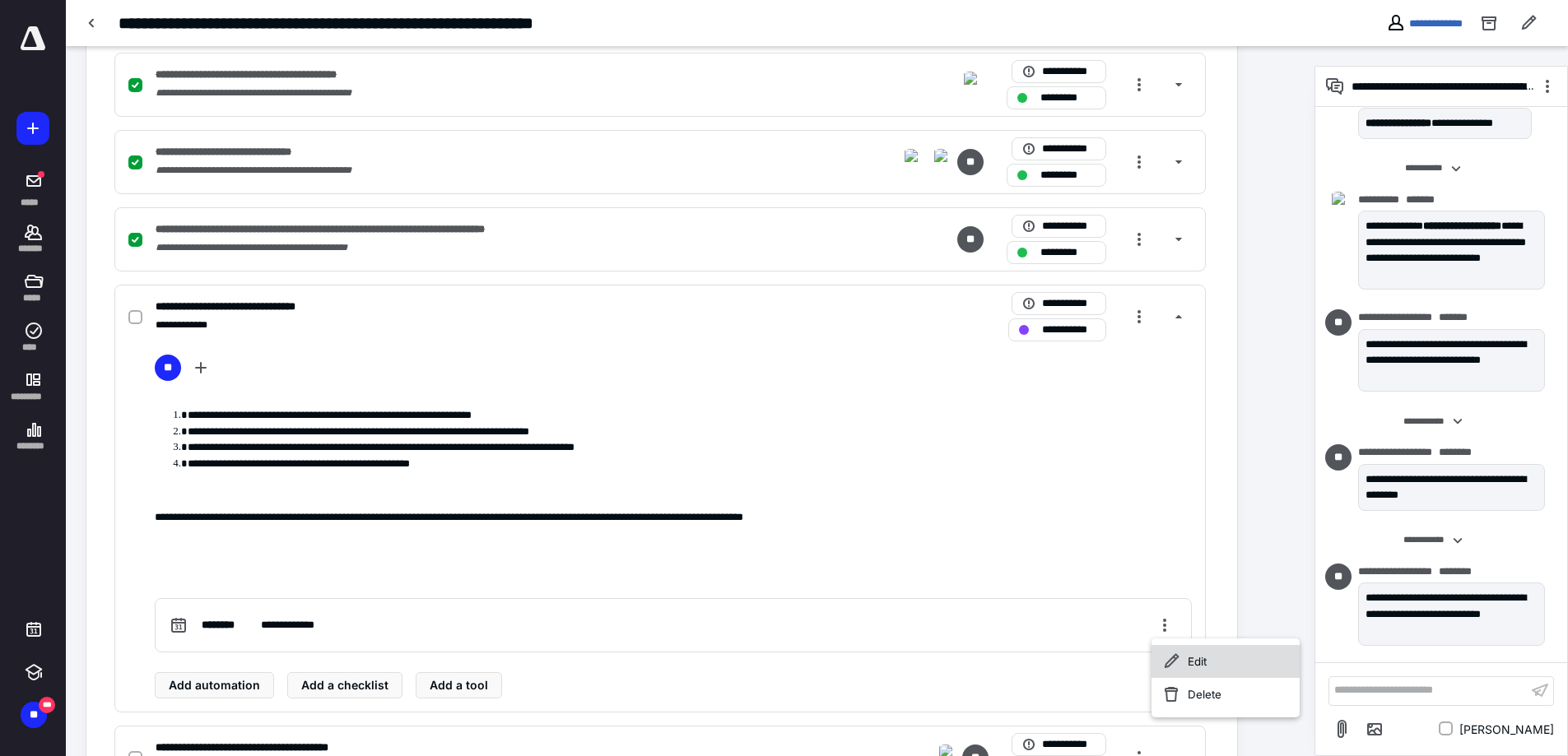 click on "Edit" at bounding box center (1226, 661) 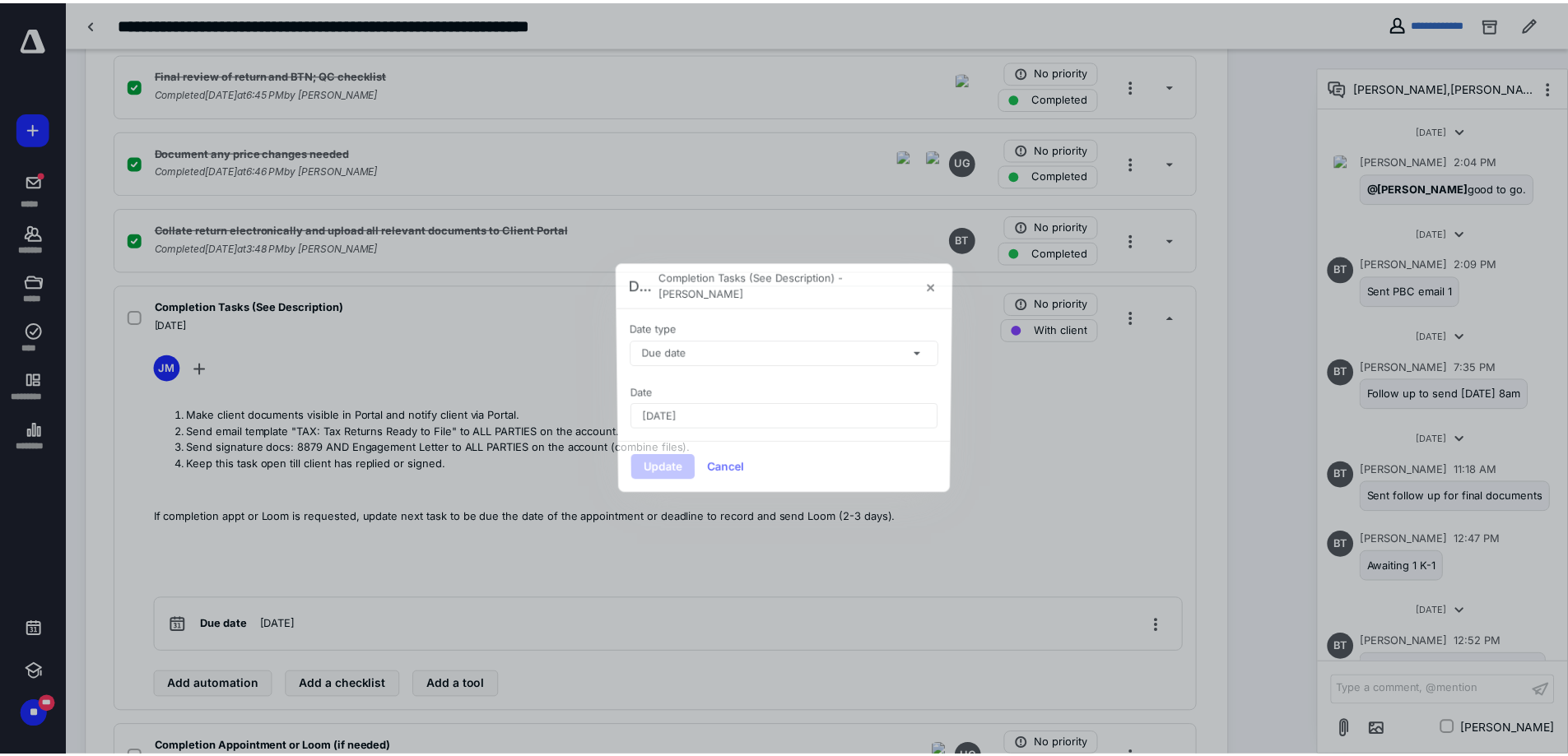 scroll, scrollTop: 1593, scrollLeft: 0, axis: vertical 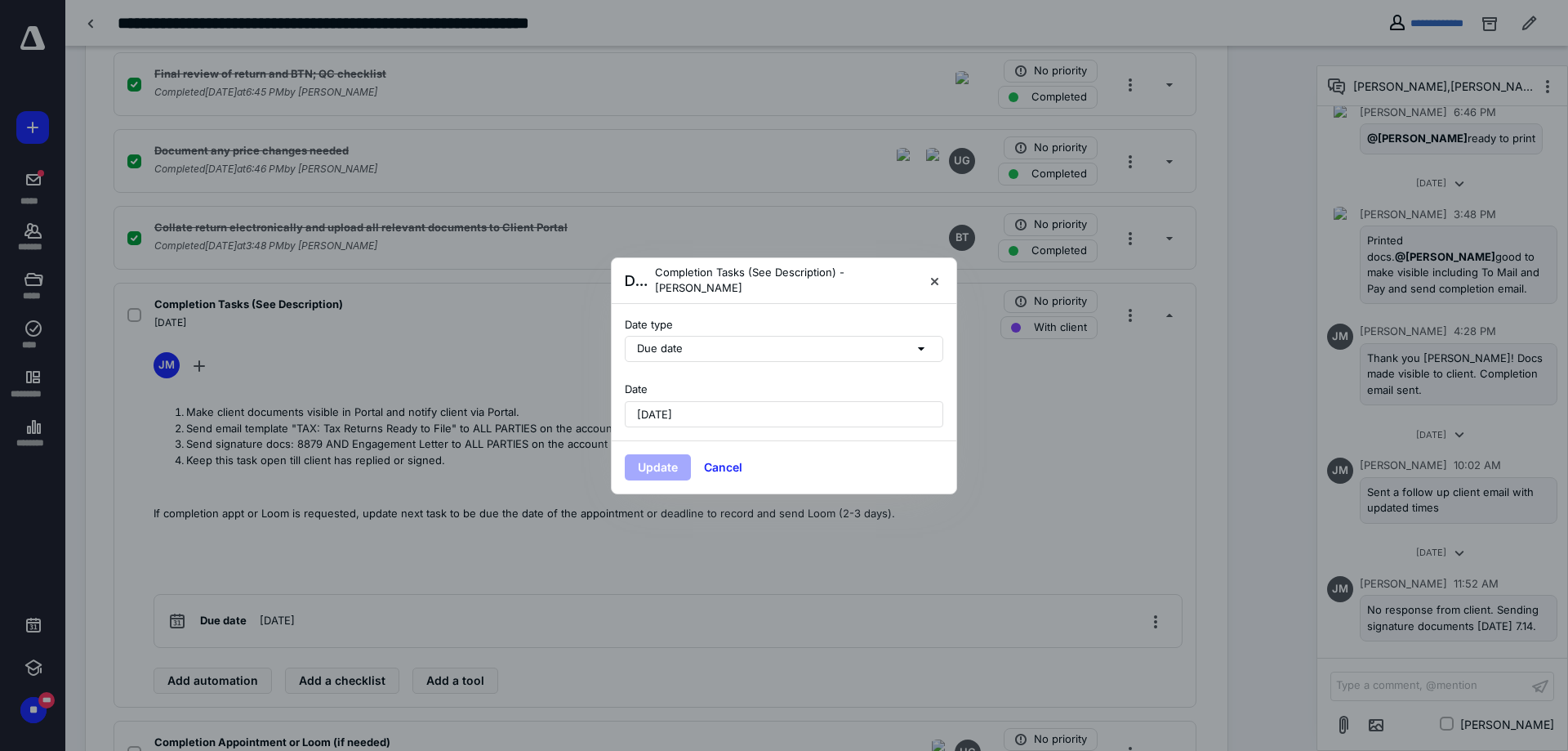 click on "July 14, 2025" at bounding box center [784, 414] 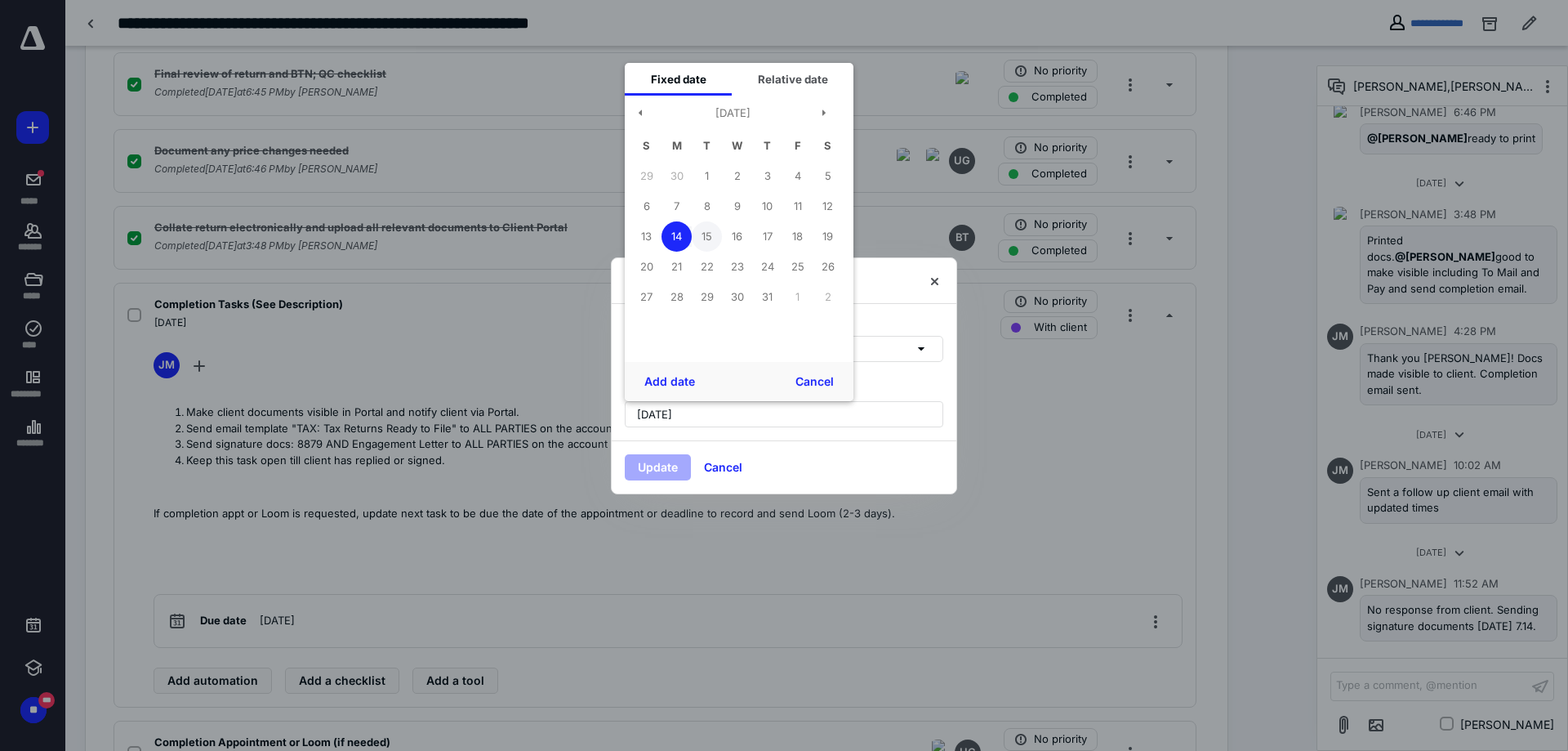 click on "15" at bounding box center [706, 236] 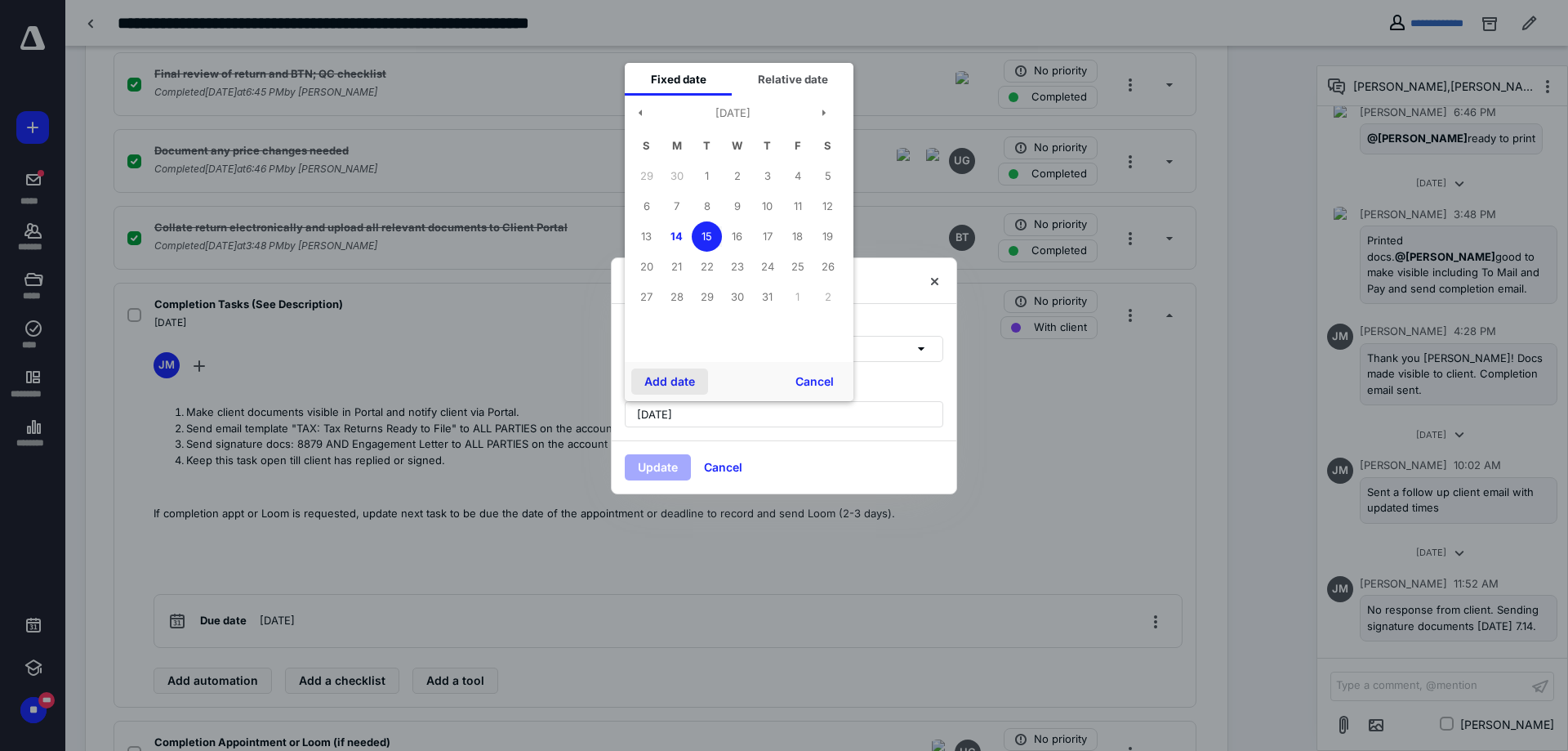 click on "Add date" at bounding box center [670, 382] 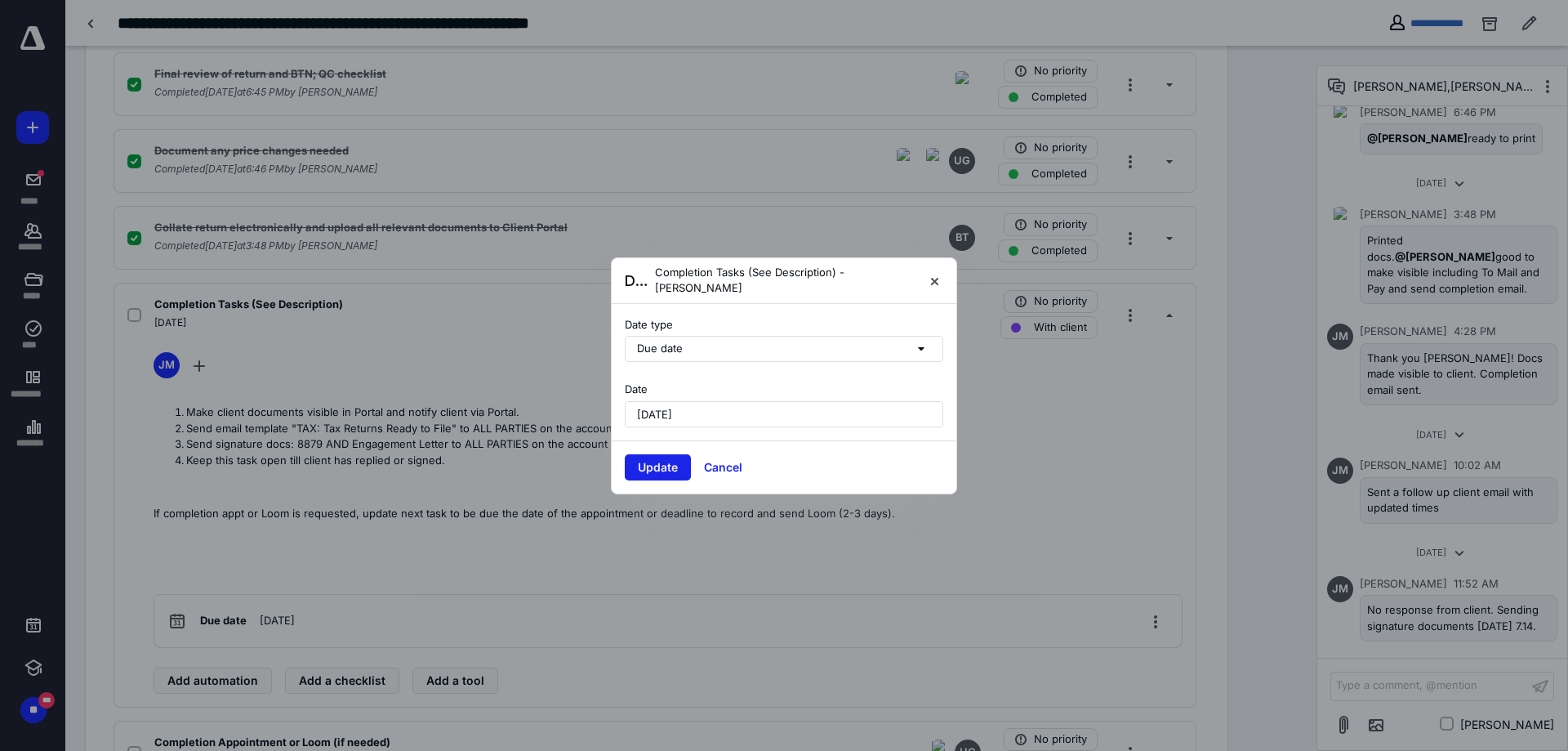 click on "Update" at bounding box center (657, 467) 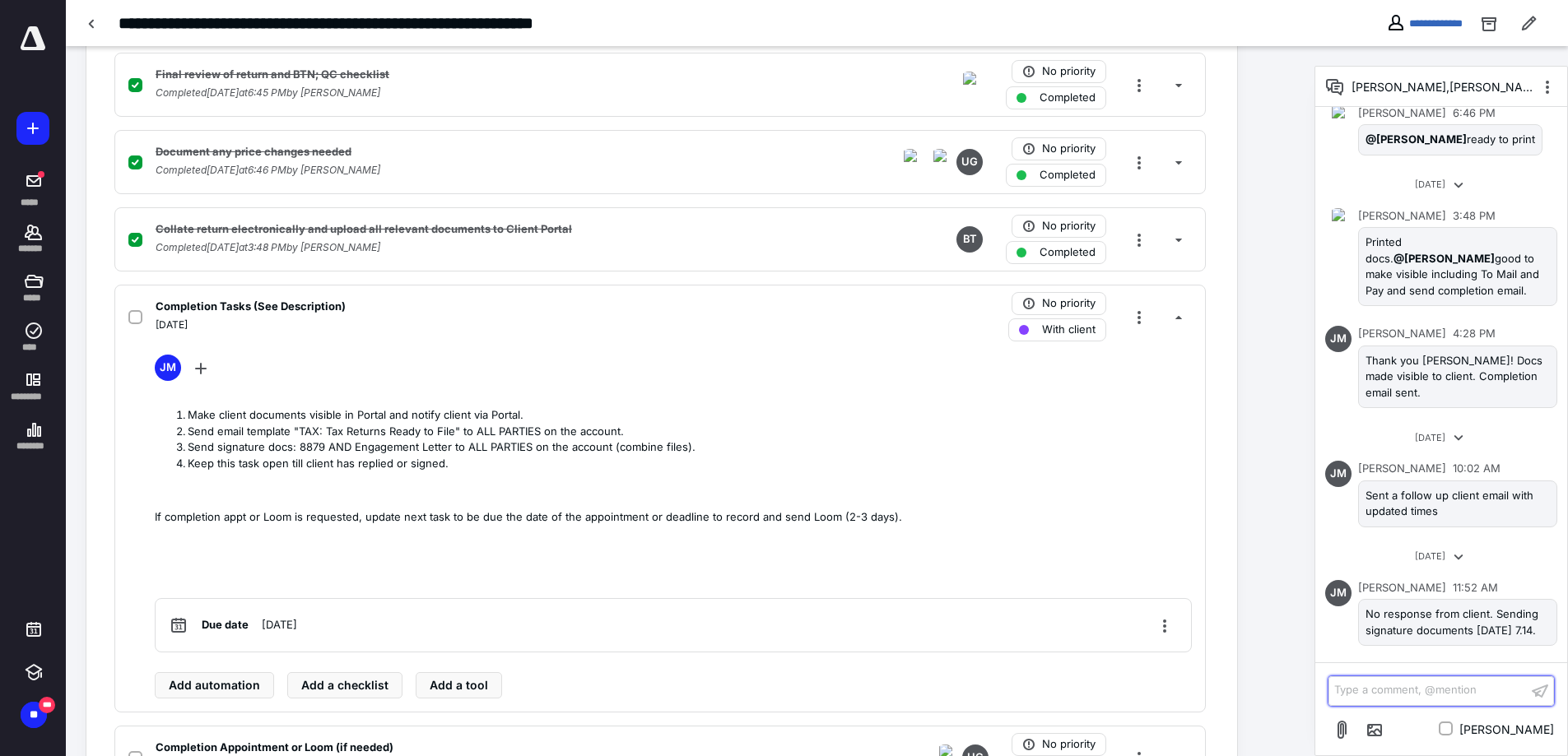 click on "Type a comment, @mention ﻿" at bounding box center [1428, 690] 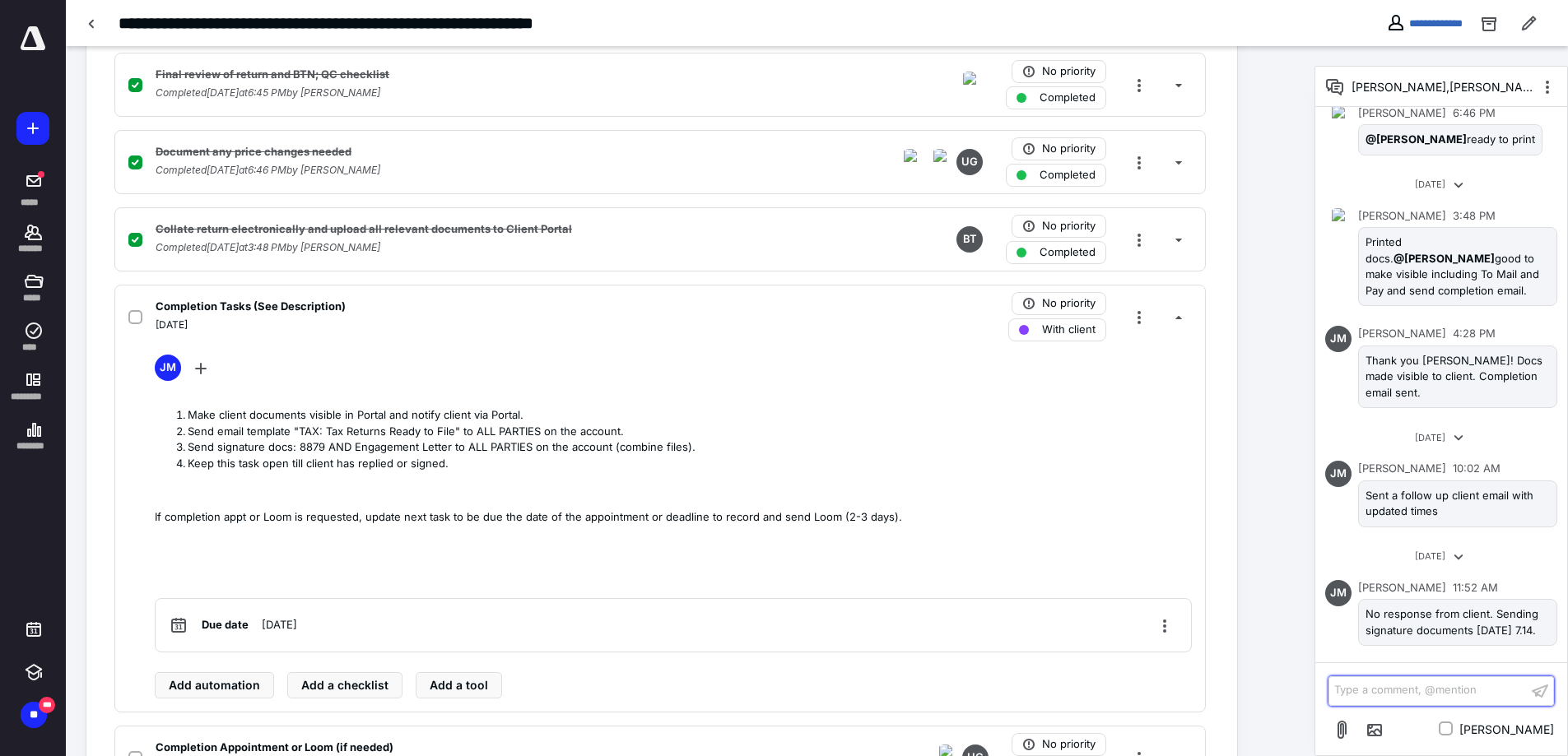 scroll, scrollTop: 2275, scrollLeft: 0, axis: vertical 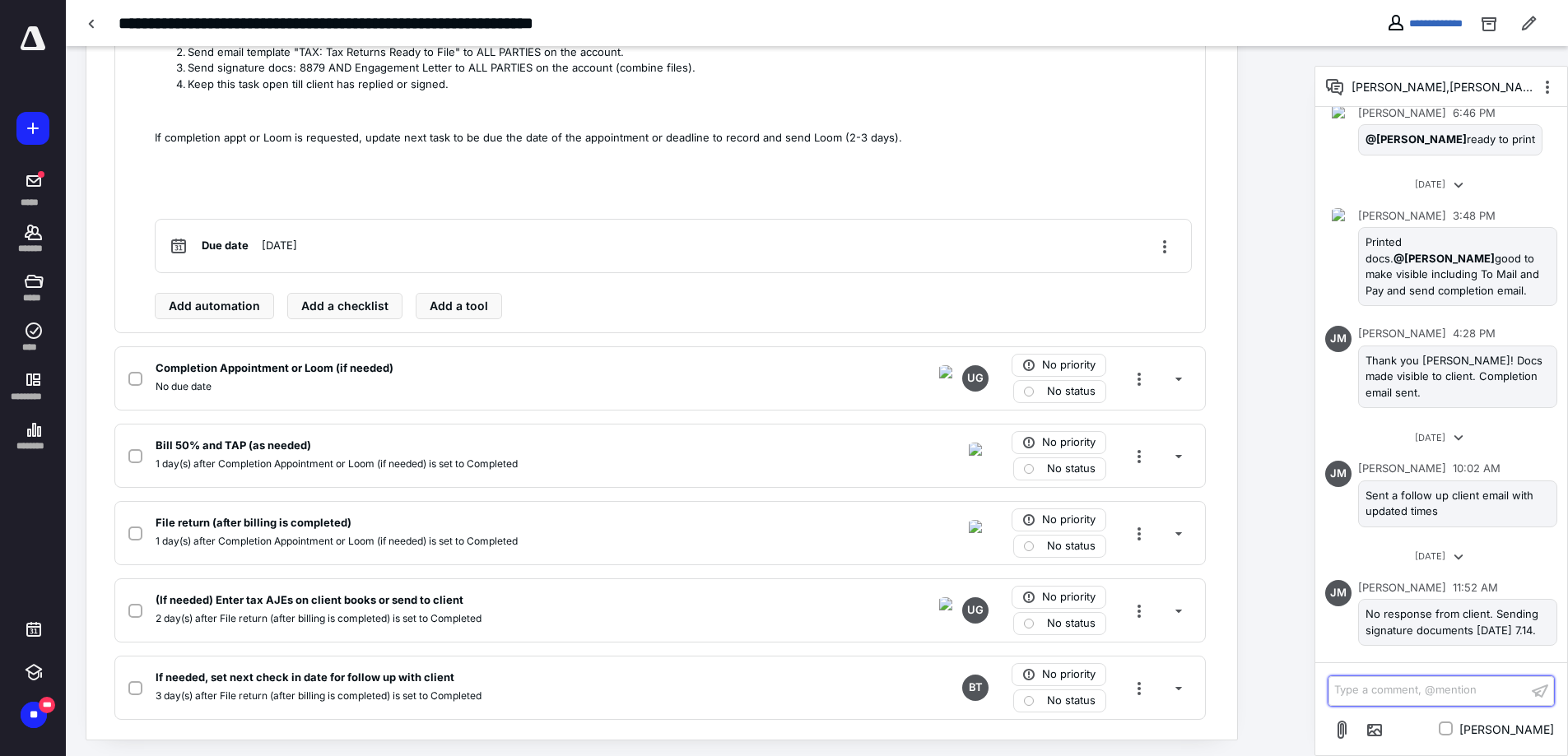 type 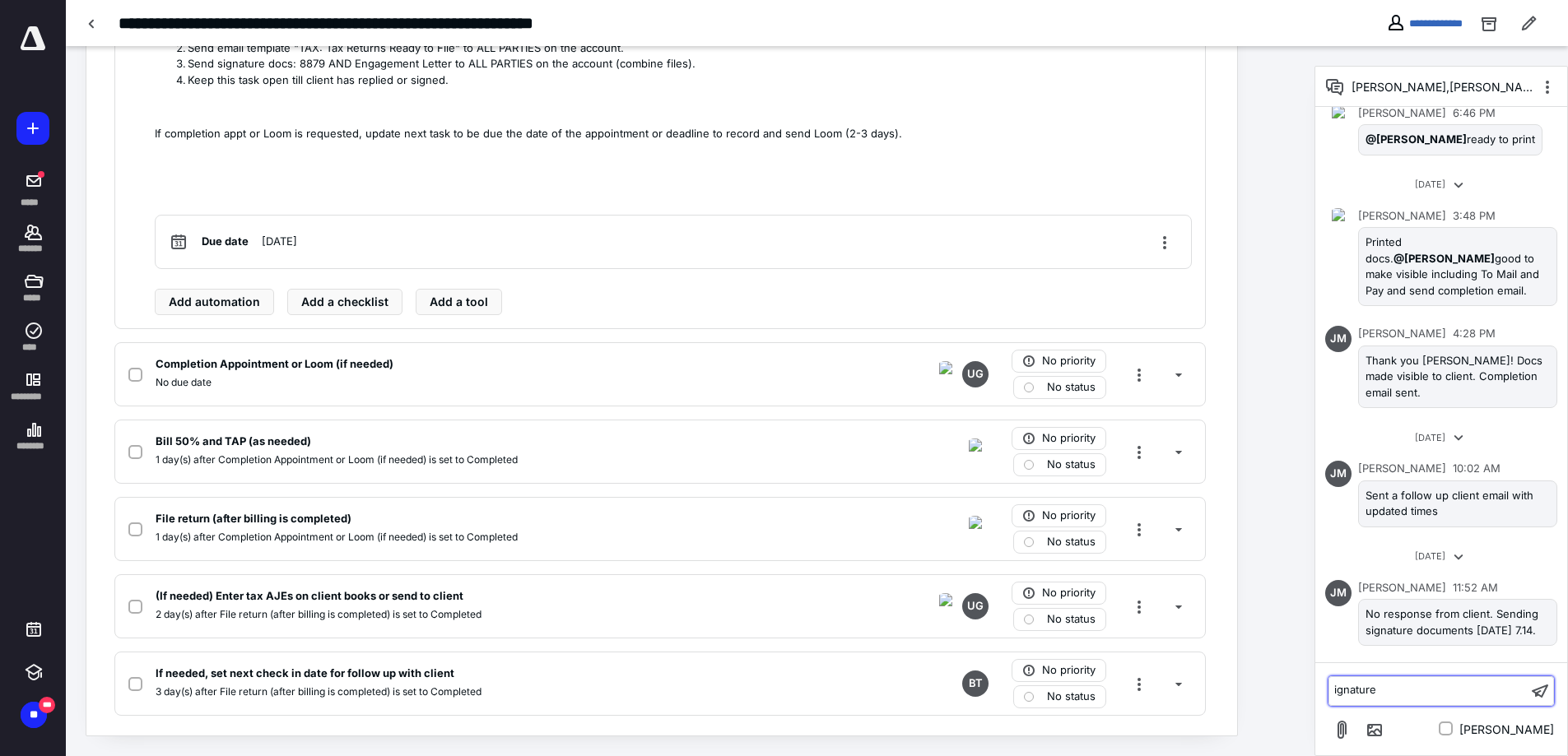 drag, startPoint x: 1449, startPoint y: 697, endPoint x: 1289, endPoint y: 692, distance: 160.07811 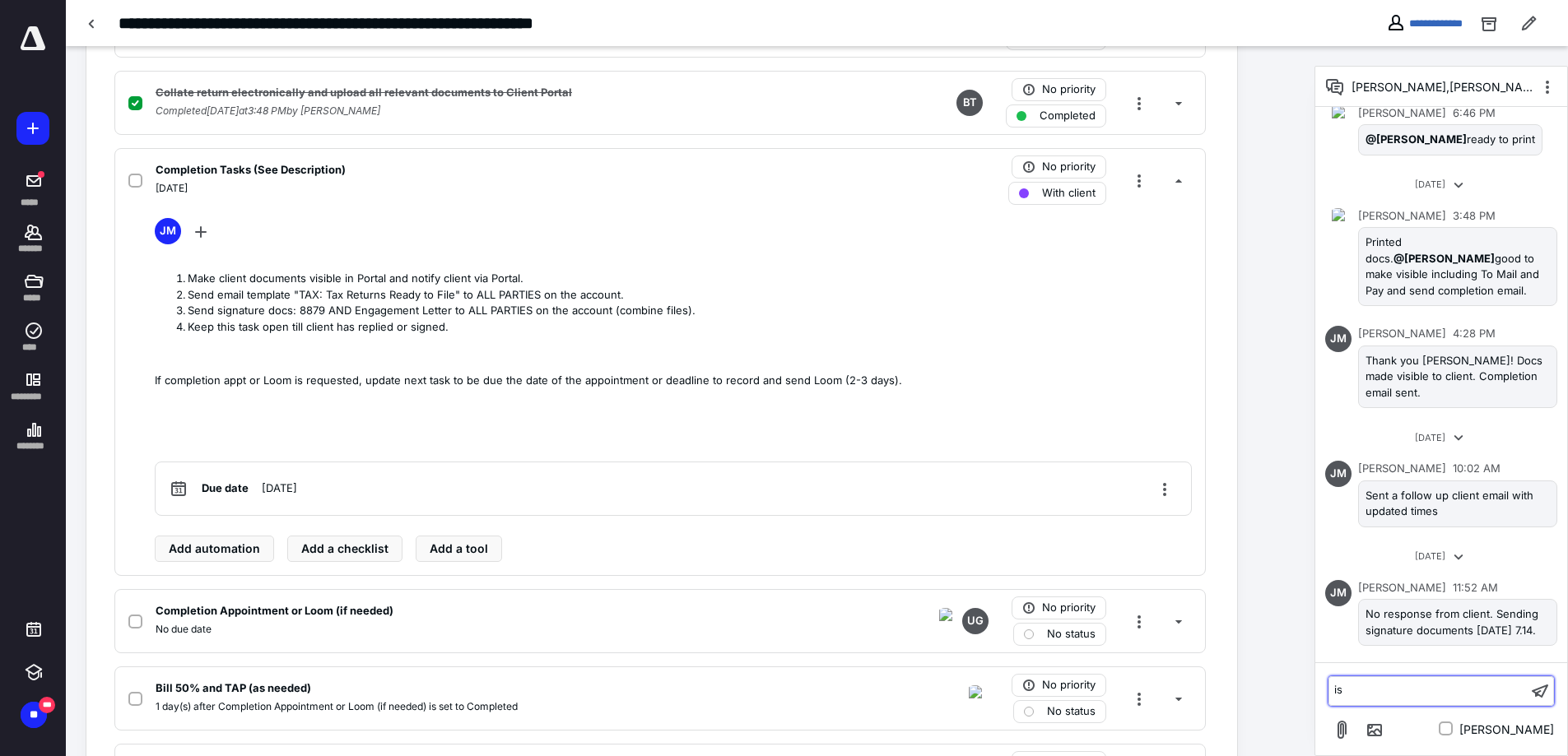 scroll, scrollTop: 2275, scrollLeft: 0, axis: vertical 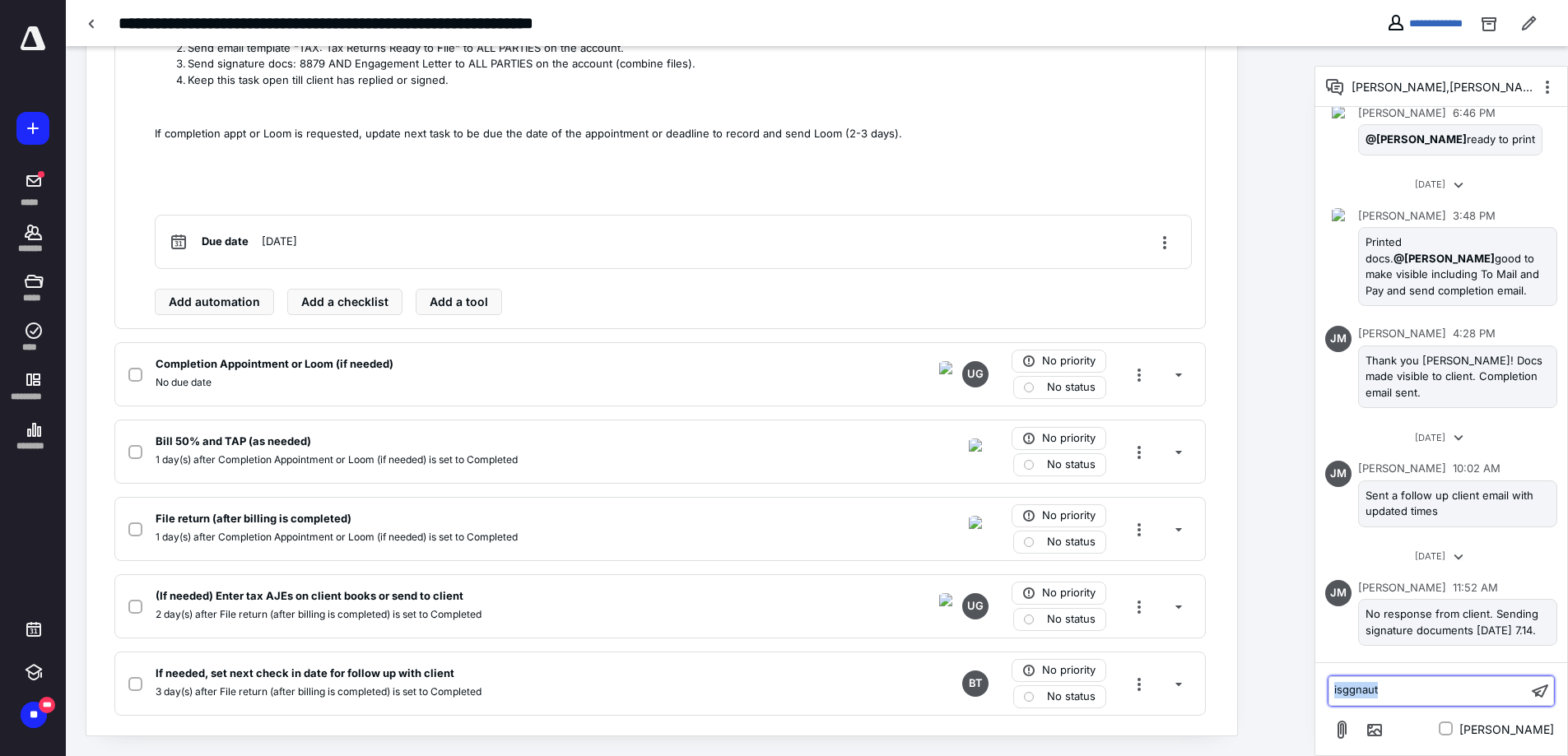 drag, startPoint x: 1420, startPoint y: 687, endPoint x: 1287, endPoint y: 689, distance: 133.01504 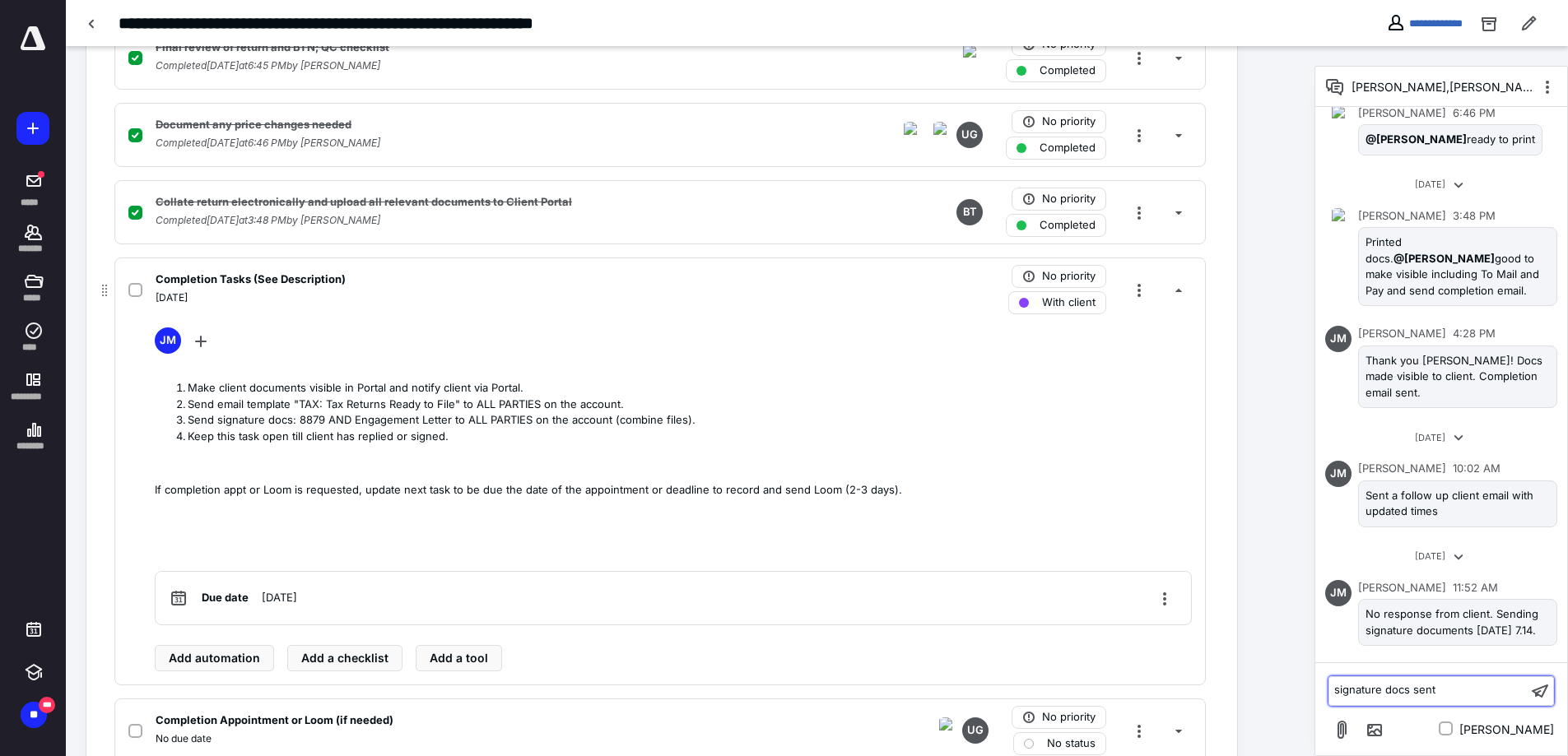 scroll, scrollTop: 1946, scrollLeft: 0, axis: vertical 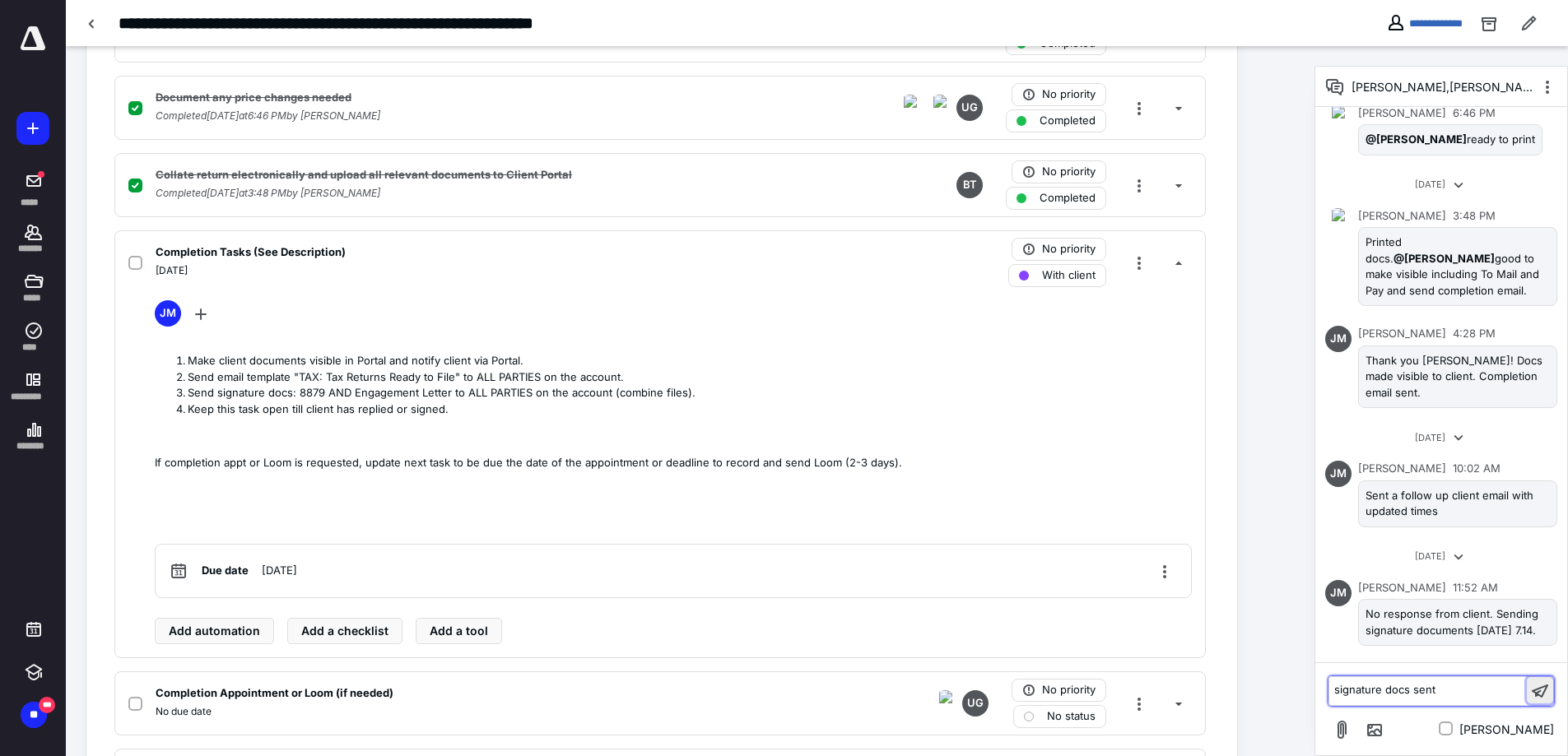 click at bounding box center [1540, 690] 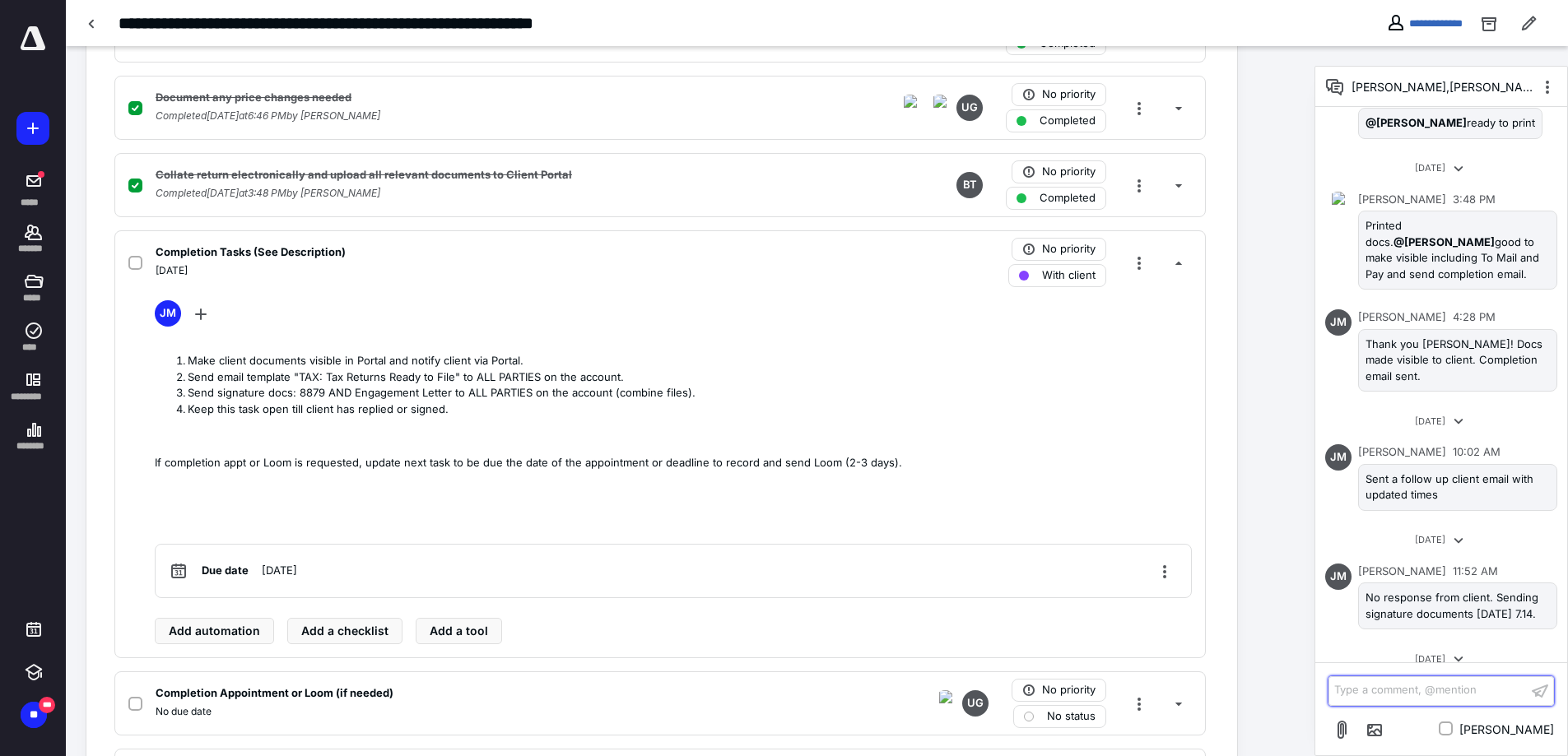 scroll, scrollTop: 1695, scrollLeft: 0, axis: vertical 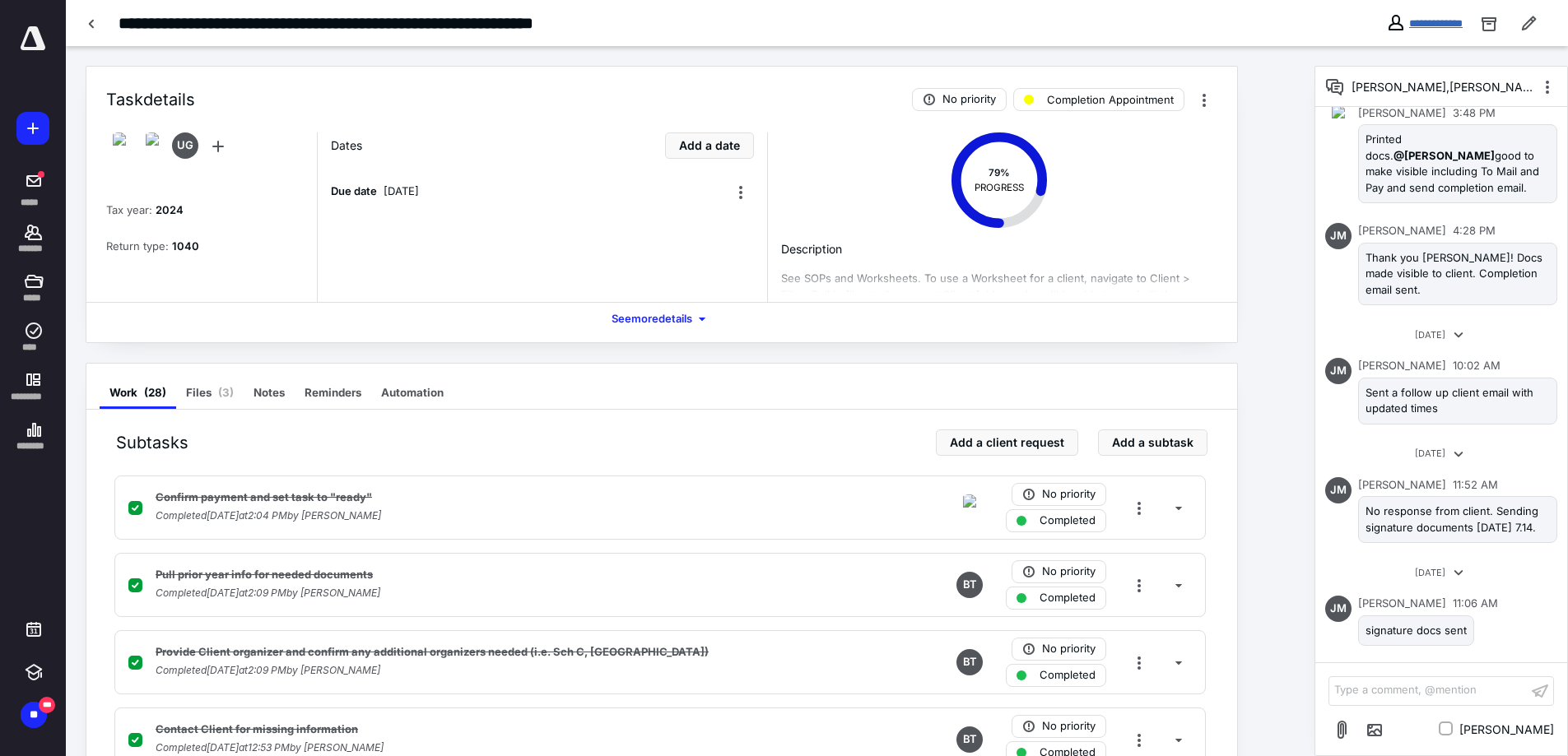click on "**********" at bounding box center [1435, 23] 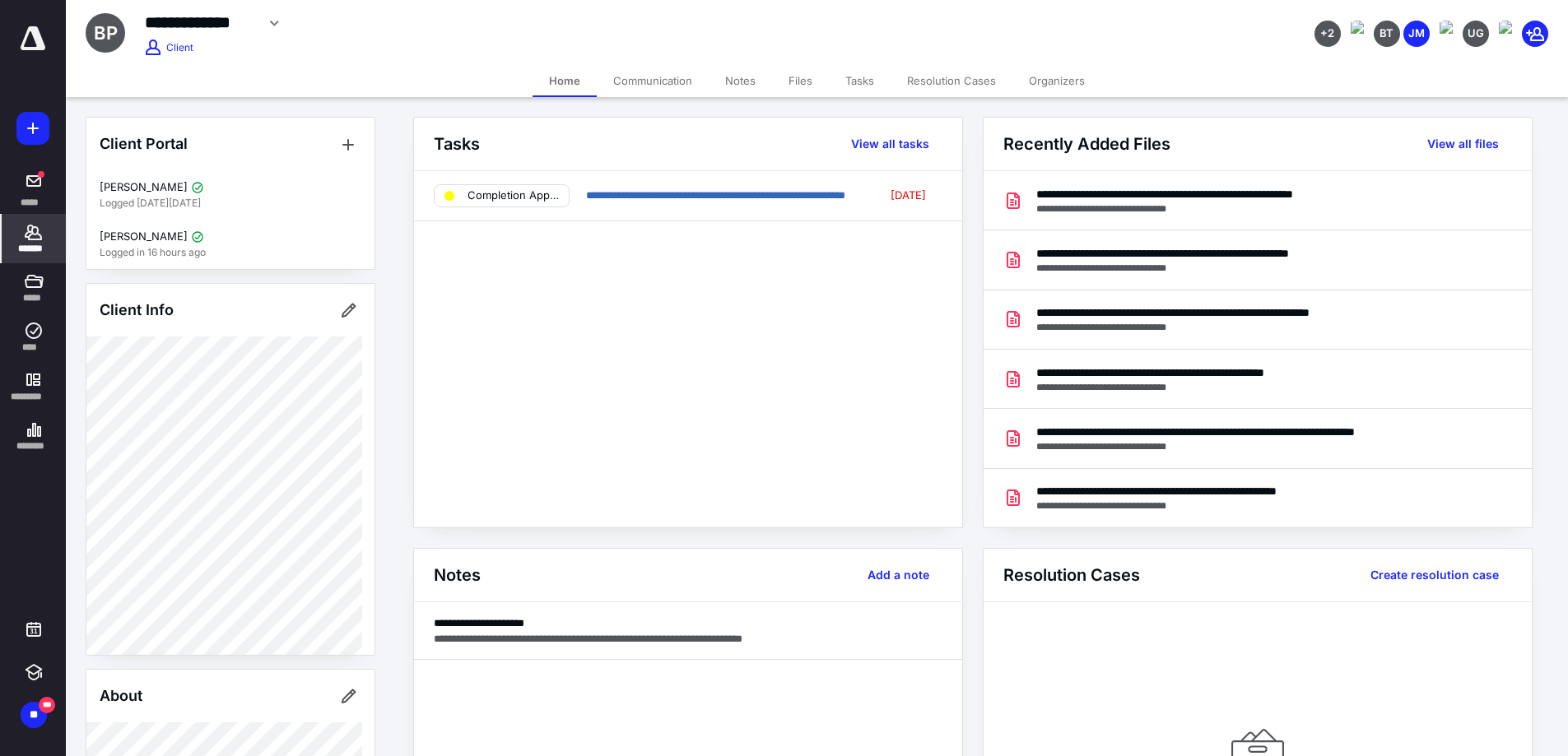 click on "Files" at bounding box center [800, 81] 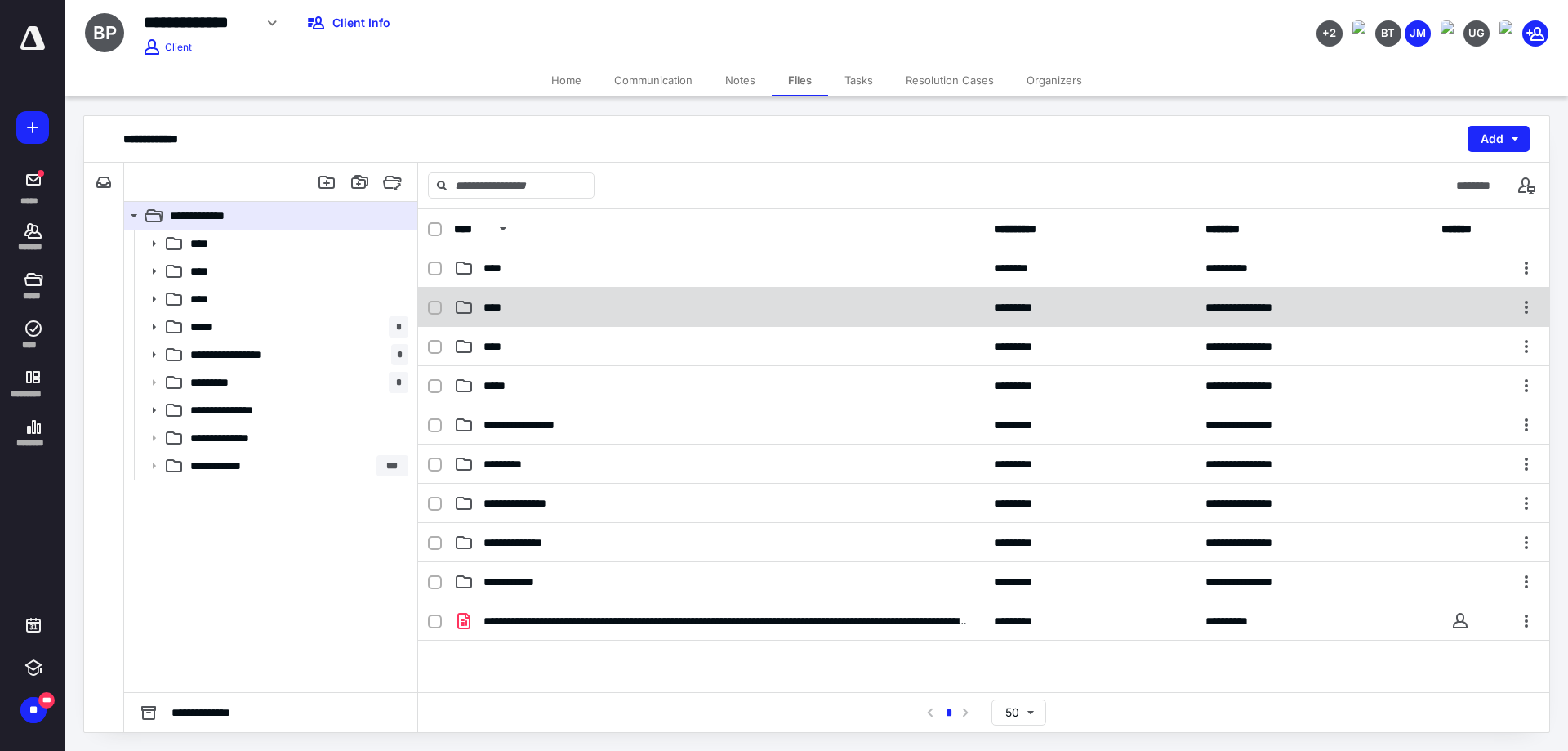 click on "****" at bounding box center (719, 307) 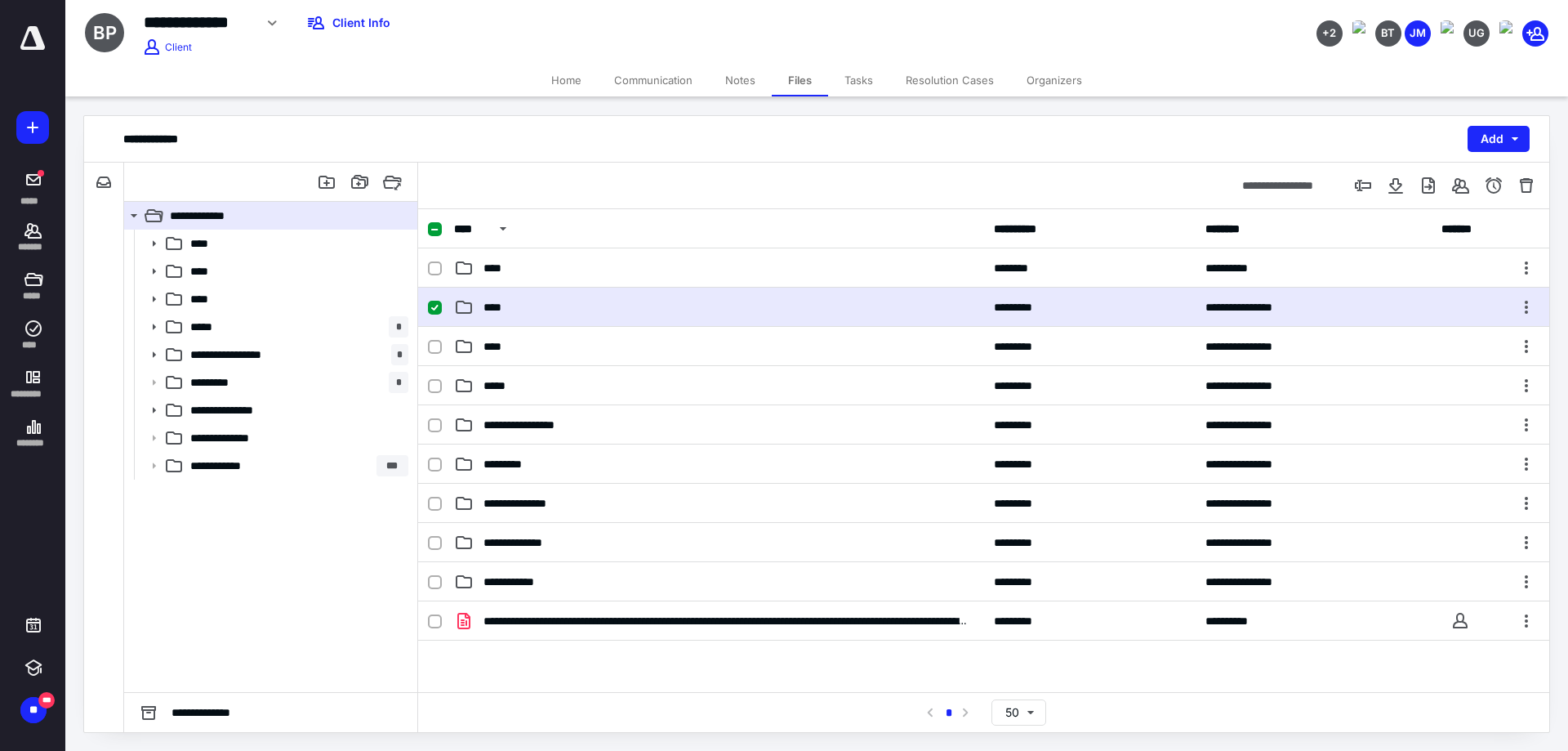 click on "****" at bounding box center (719, 307) 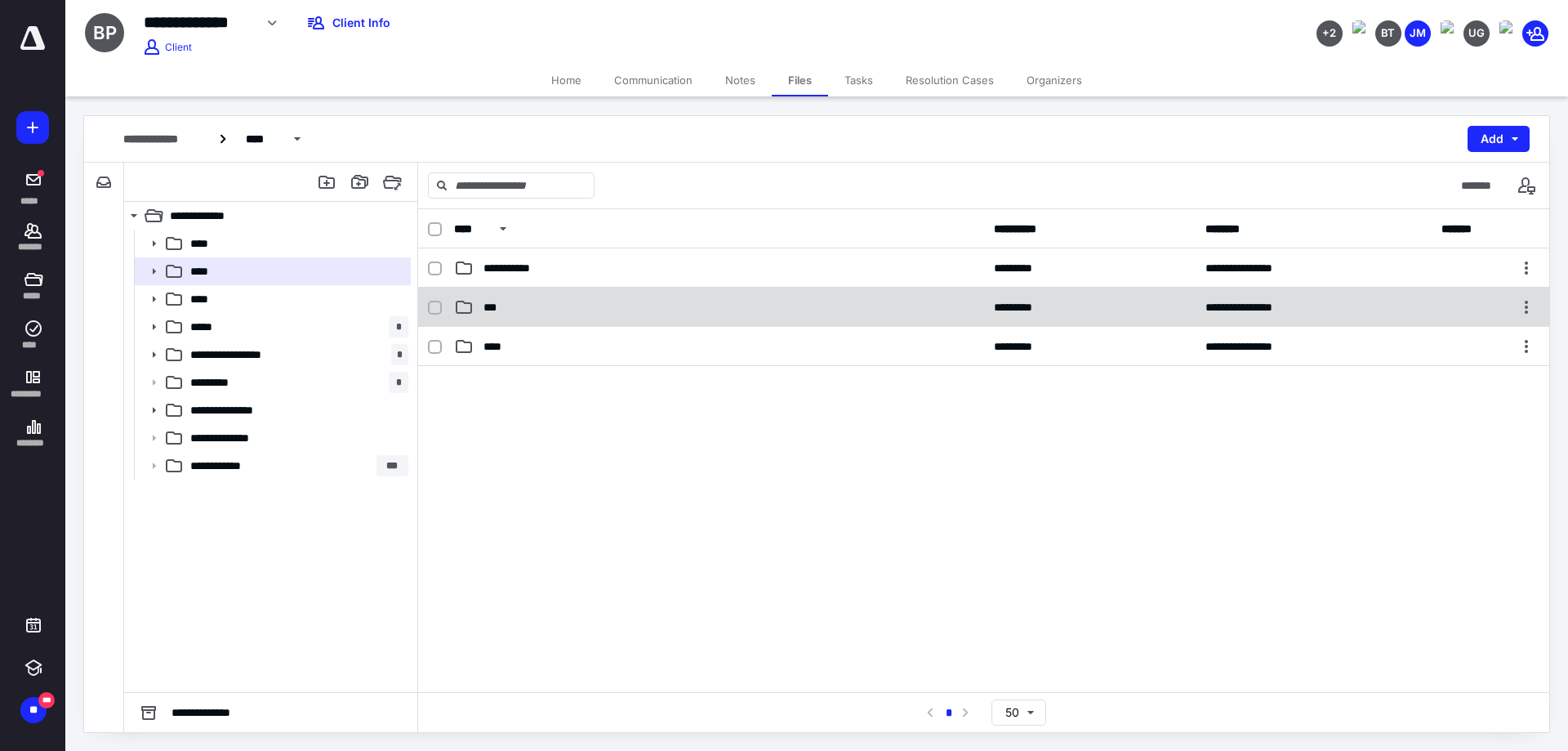 click on "***" at bounding box center (719, 307) 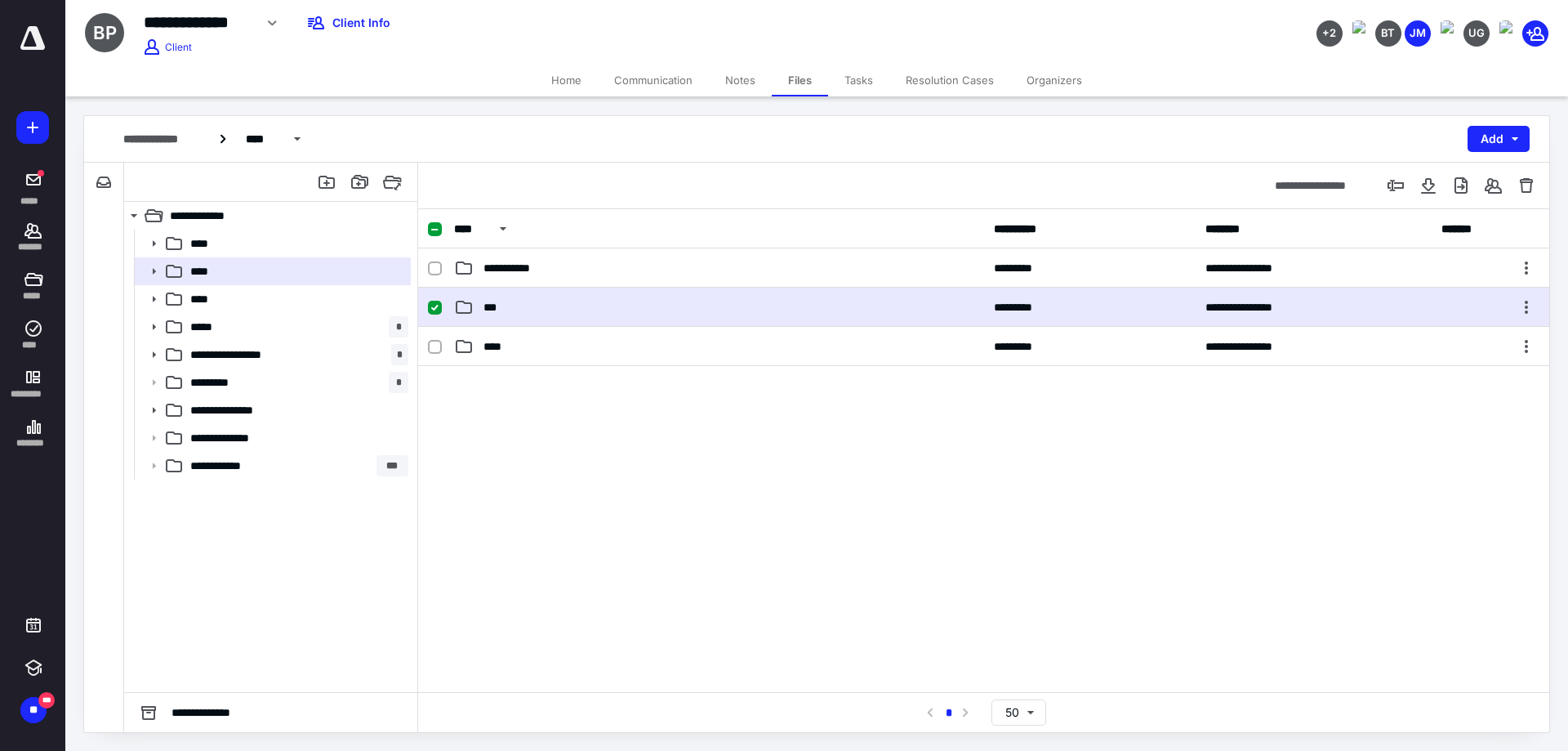 click on "***" at bounding box center (719, 307) 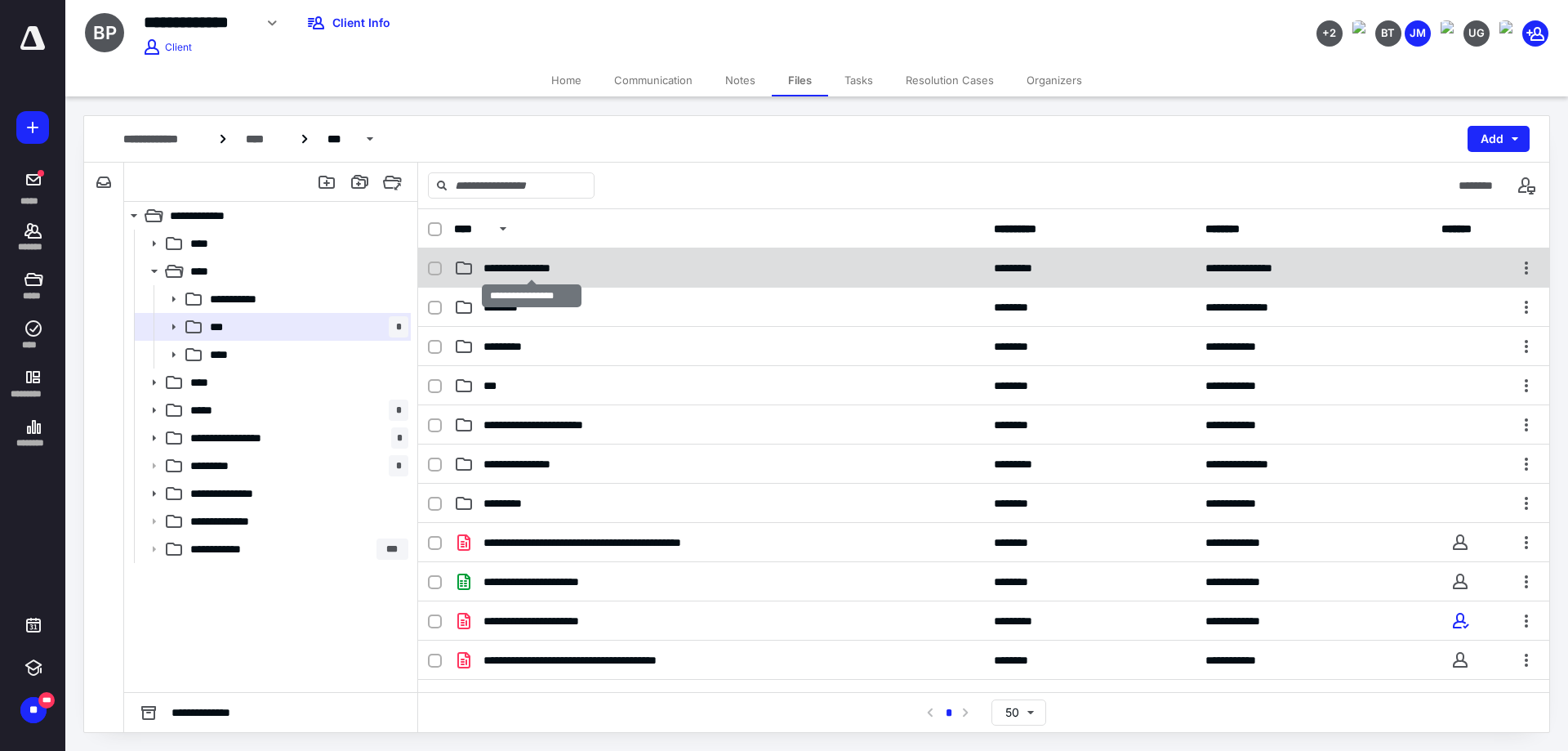 click on "**********" at bounding box center [531, 268] 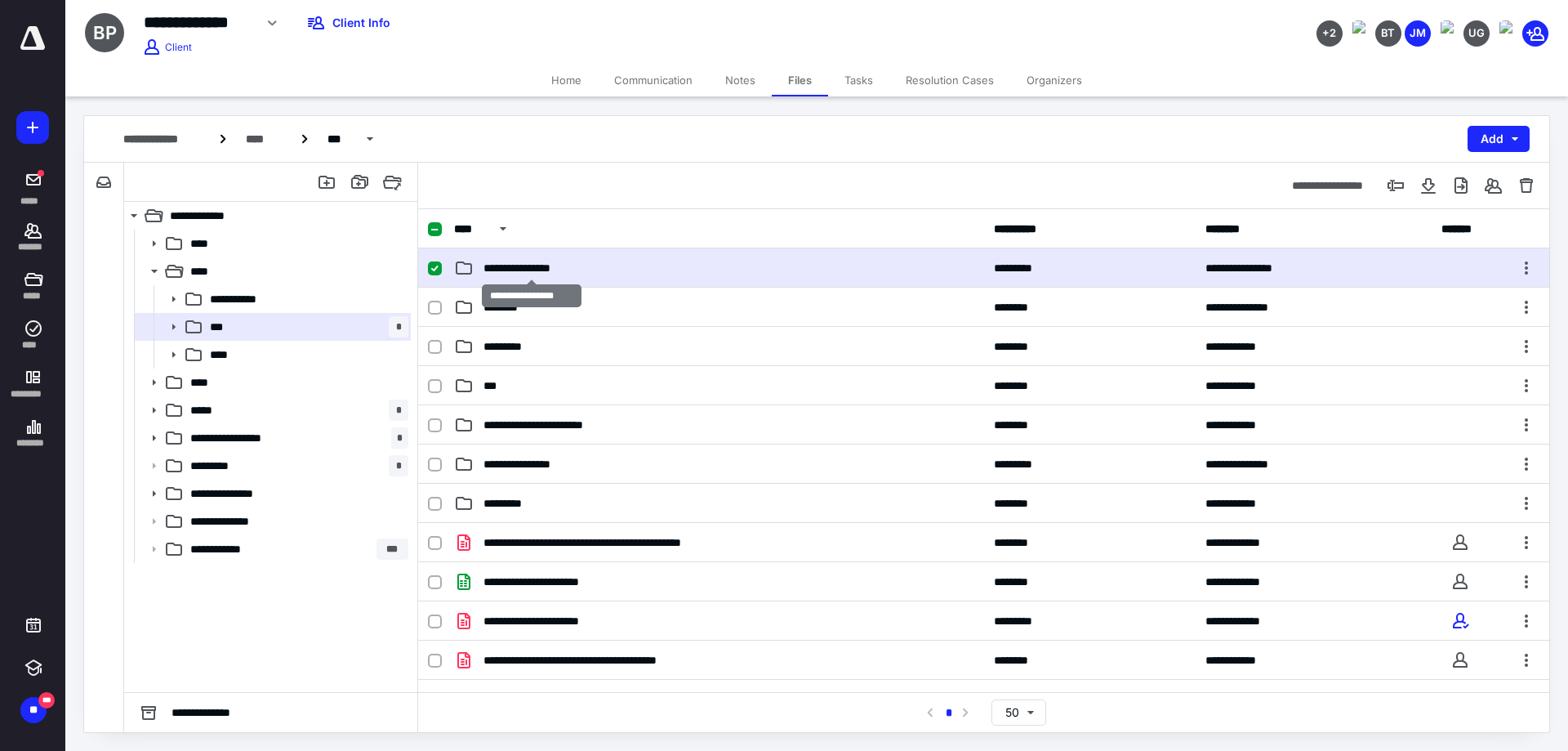 click on "**********" at bounding box center (531, 268) 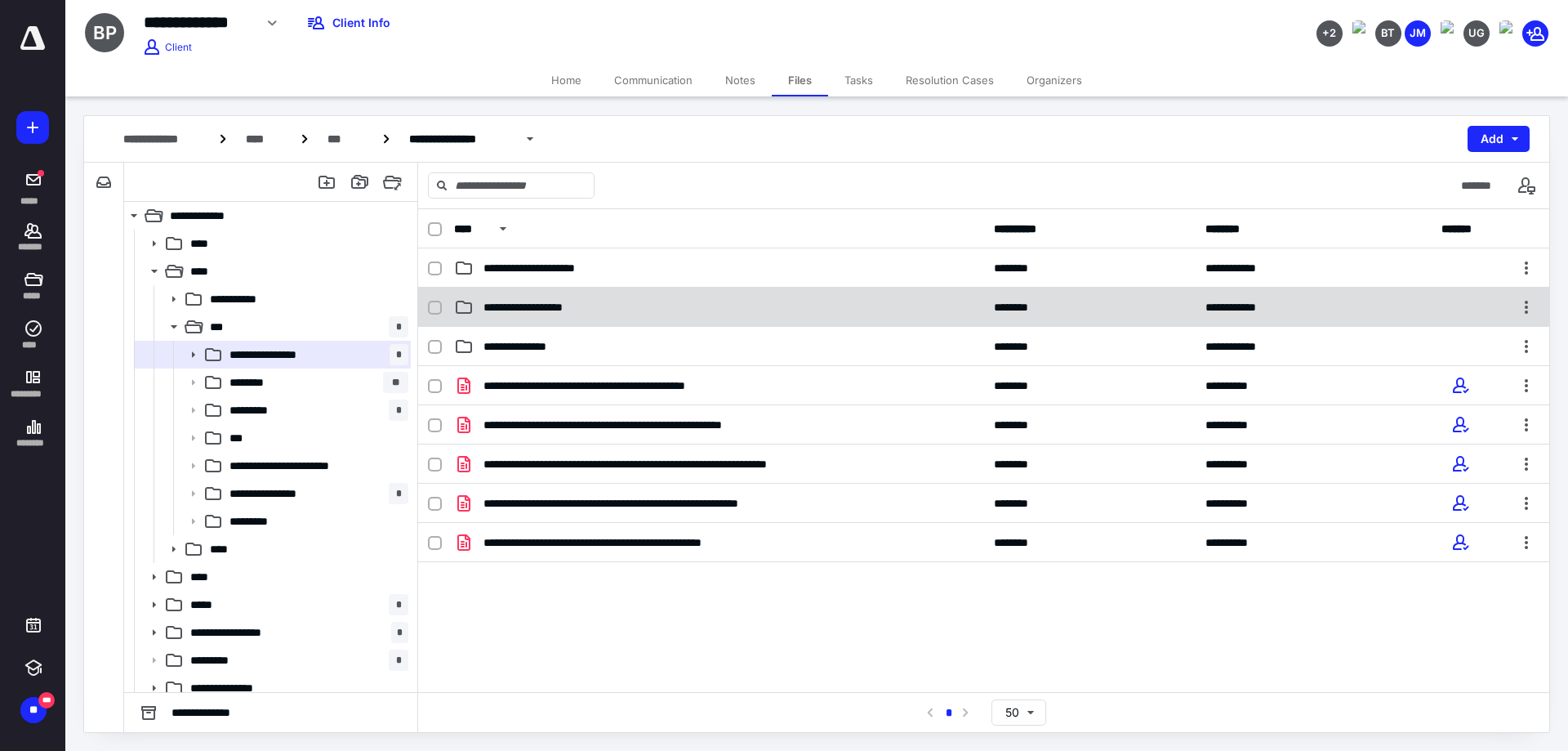 click on "**********" at bounding box center (541, 307) 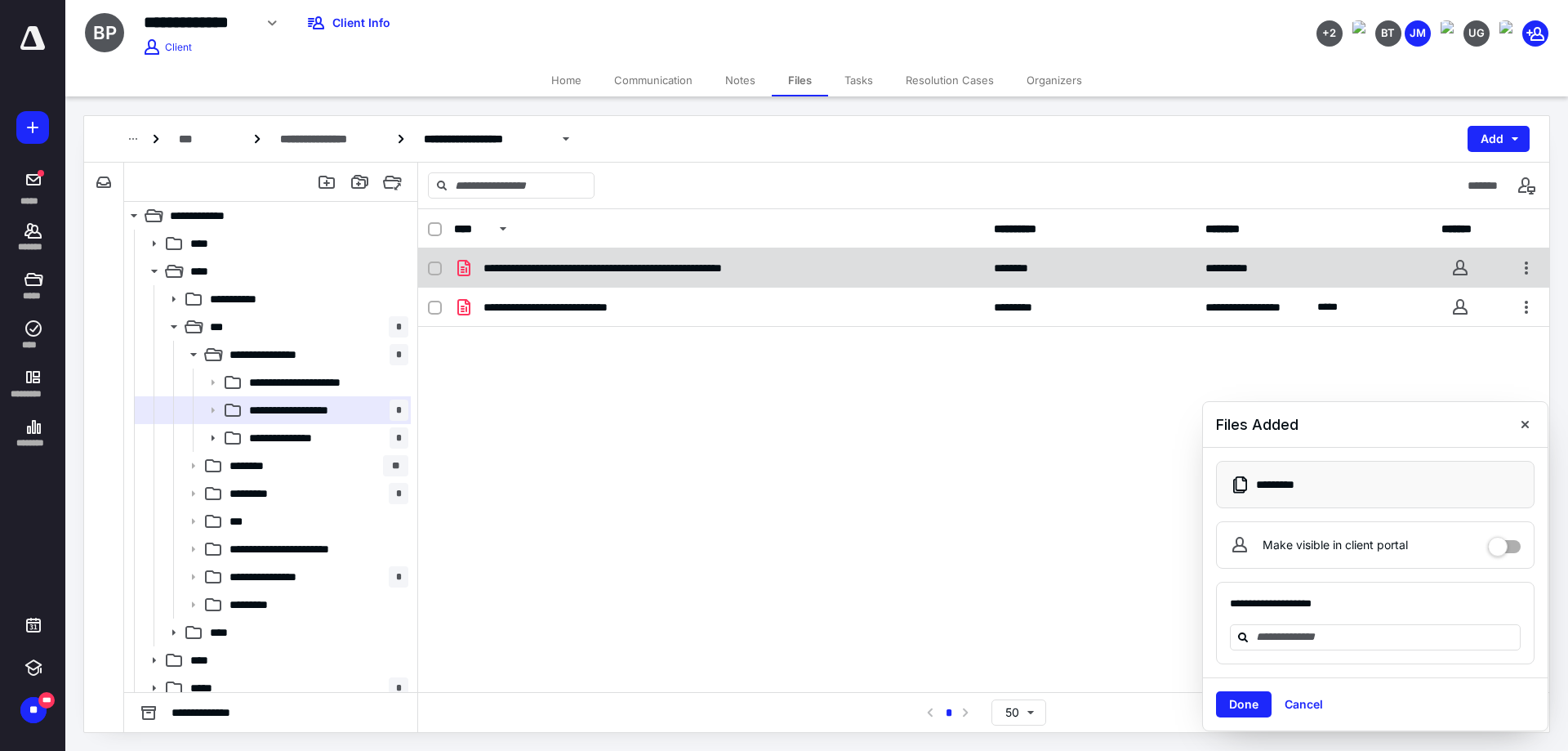 click at bounding box center [434, 269] 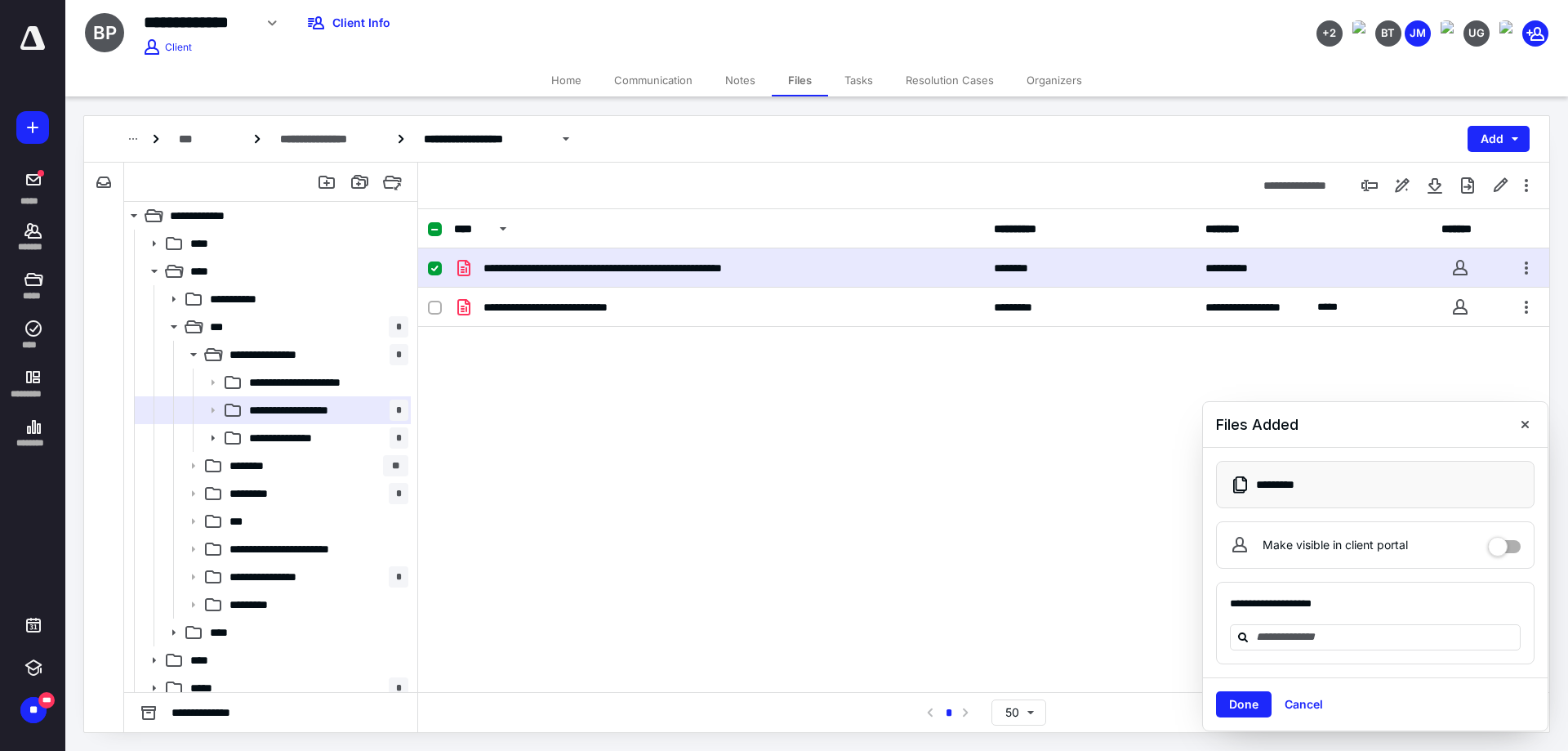 click on "Done" at bounding box center (1244, 704) 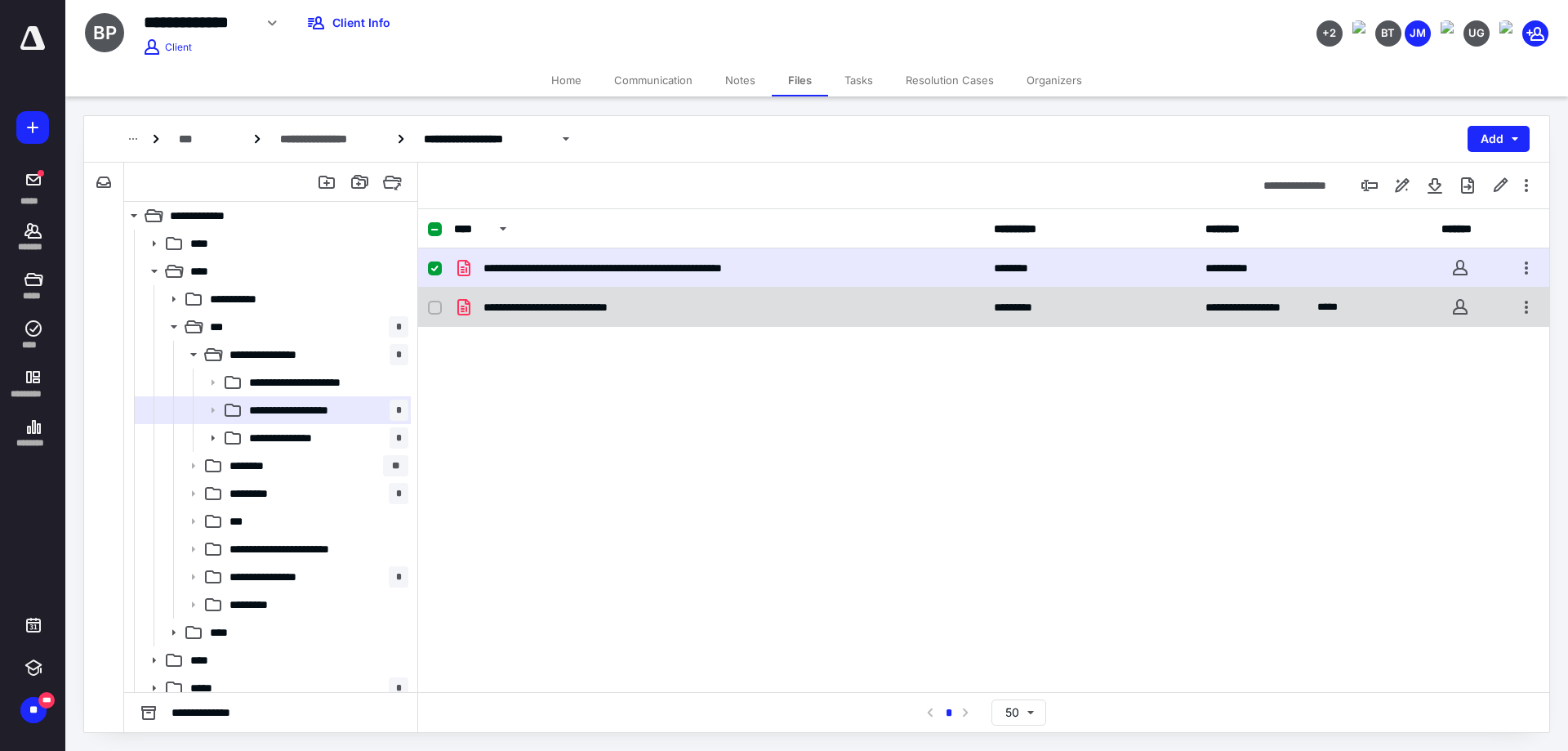 click 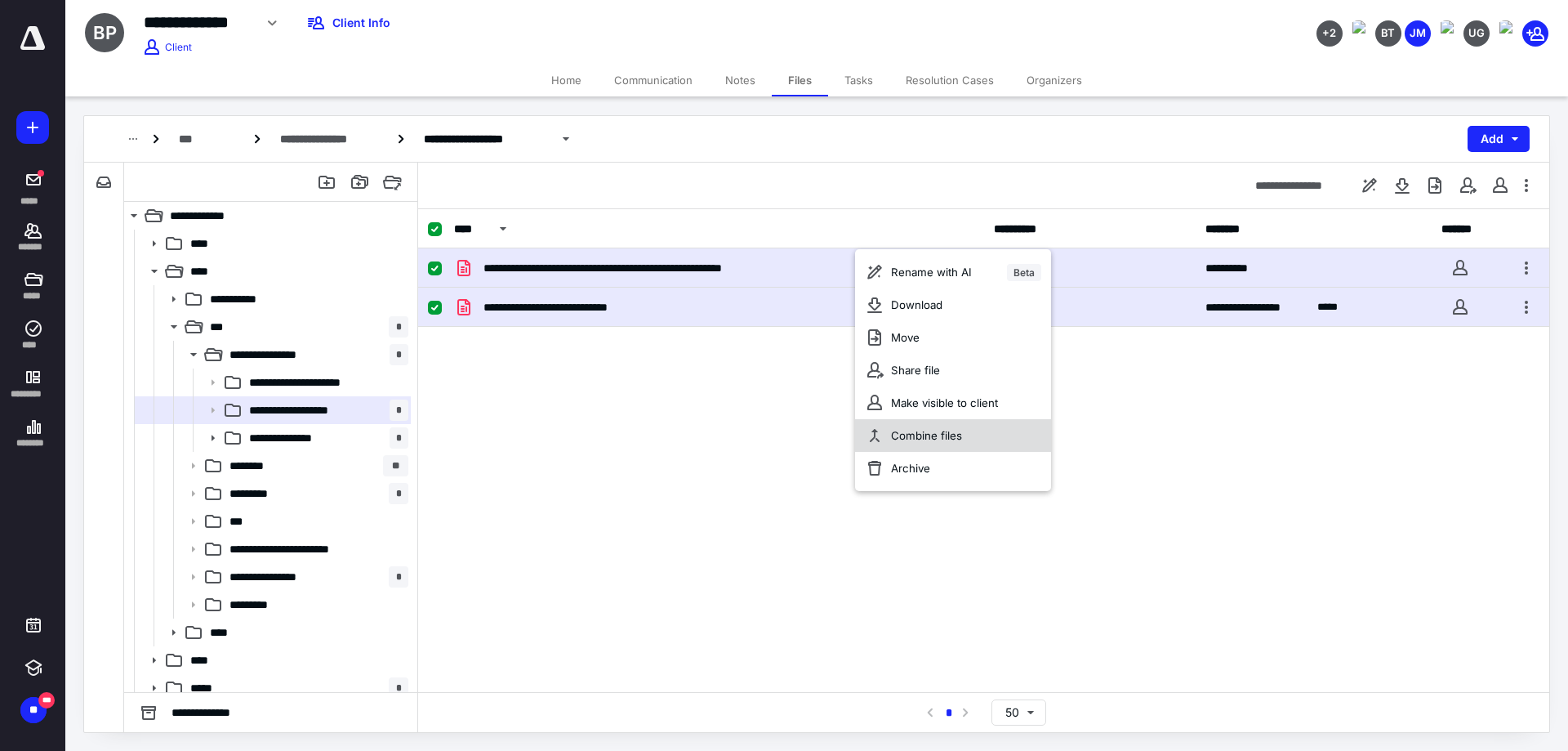 click on "Combine files" at bounding box center [926, 436] 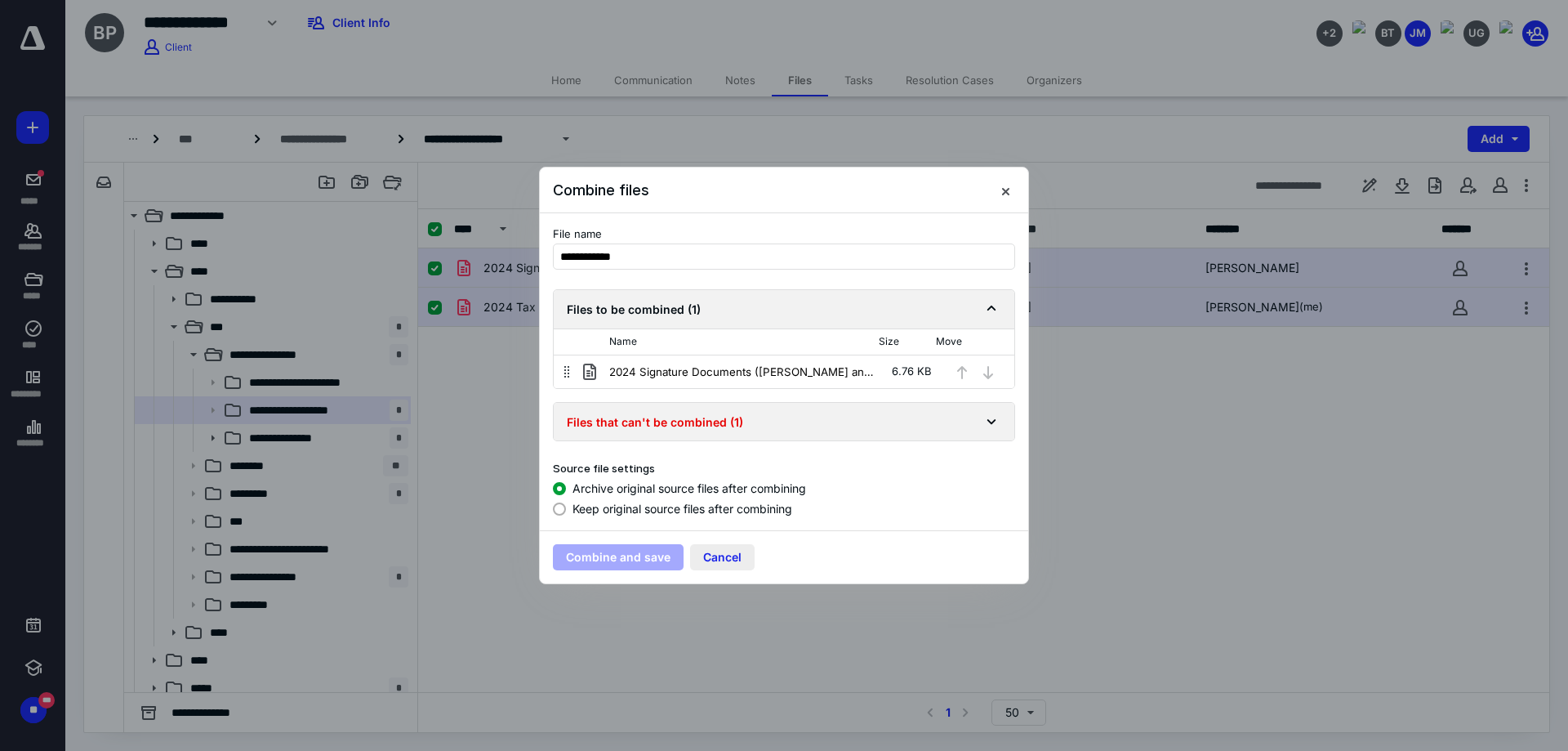 click on "Cancel" at bounding box center (722, 557) 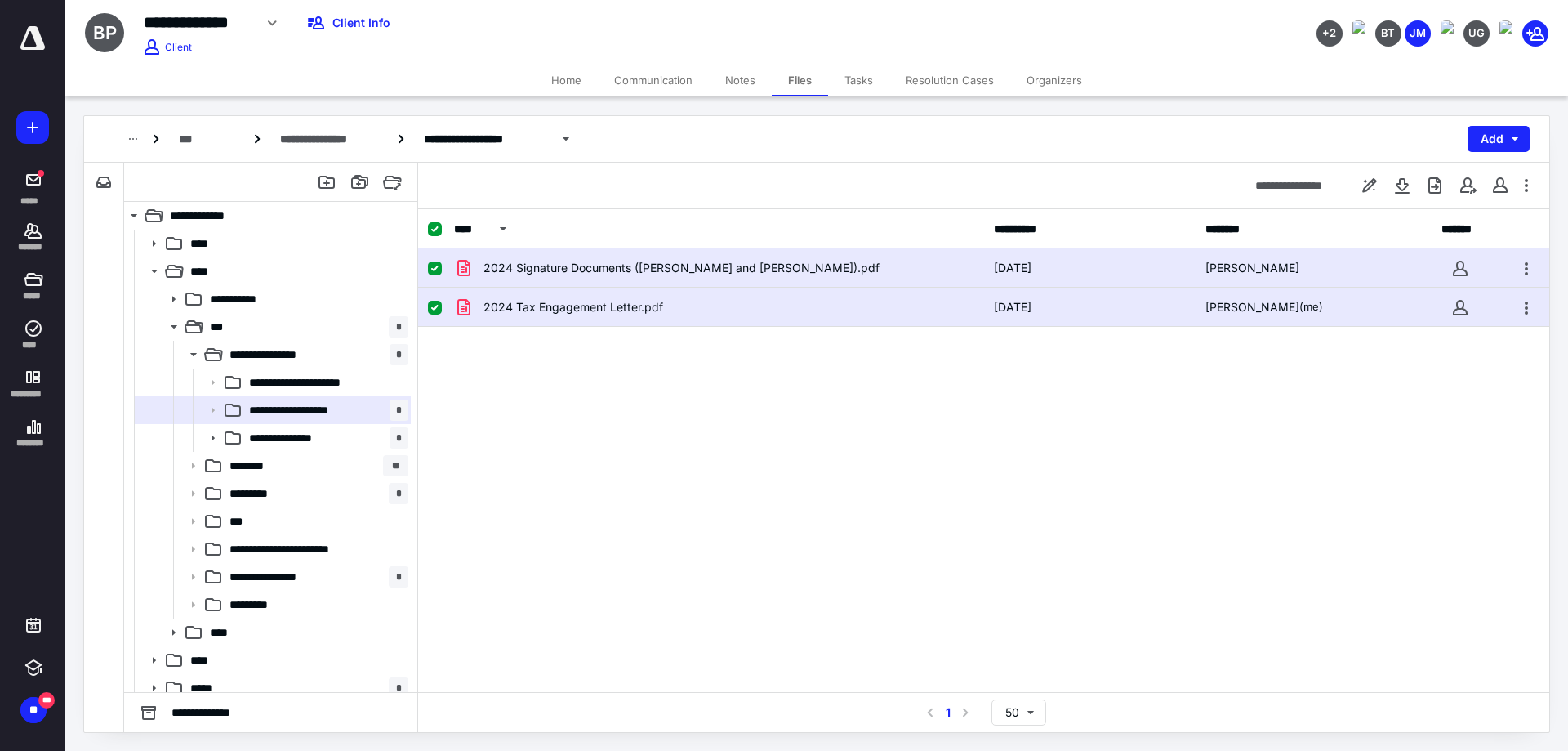 drag, startPoint x: 1018, startPoint y: 498, endPoint x: 414, endPoint y: 306, distance: 633.782 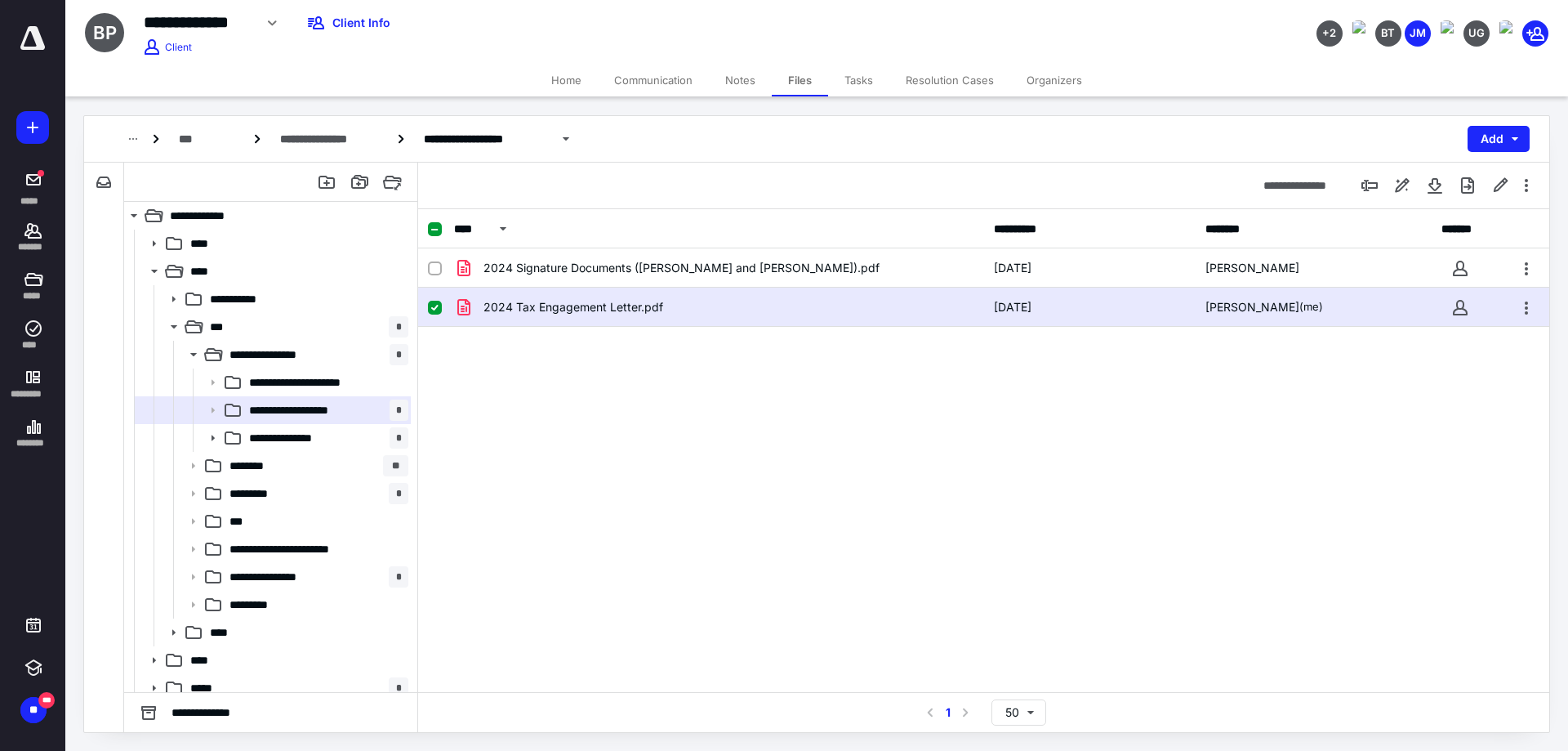 click at bounding box center [434, 308] 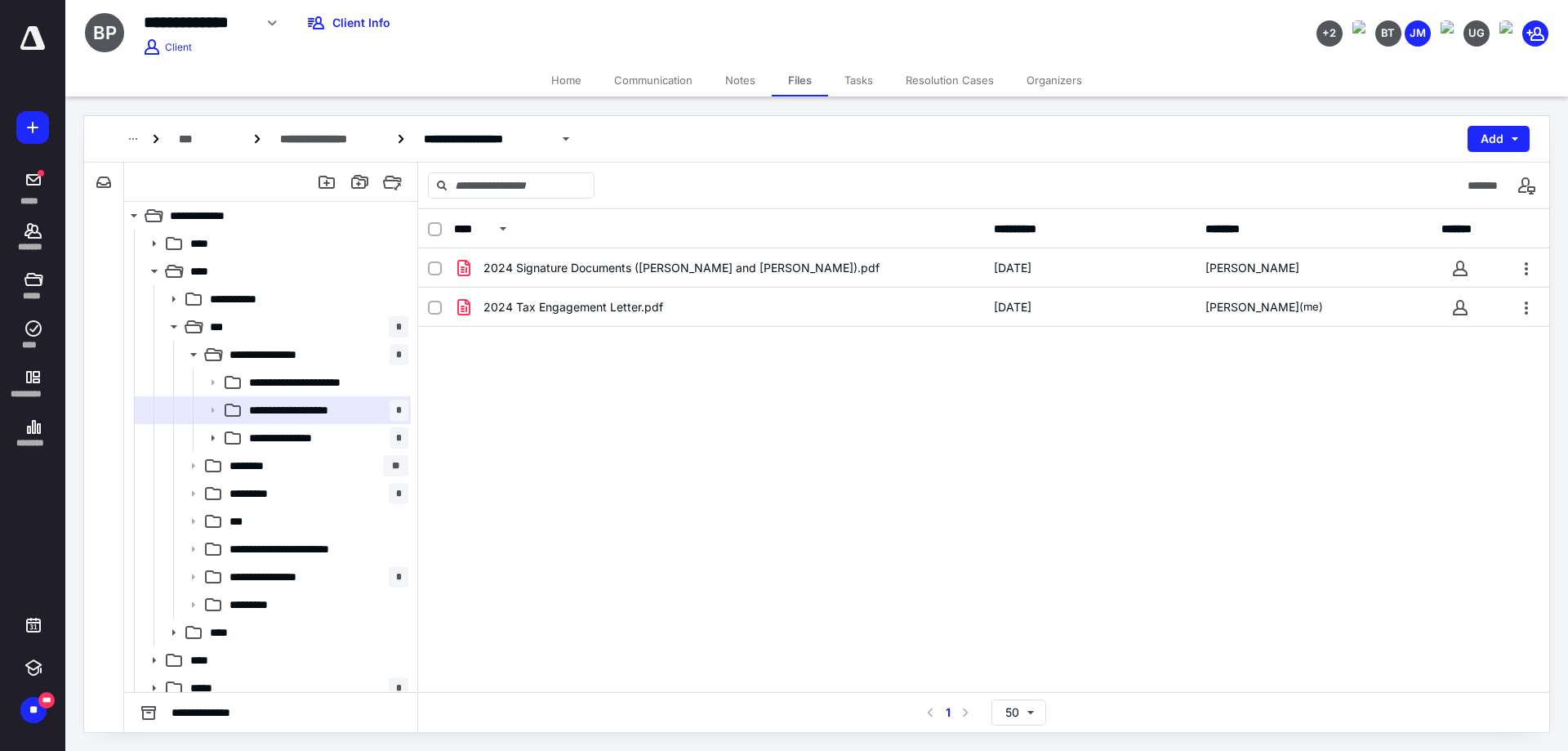 drag, startPoint x: 653, startPoint y: 500, endPoint x: 666, endPoint y: 506, distance: 14.317821 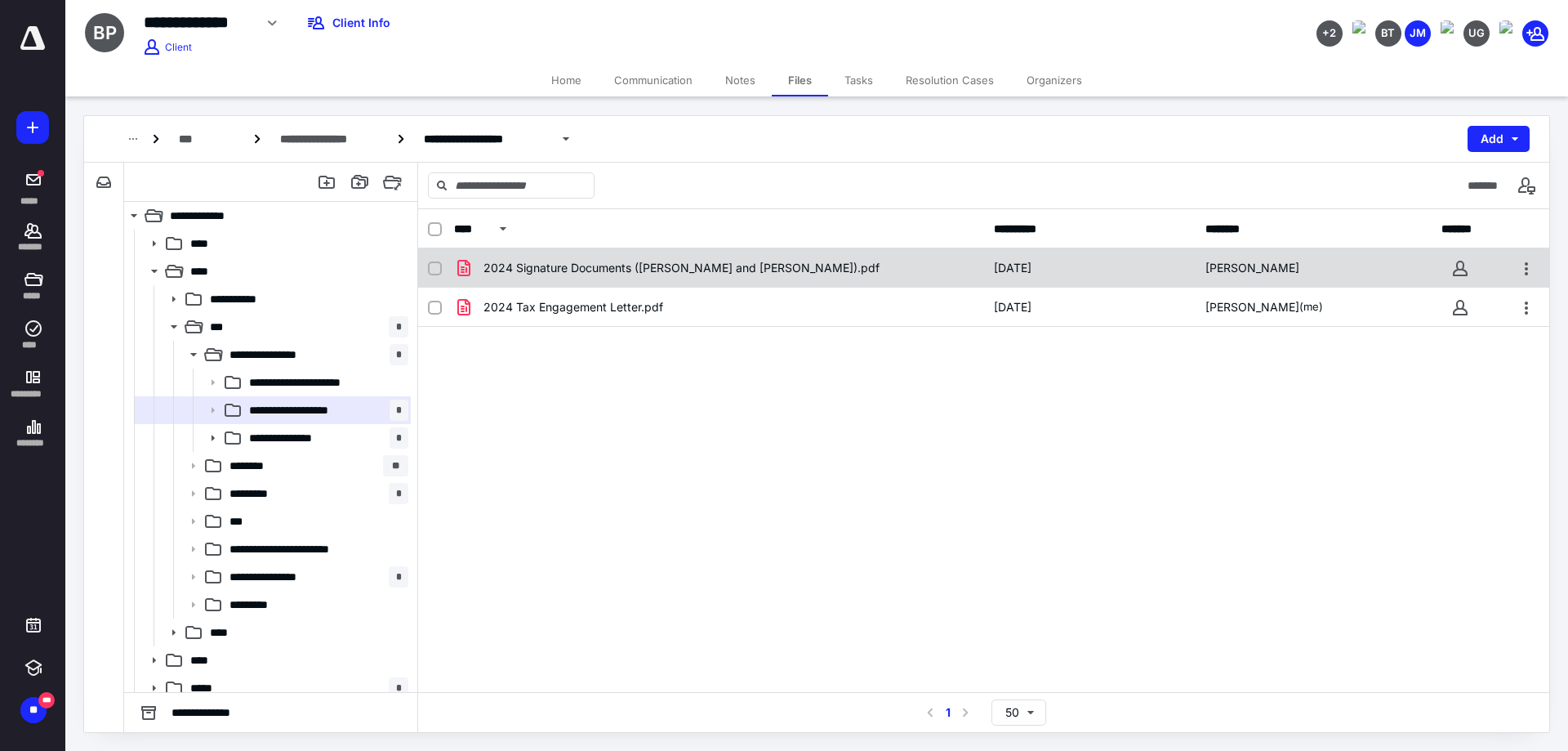click at bounding box center [434, 269] 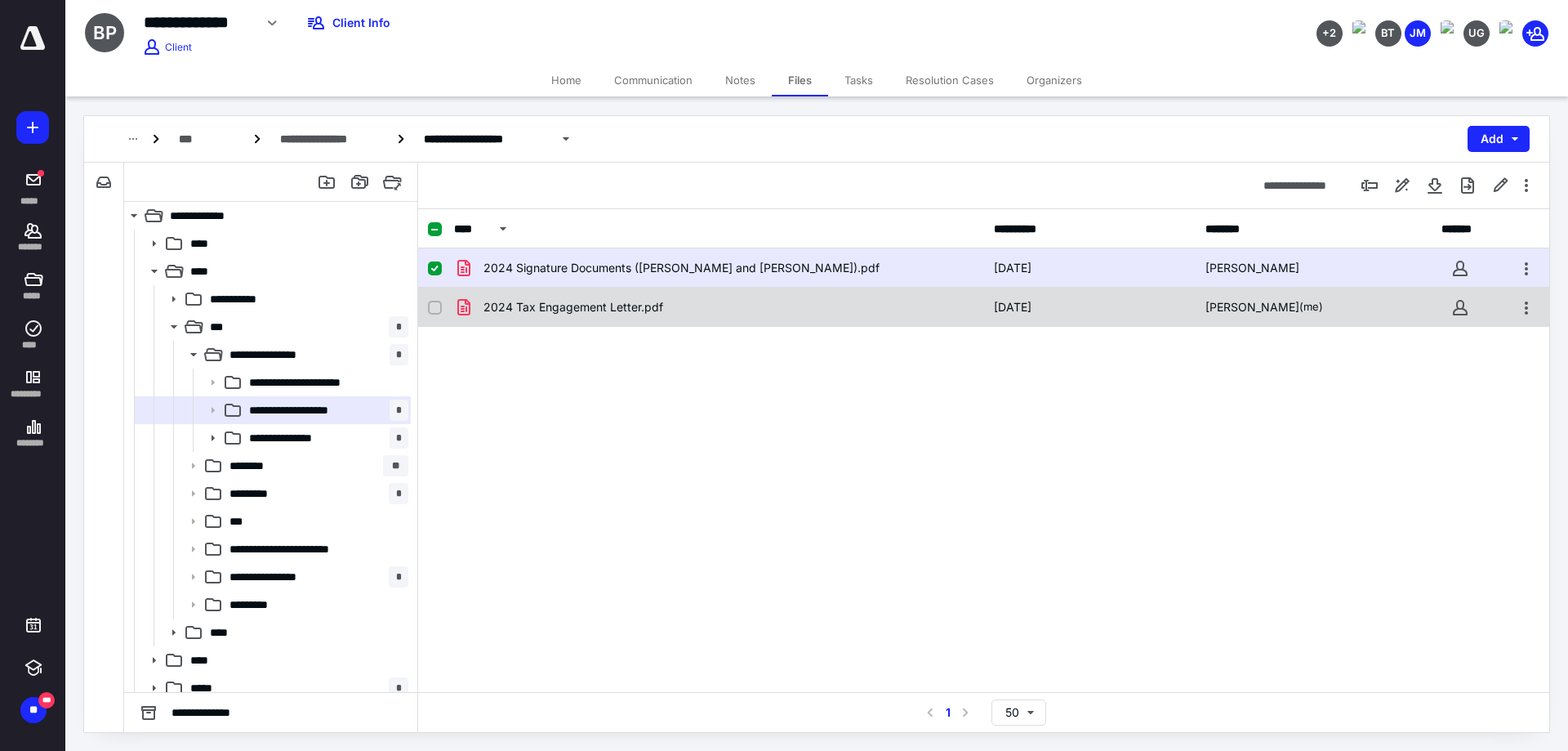 checkbox on "true" 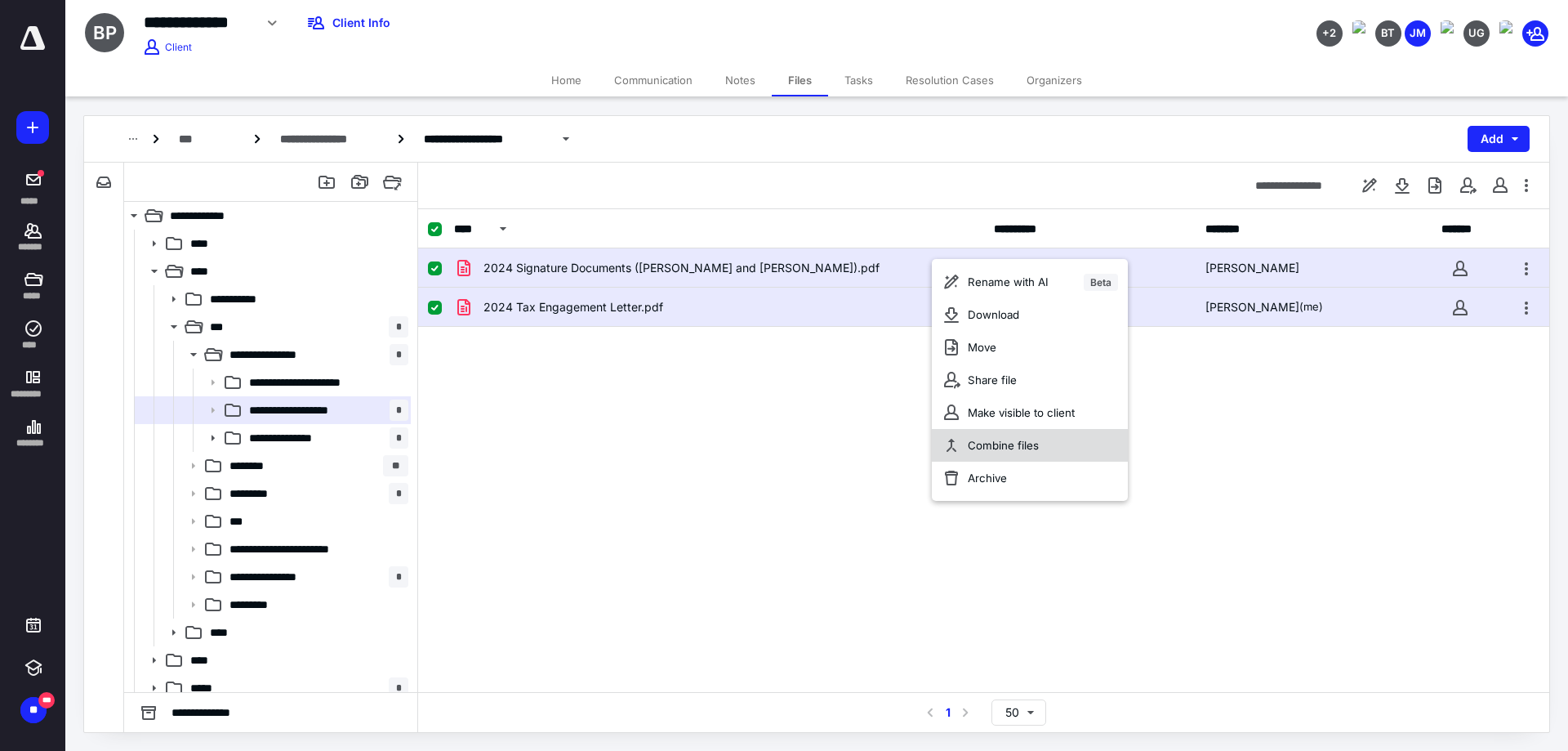 click on "Combine files" at bounding box center (1003, 445) 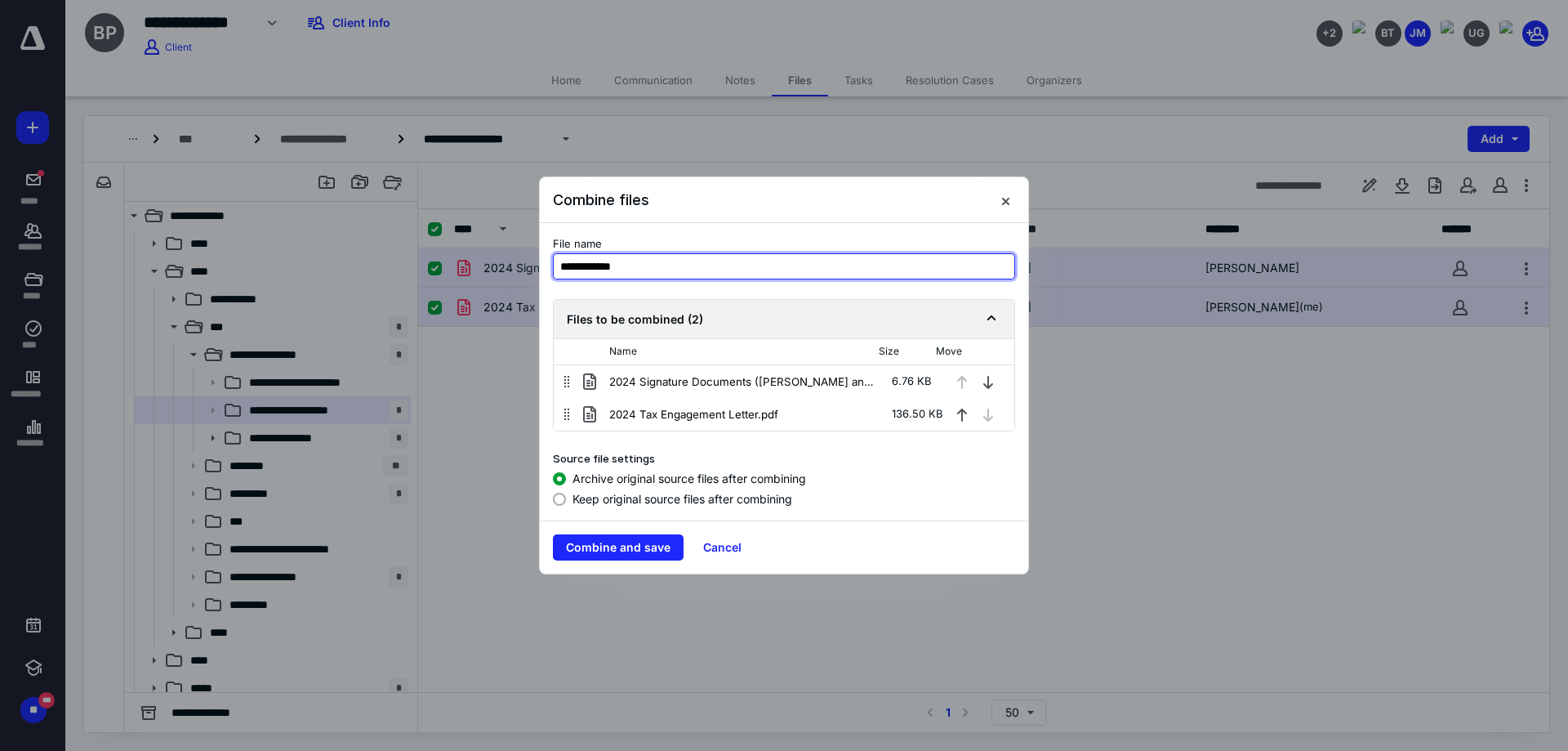 click on "**********" at bounding box center (784, 266) 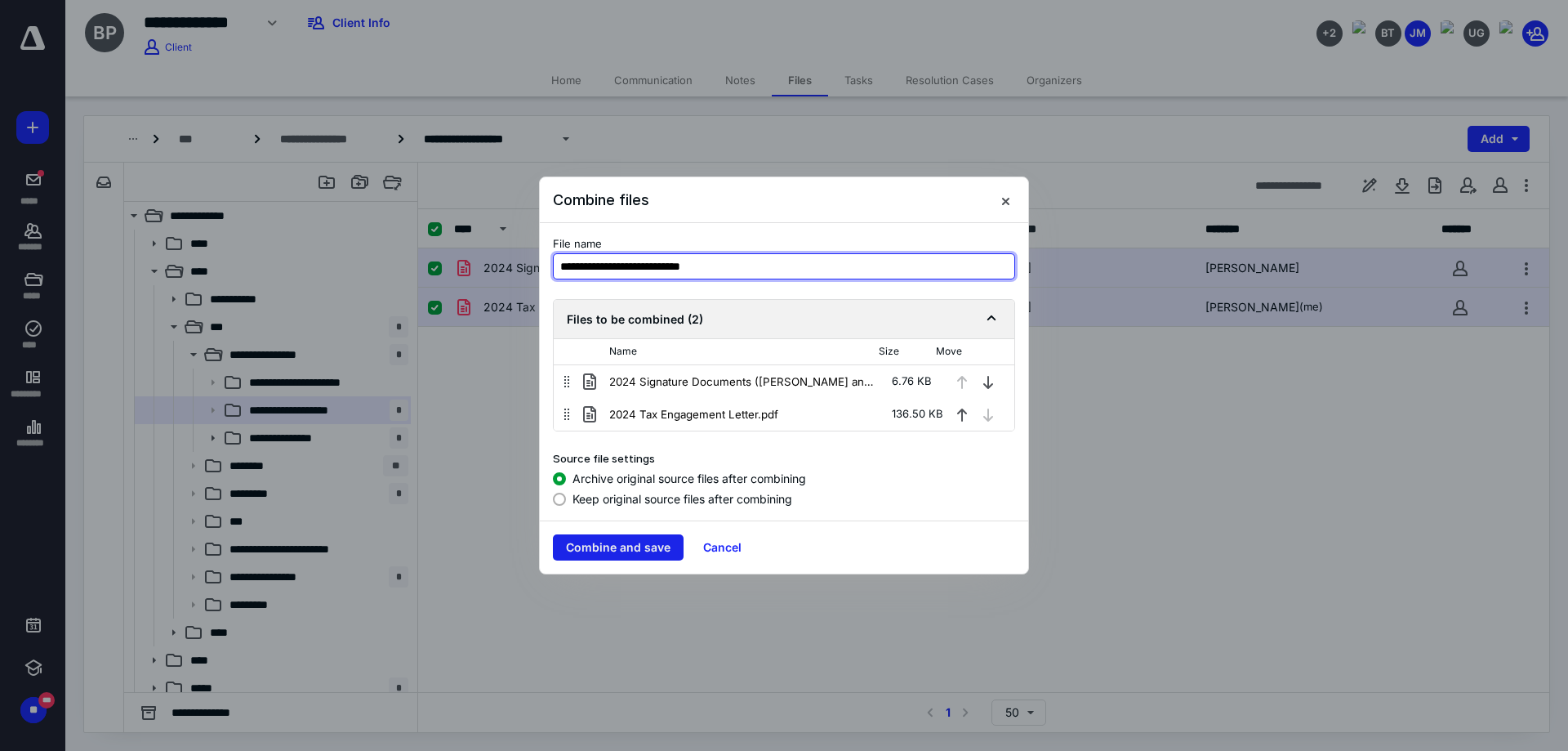type on "**********" 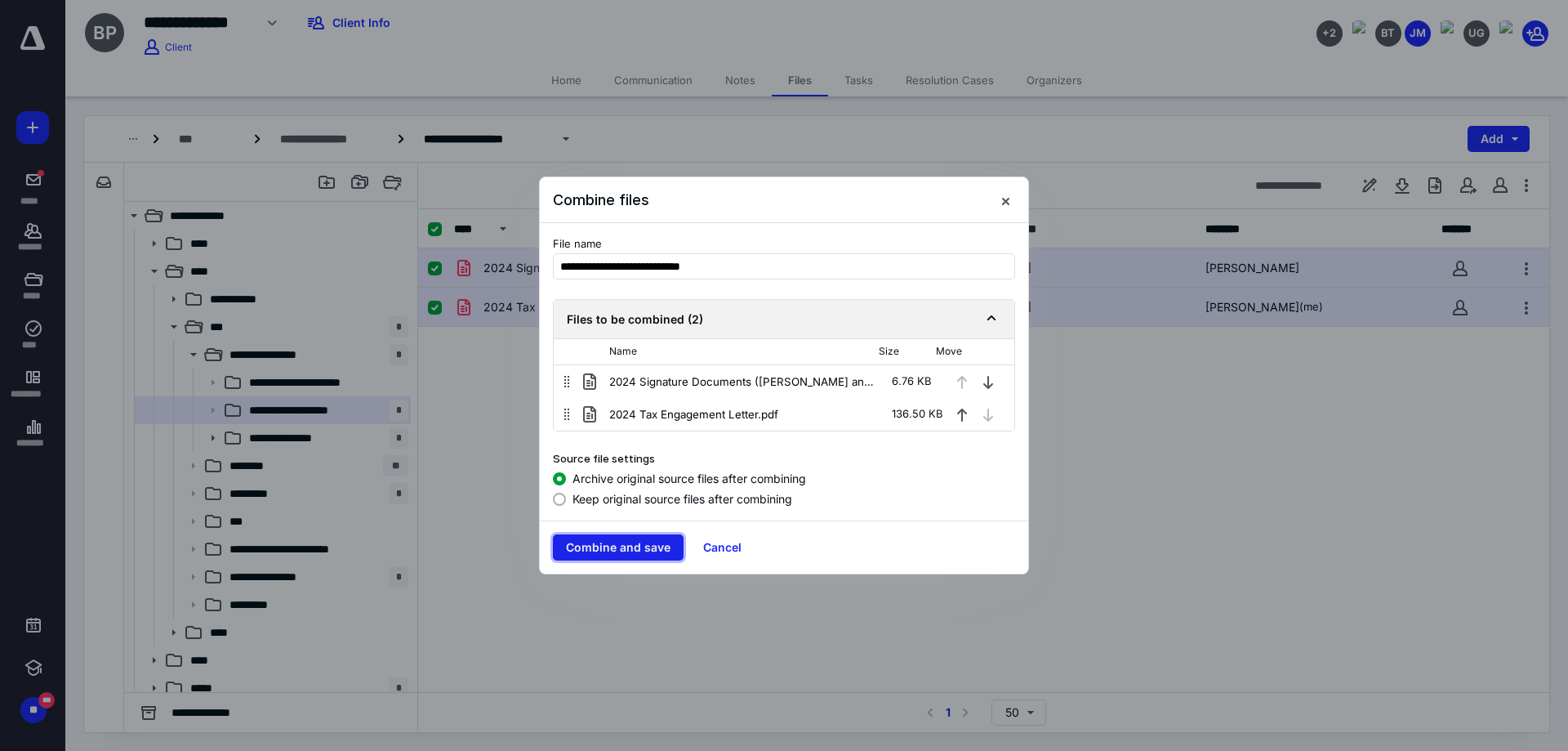 click on "Combine and save" at bounding box center [618, 548] 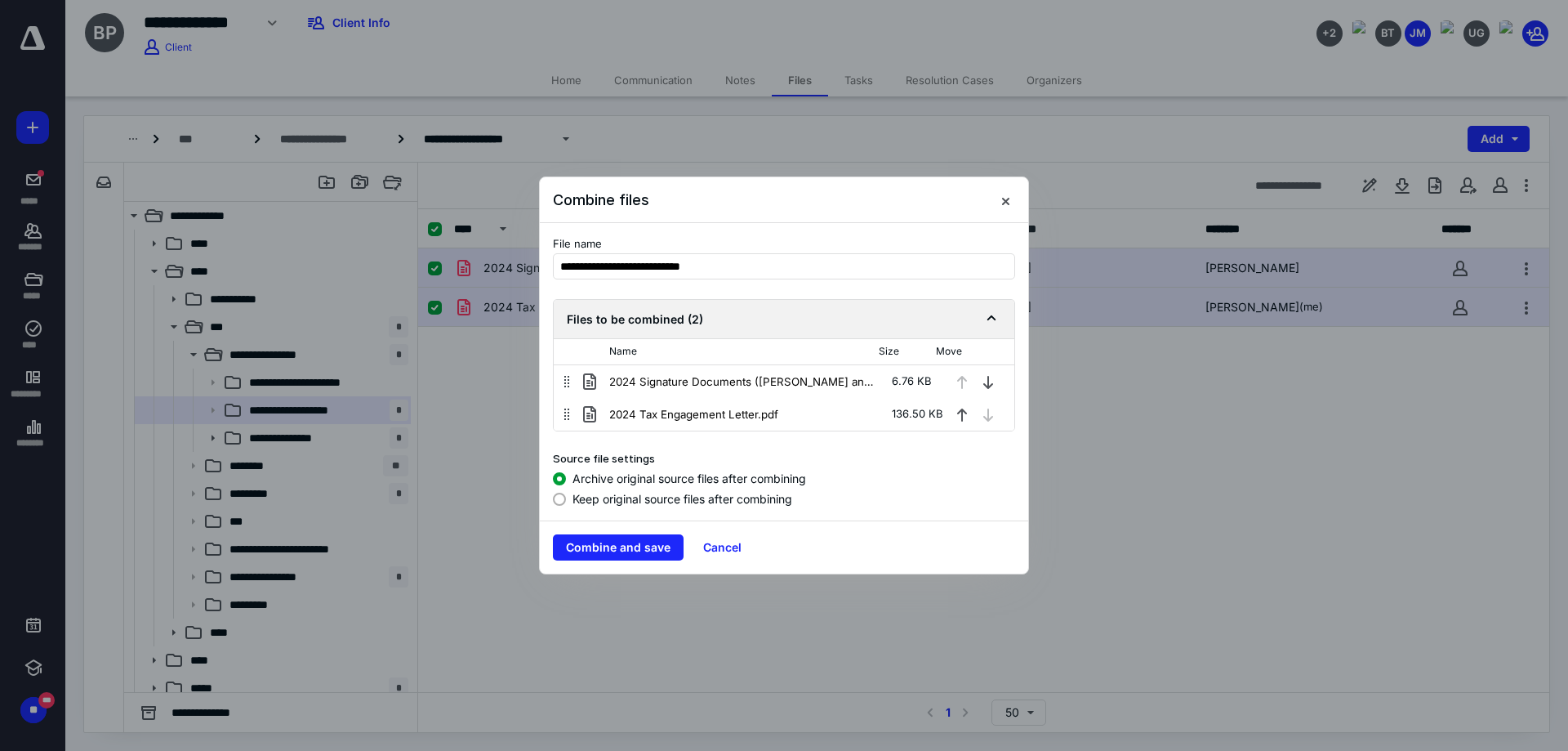 checkbox on "false" 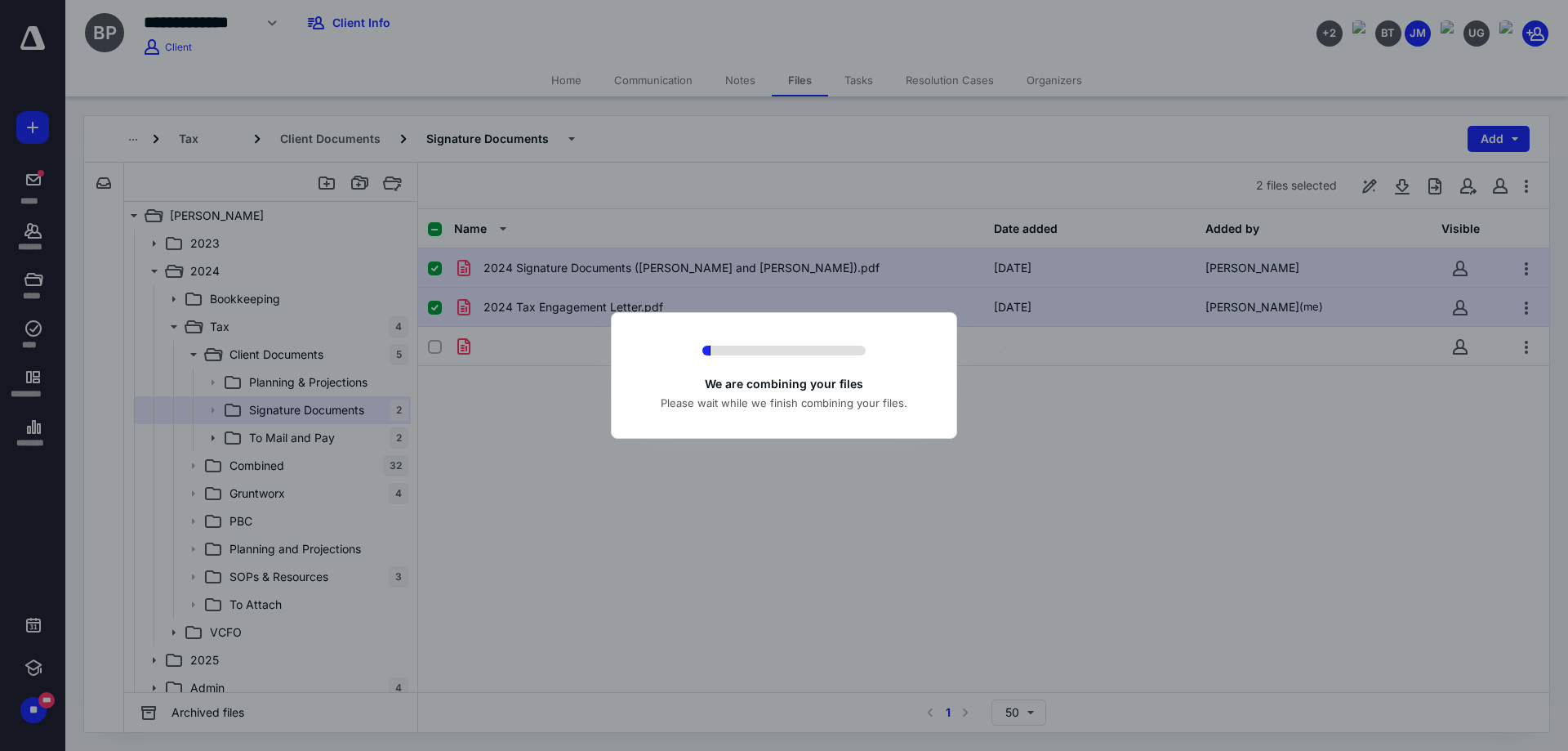 checkbox on "false" 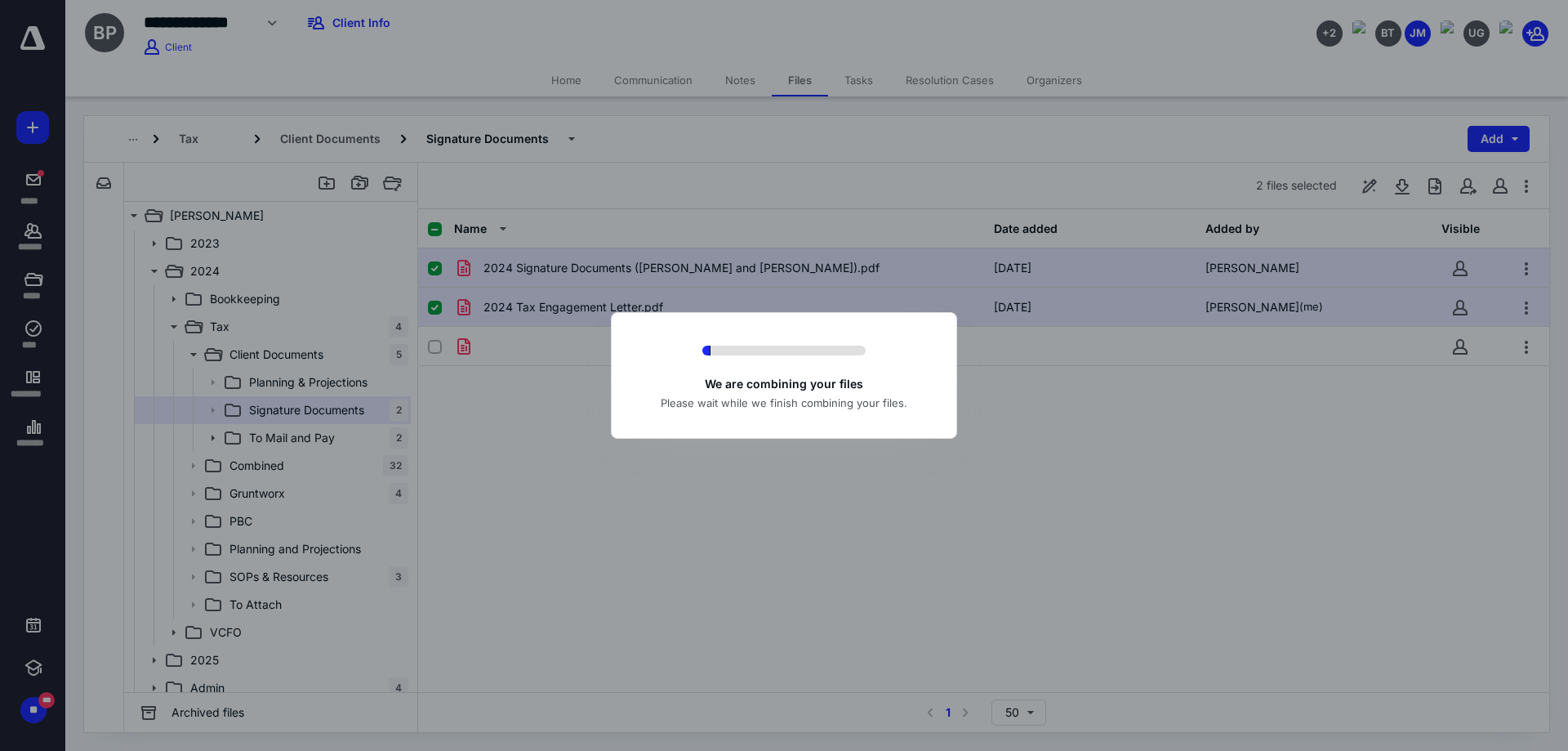 checkbox on "false" 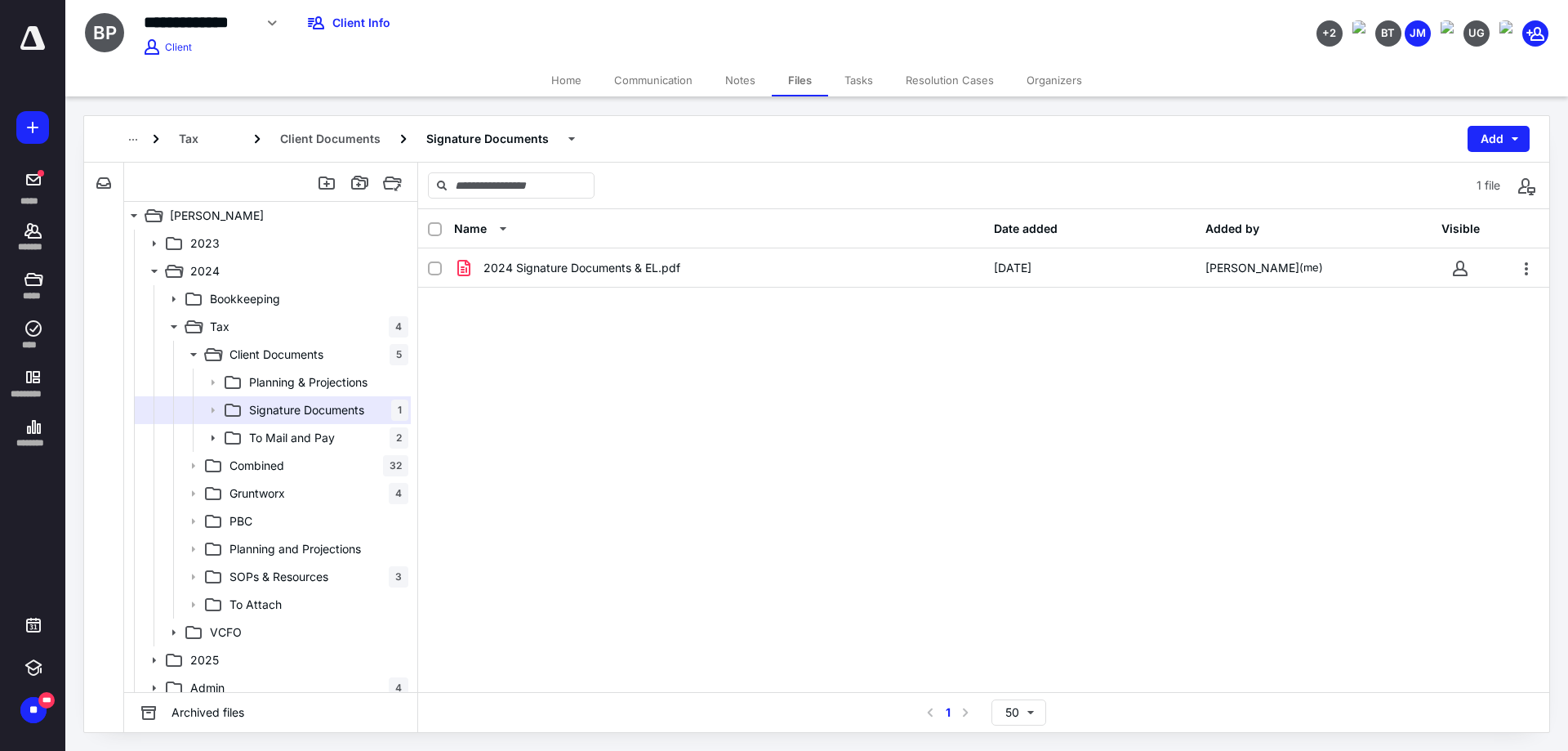 click on "2024 Signature Documents & EL.pdf 7/14/2025 Johanna Monterroso  (me)" at bounding box center (983, 371) 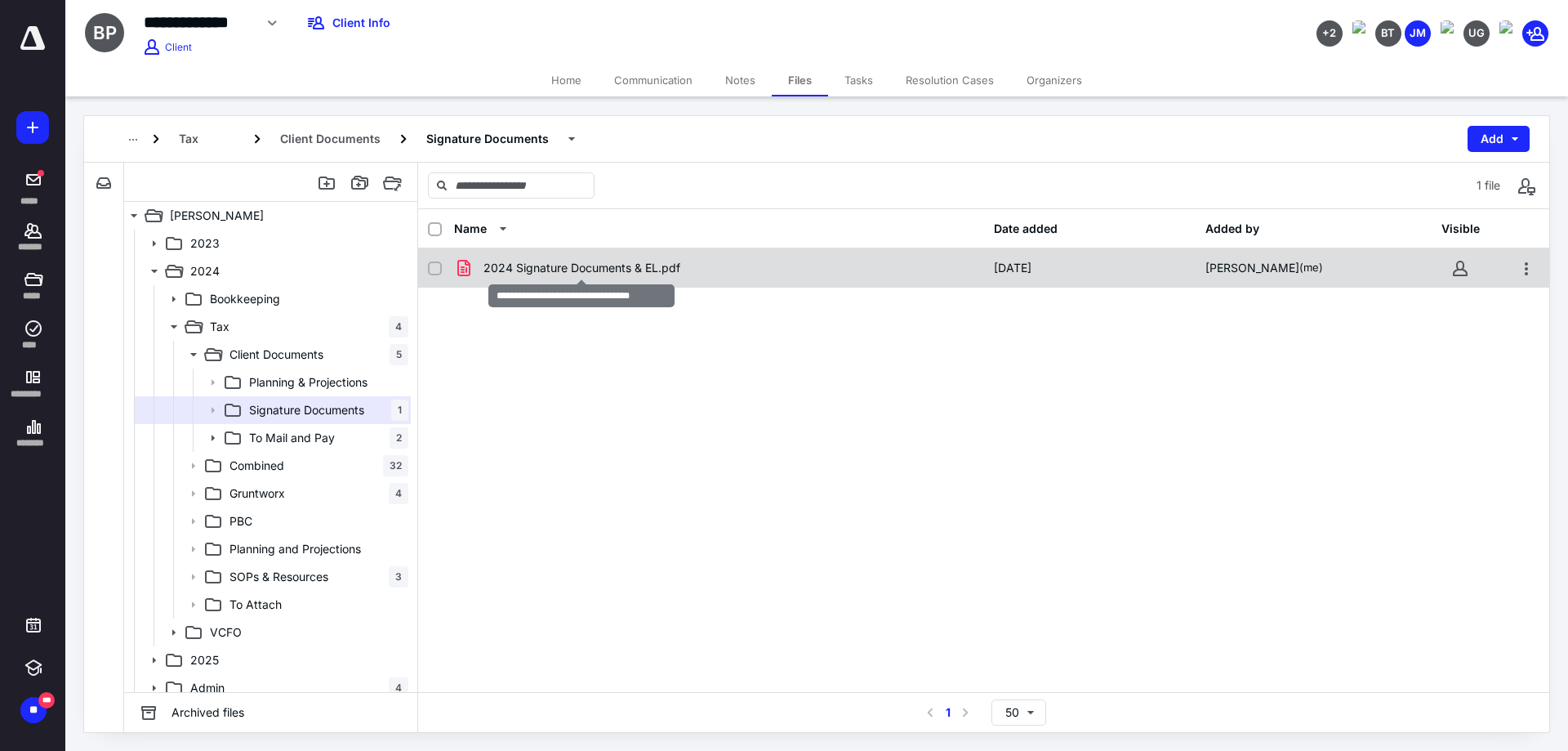 checkbox on "true" 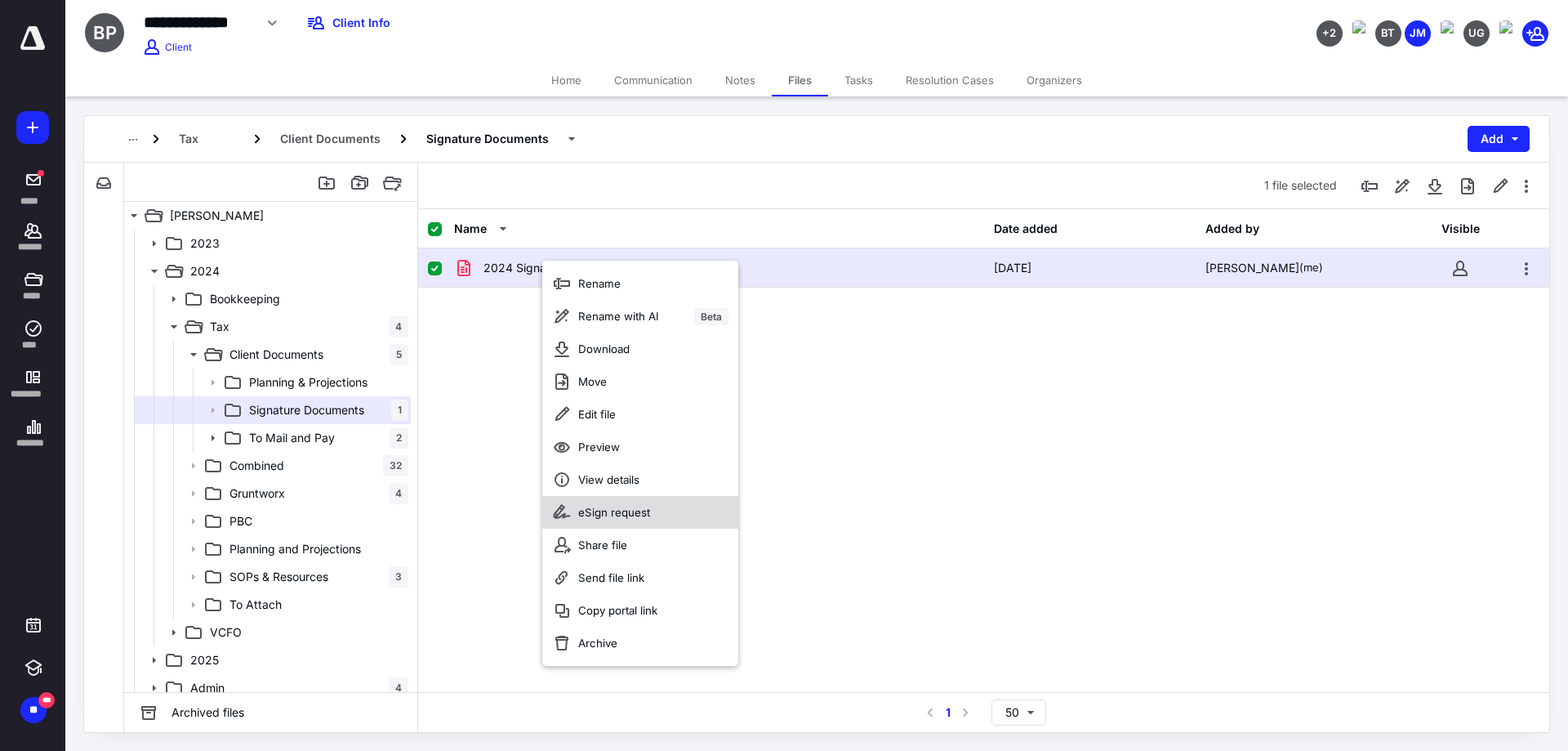 click on "eSign request" at bounding box center (614, 512) 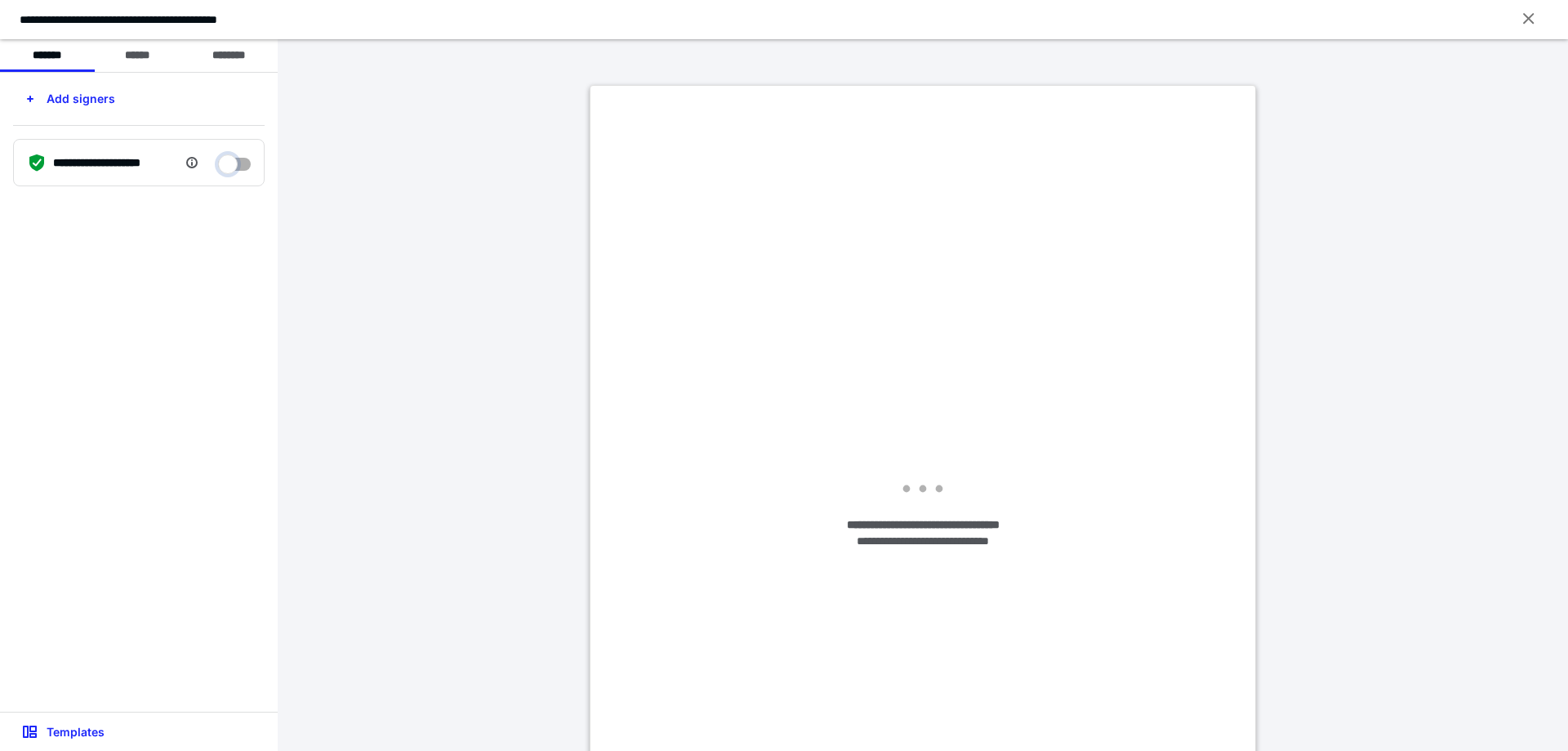 click at bounding box center (234, 160) 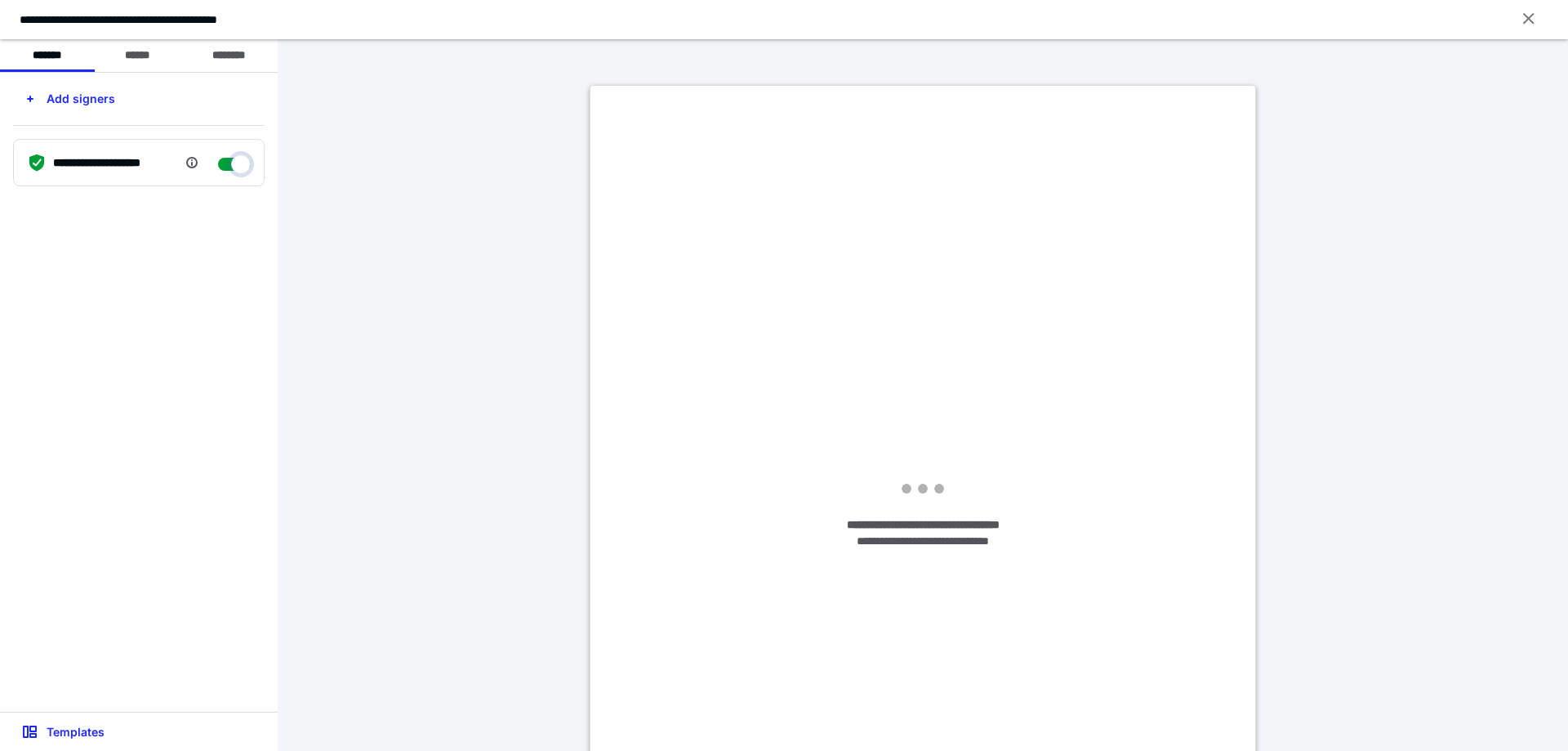 checkbox on "****" 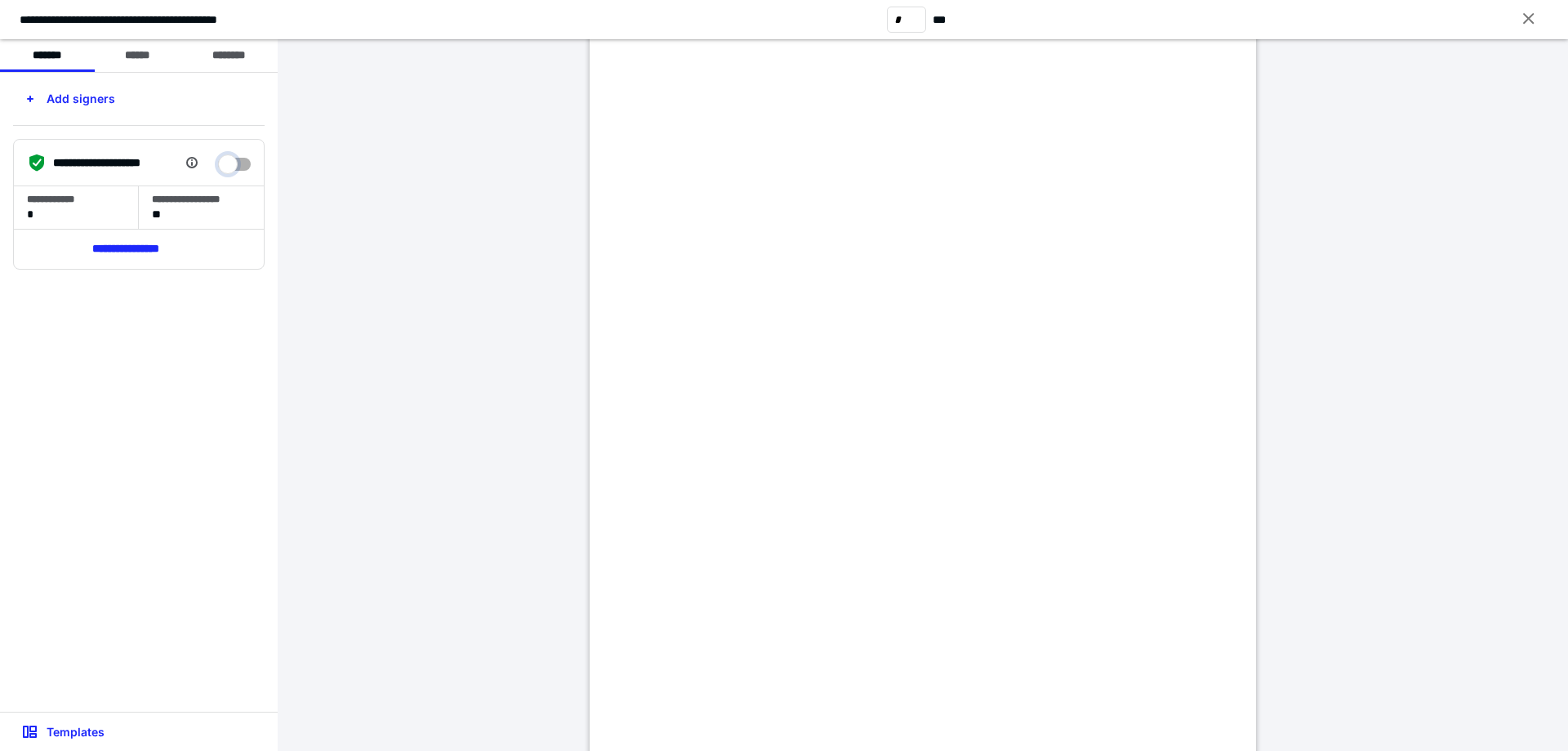 scroll, scrollTop: 163, scrollLeft: 0, axis: vertical 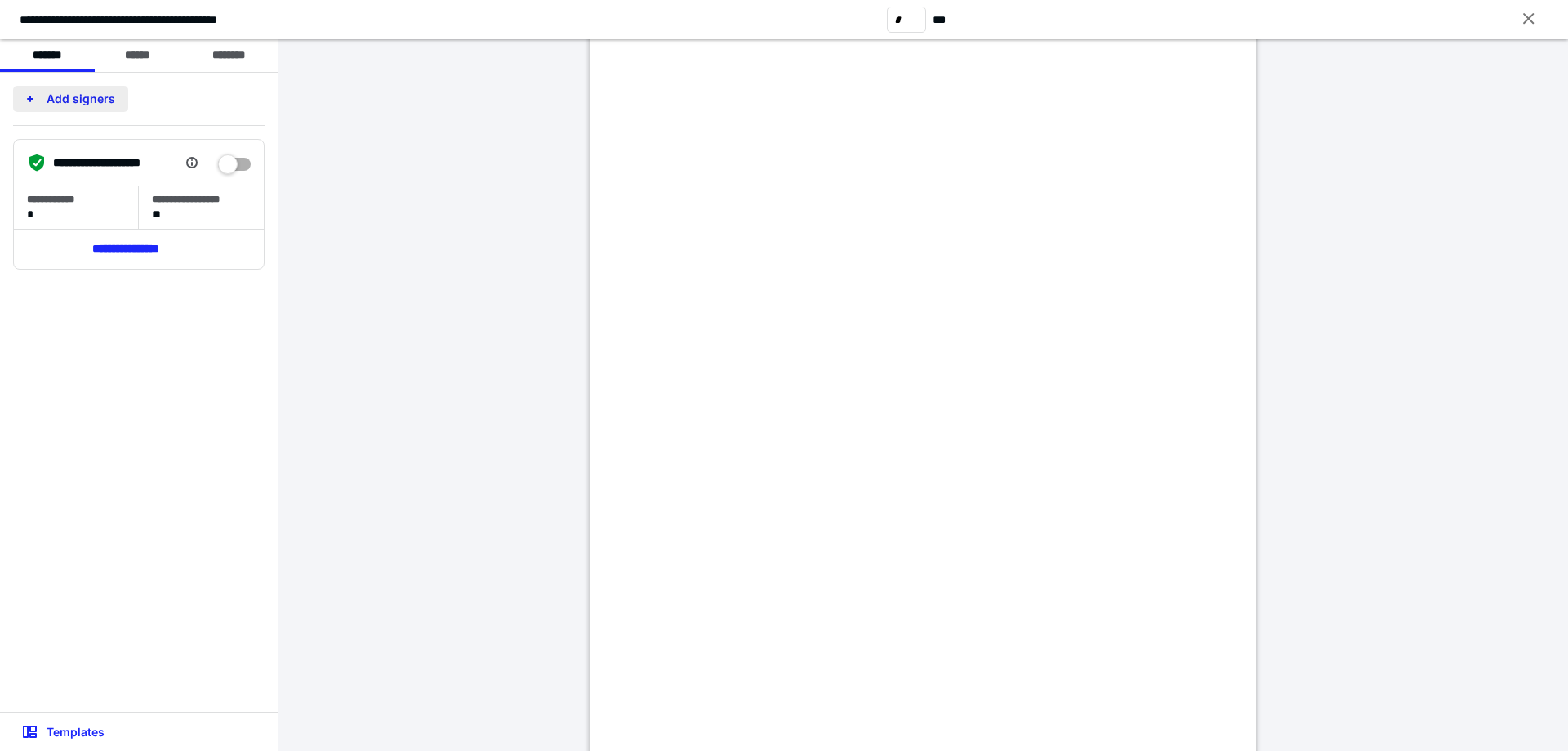 click on "Add signers" at bounding box center [70, 99] 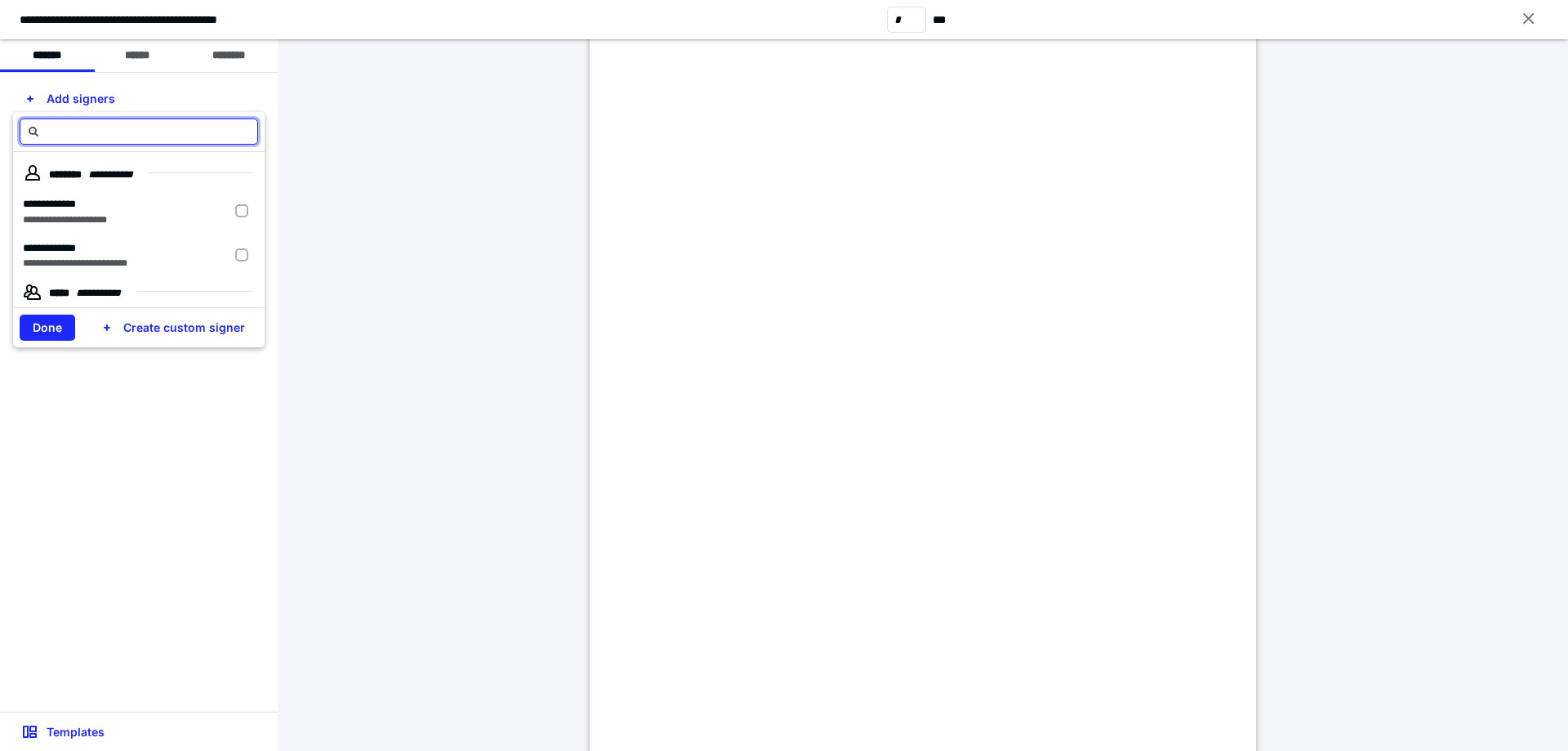 scroll, scrollTop: 163, scrollLeft: 0, axis: vertical 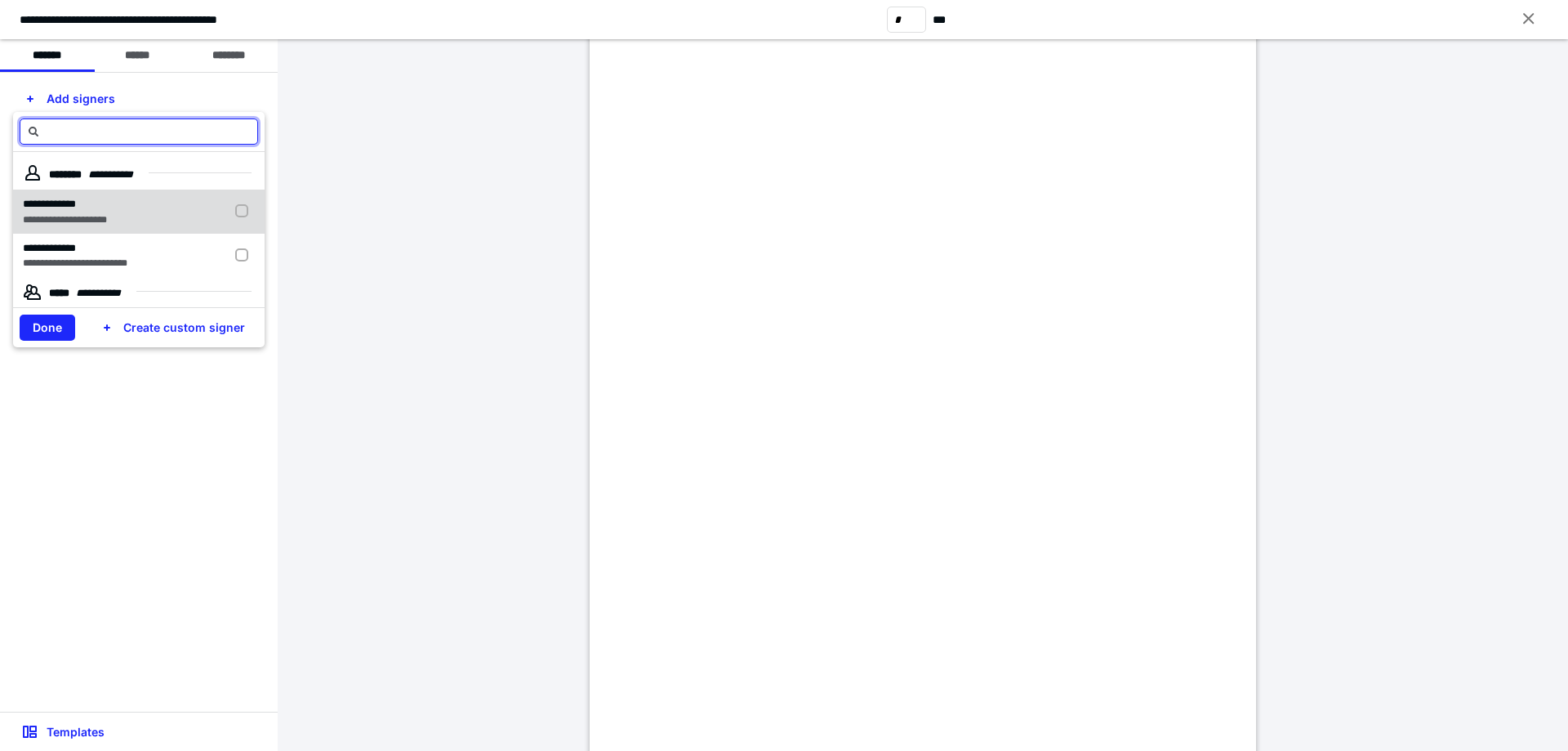 click at bounding box center [245, 212] 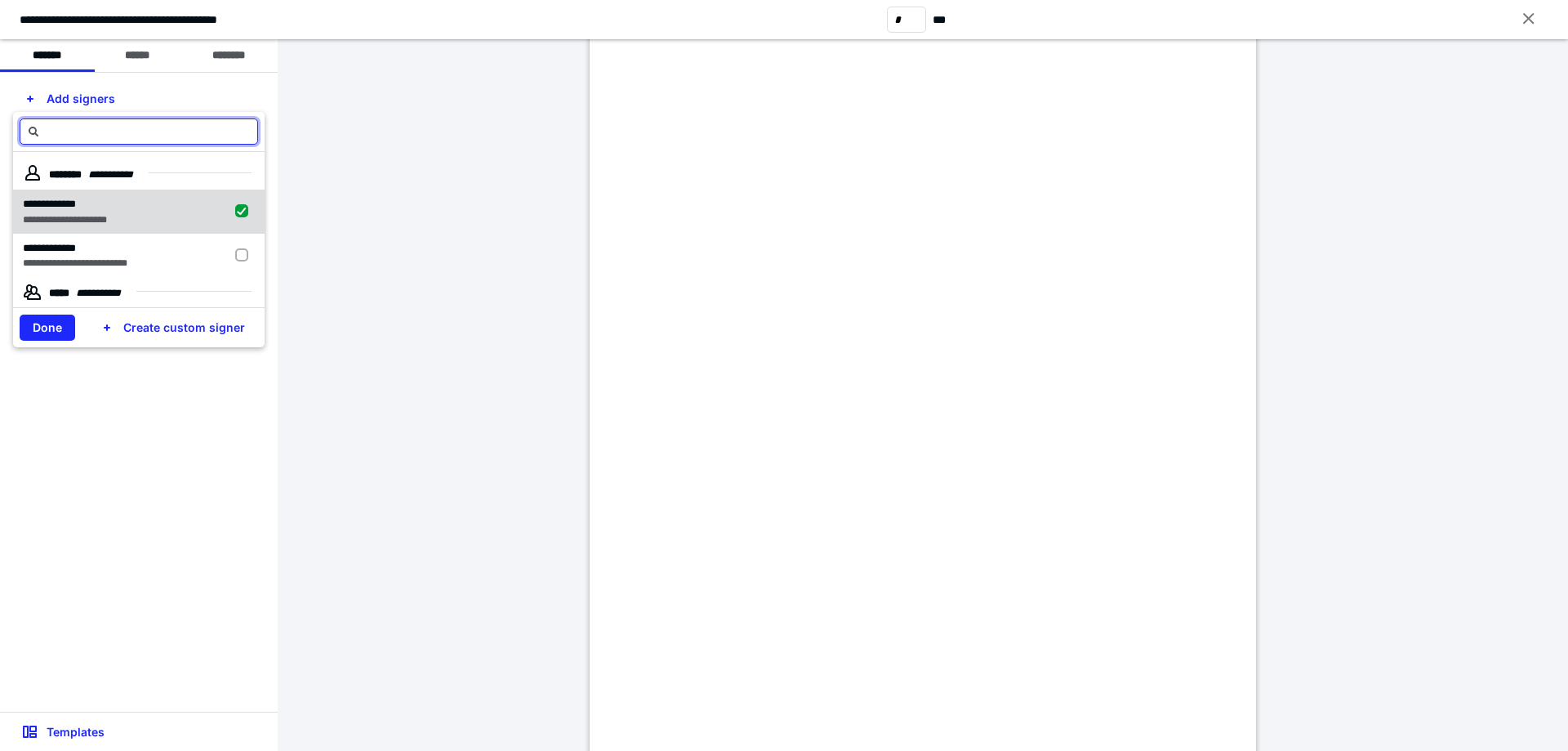 checkbox on "true" 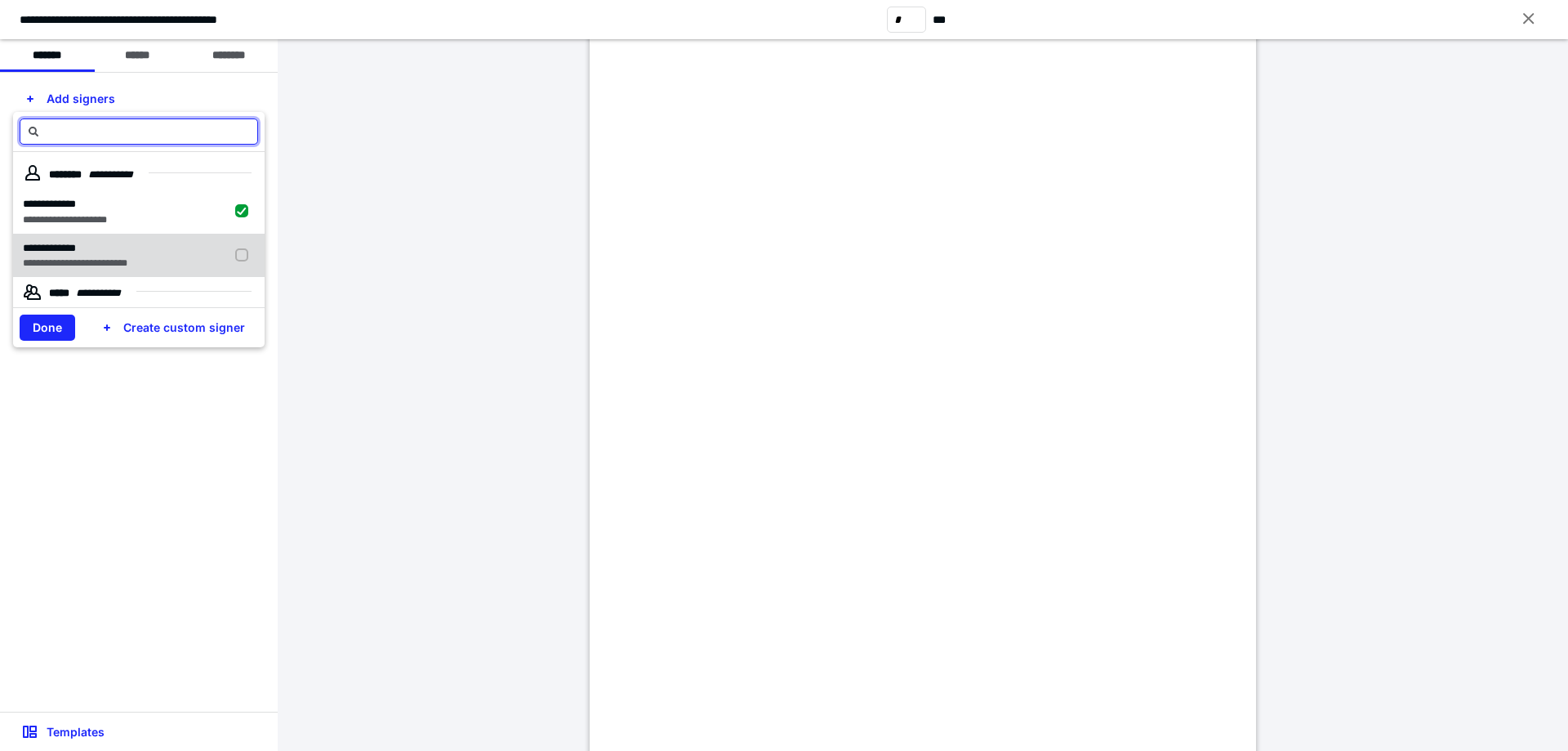 click at bounding box center (245, 256) 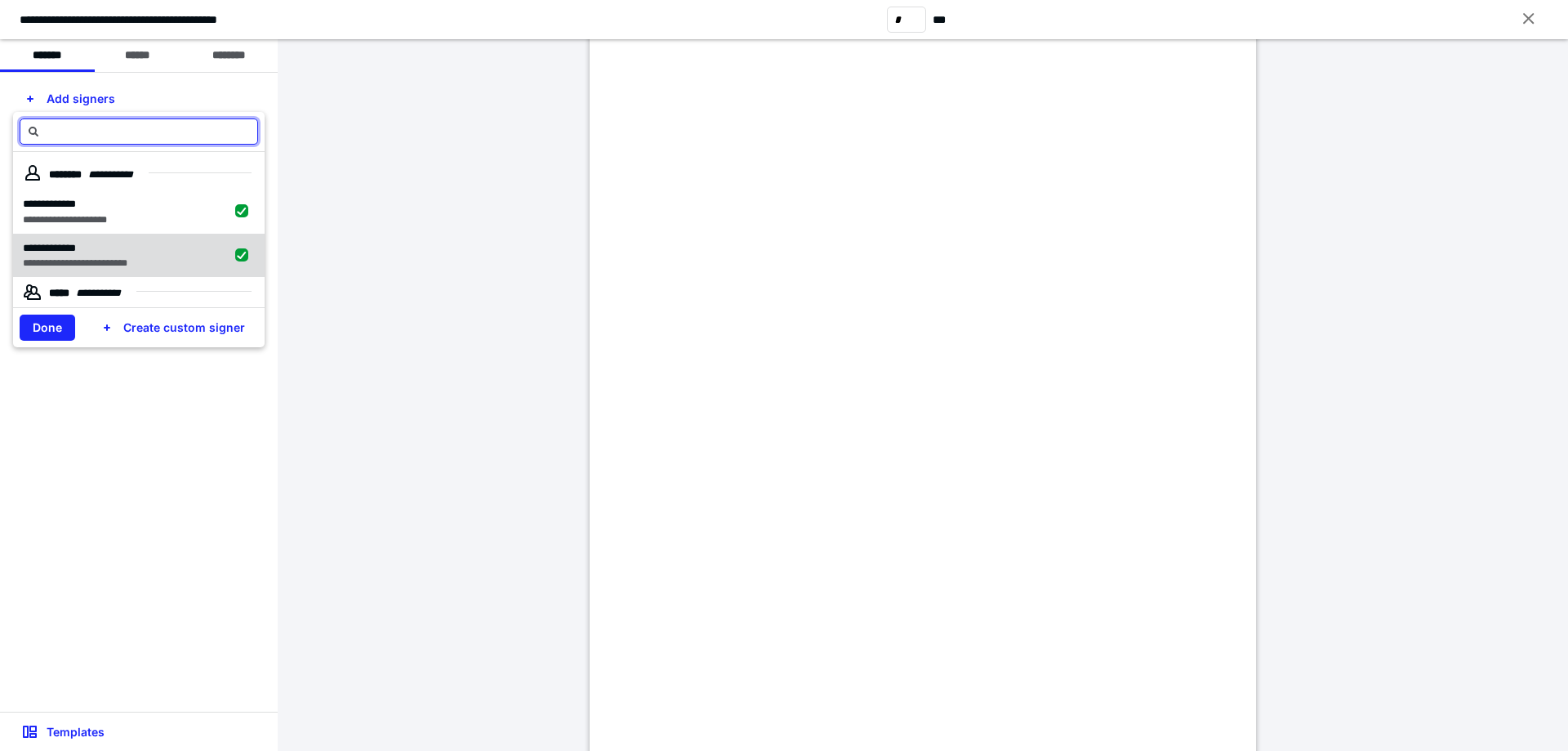 checkbox on "true" 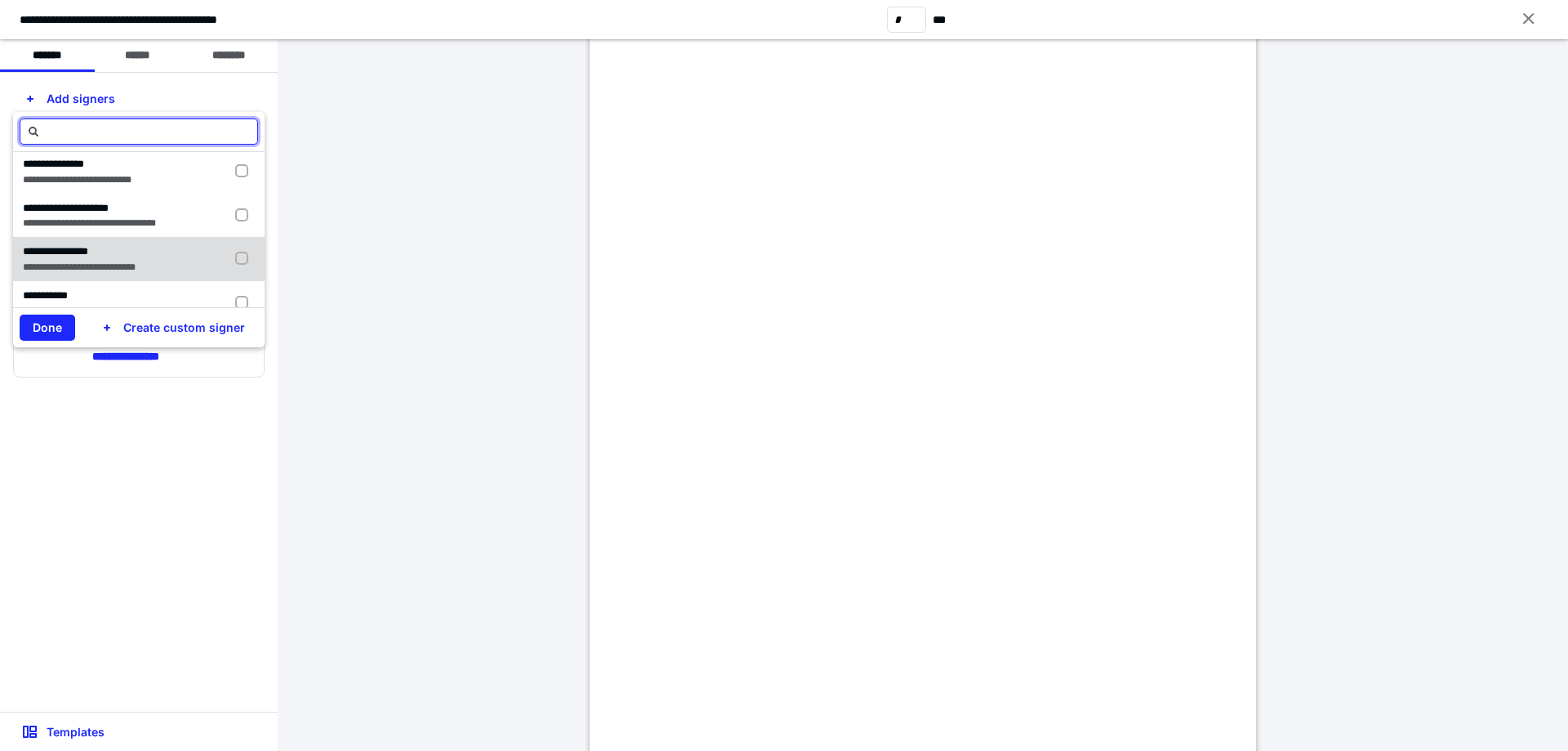 scroll, scrollTop: 163, scrollLeft: 0, axis: vertical 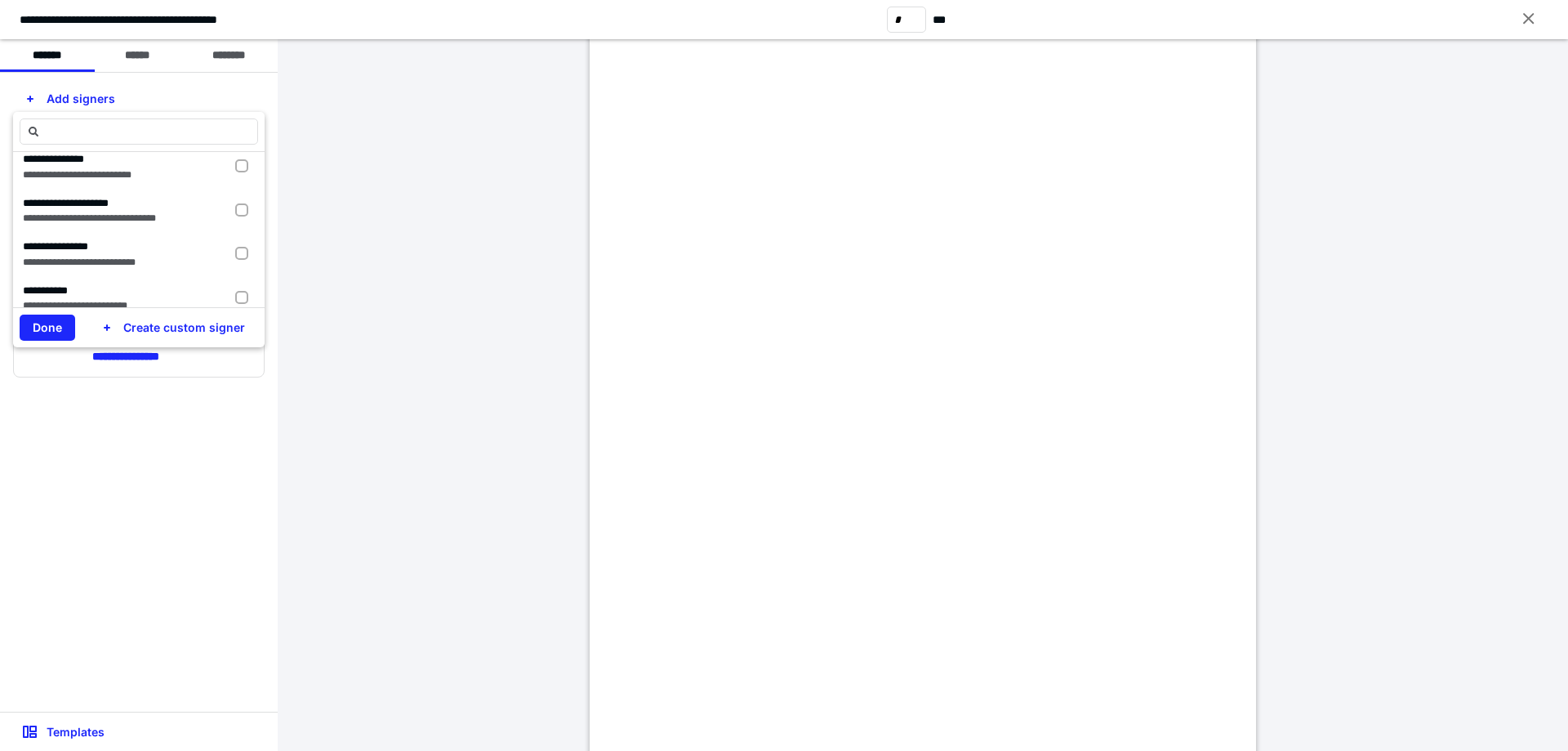 click at bounding box center [923, 353] 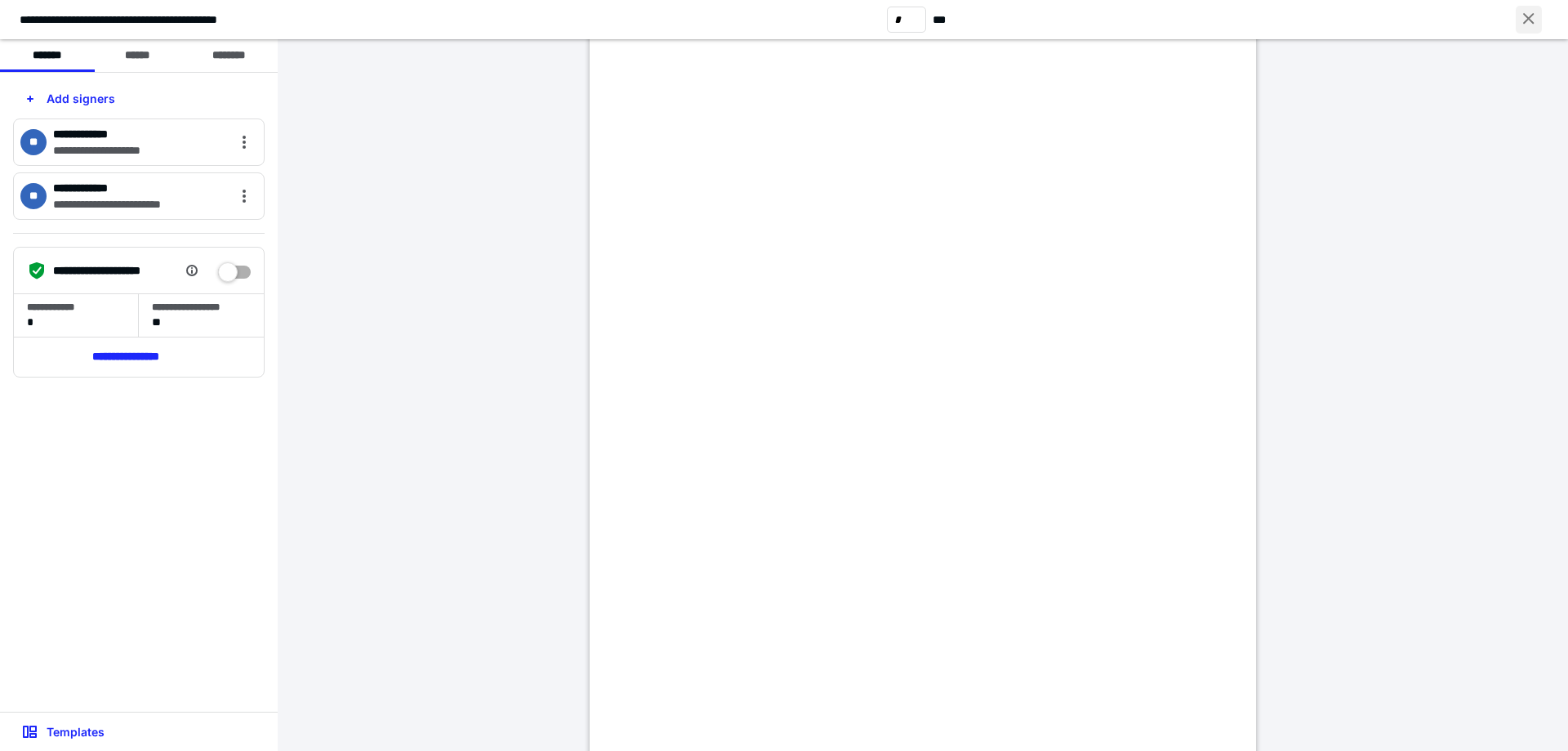 click at bounding box center [1529, 20] 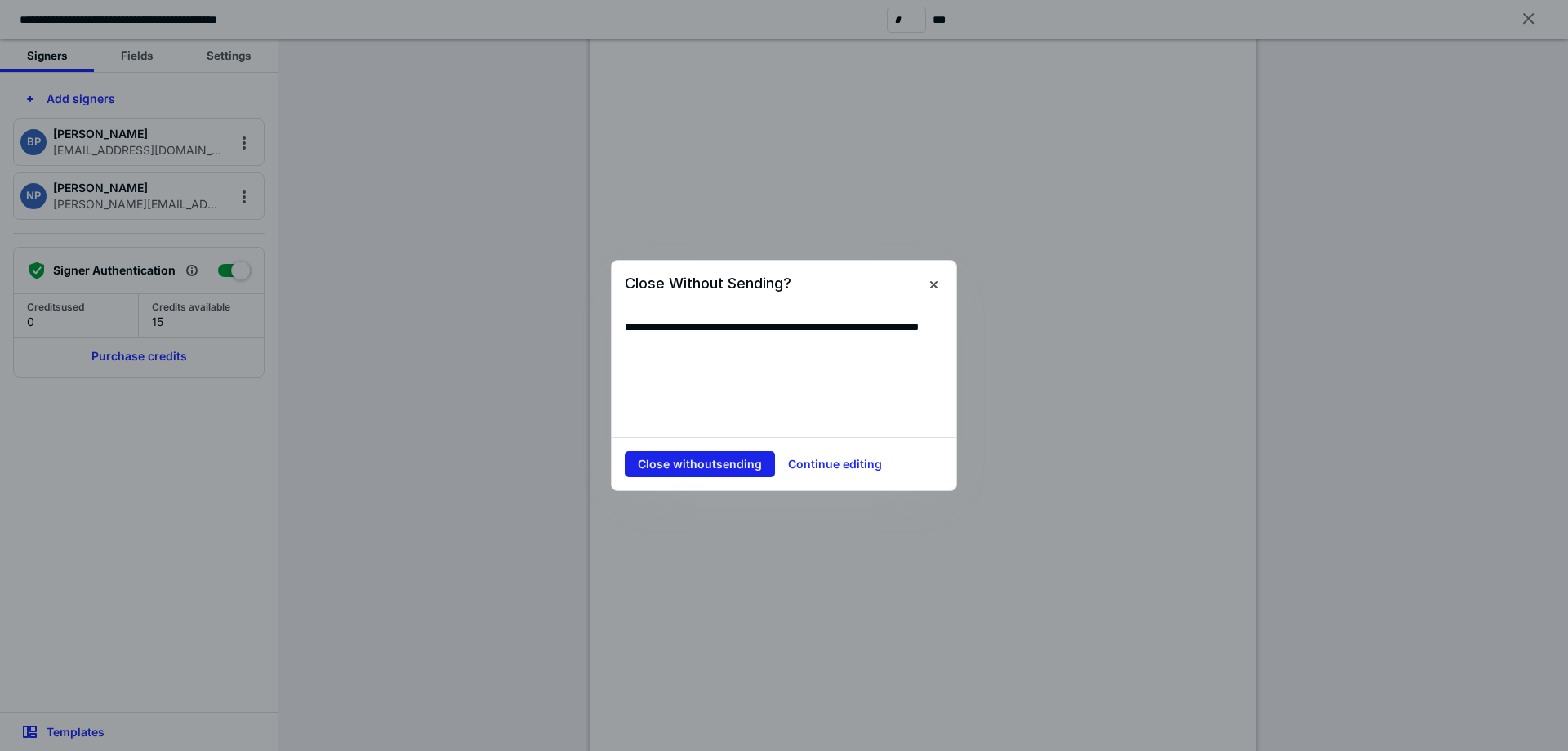 click on "Close without  sending" at bounding box center (700, 464) 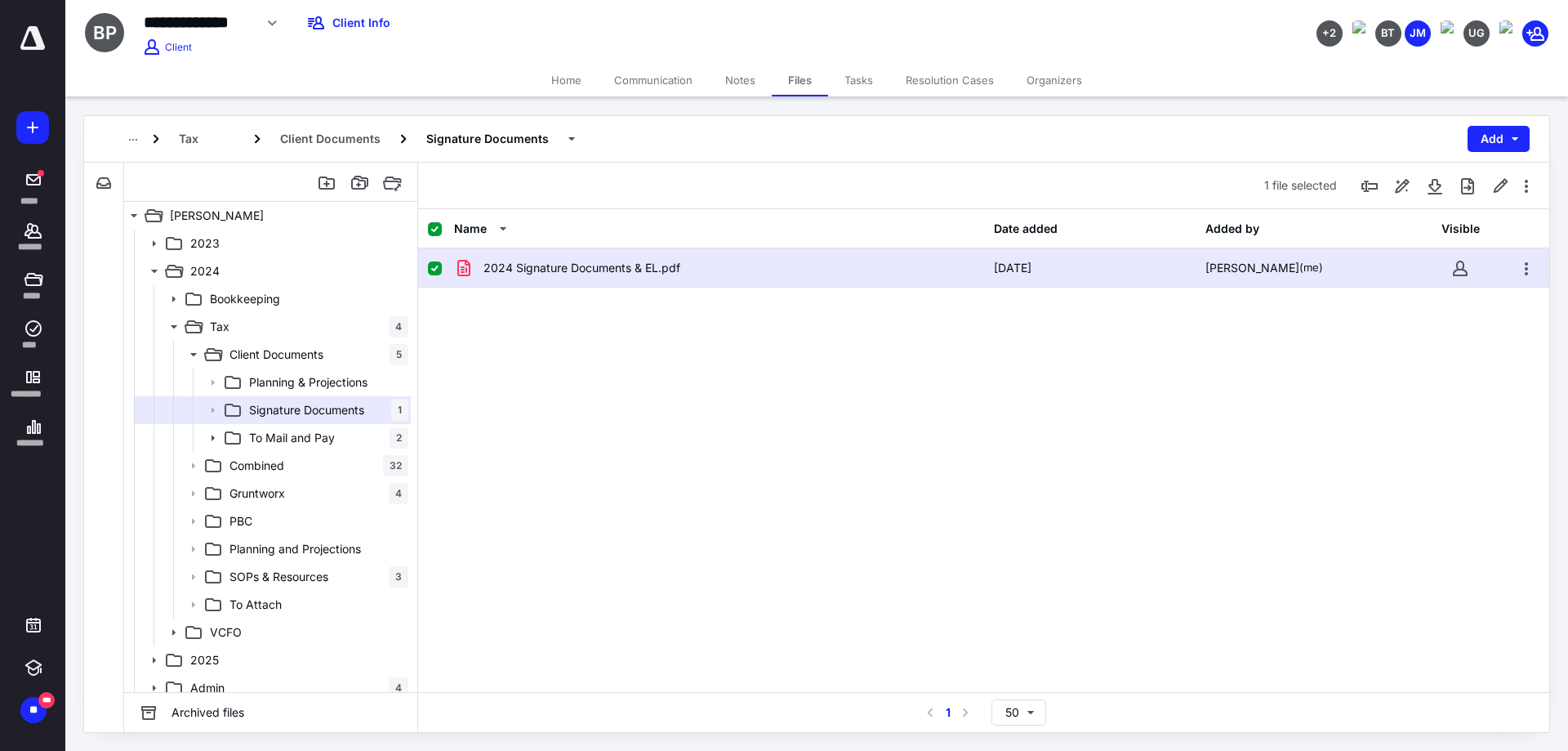click 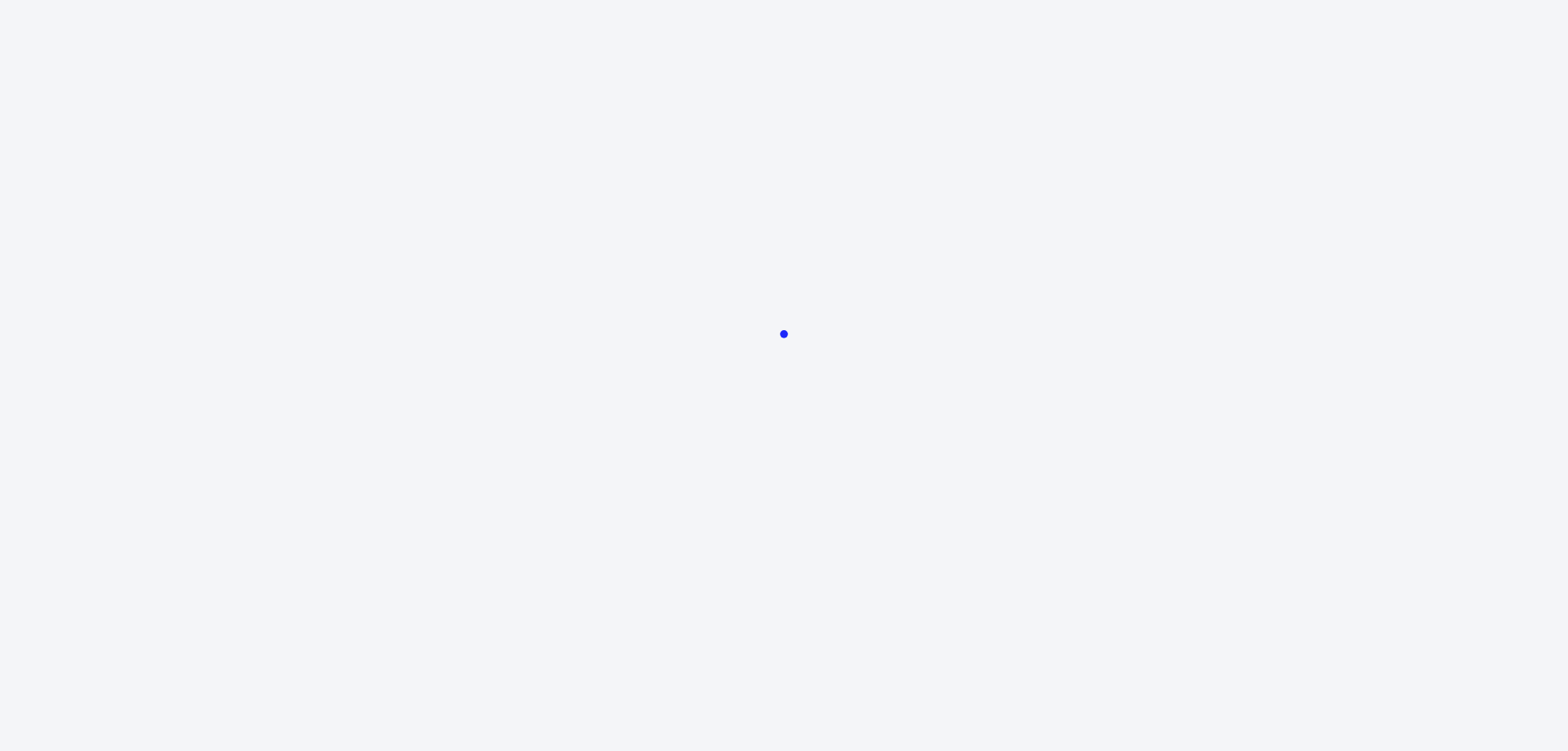 scroll, scrollTop: 0, scrollLeft: 0, axis: both 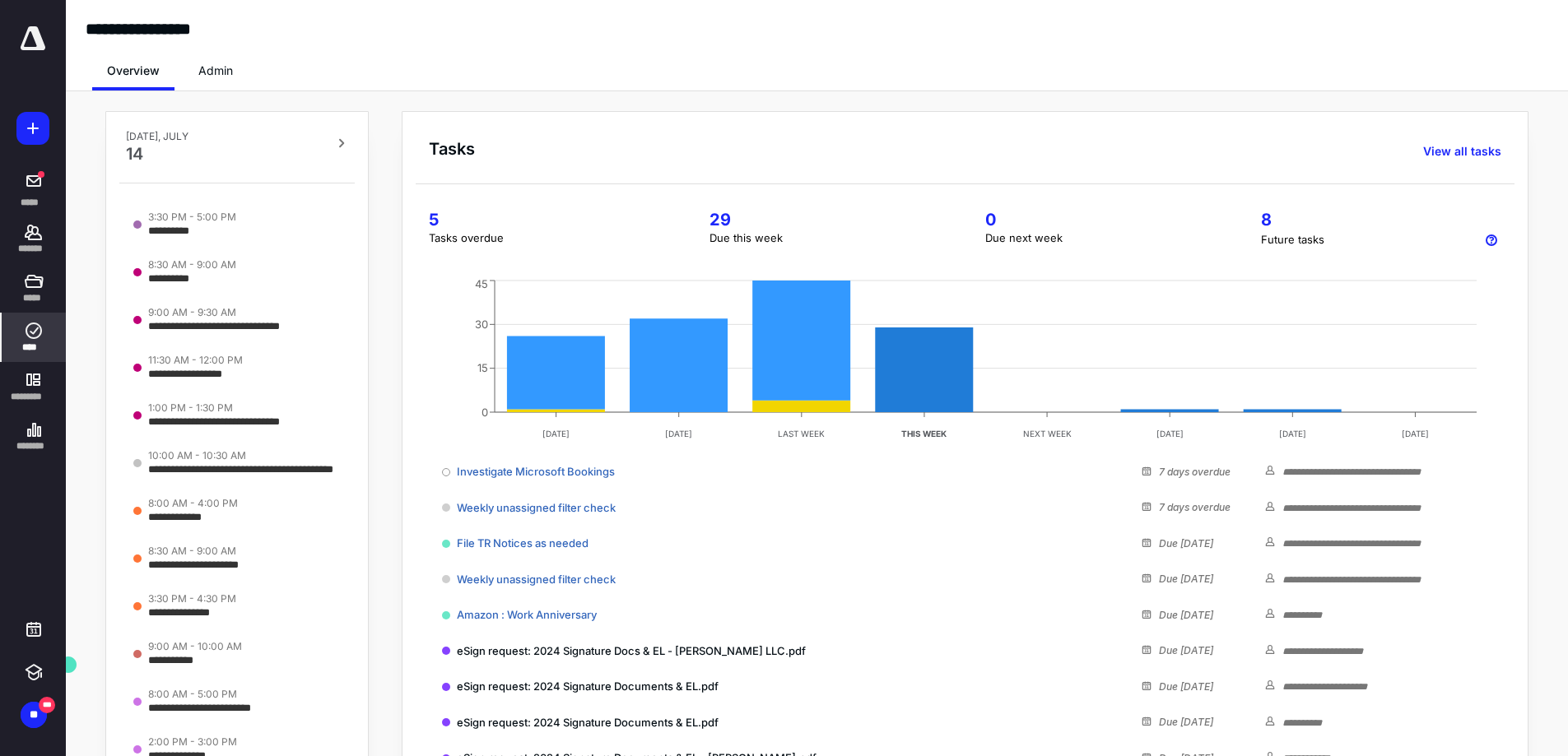 click 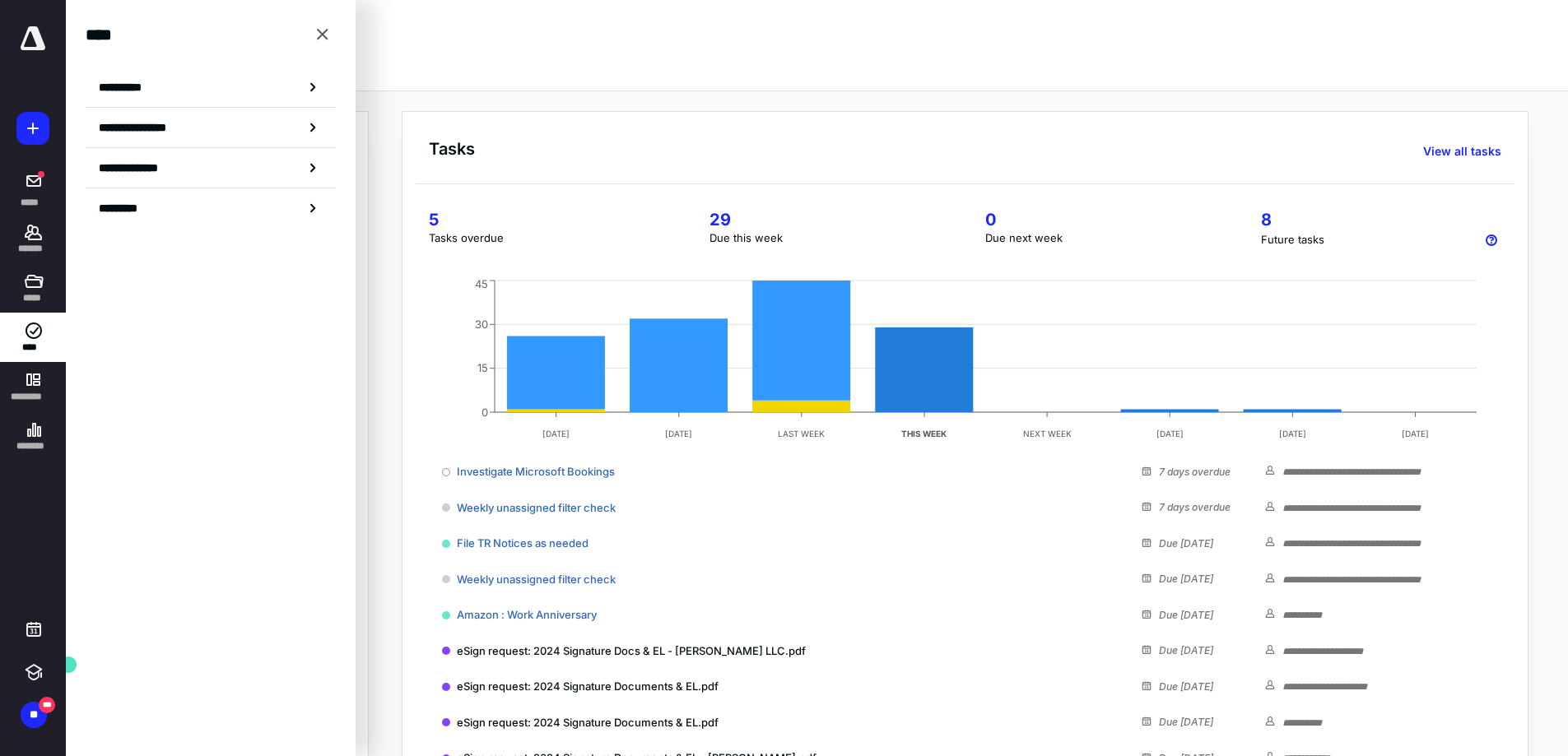 click on "**********" at bounding box center (211, 87) 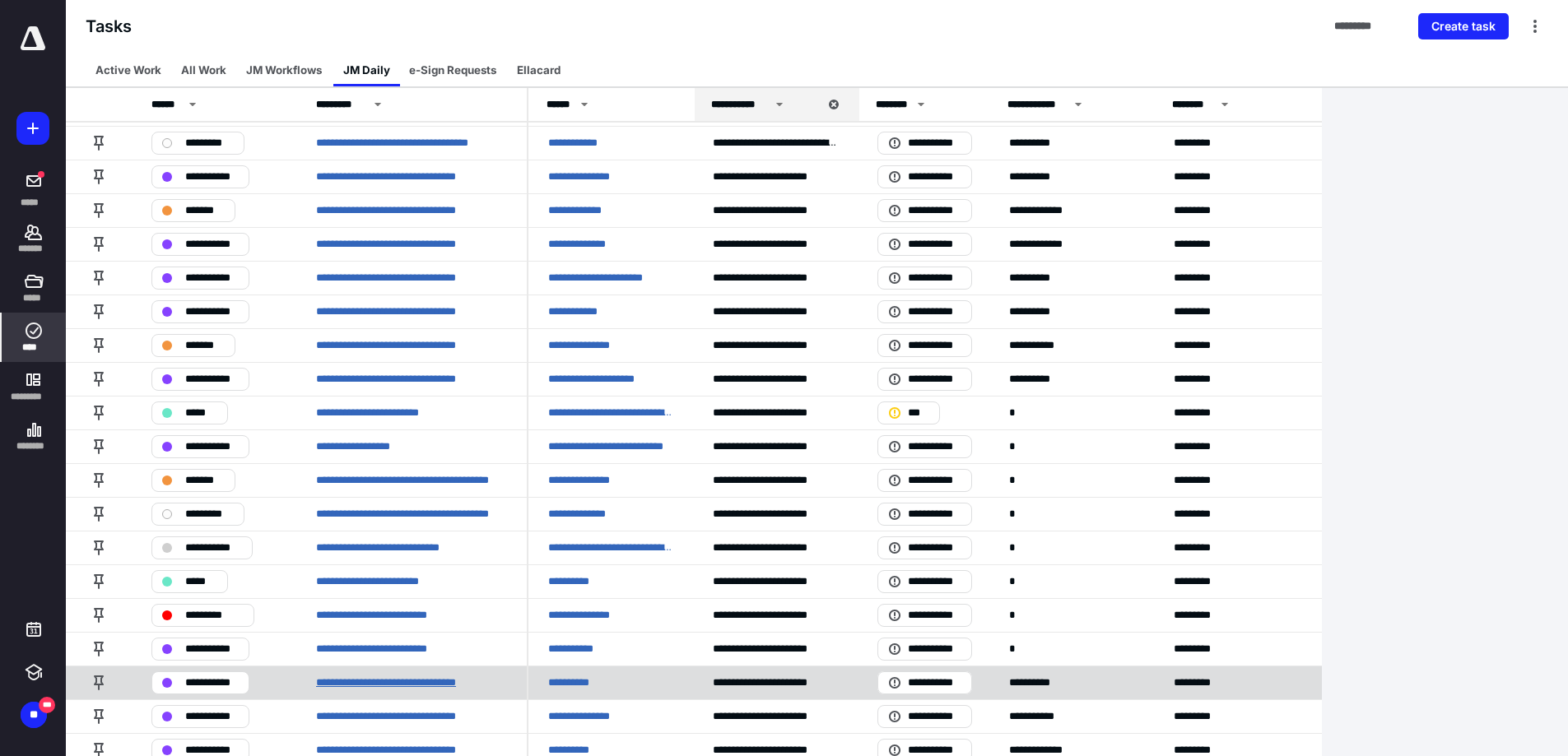 scroll, scrollTop: 247, scrollLeft: 0, axis: vertical 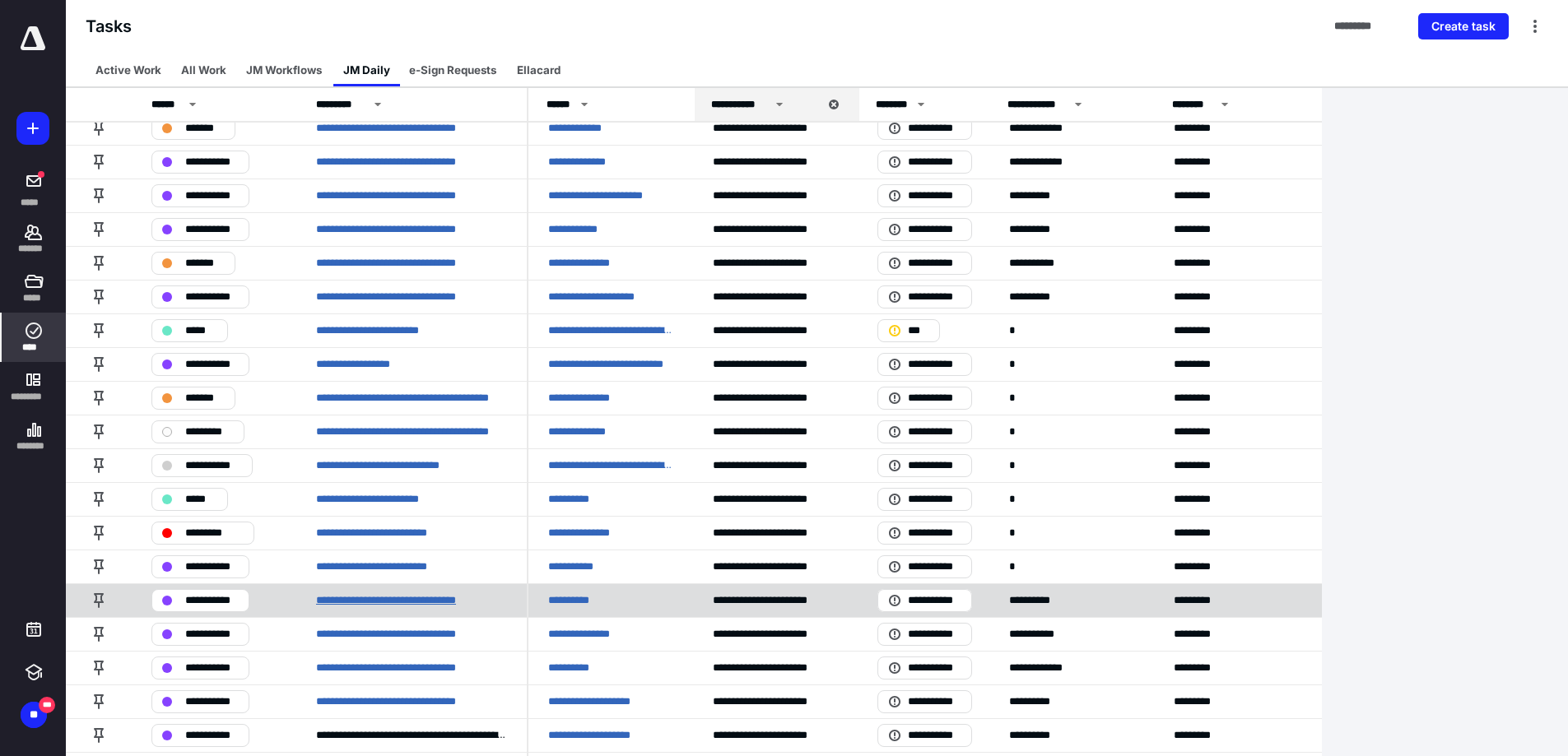 click on "**********" at bounding box center (407, 601) 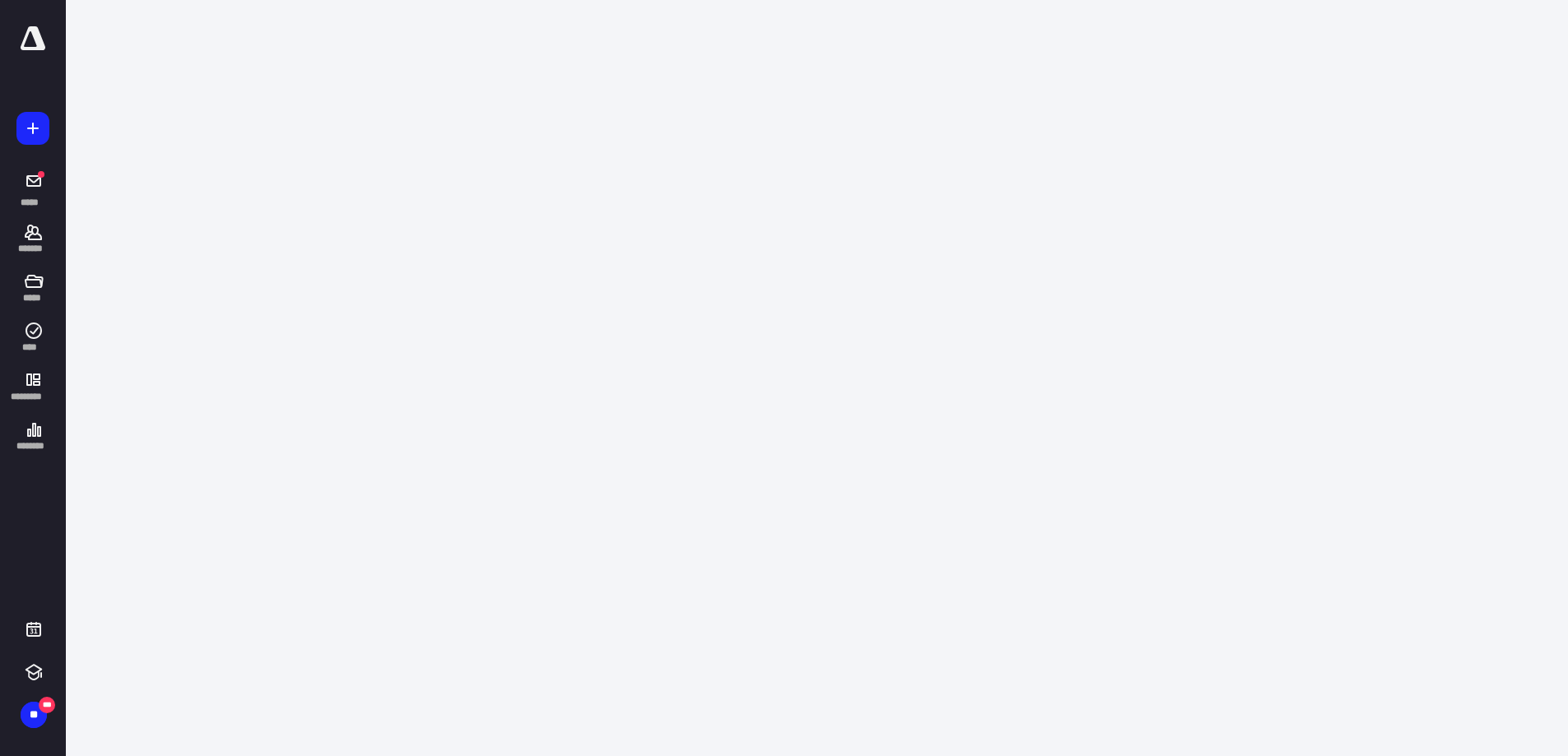 scroll, scrollTop: 0, scrollLeft: 0, axis: both 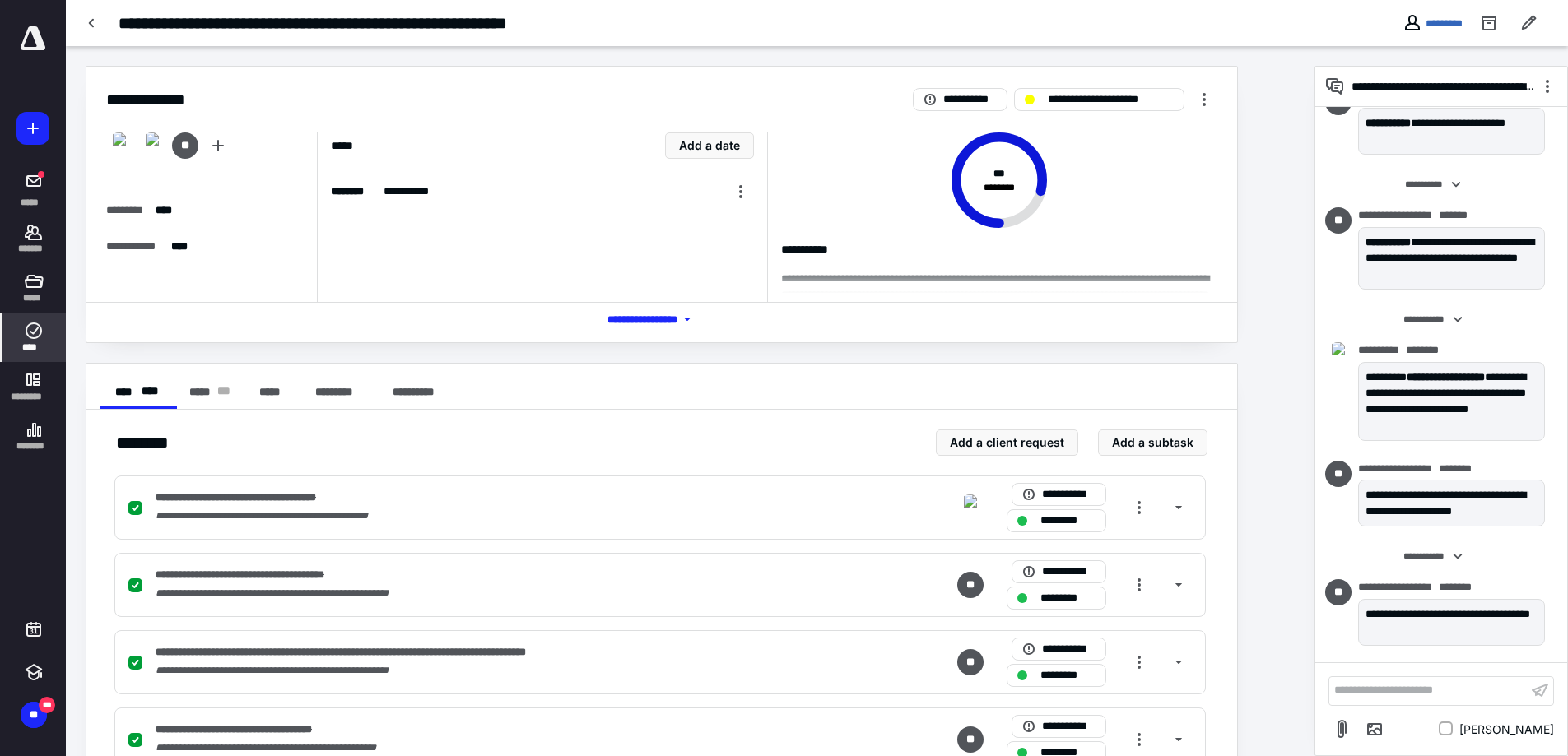 click on "****" at bounding box center [34, 337] 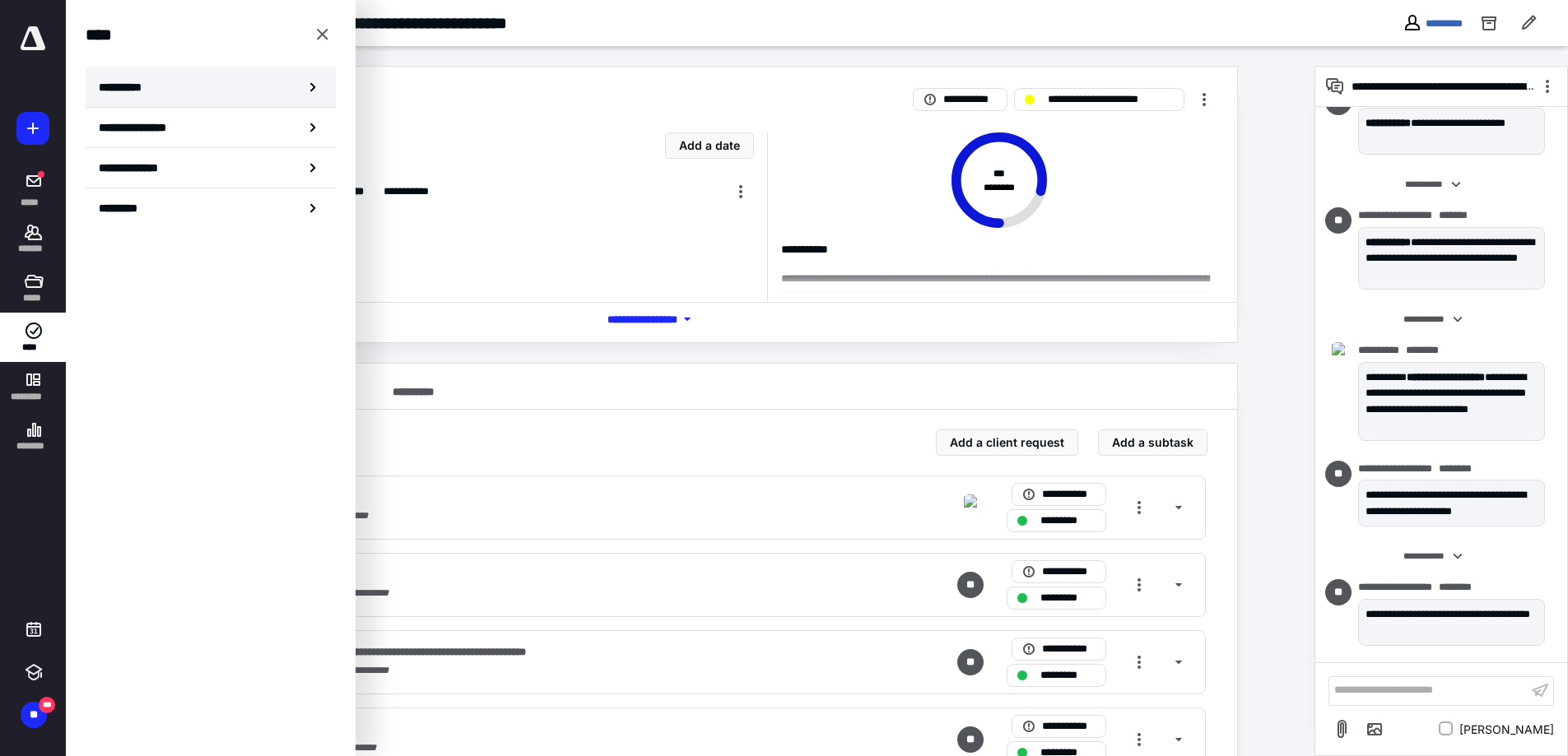 click on "**********" at bounding box center [211, 87] 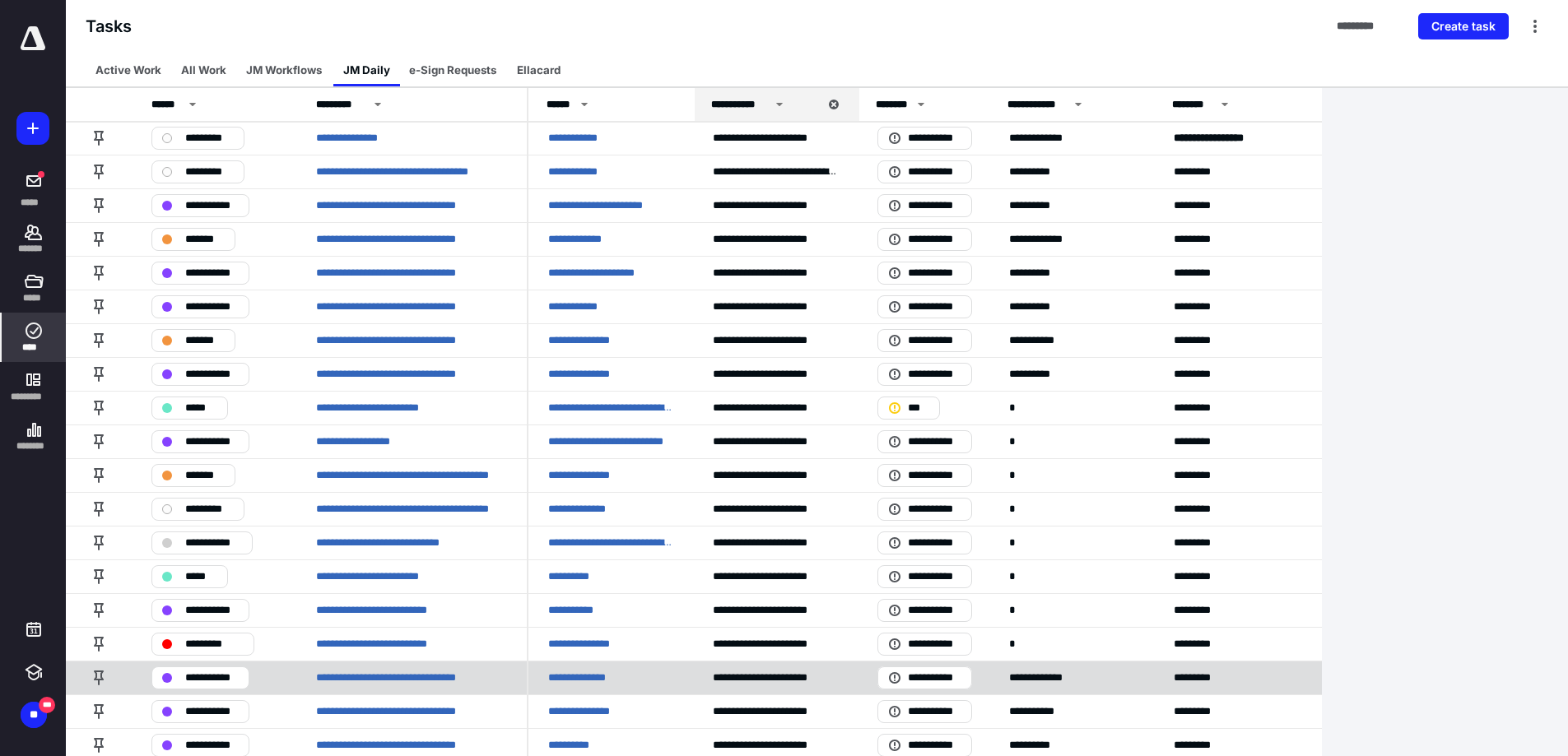 scroll, scrollTop: 165, scrollLeft: 0, axis: vertical 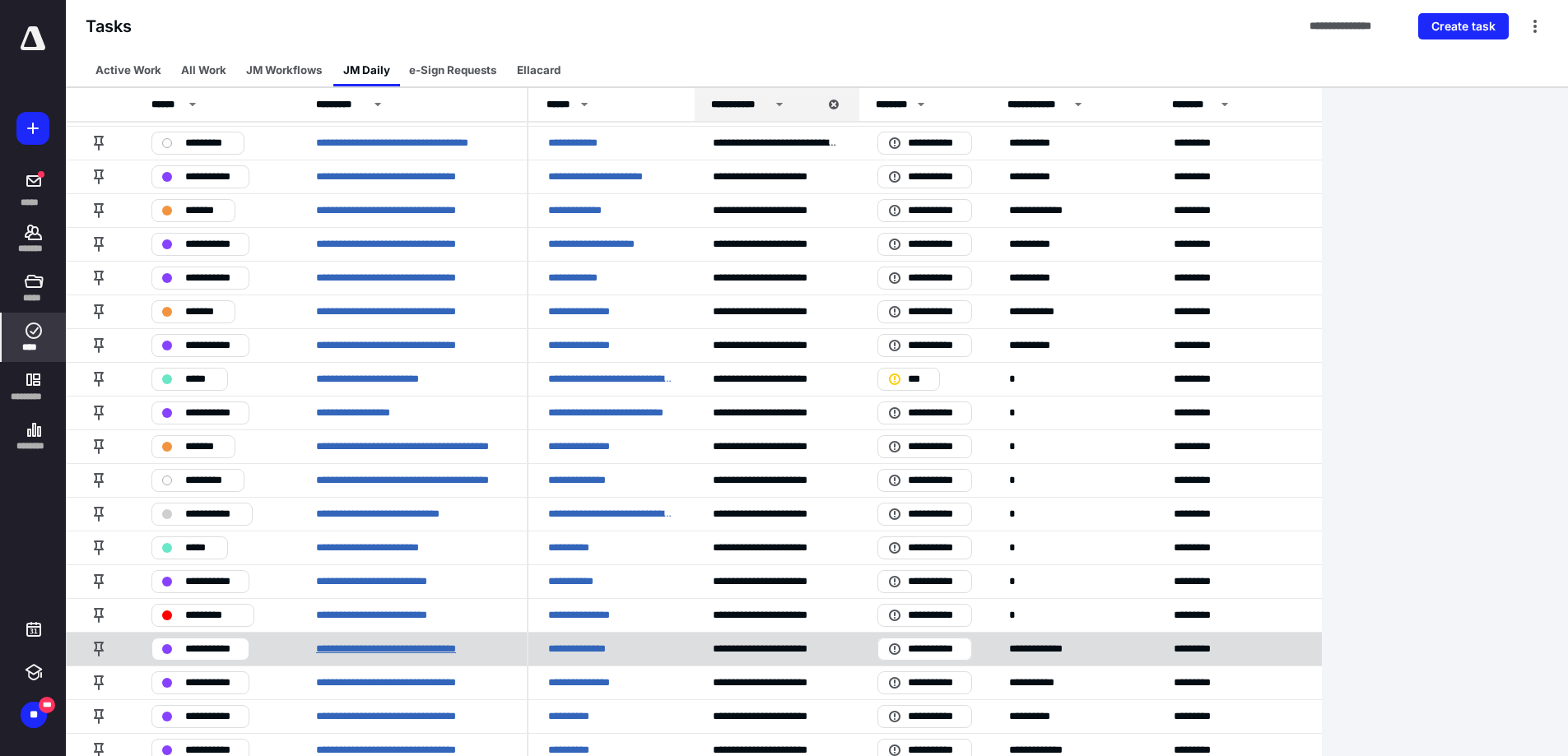 click on "**********" at bounding box center (407, 649) 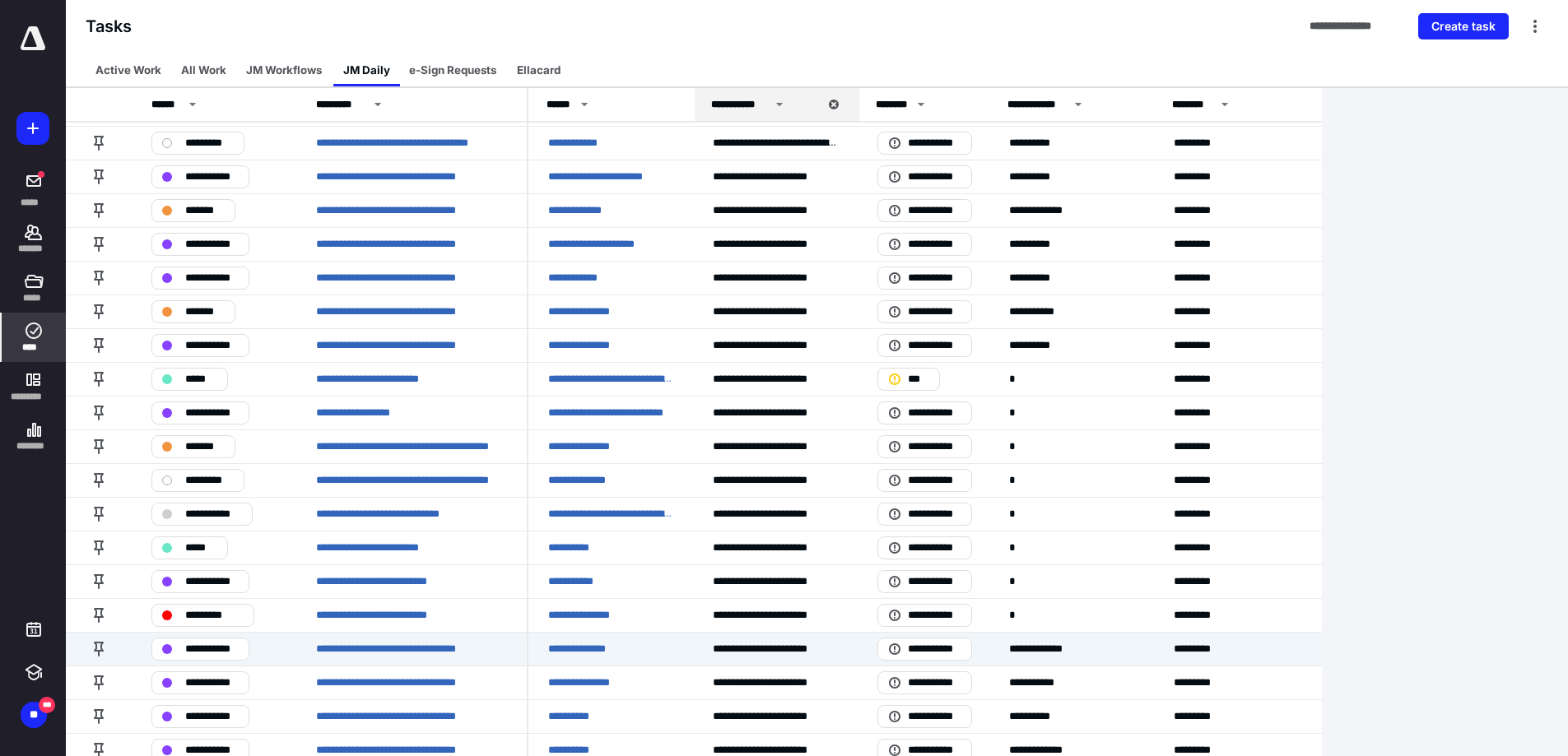 scroll, scrollTop: 0, scrollLeft: 0, axis: both 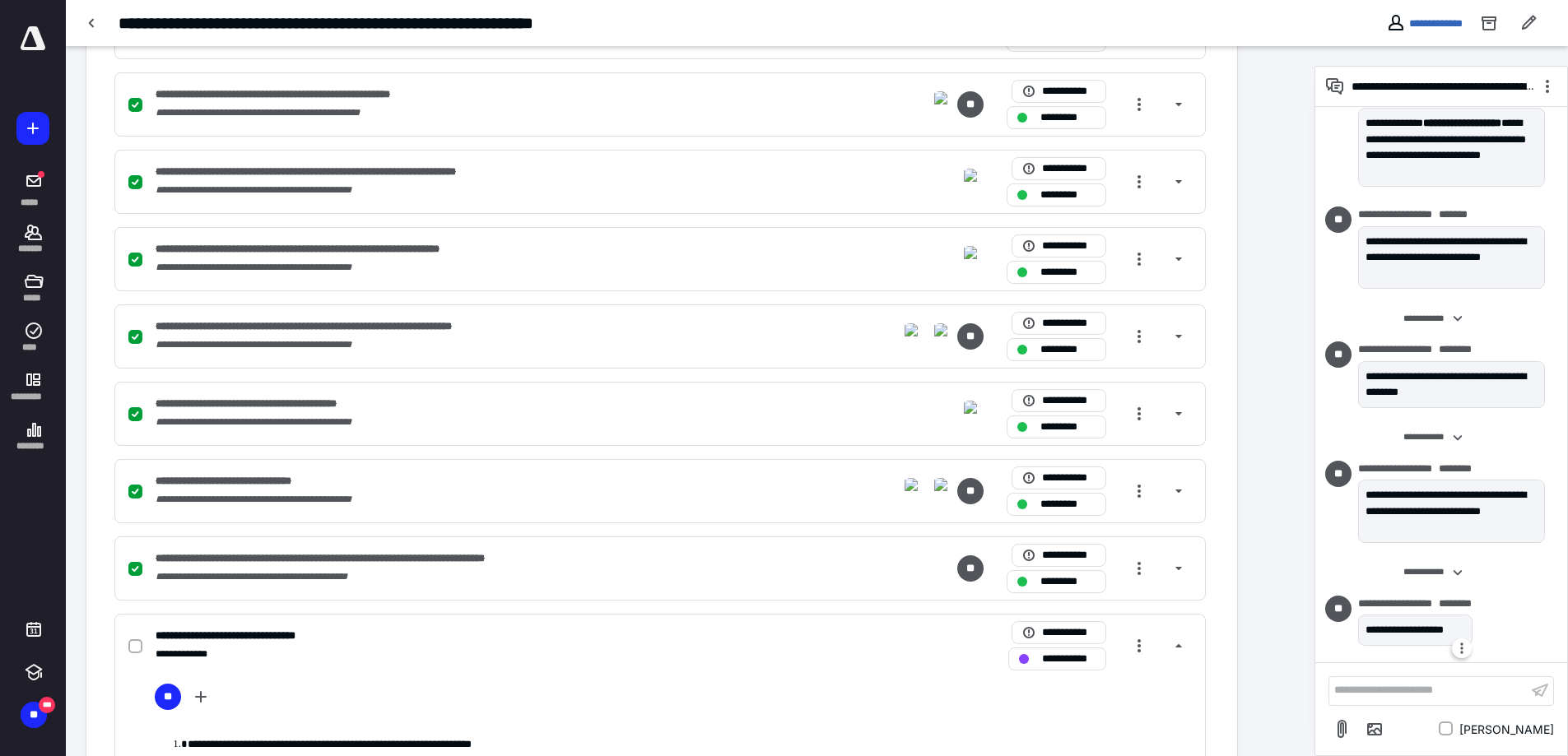 click on "**********" at bounding box center (1415, 630) 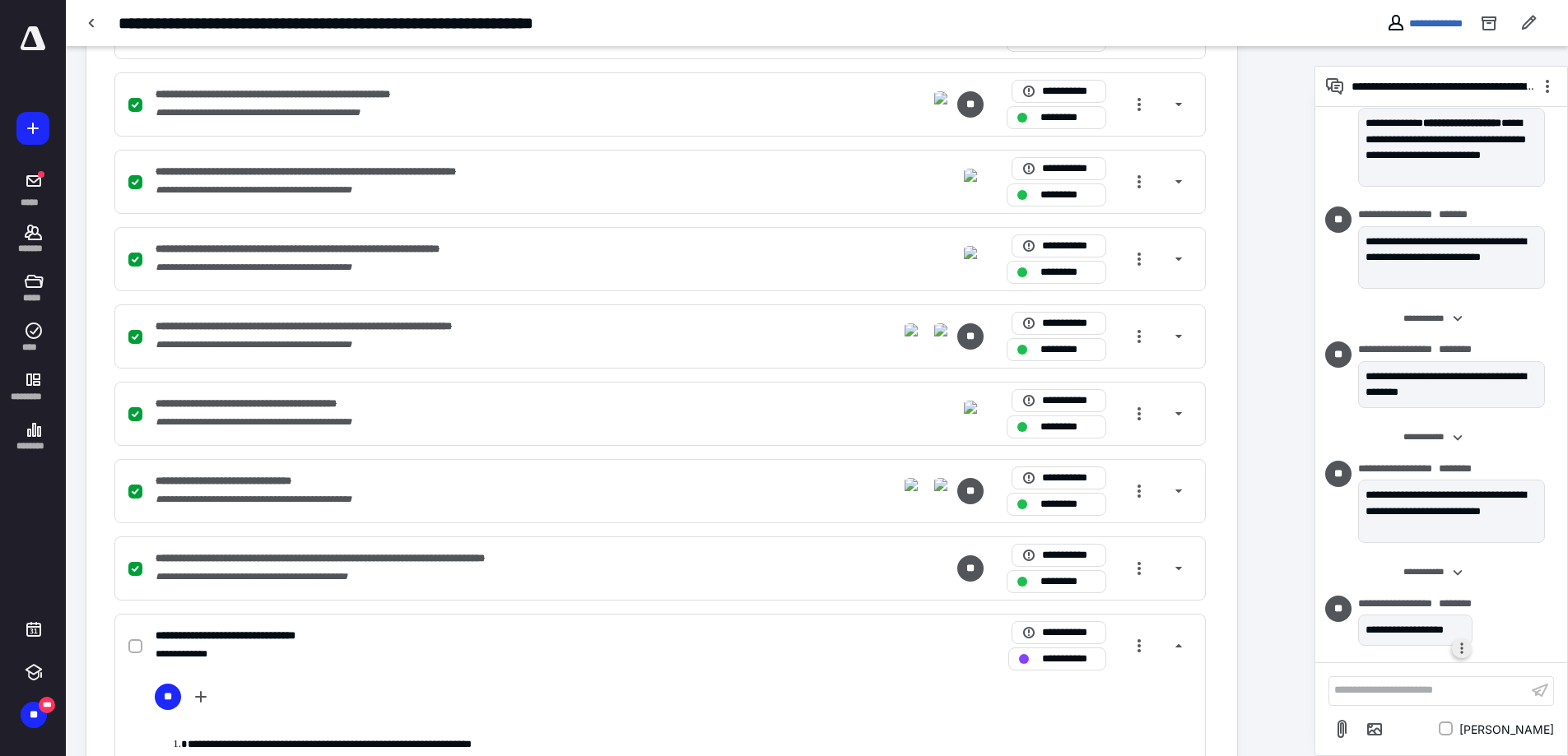 click at bounding box center [1462, 648] 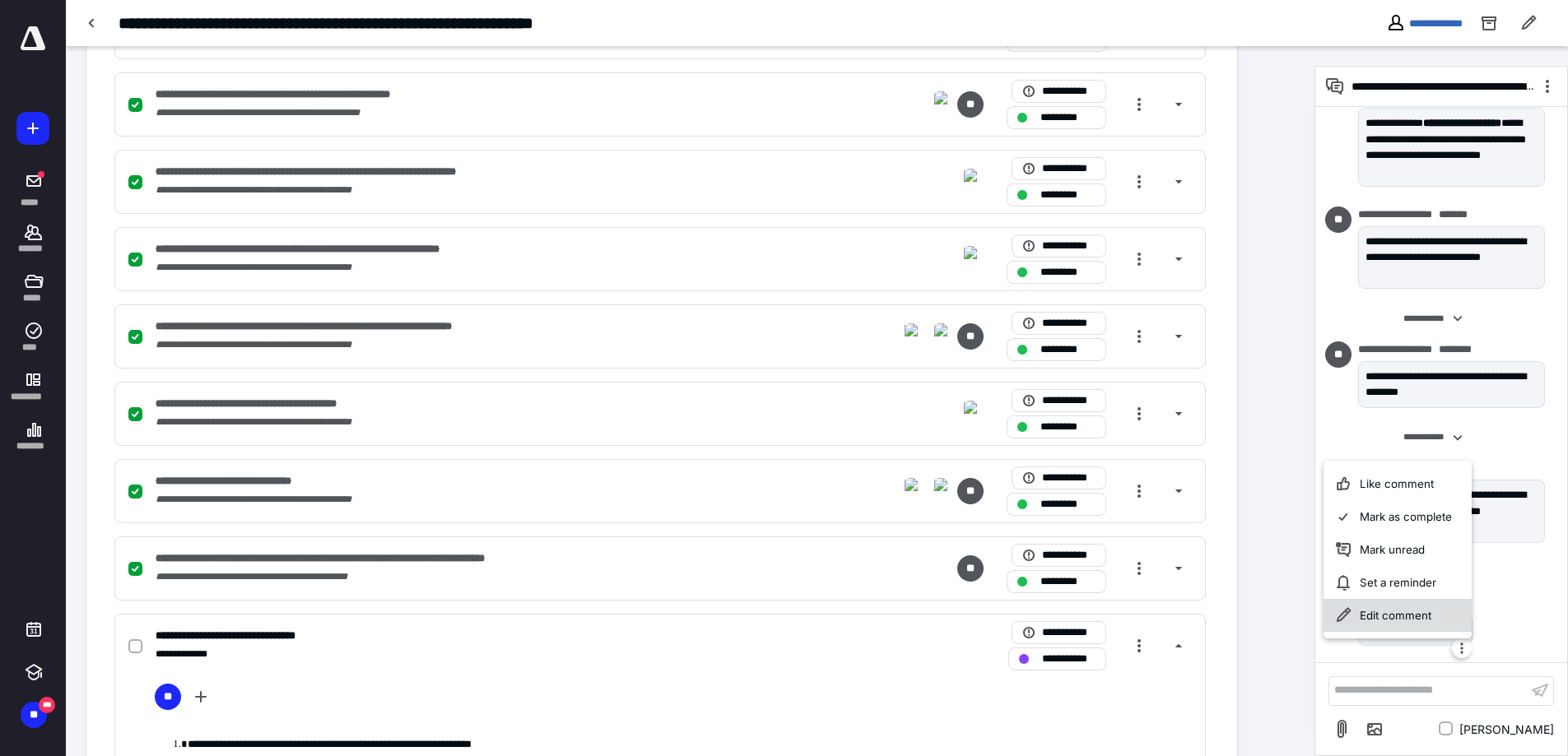 click on "Edit comment" at bounding box center (1398, 615) 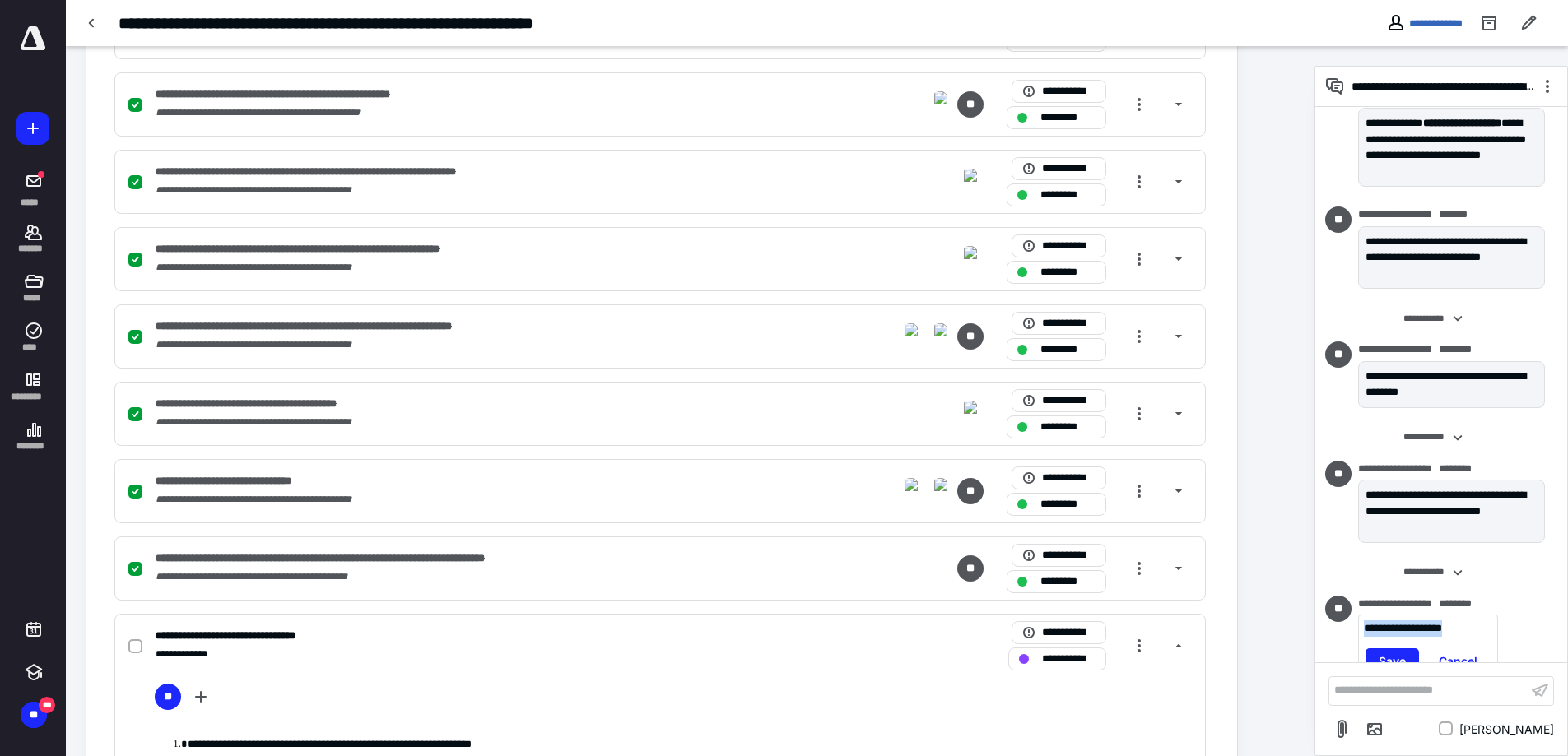 drag, startPoint x: 1483, startPoint y: 628, endPoint x: 1302, endPoint y: 626, distance: 181.01105 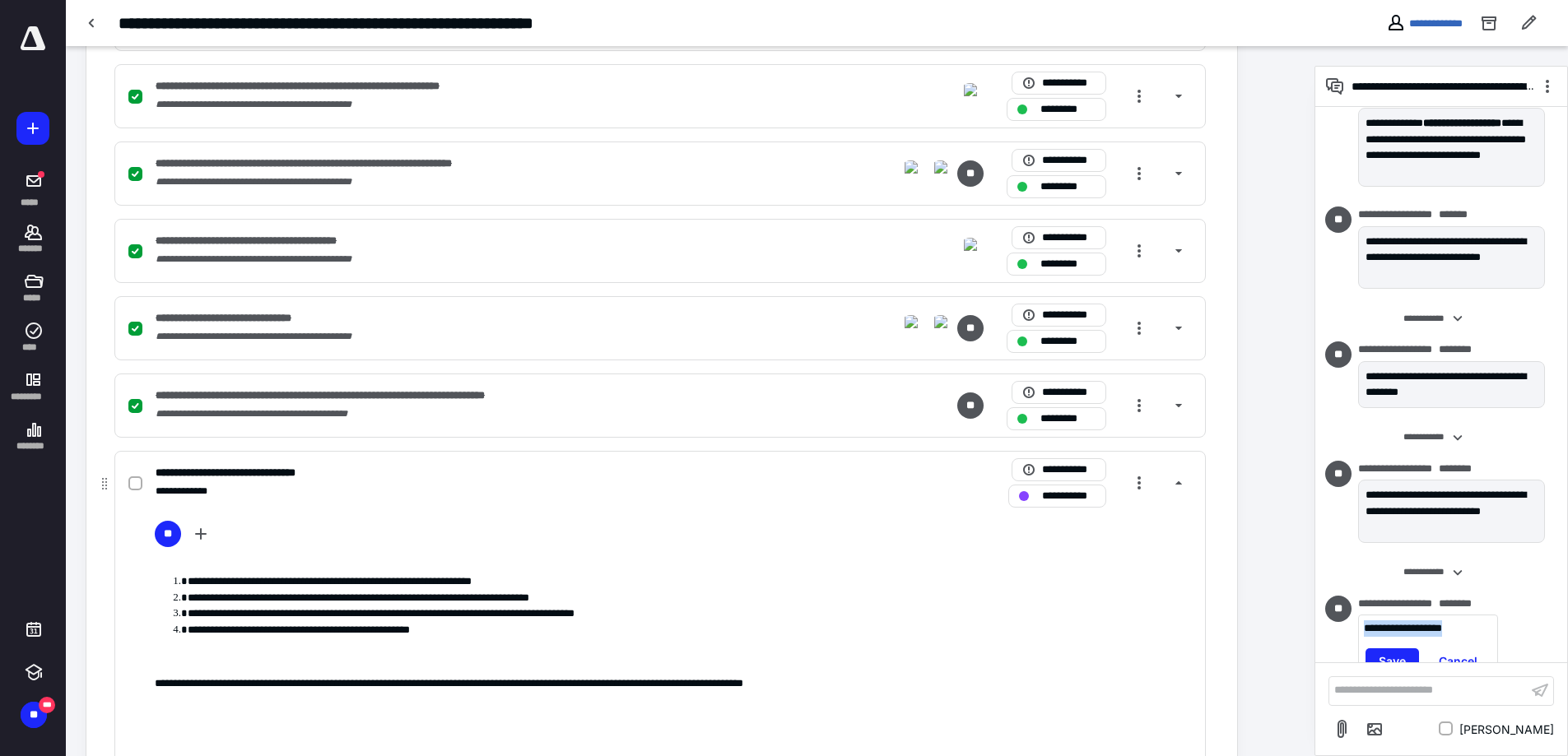 scroll, scrollTop: 1810, scrollLeft: 0, axis: vertical 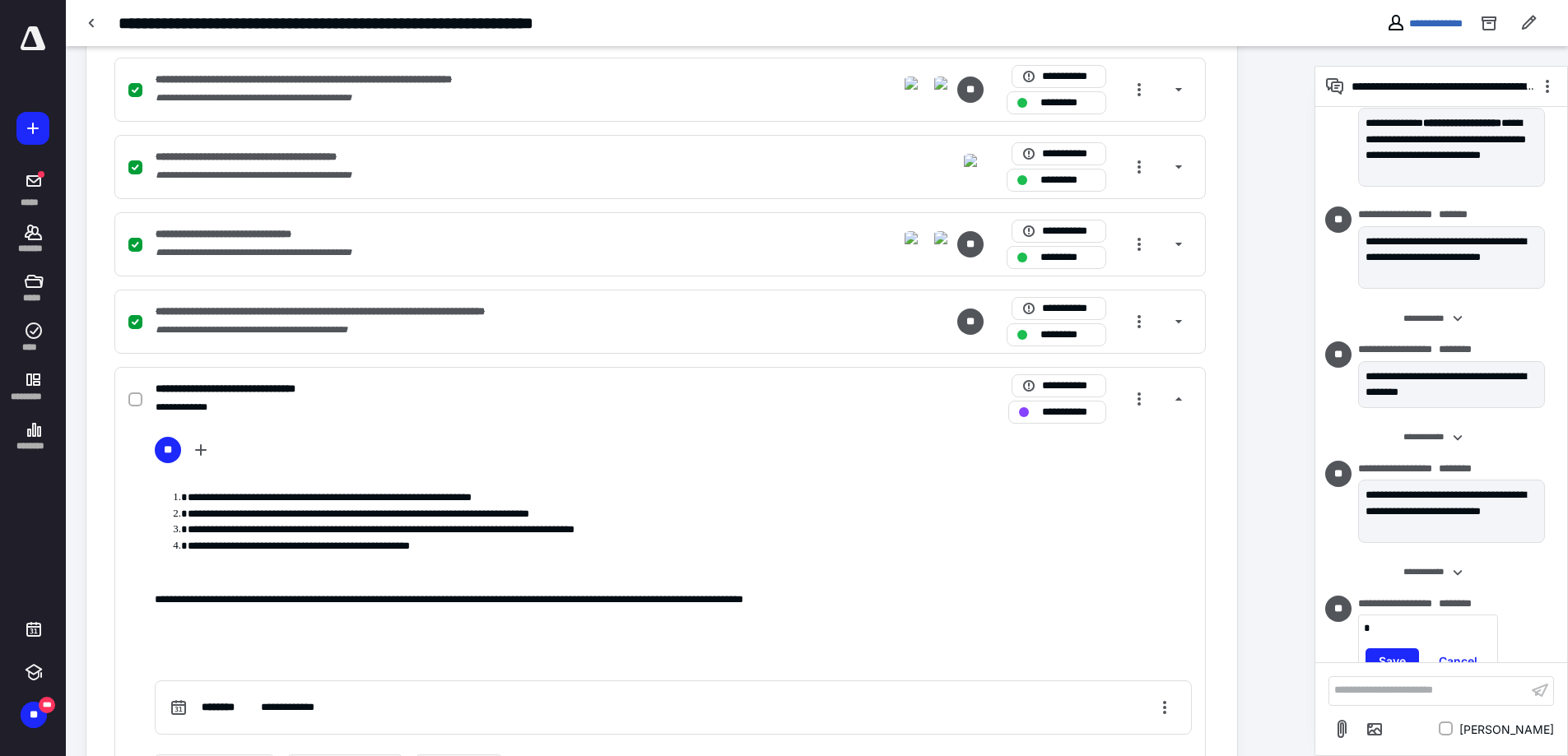 type 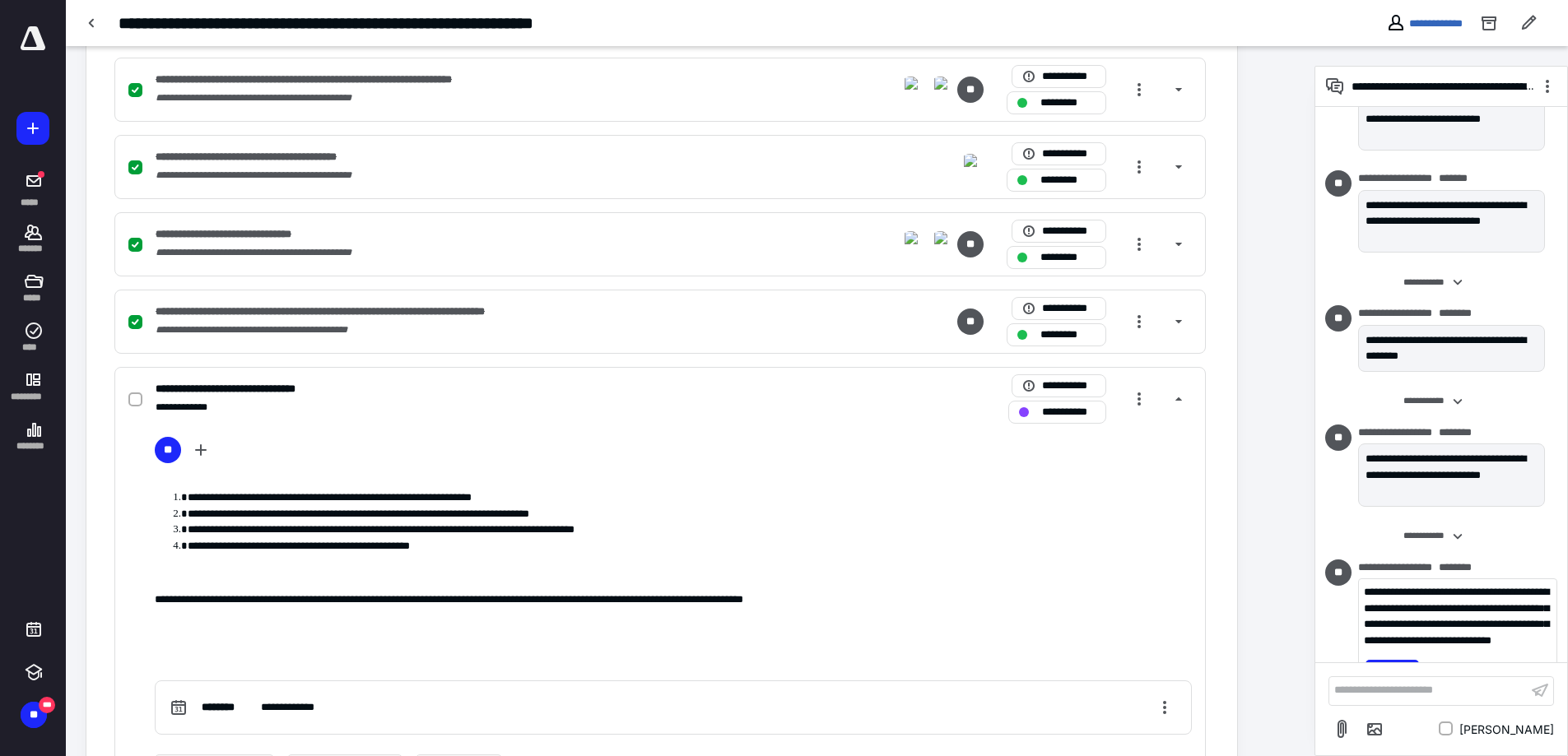 scroll, scrollTop: 1748, scrollLeft: 0, axis: vertical 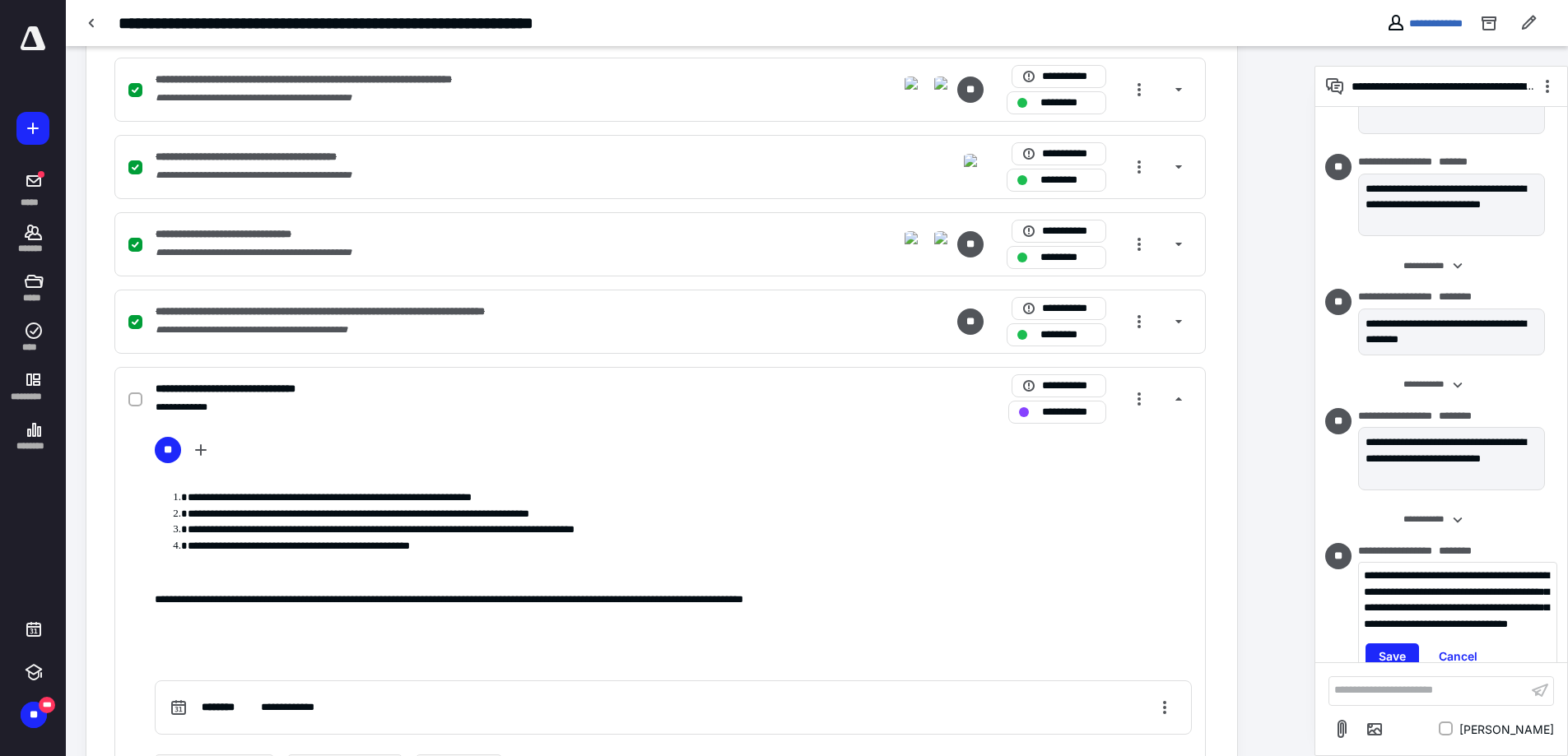 click on "**********" at bounding box center (1456, 600) 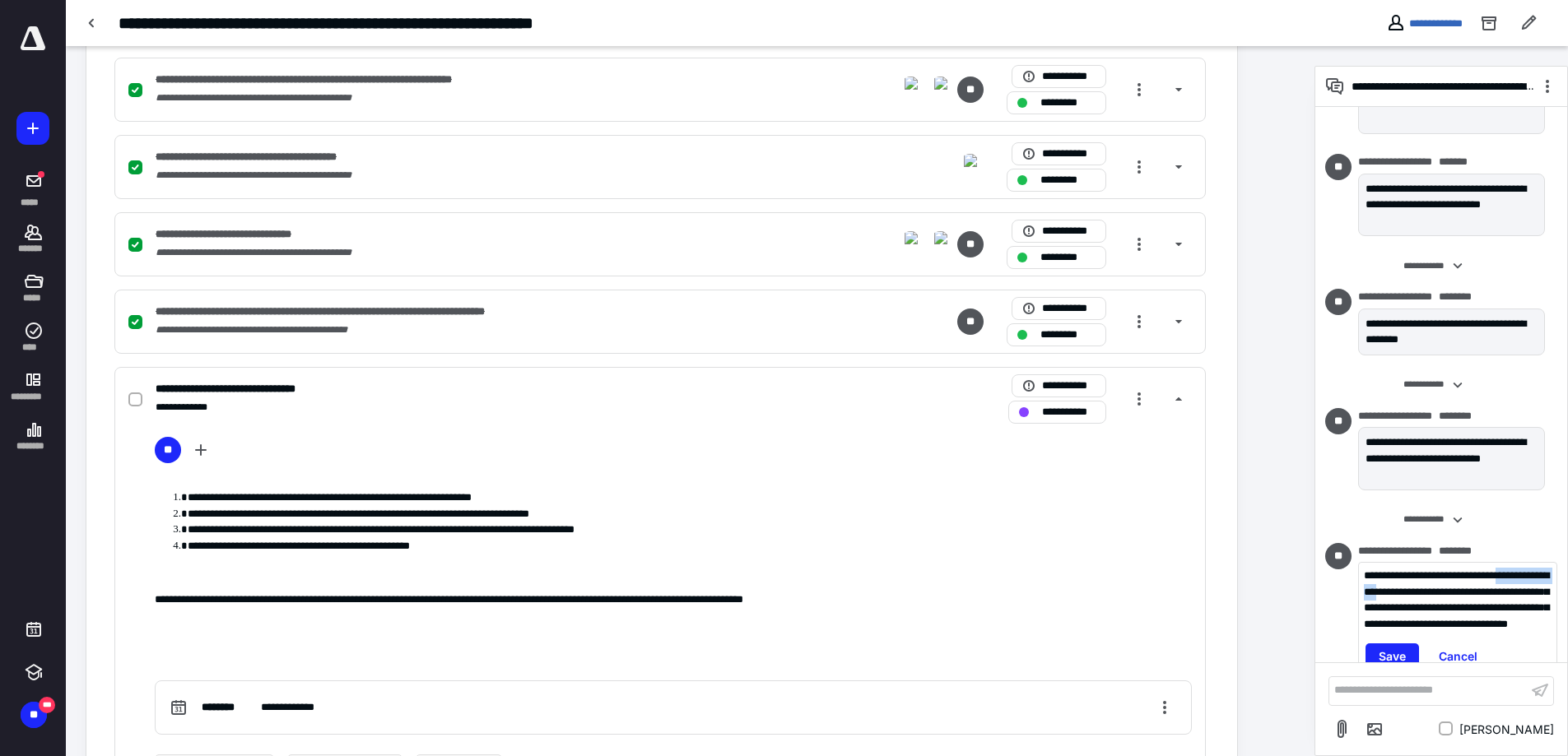 drag, startPoint x: 1448, startPoint y: 589, endPoint x: 1362, endPoint y: 587, distance: 86.02325 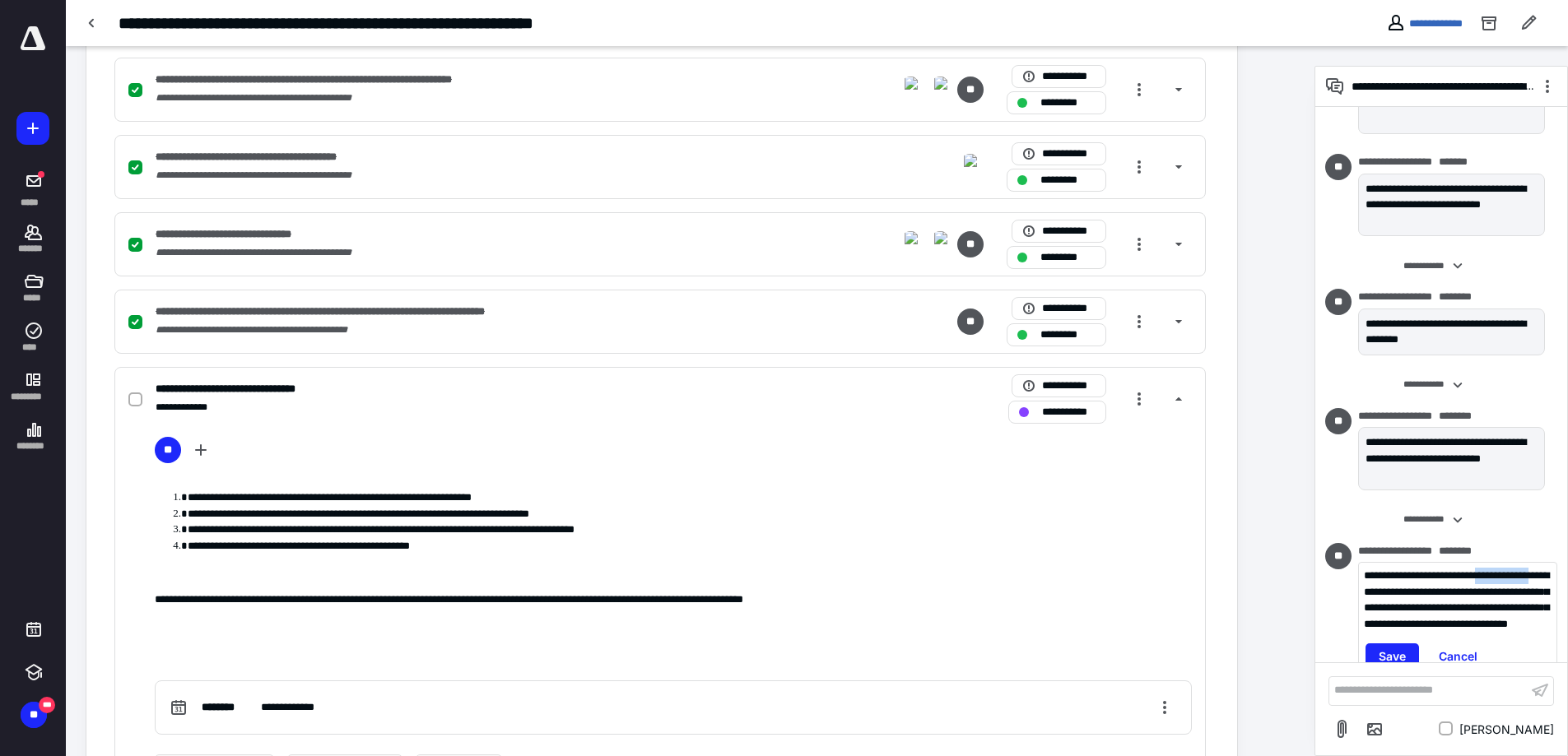 drag, startPoint x: 1411, startPoint y: 596, endPoint x: 1506, endPoint y: 560, distance: 101.59232 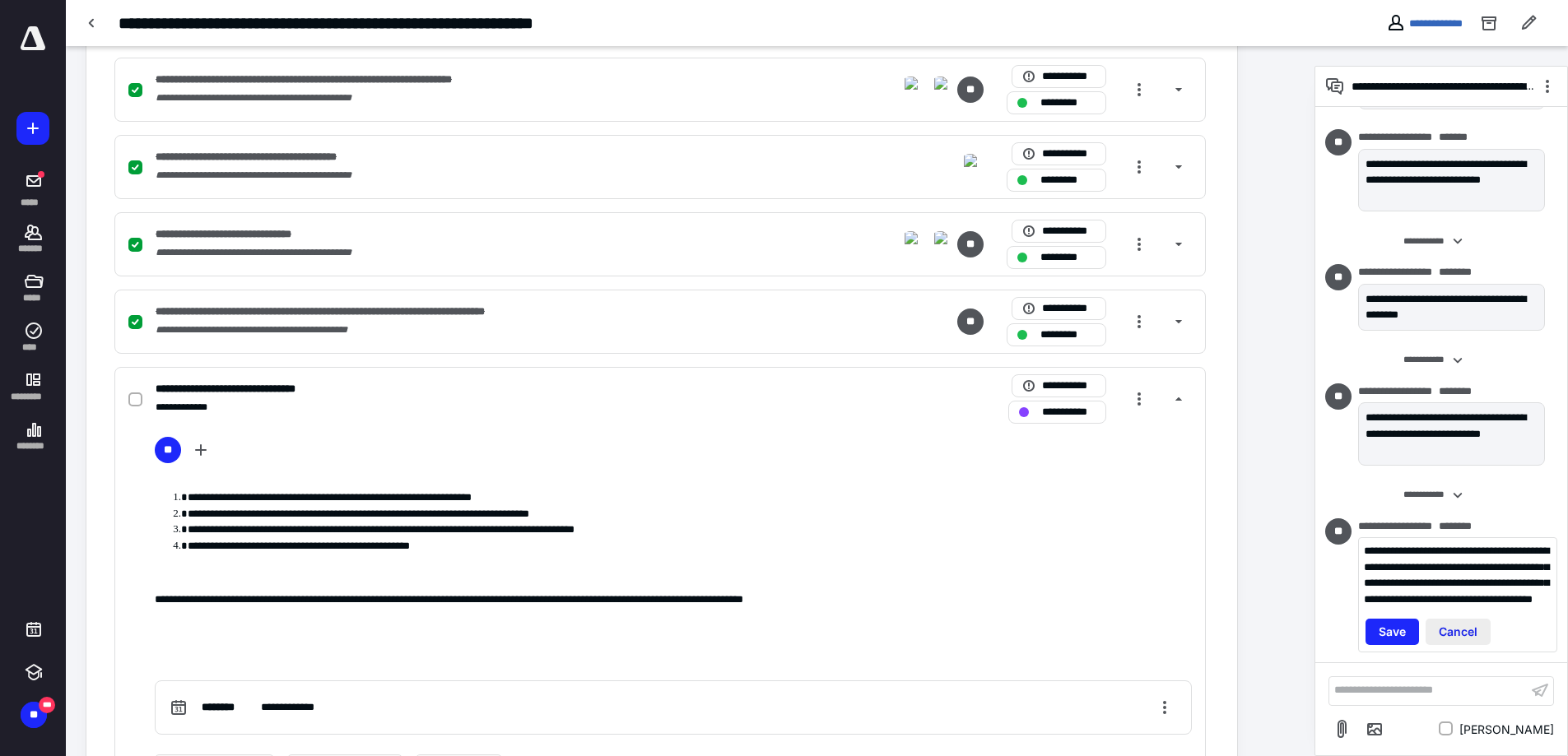 scroll, scrollTop: 1805, scrollLeft: 0, axis: vertical 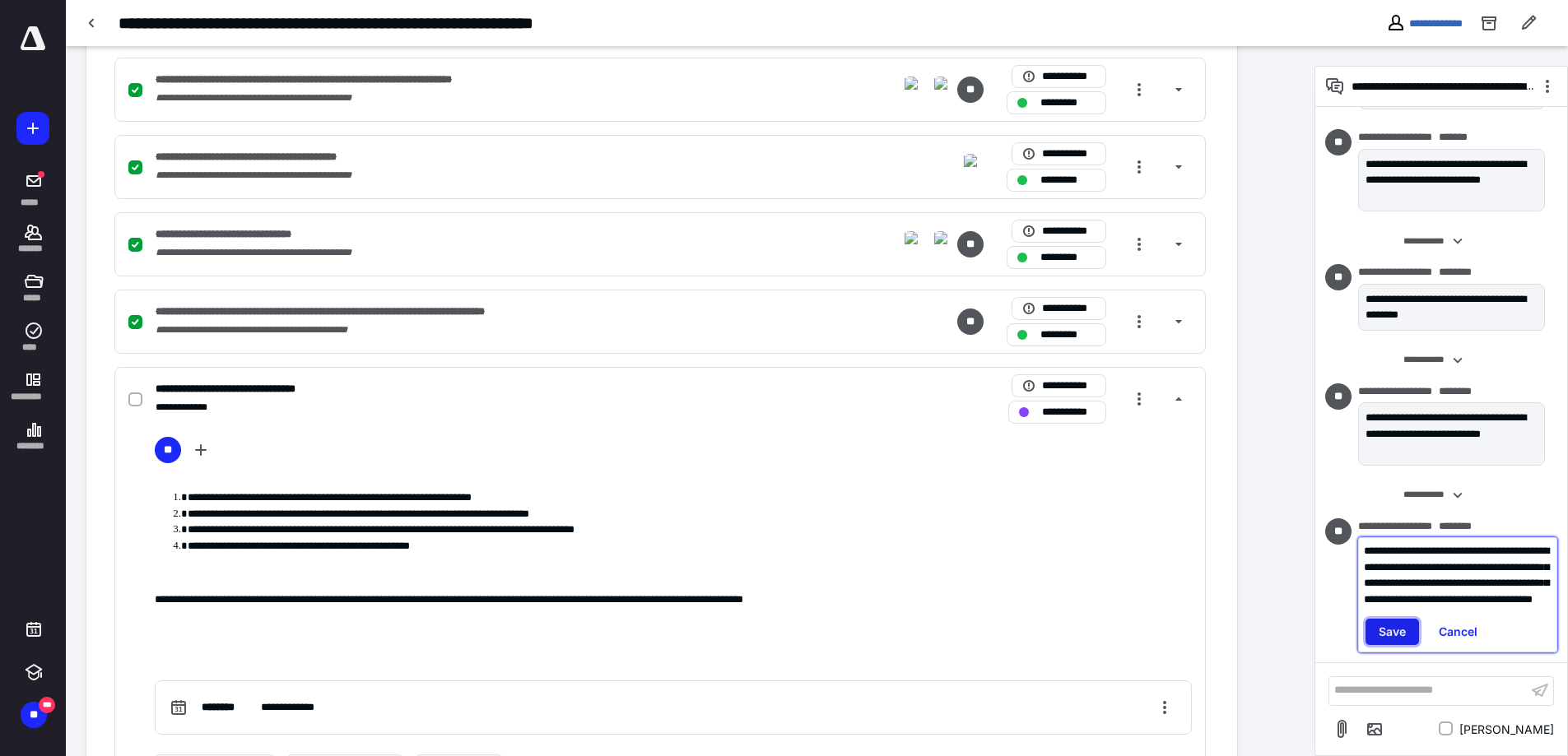 click on "Save" at bounding box center (1392, 632) 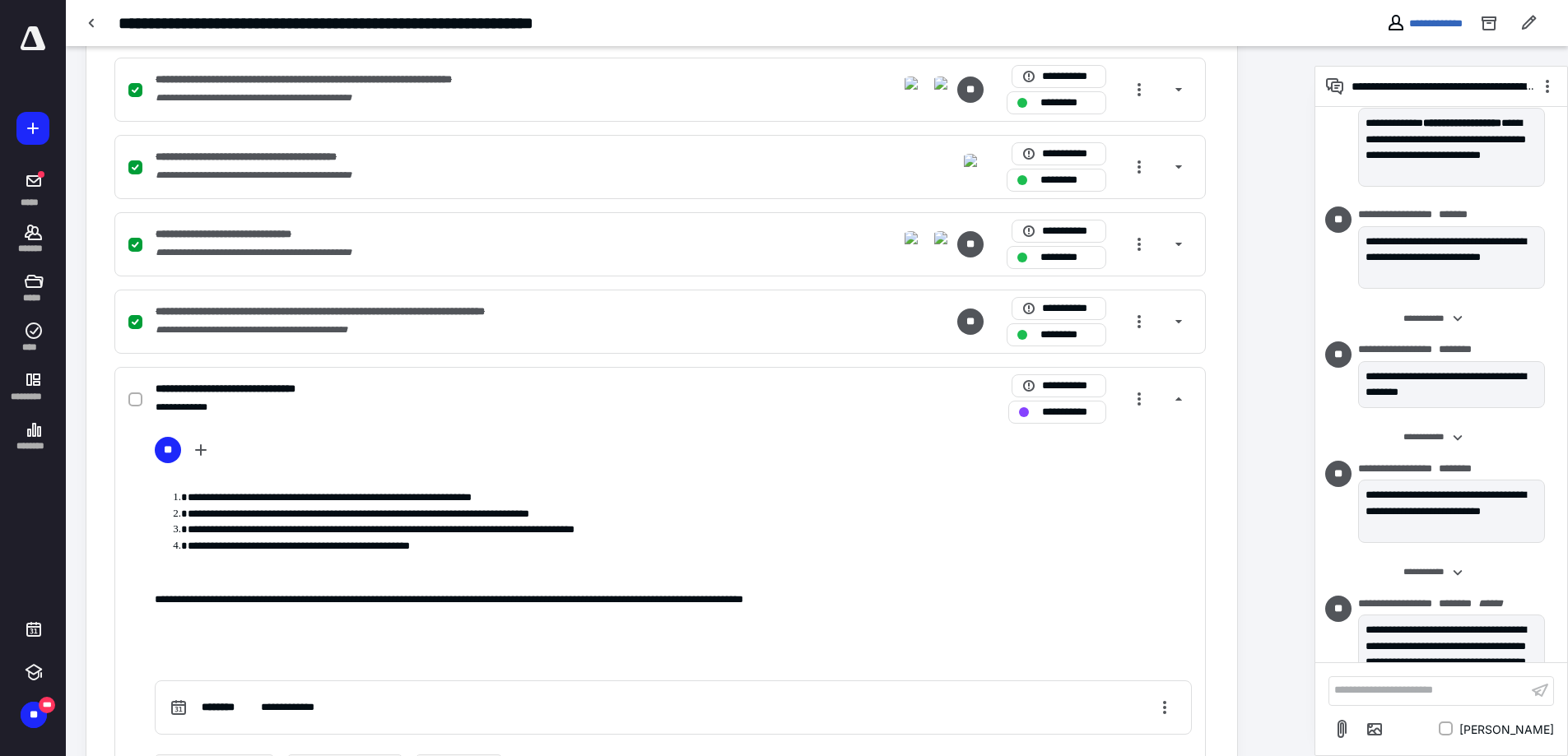 scroll, scrollTop: 1792, scrollLeft: 0, axis: vertical 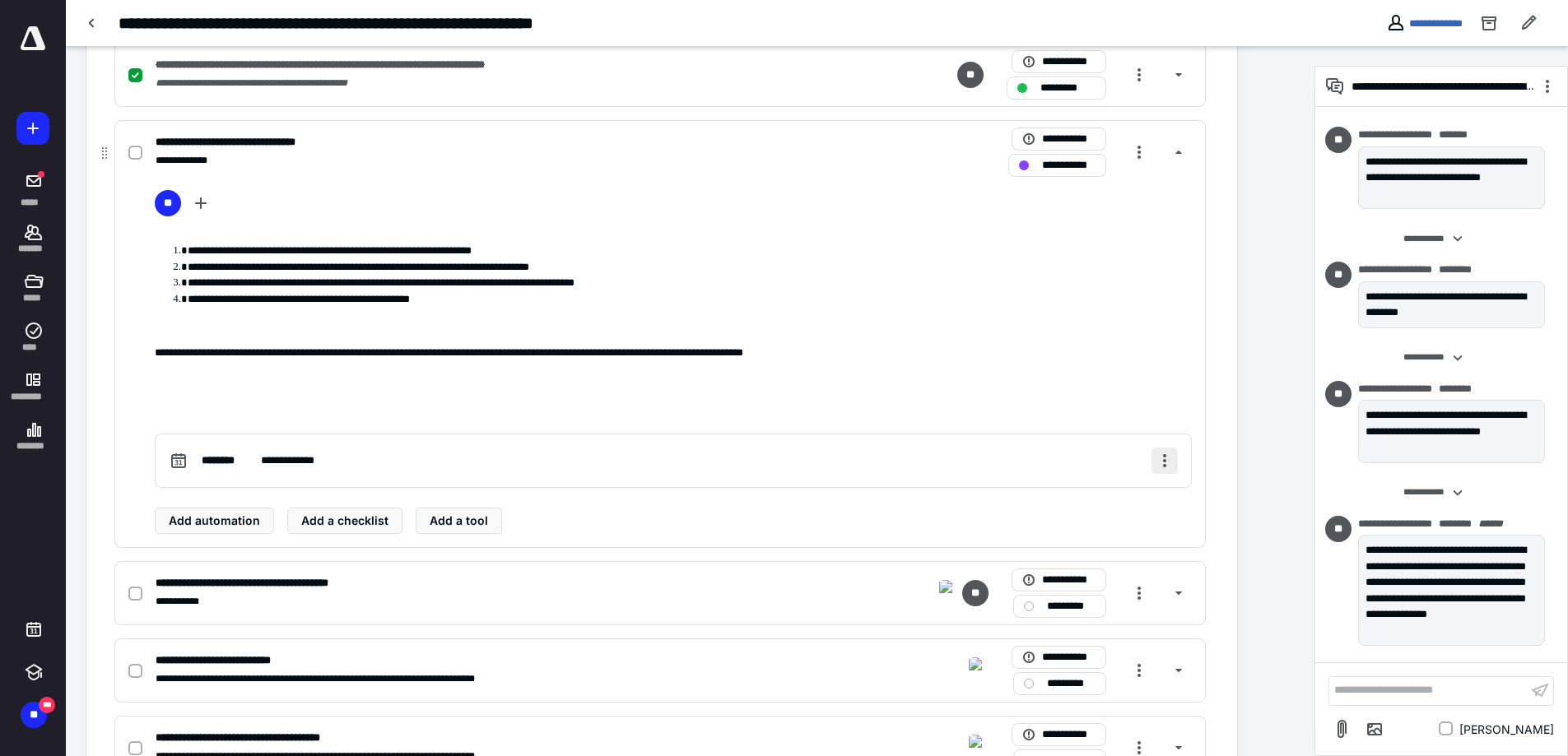 click at bounding box center [1165, 461] 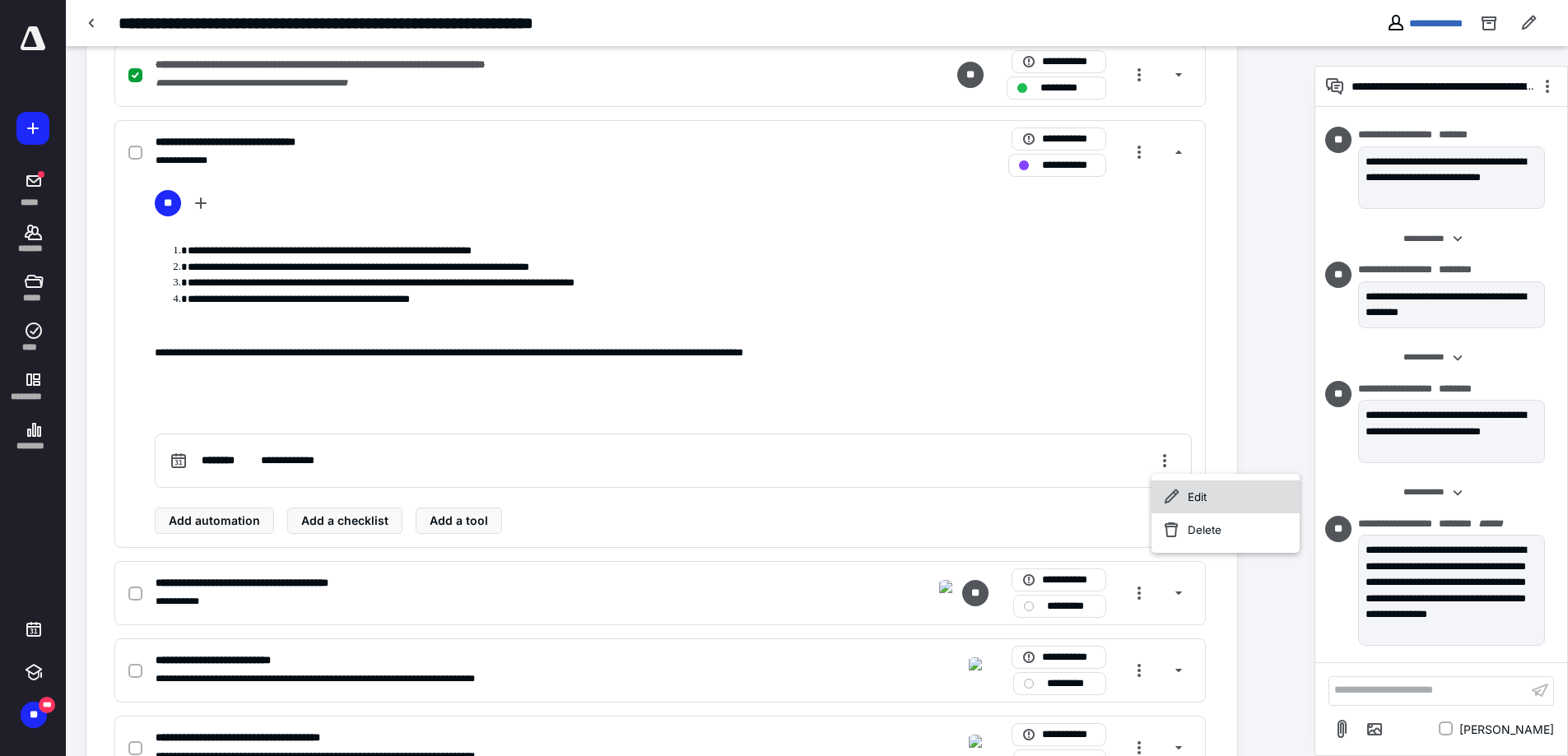 click on "Edit" at bounding box center (1226, 497) 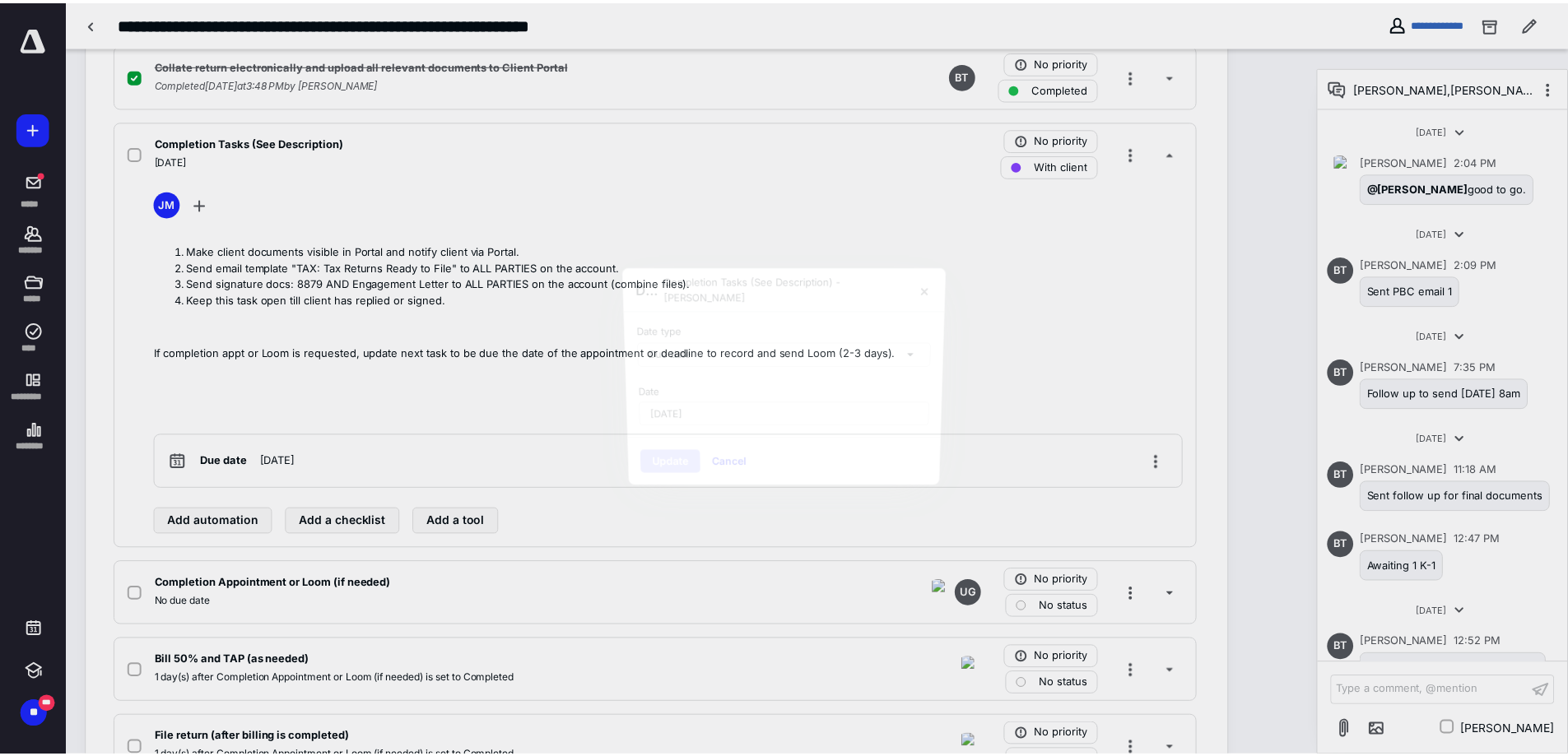 scroll, scrollTop: 1792, scrollLeft: 0, axis: vertical 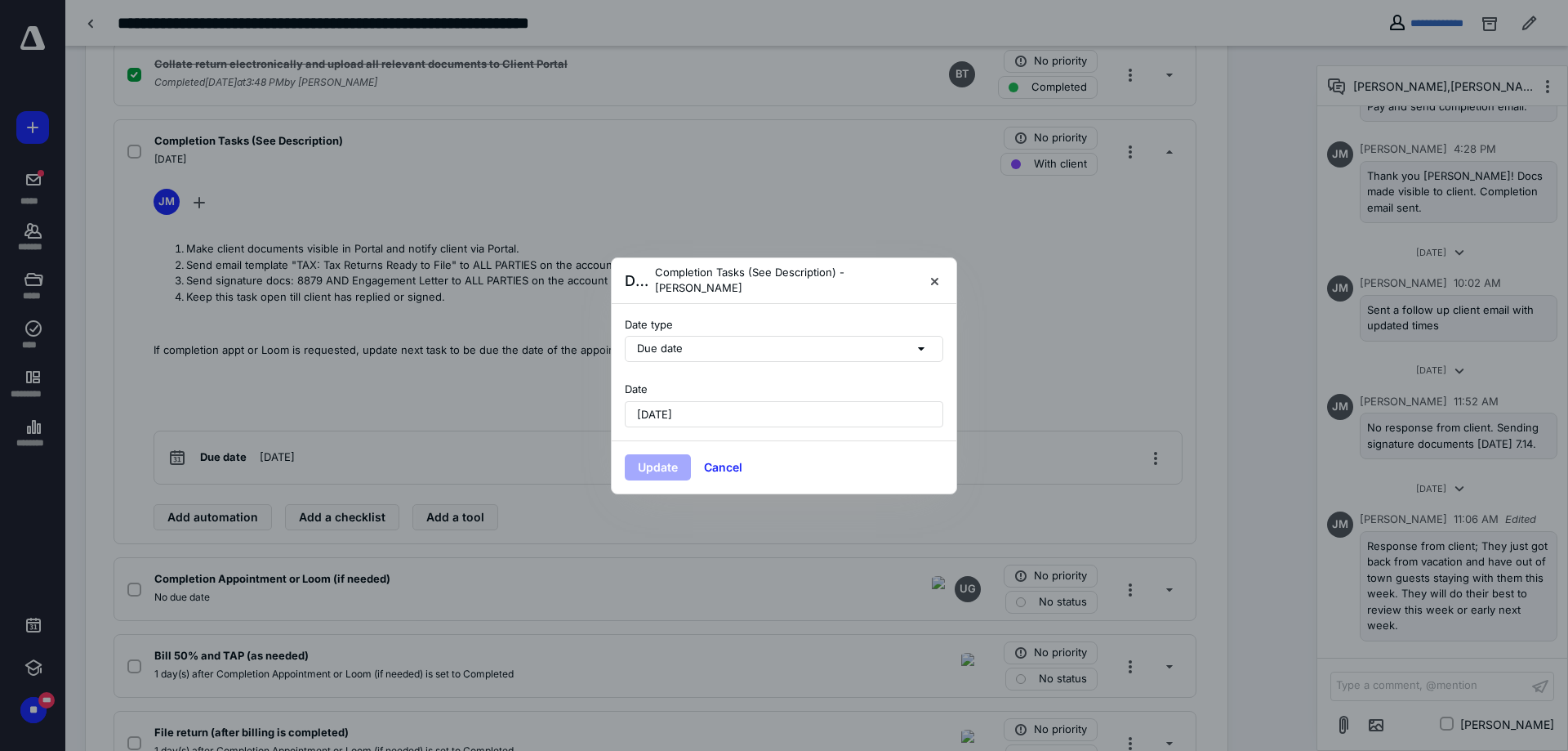 click on "[DATE]" at bounding box center (784, 414) 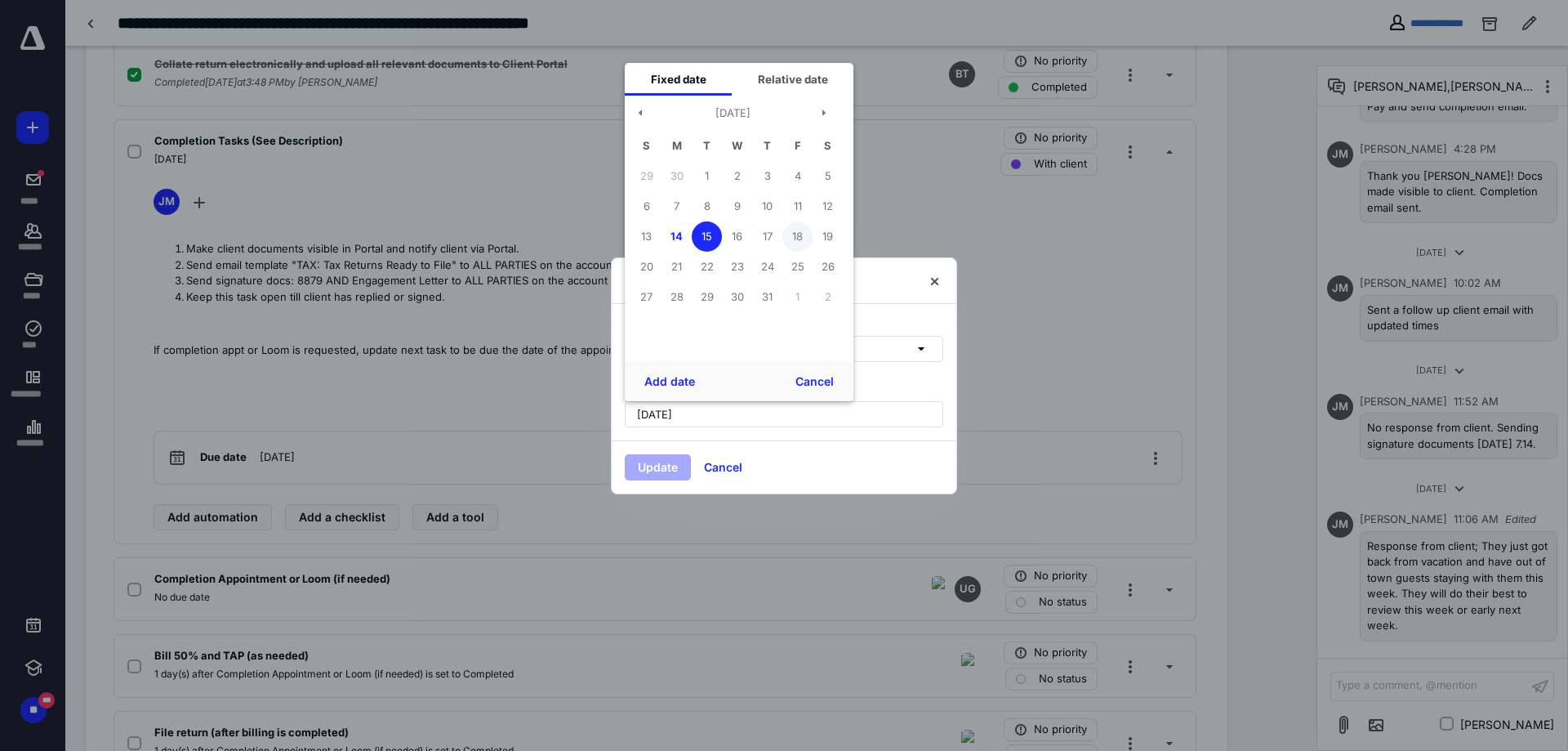 click on "18" at bounding box center [797, 236] 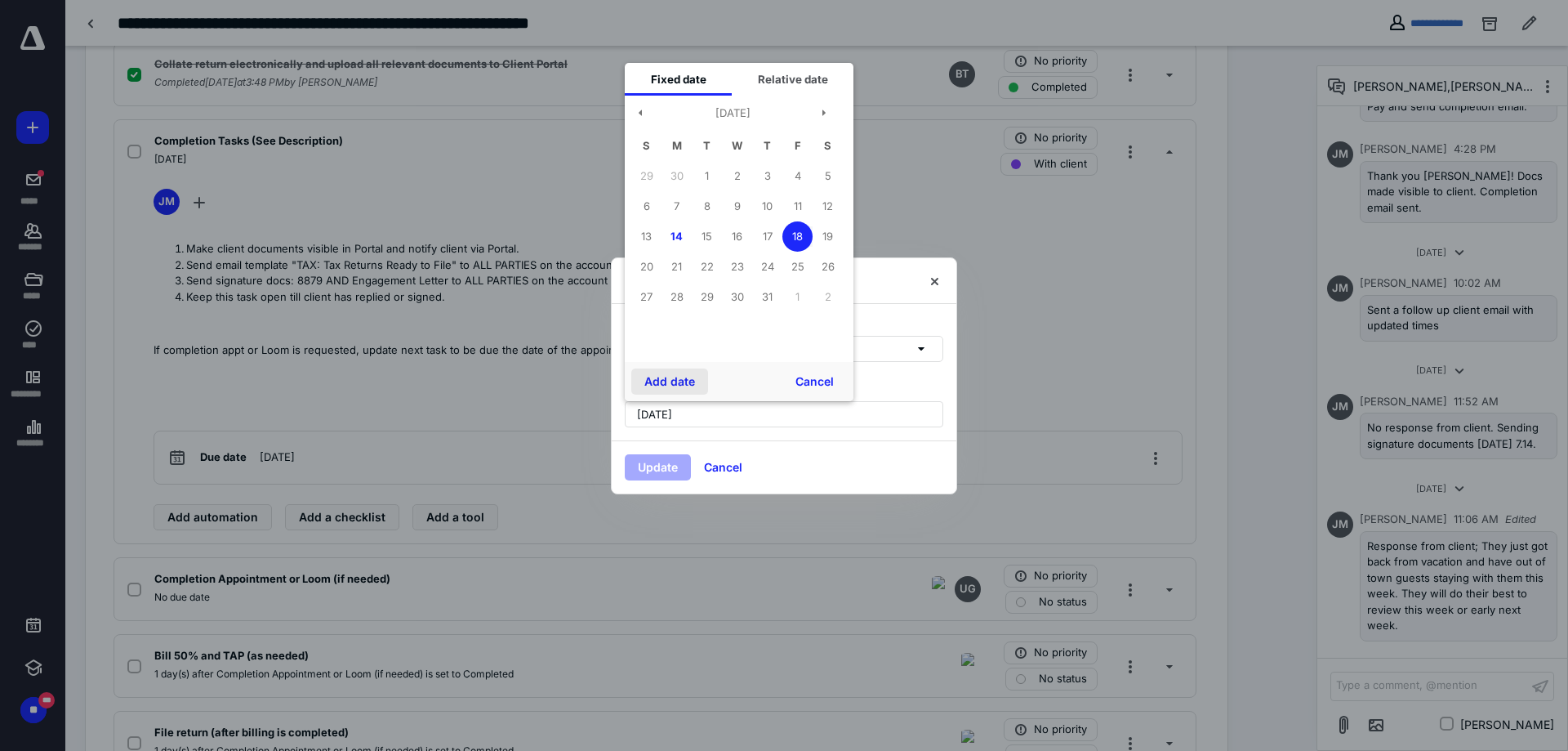 click on "Add date" at bounding box center (670, 382) 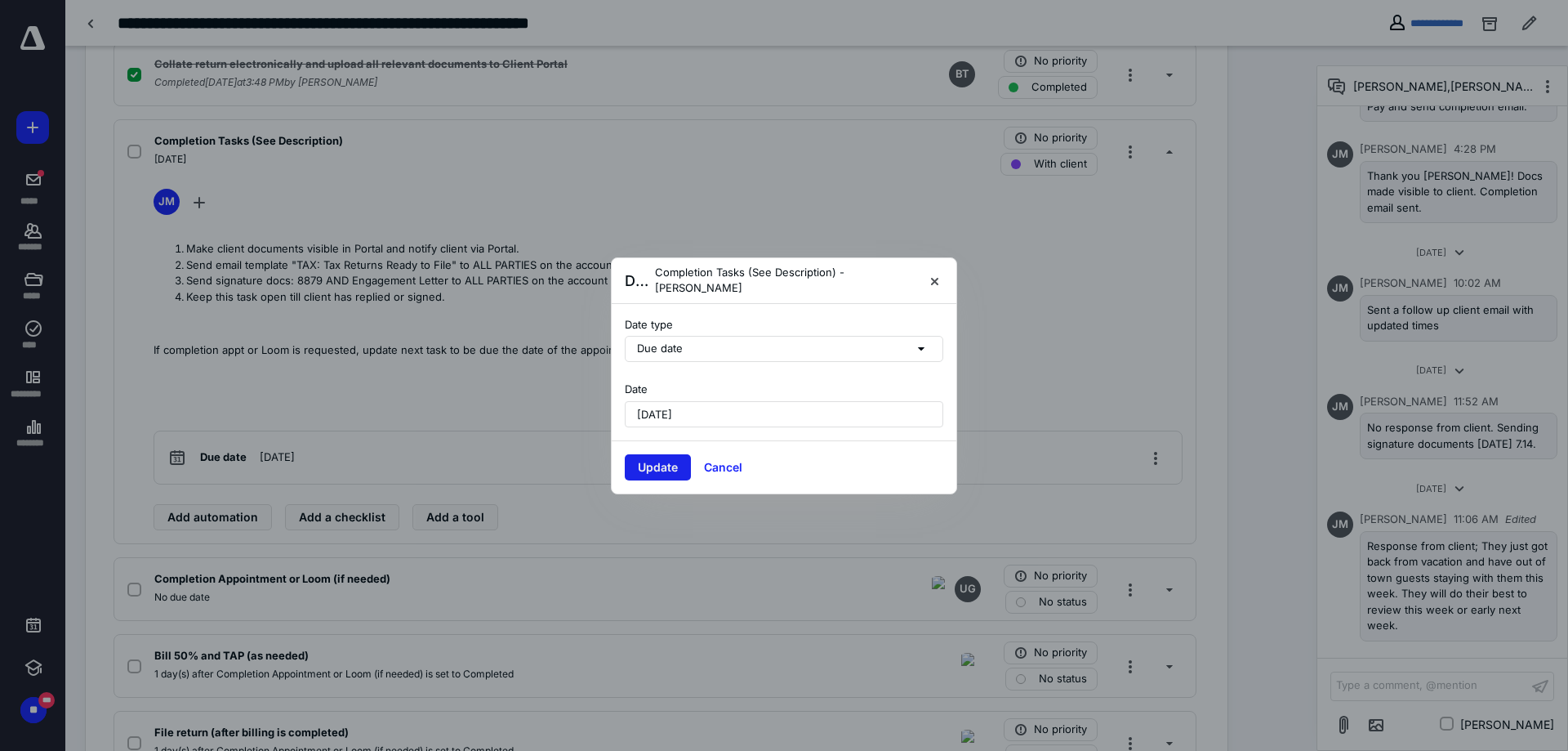 click on "Update" at bounding box center [657, 467] 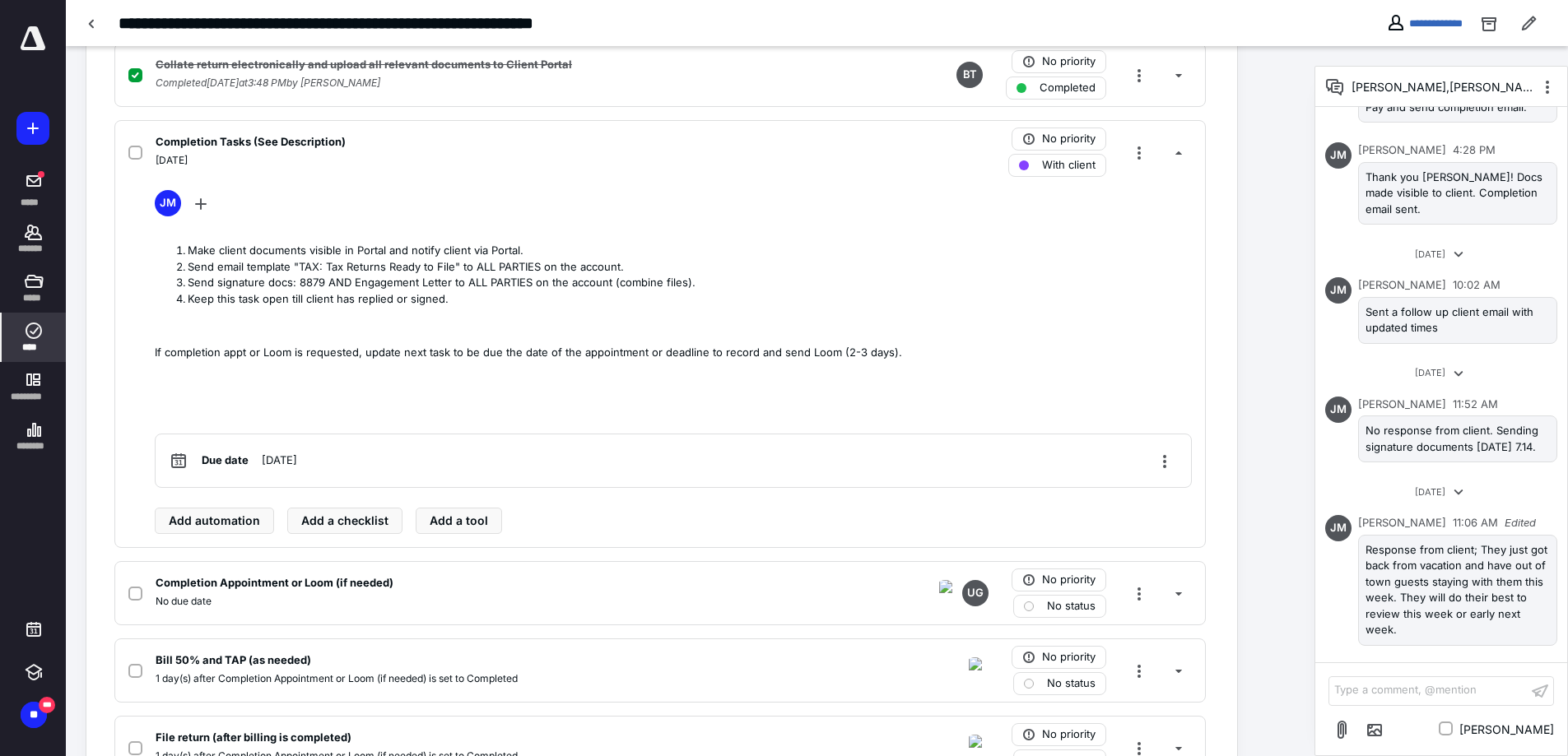 click on "****" at bounding box center [34, 347] 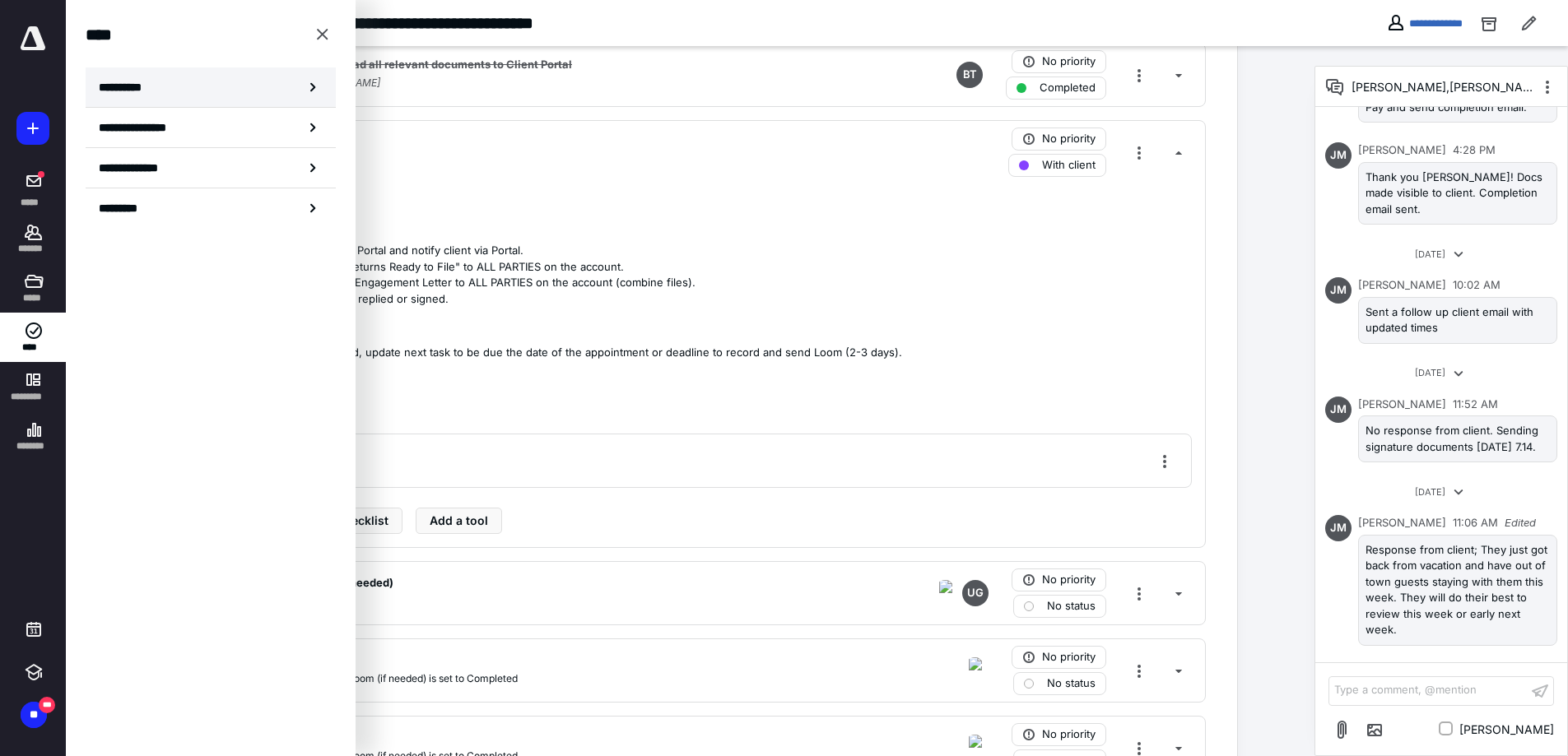 click on "**********" at bounding box center (211, 87) 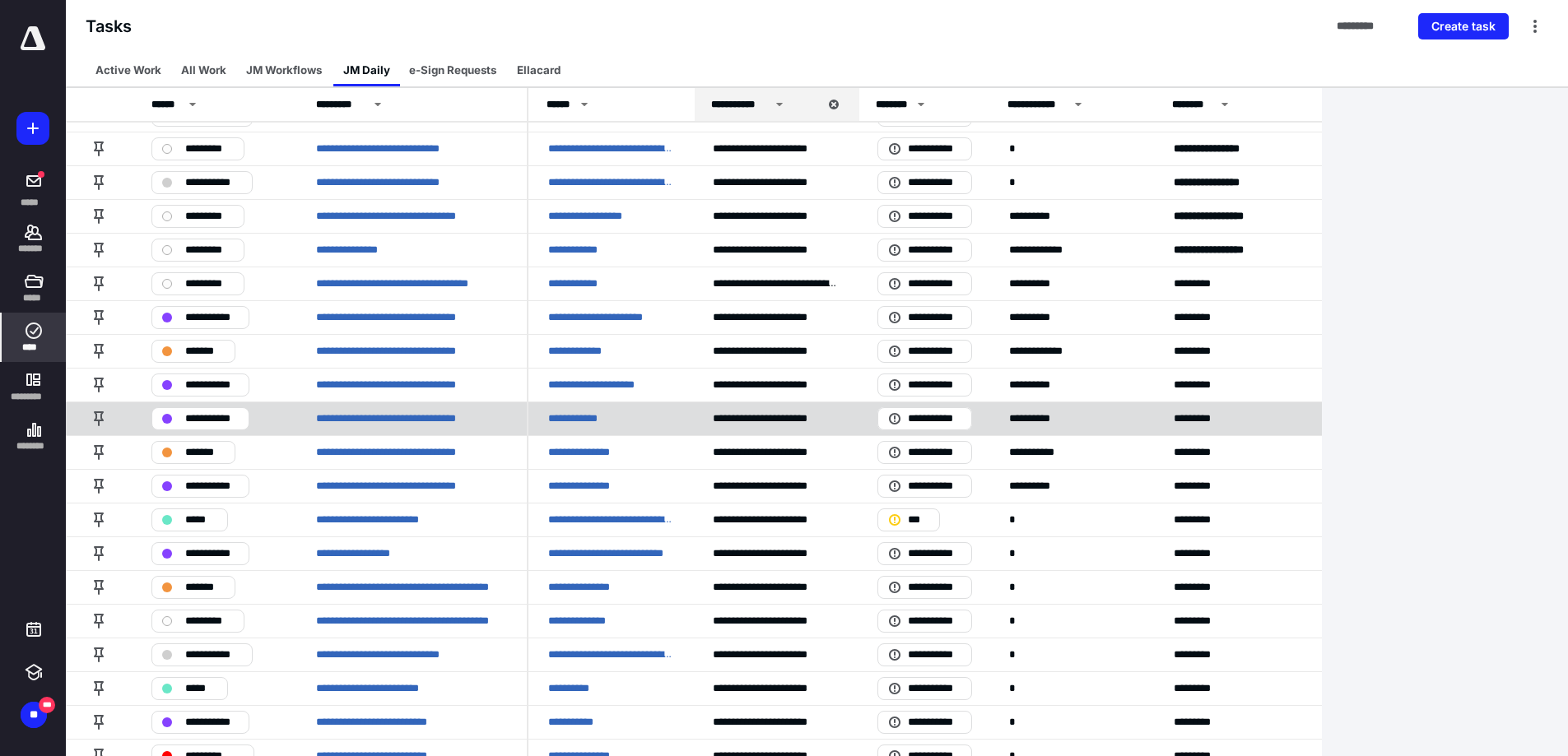 scroll, scrollTop: 0, scrollLeft: 0, axis: both 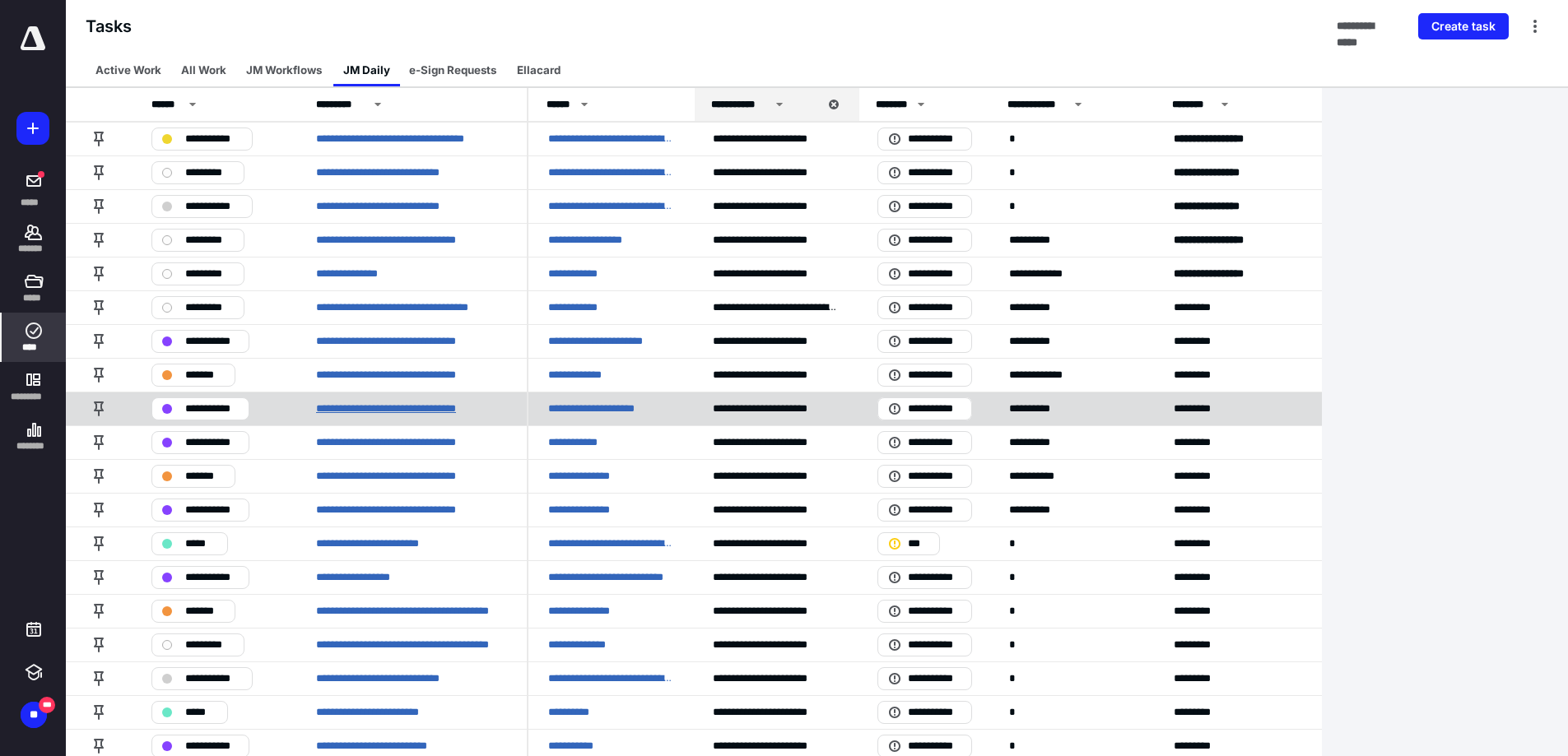click on "**********" at bounding box center [407, 409] 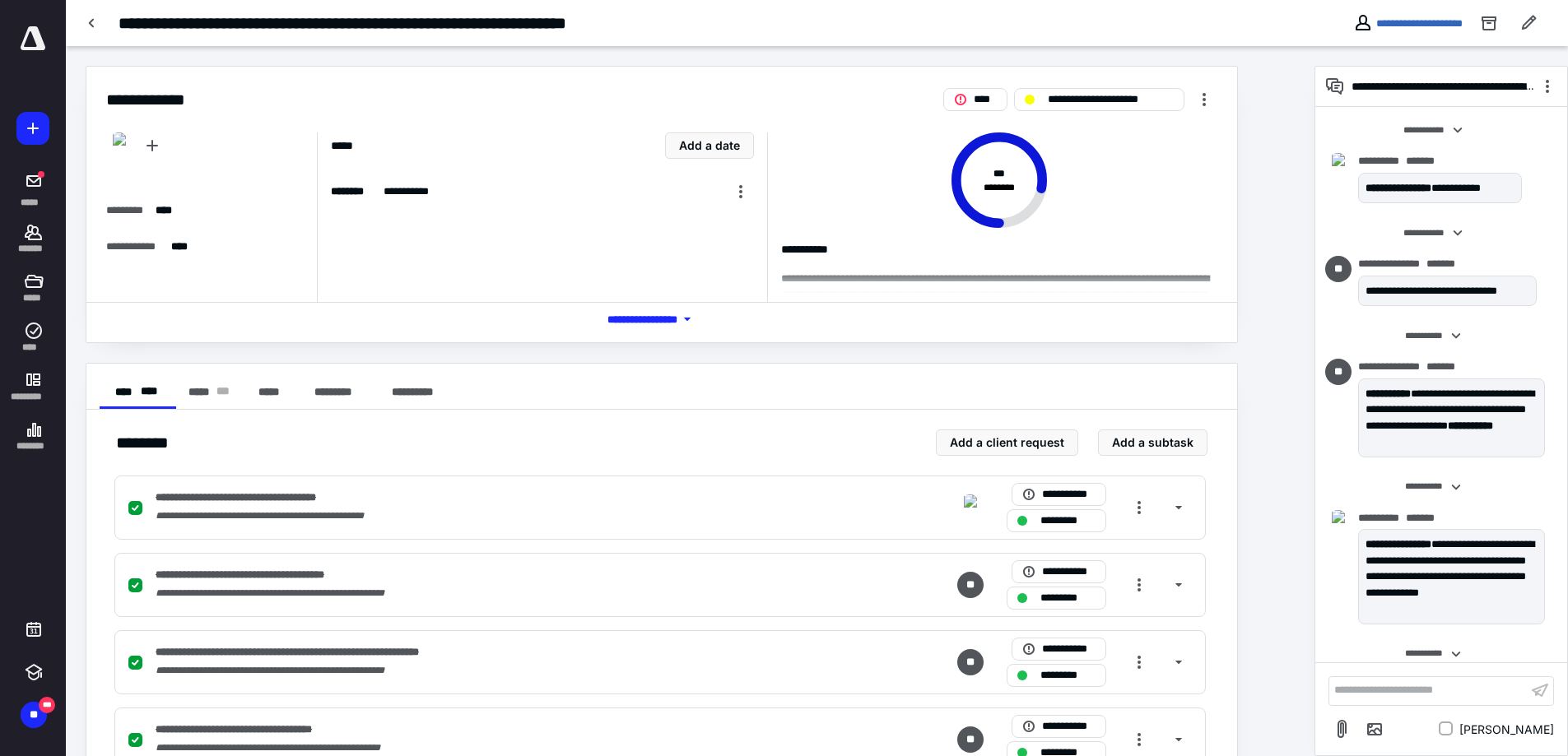 scroll, scrollTop: 2859, scrollLeft: 0, axis: vertical 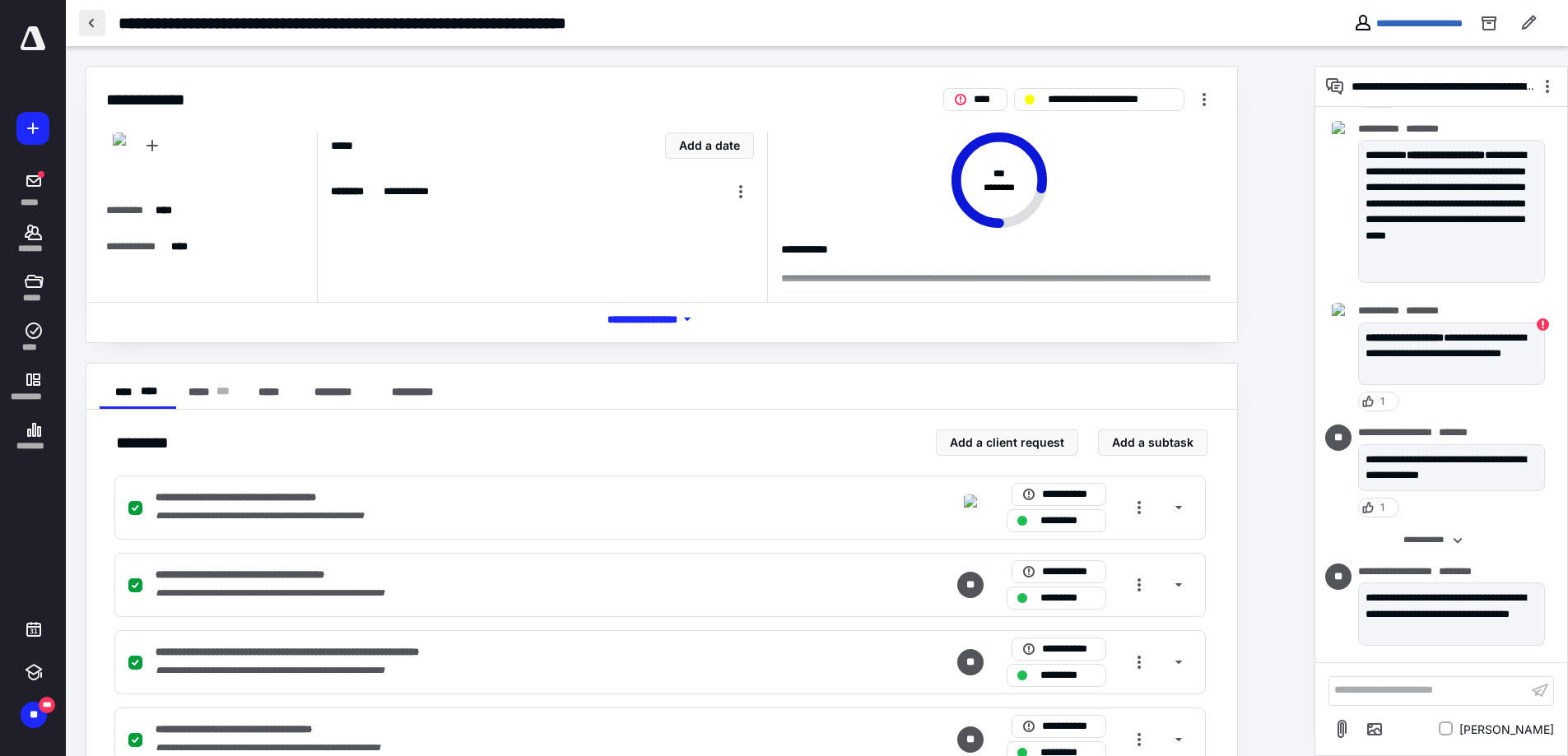 click at bounding box center (92, 23) 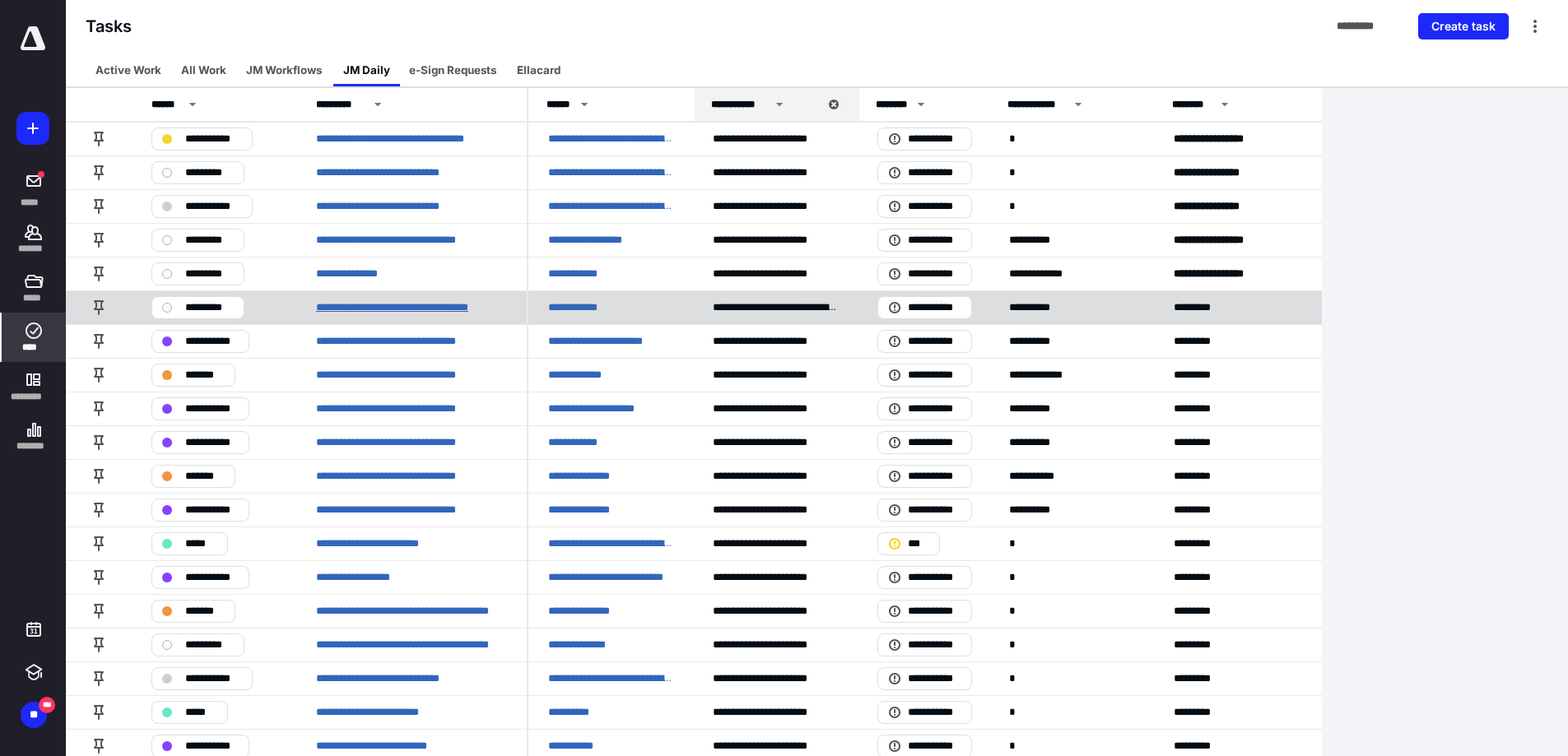 click on "**********" at bounding box center (412, 308) 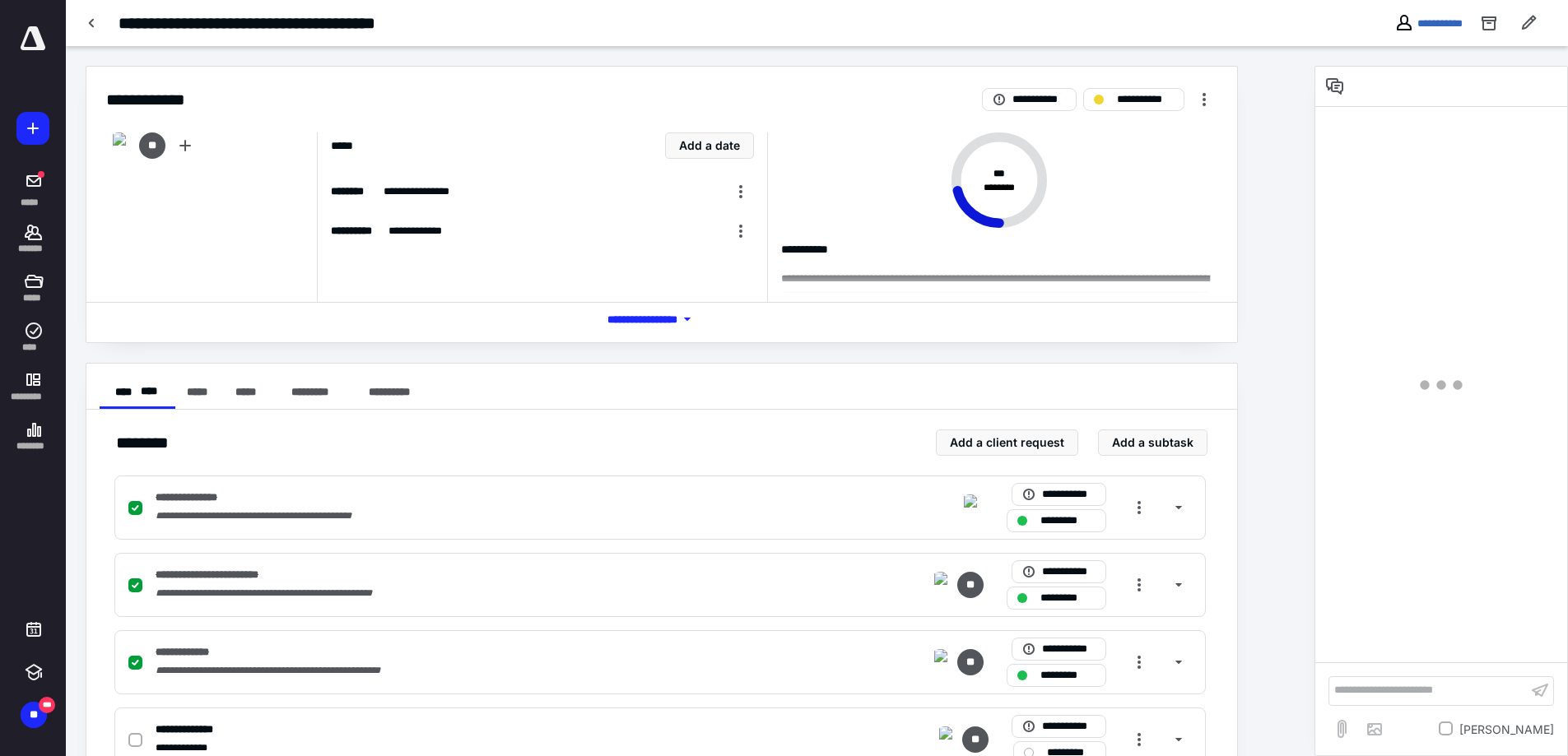 click on "**********" at bounding box center (1428, 690) 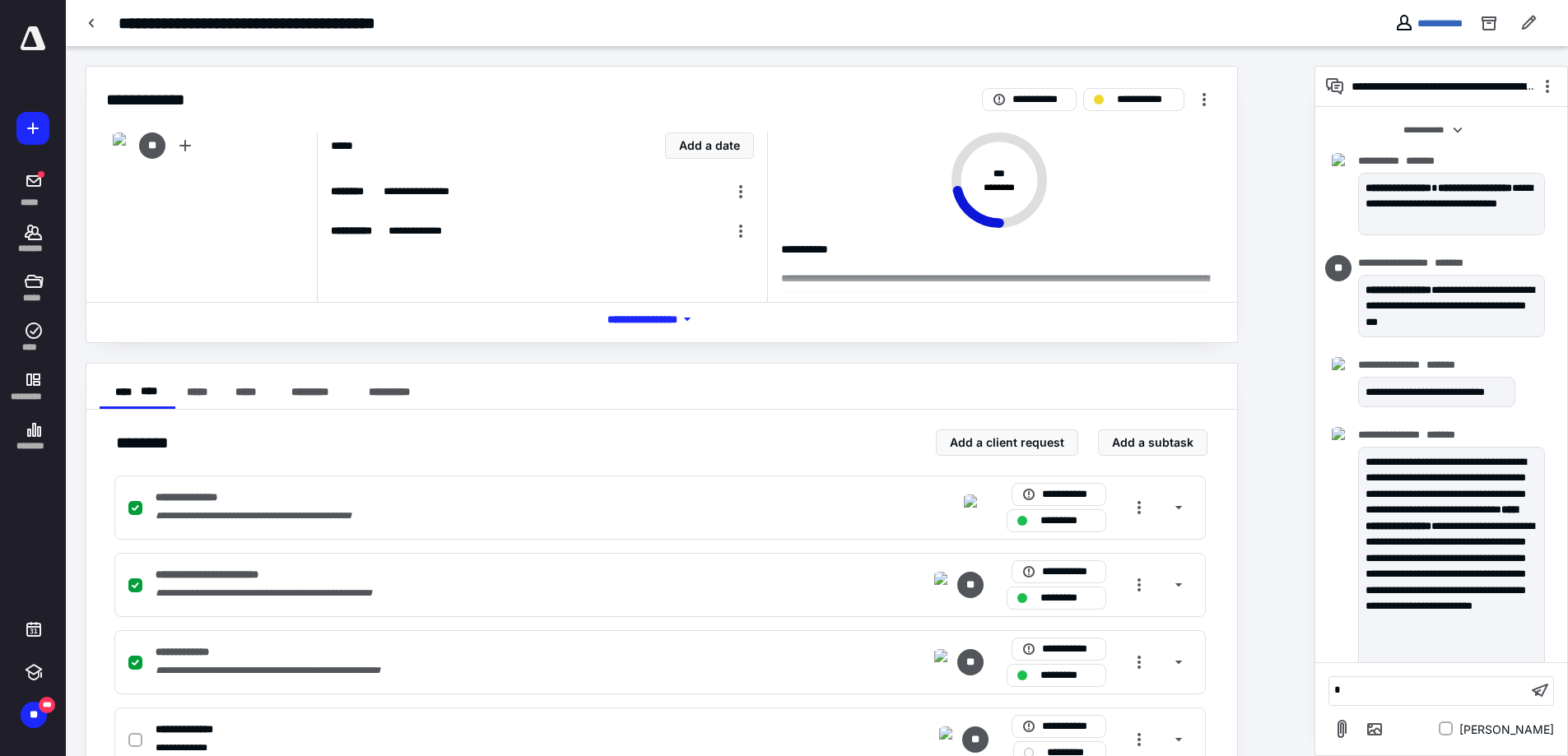 type 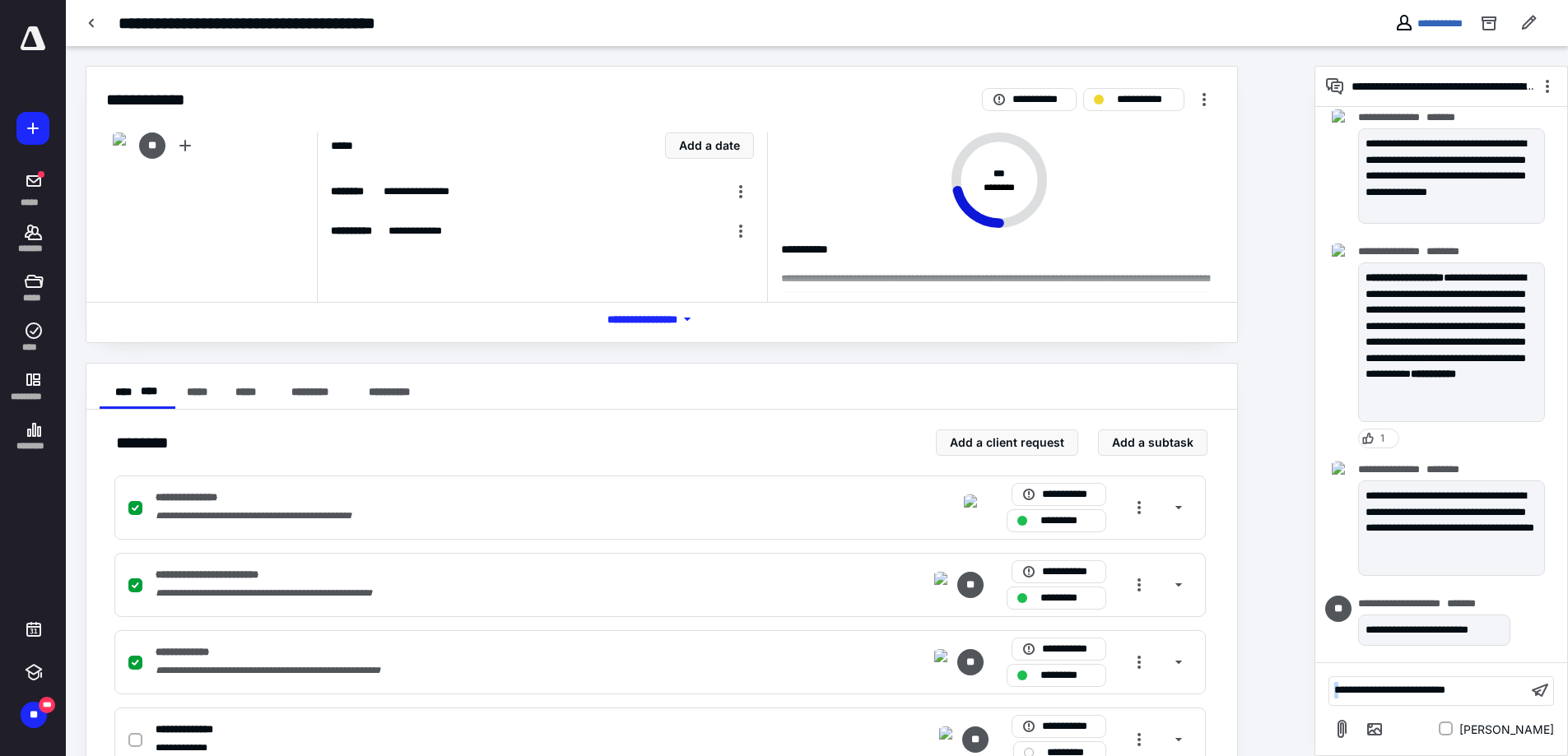 drag, startPoint x: 1340, startPoint y: 689, endPoint x: 1300, endPoint y: 676, distance: 42.059482 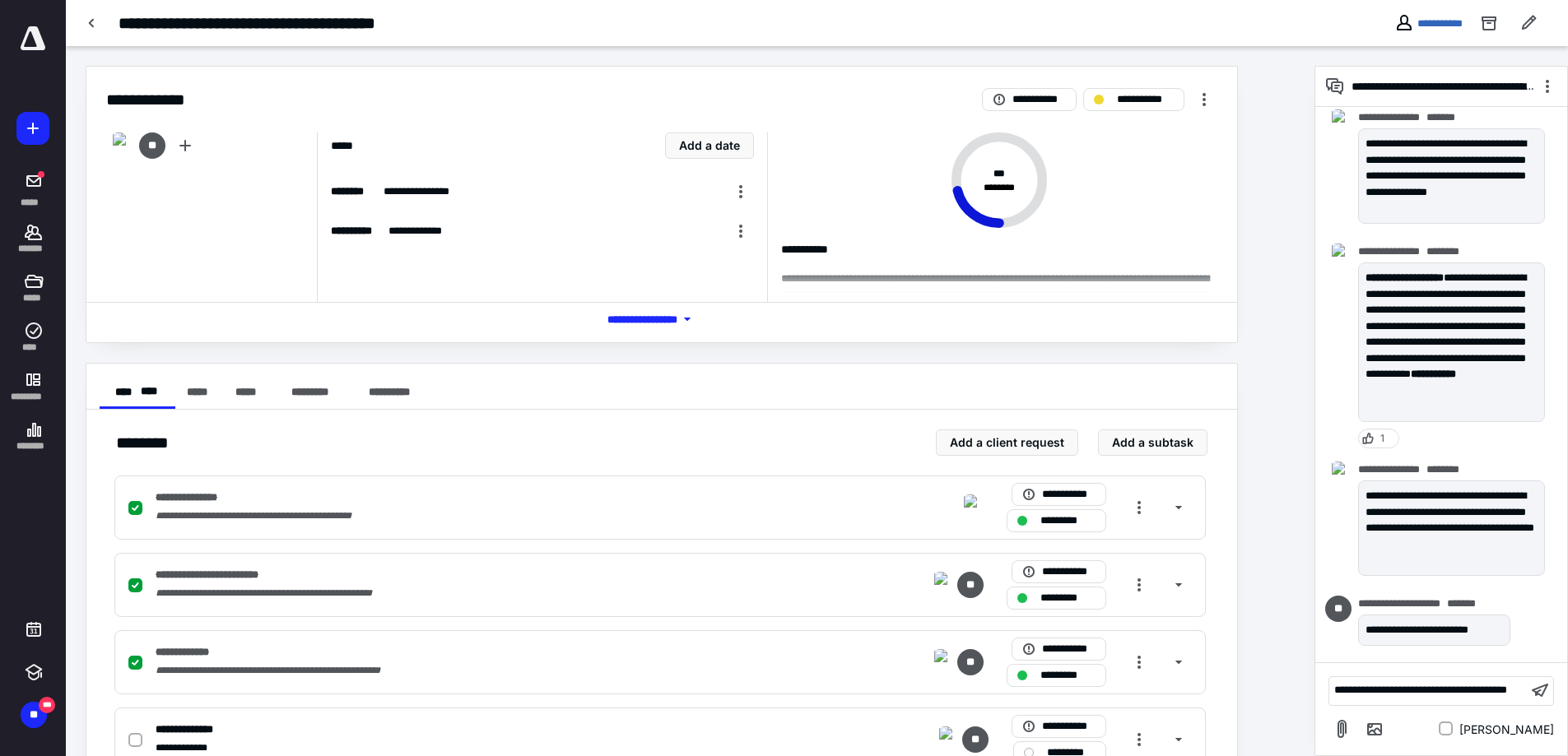 click on "**********" at bounding box center (1421, 689) 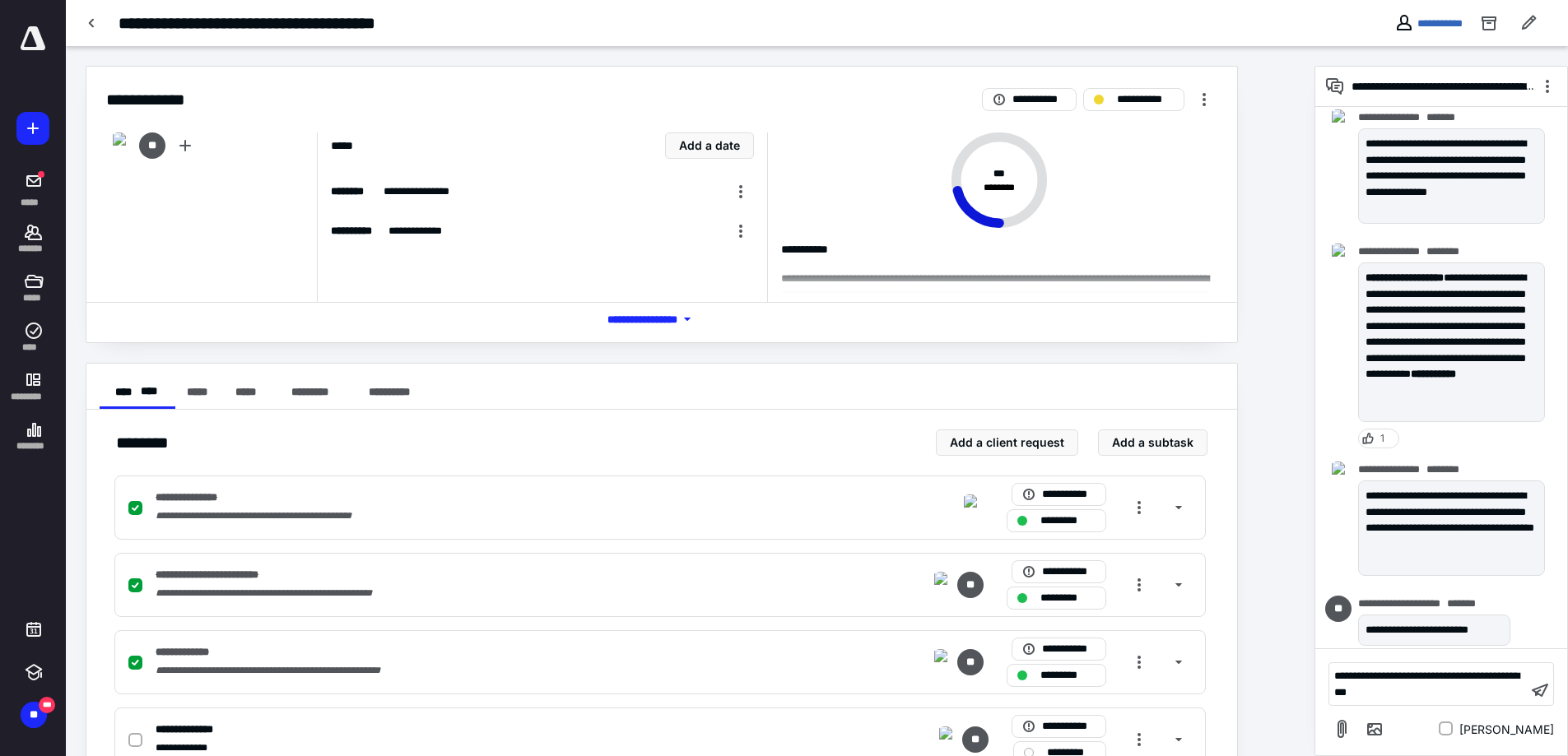 scroll, scrollTop: 882, scrollLeft: 0, axis: vertical 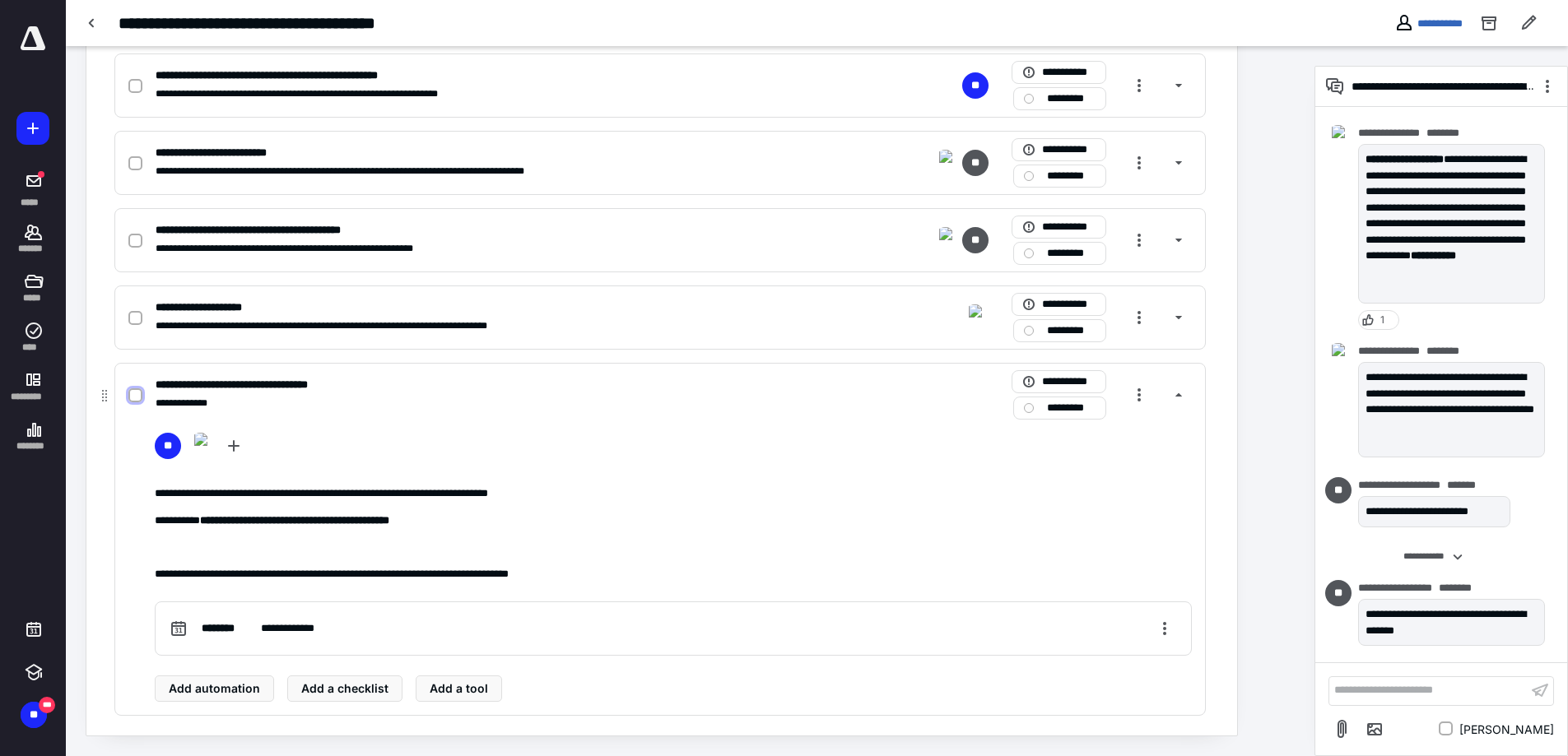 click at bounding box center (135, 396) 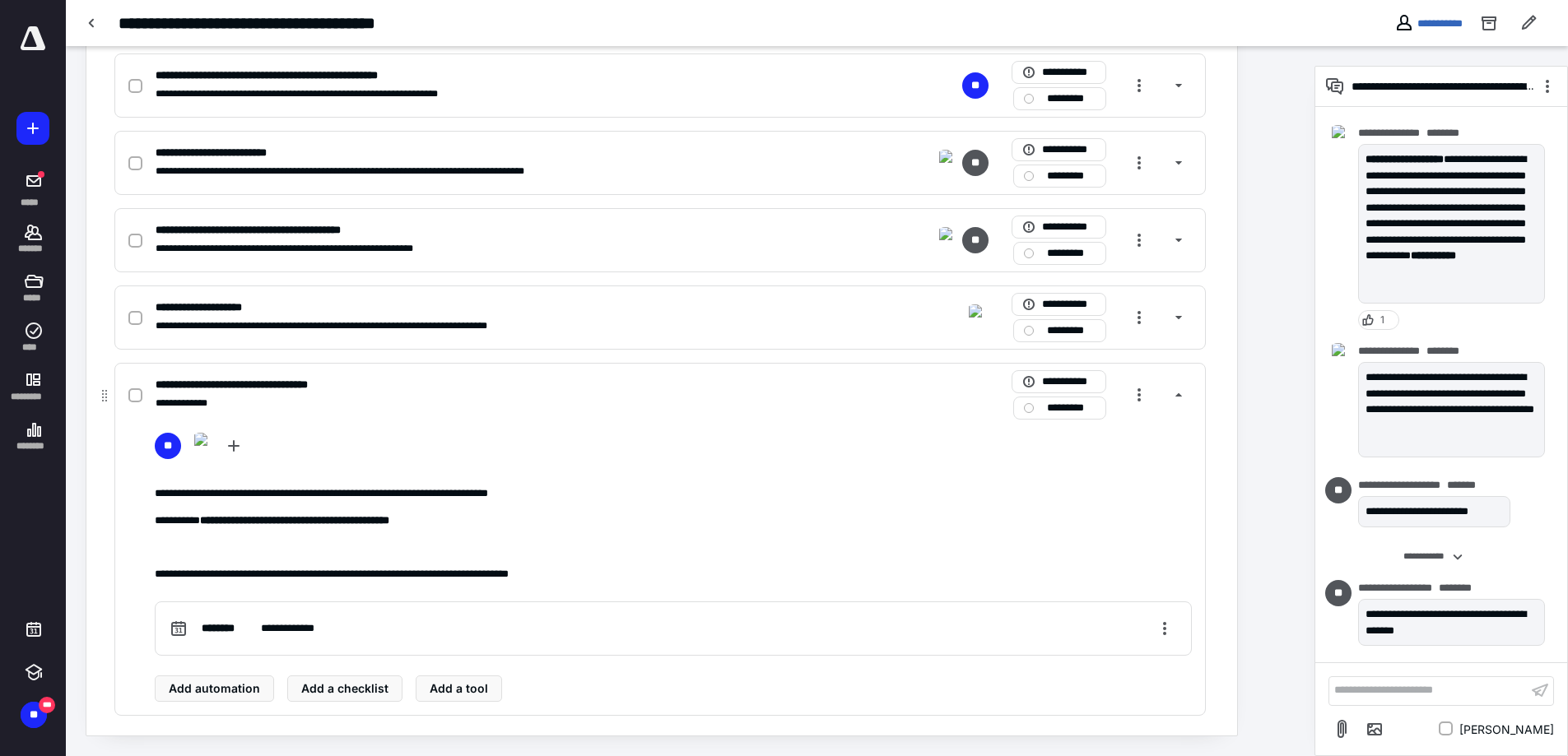 checkbox on "true" 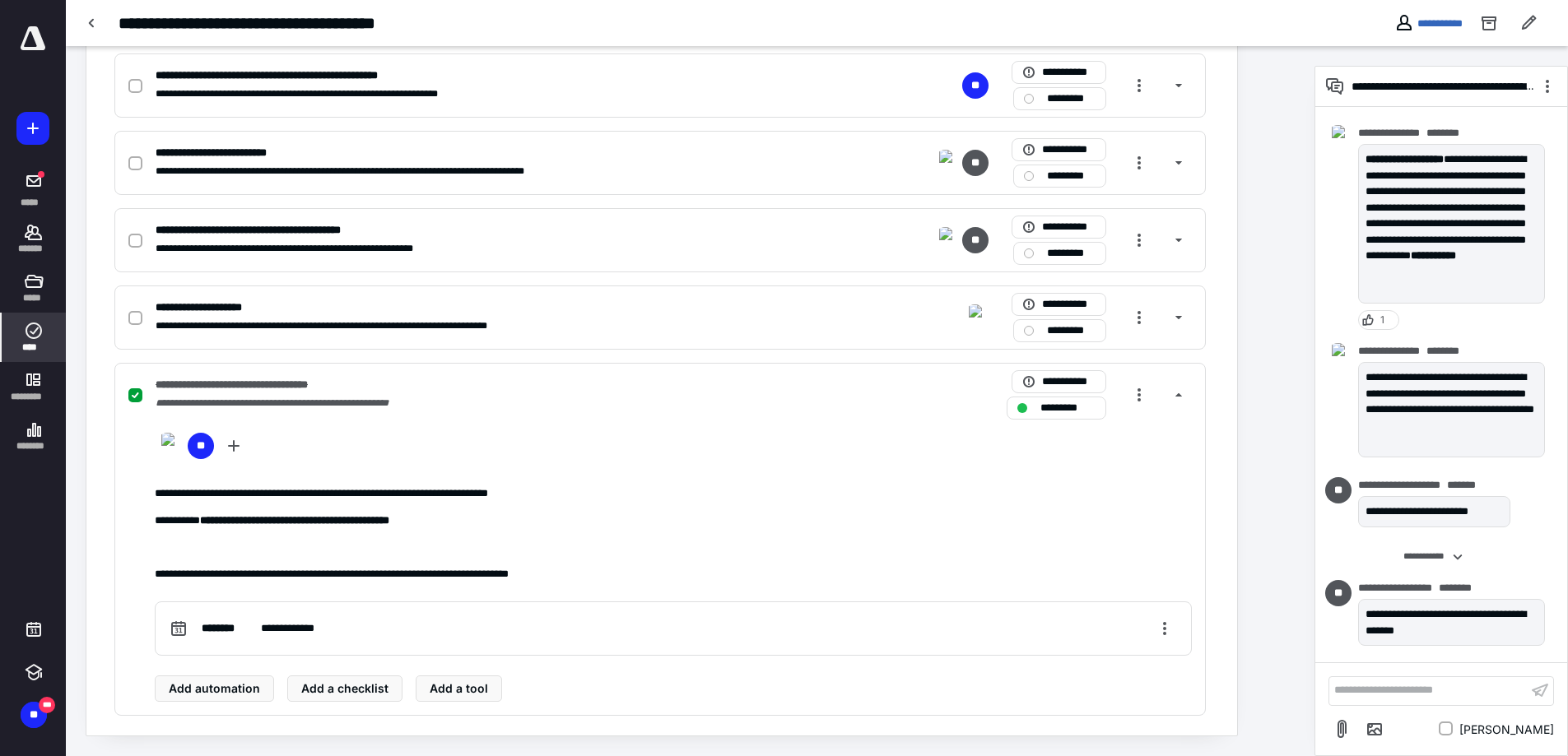 click on "****" at bounding box center (34, 337) 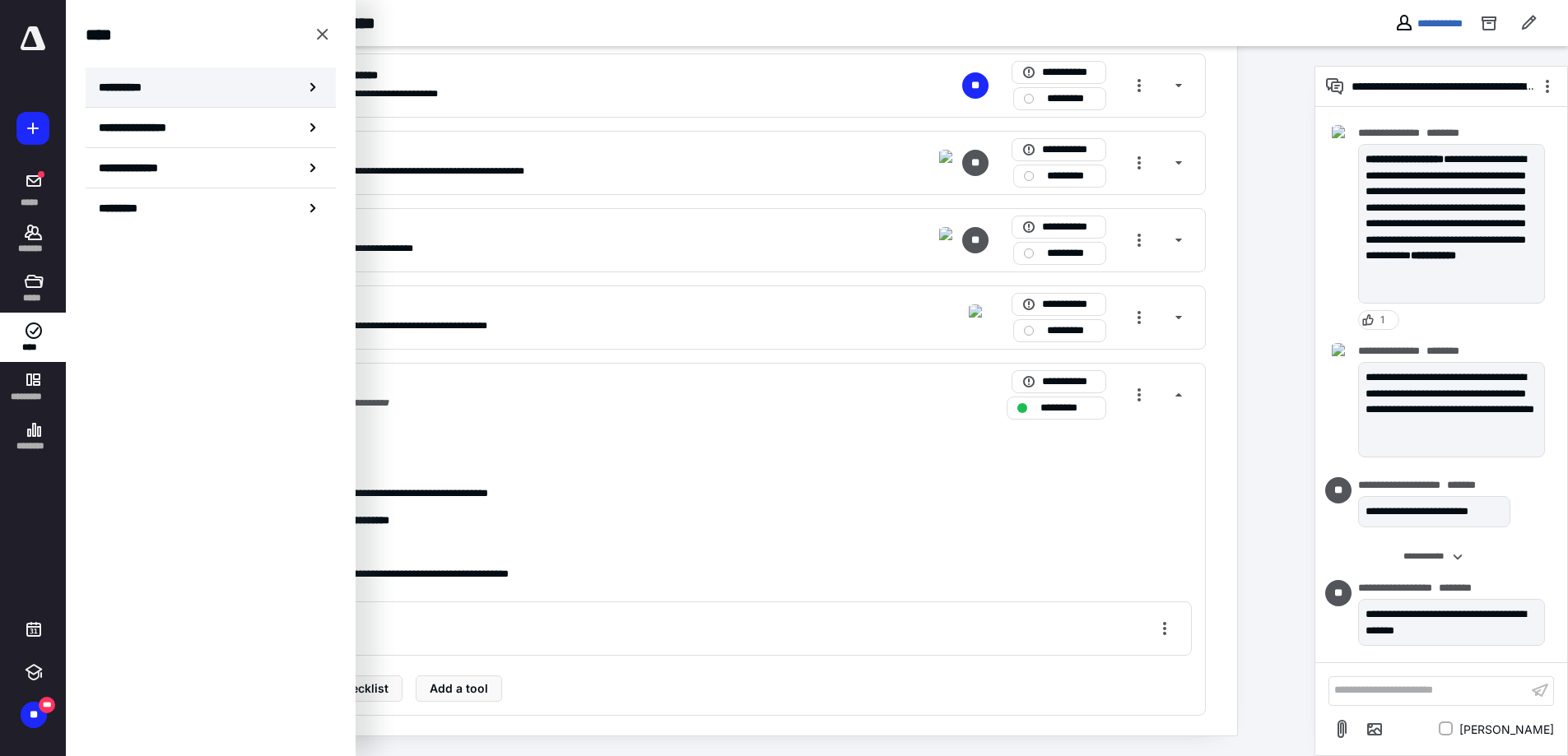 click on "**********" at bounding box center [211, 87] 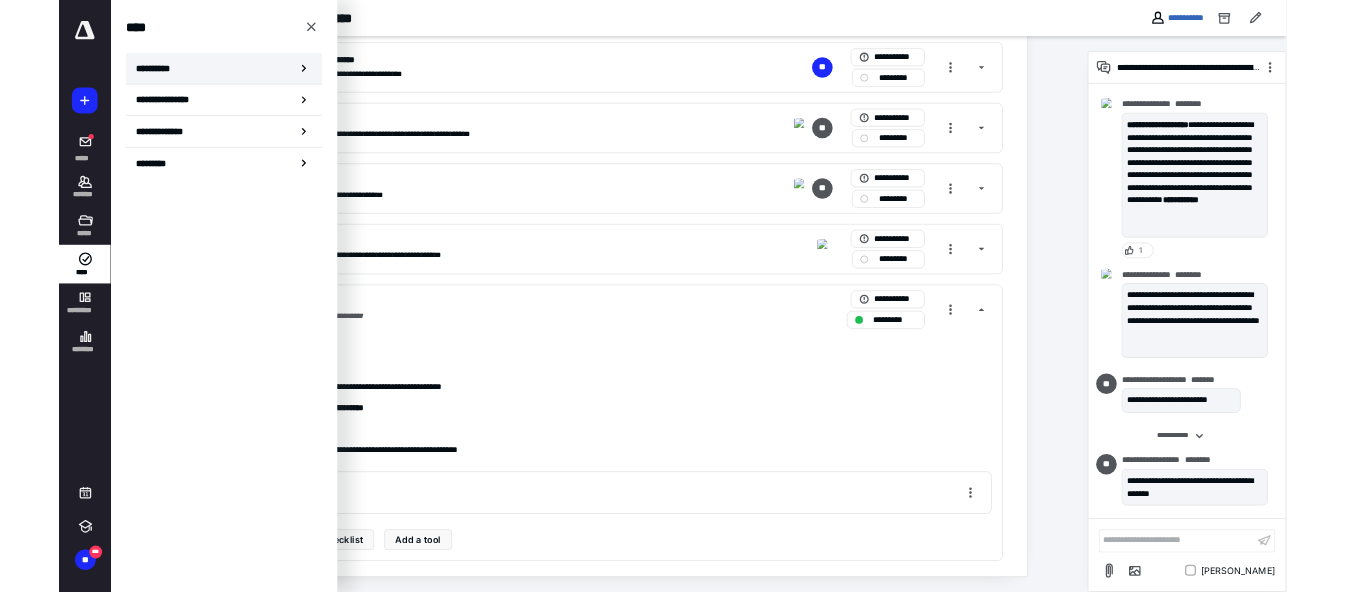scroll, scrollTop: 0, scrollLeft: 0, axis: both 